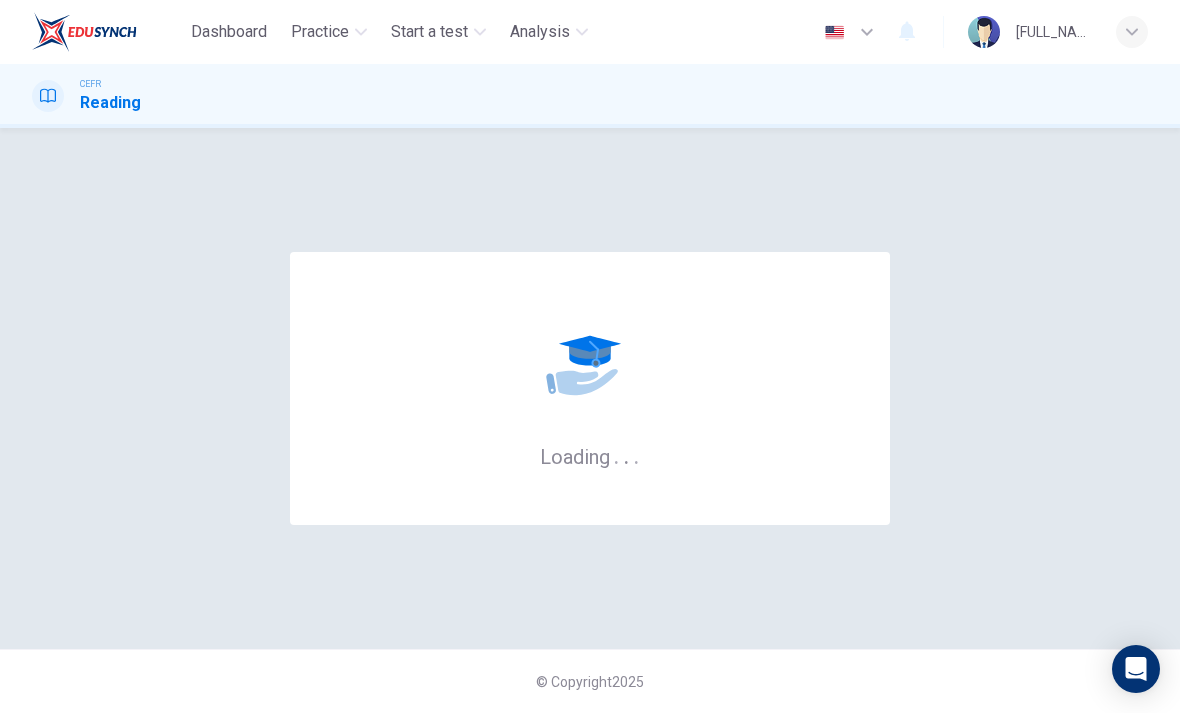 scroll, scrollTop: 0, scrollLeft: 0, axis: both 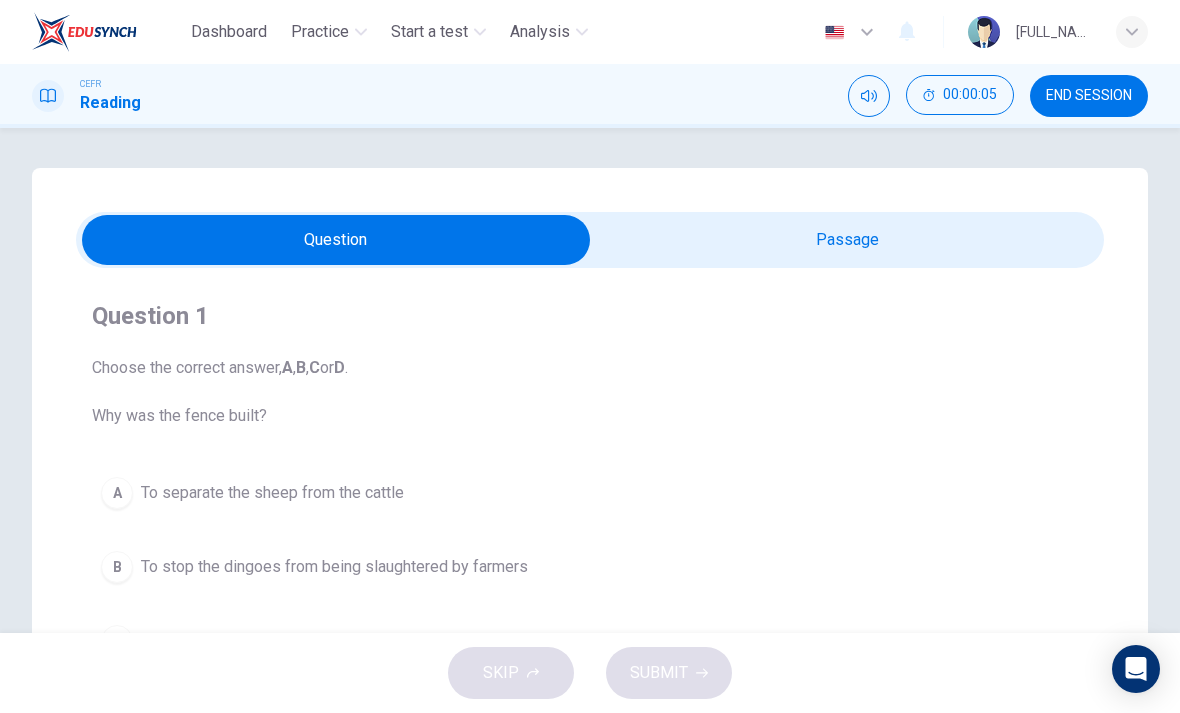 click at bounding box center (336, 240) 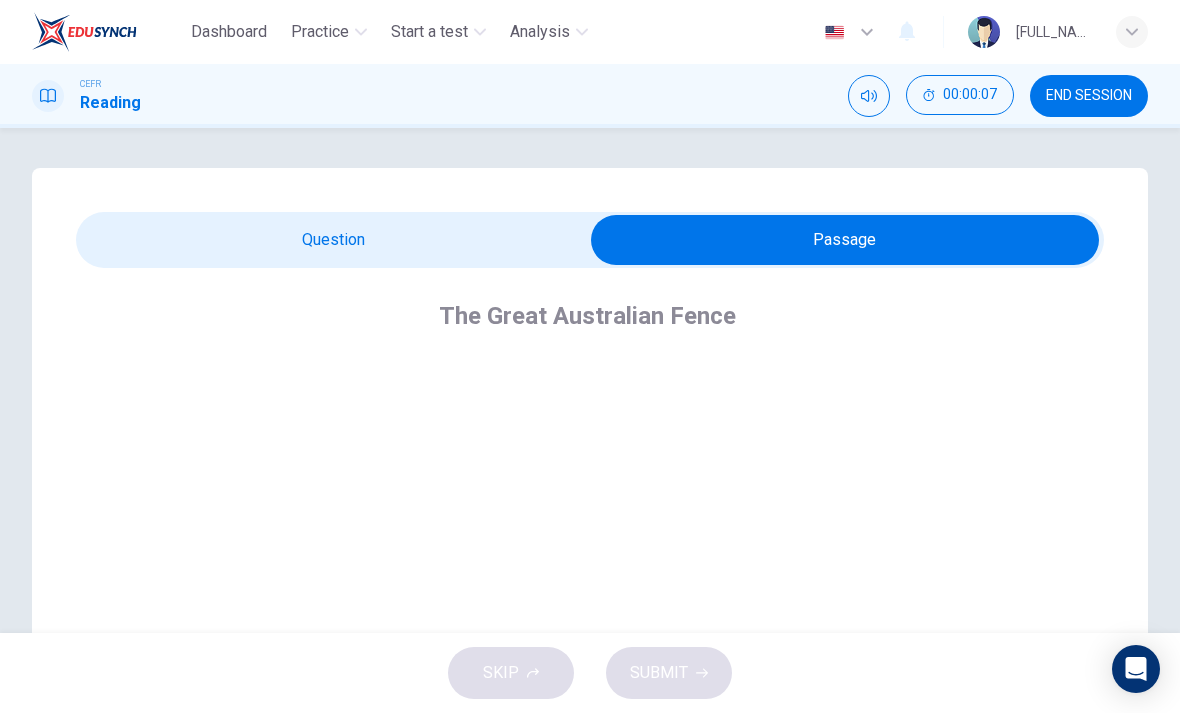 scroll, scrollTop: 0, scrollLeft: 0, axis: both 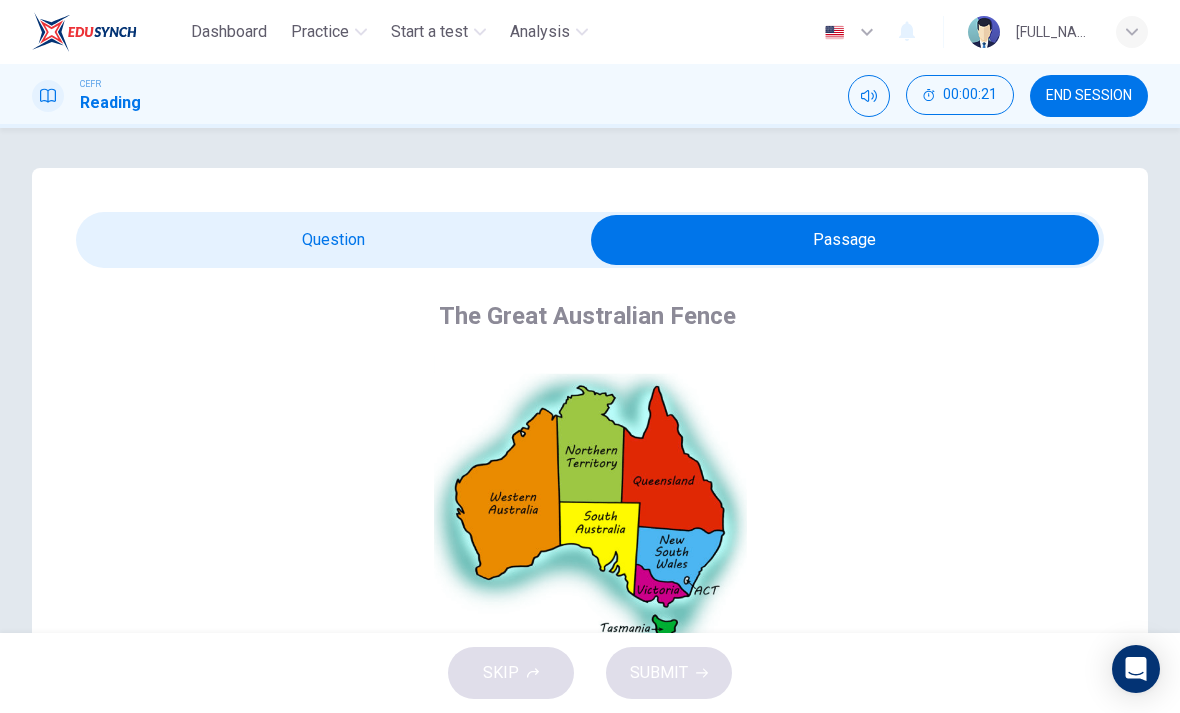 click at bounding box center (845, 240) 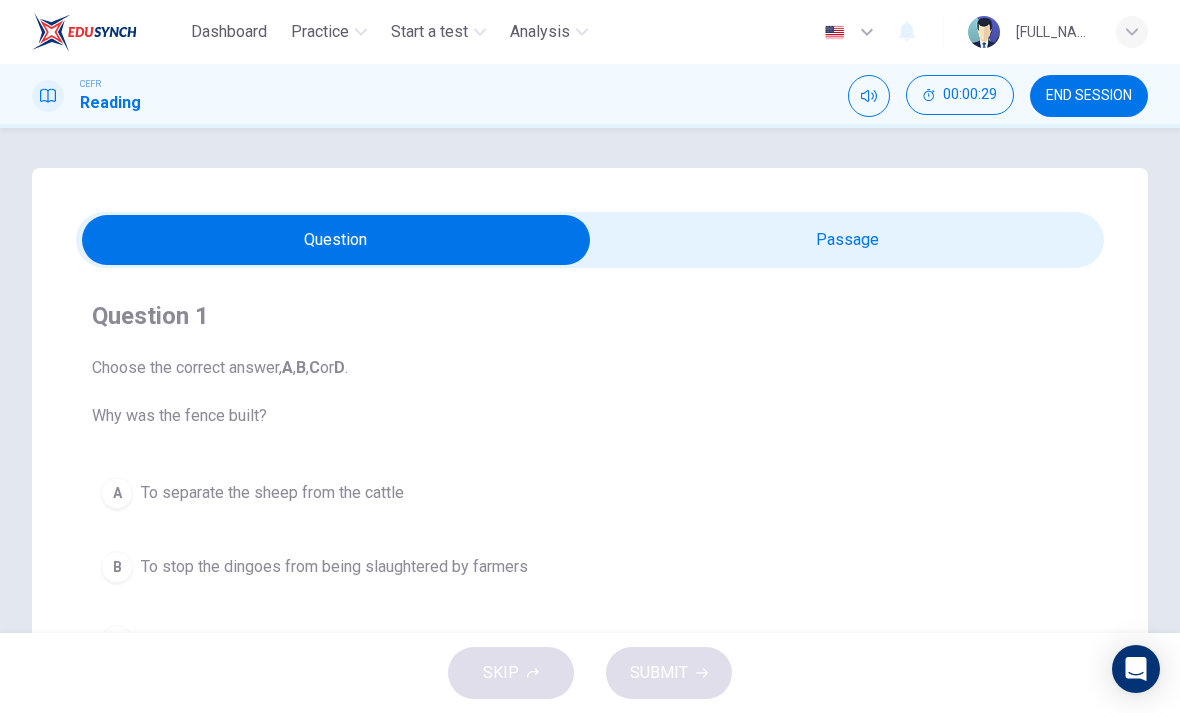 scroll, scrollTop: 0, scrollLeft: 0, axis: both 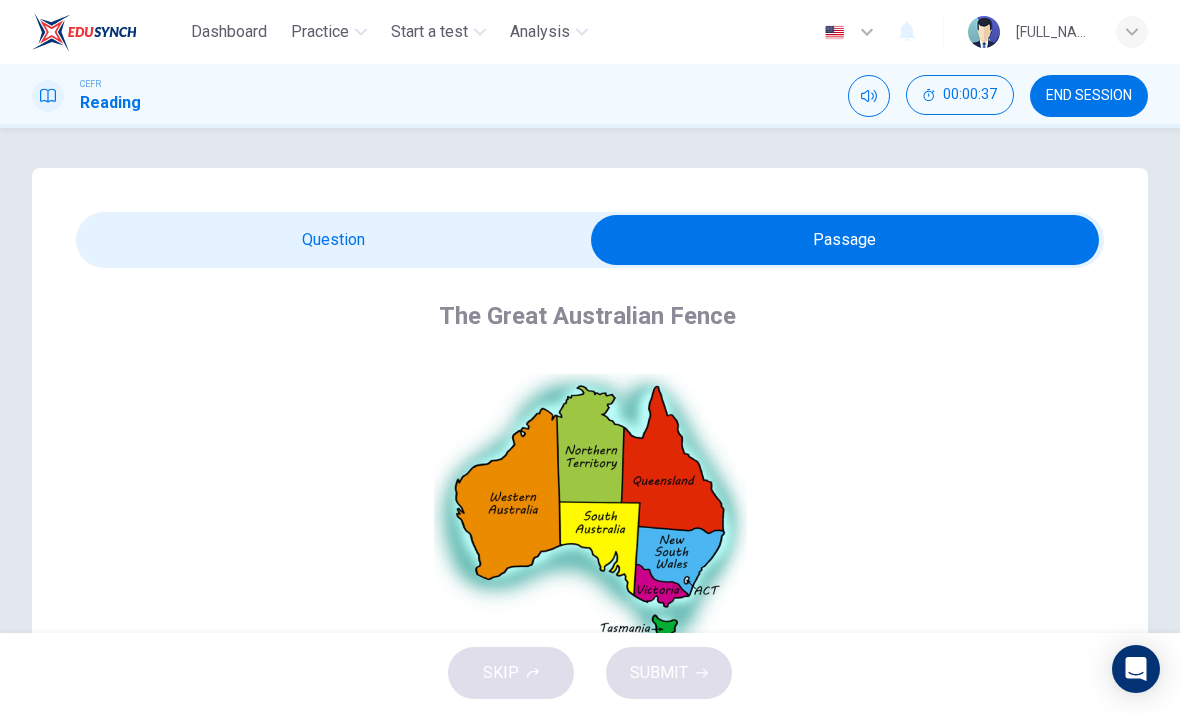 click at bounding box center (845, 240) 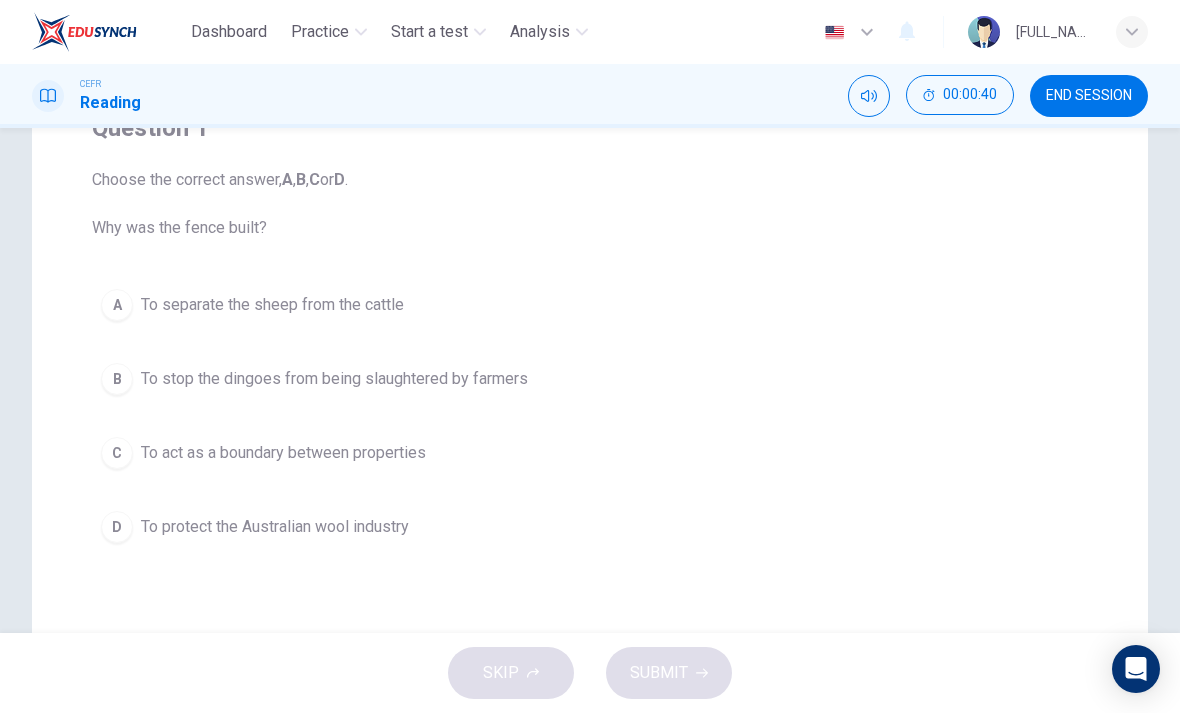 scroll, scrollTop: 191, scrollLeft: 0, axis: vertical 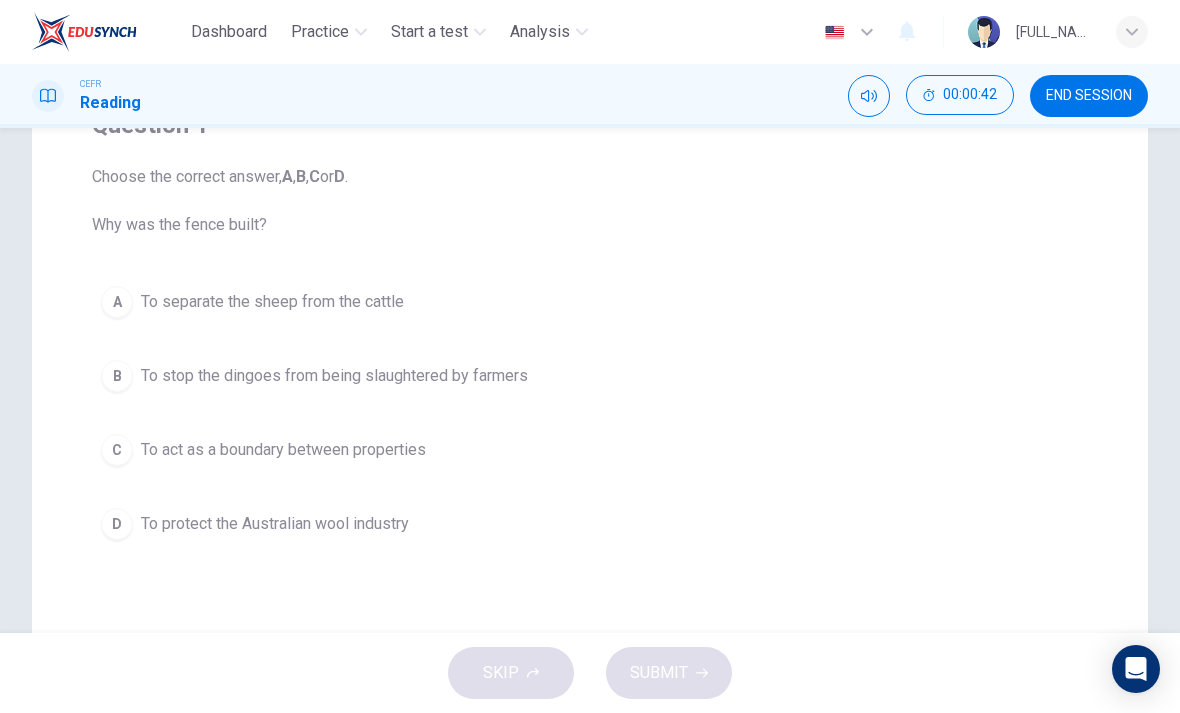 click on "D" at bounding box center [117, 302] 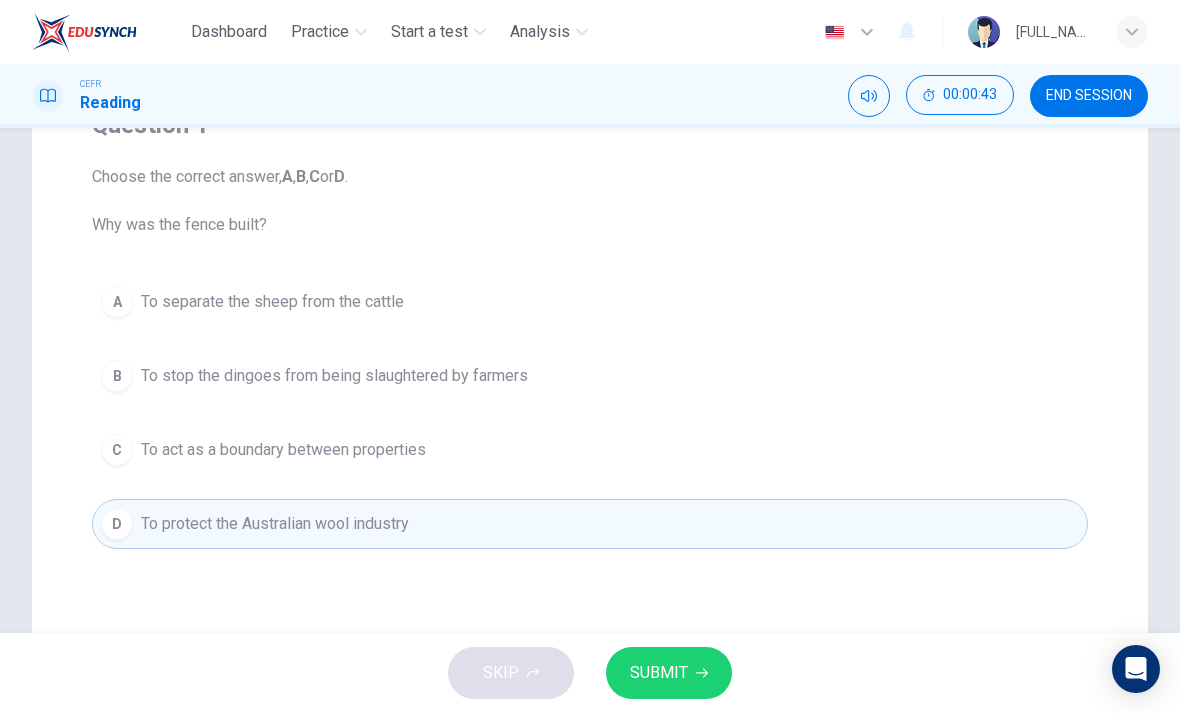 click on "A" at bounding box center [117, 302] 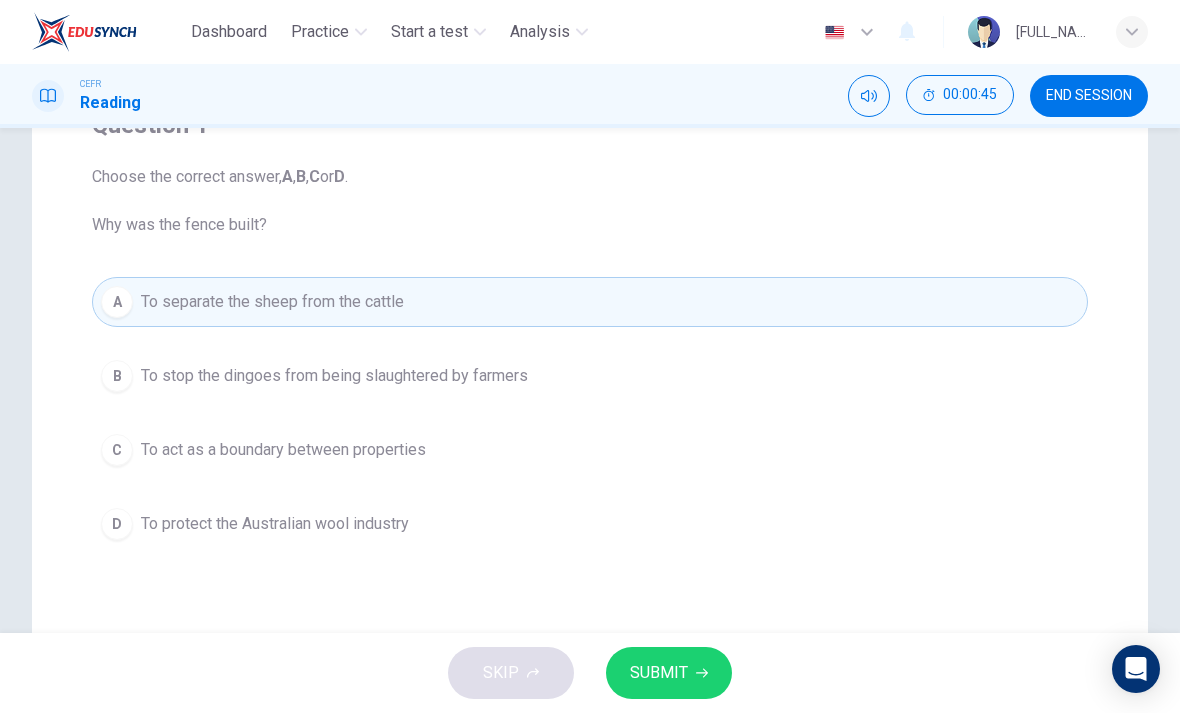 click on "B" at bounding box center [117, 376] 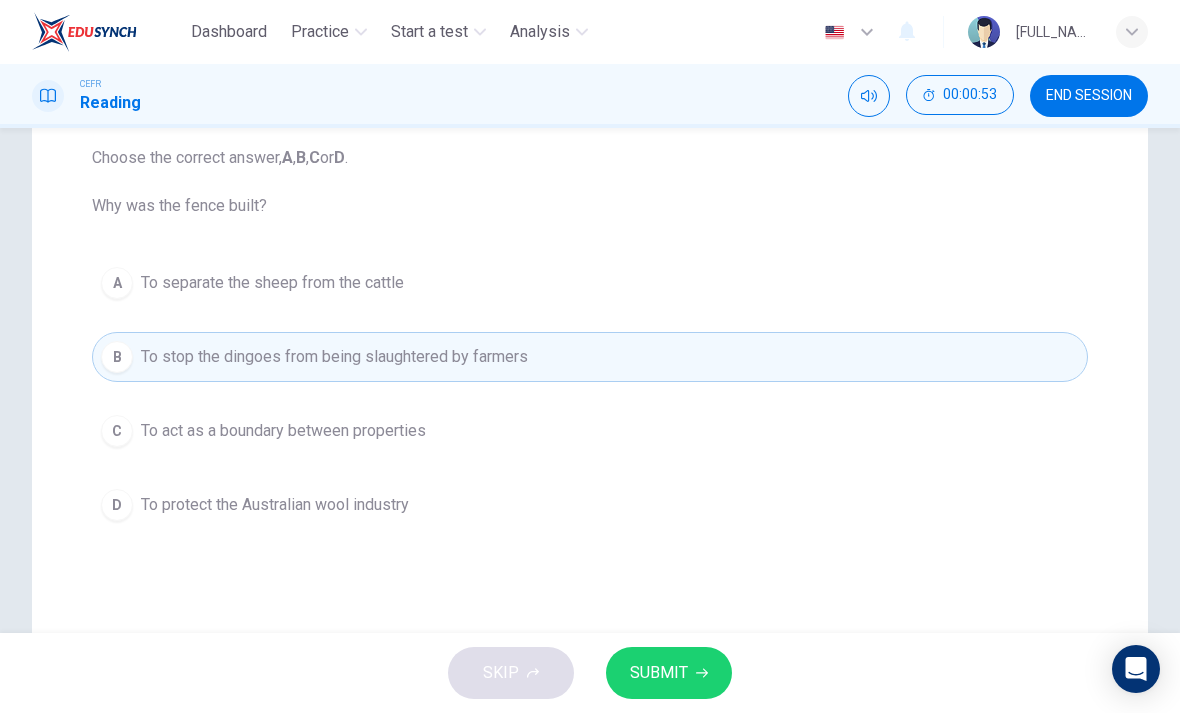 scroll, scrollTop: 29, scrollLeft: 0, axis: vertical 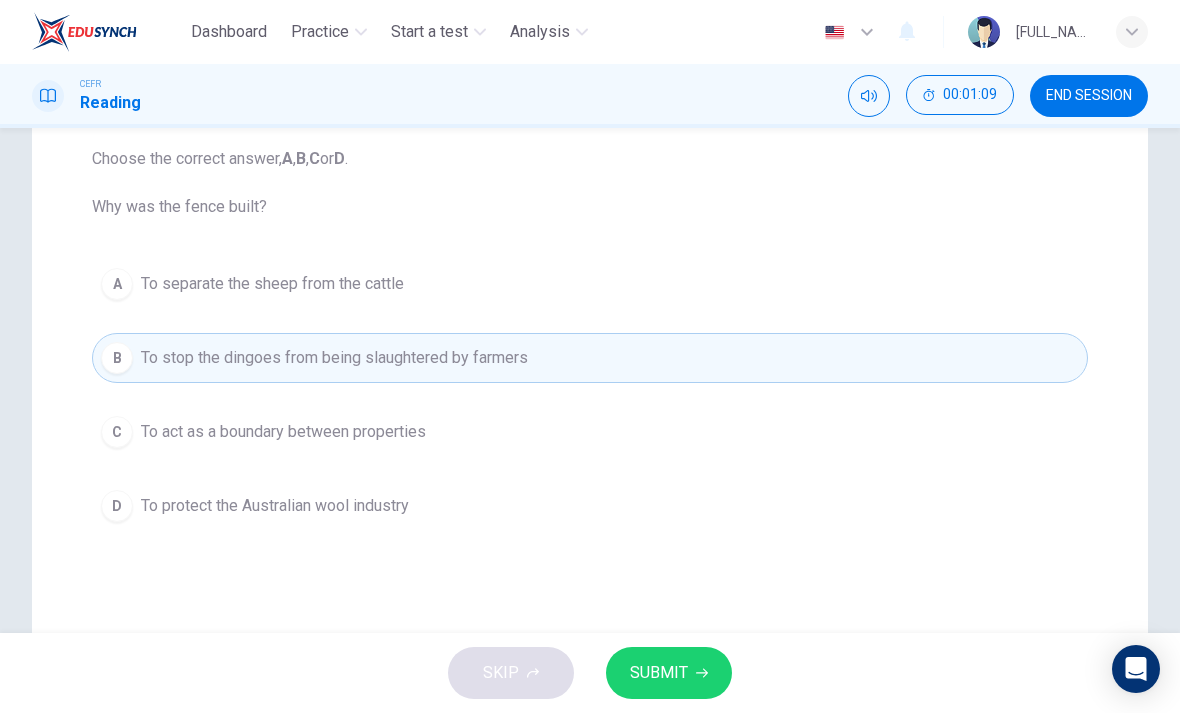 click on "D" at bounding box center (117, 284) 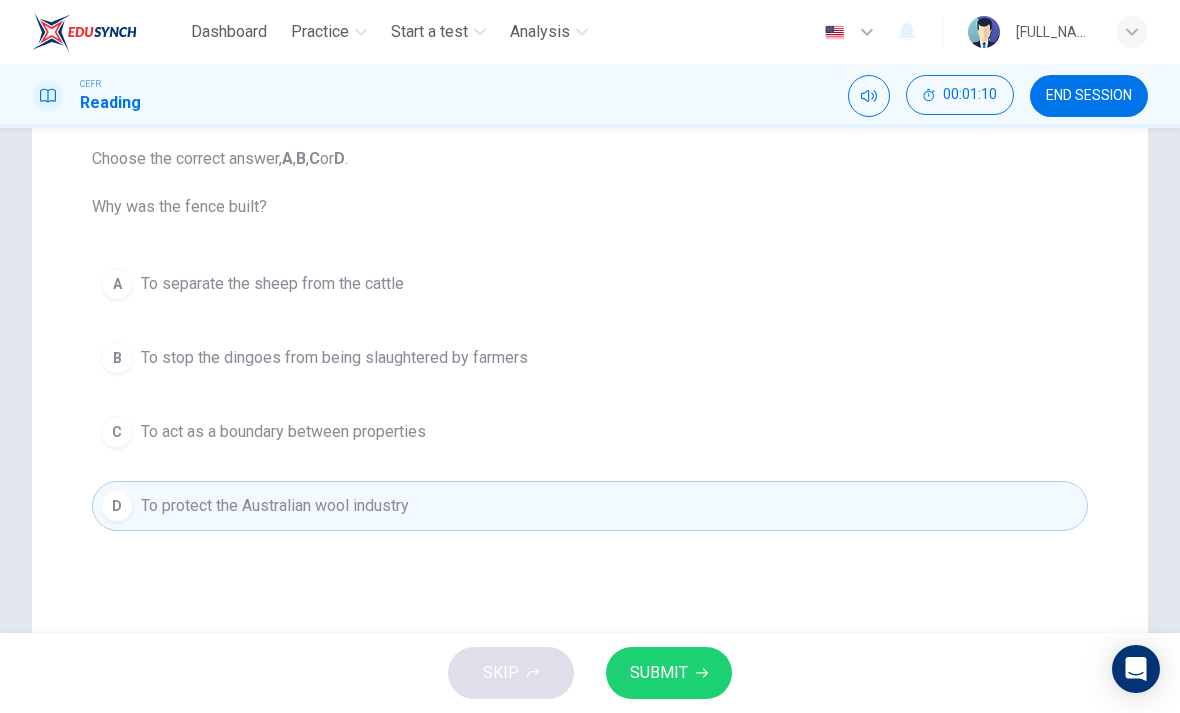 click on "SUBMIT" at bounding box center [669, 673] 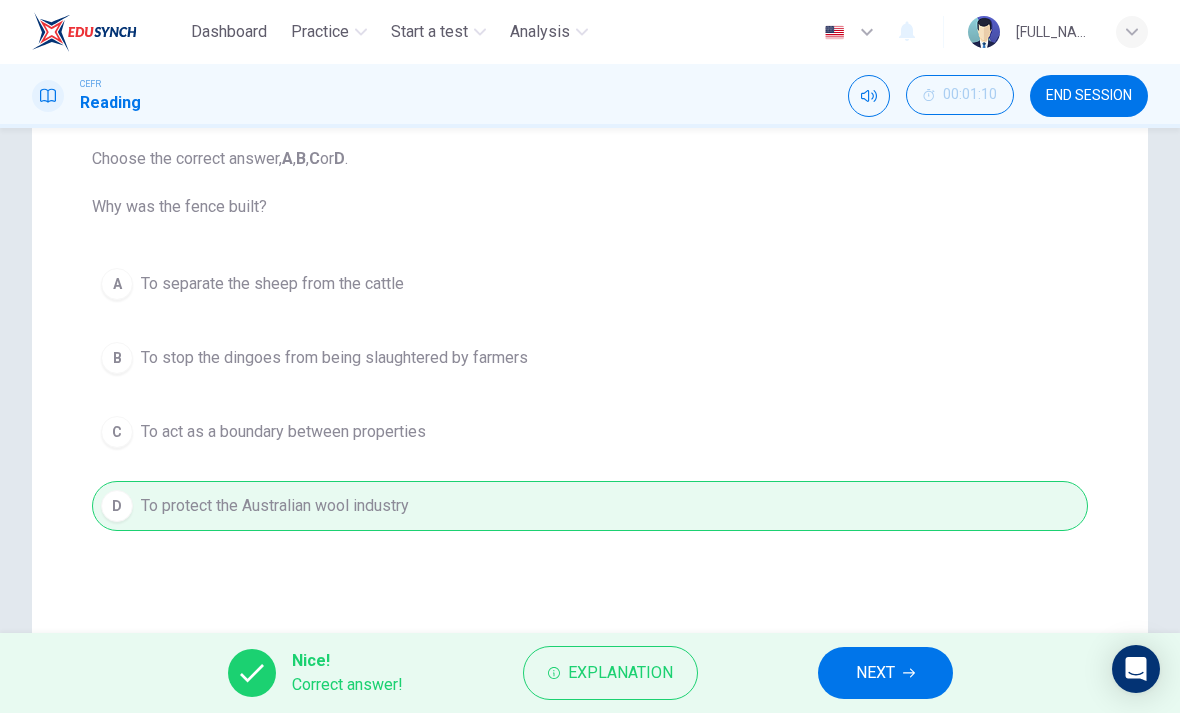 click on "NEXT" at bounding box center (875, 673) 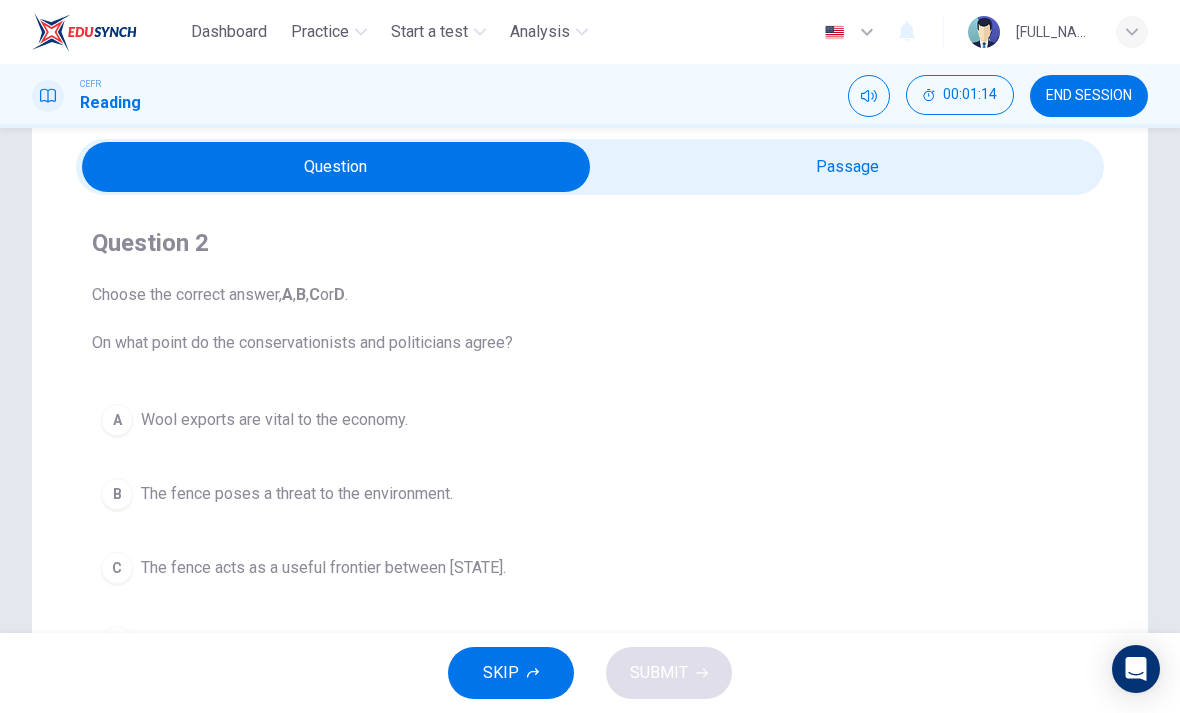 scroll, scrollTop: 75, scrollLeft: 0, axis: vertical 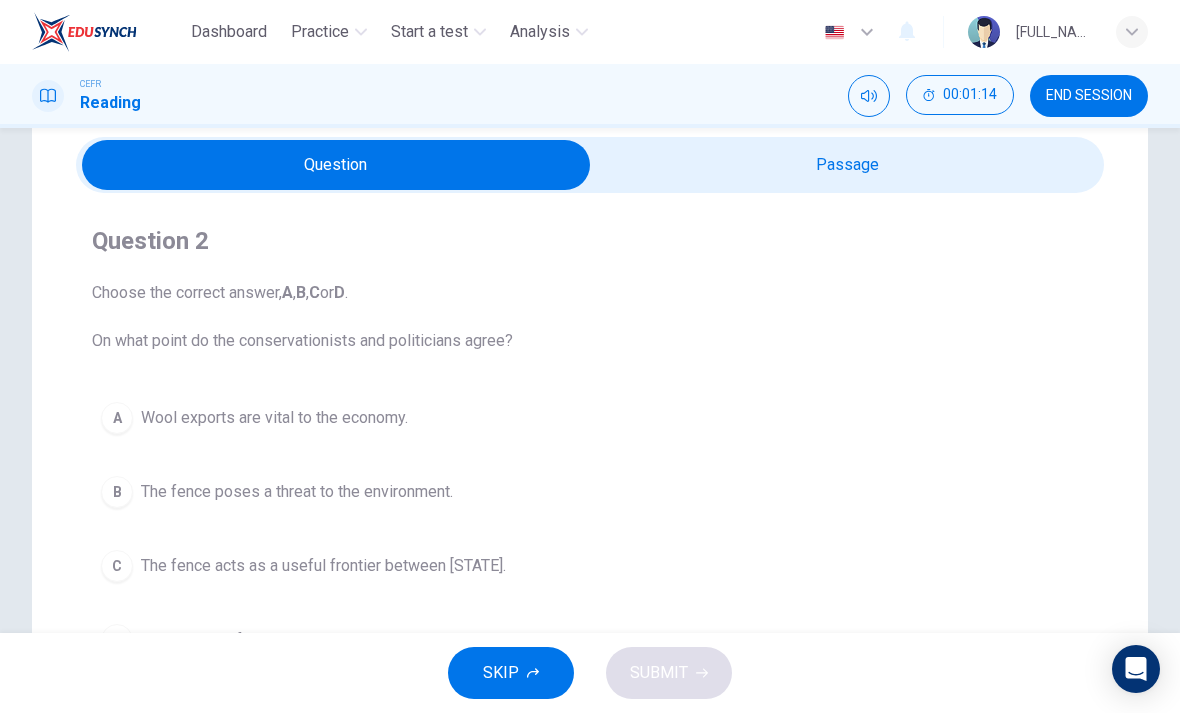 click at bounding box center [336, 165] 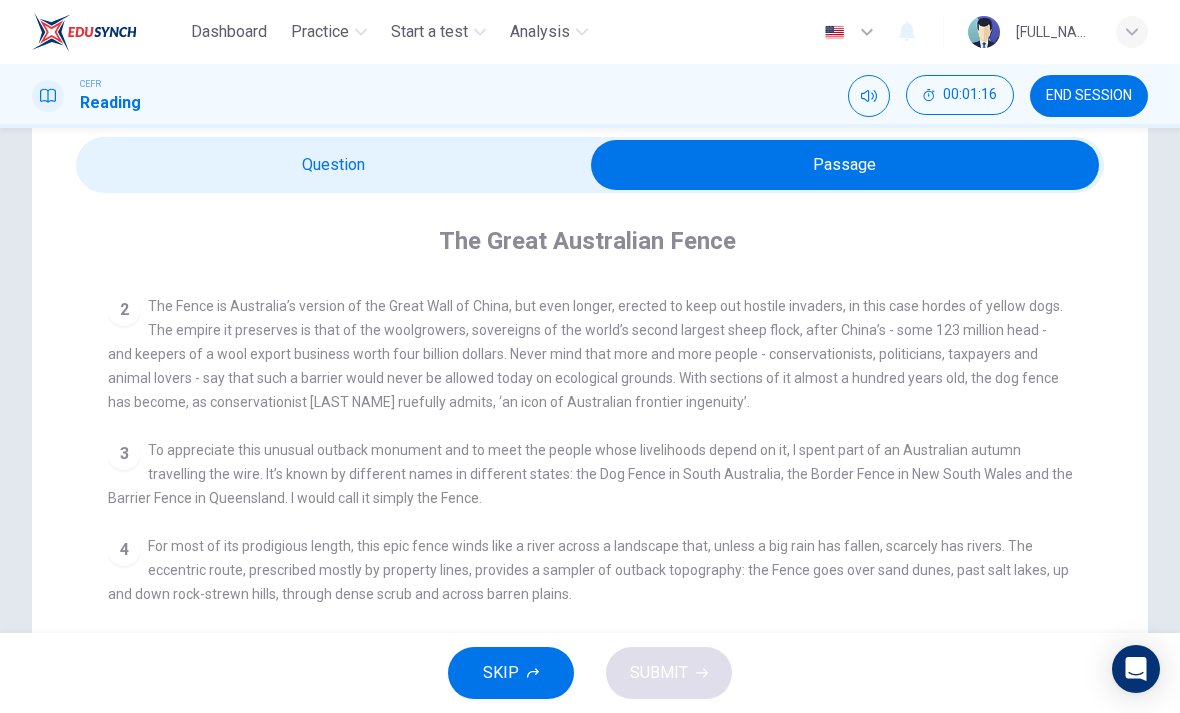 scroll, scrollTop: 471, scrollLeft: 0, axis: vertical 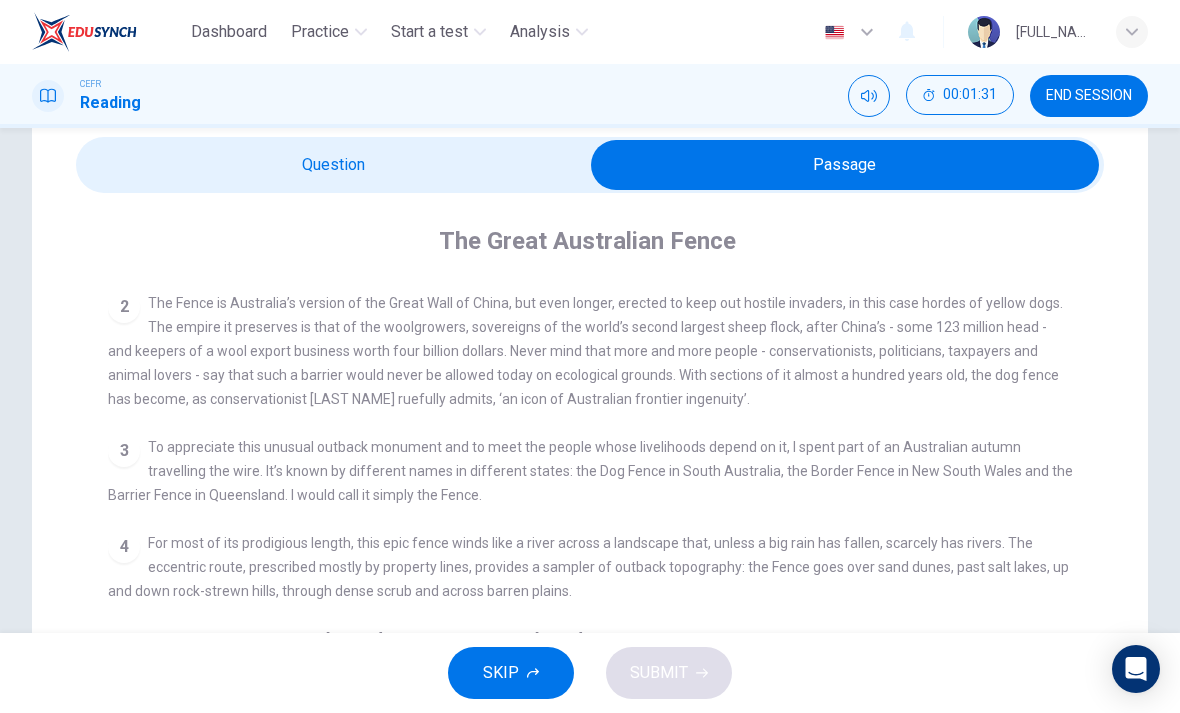 click on "Question Passage Question 2 Choose the correct answer,  A ,  B ,  C  or  D . On what point do the conservationists and politicians agree? A Wool exports are vital to the economy. B The fence poses a threat to the environment. C The fence acts as a useful frontier between states. D The number of dogs needs to be reduced. The Great Australian Fence CLICK TO ZOOM Click to Zoom 1 A war has been going on for almost a hundred years between the sheep farmers of Australia and the dingo, Australia’s wild dog. To protect their livelihood, the farmers built a wire fence, 3,307 miles of continuous wire mesh, reaching from the coast of South Australia all the way to the cotton fields of eastern Queensland, just short of the Pacific Ocean. 2 3 4 5 6 7 8 9 10" at bounding box center [590, 567] 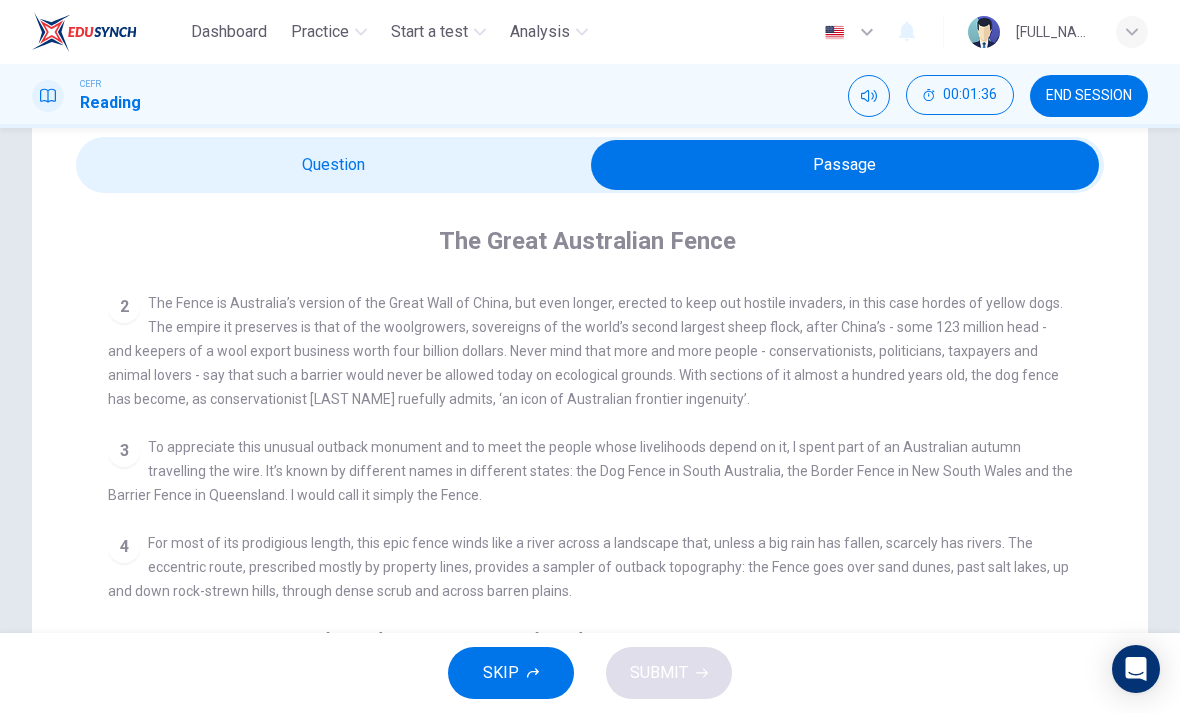 click at bounding box center (845, 165) 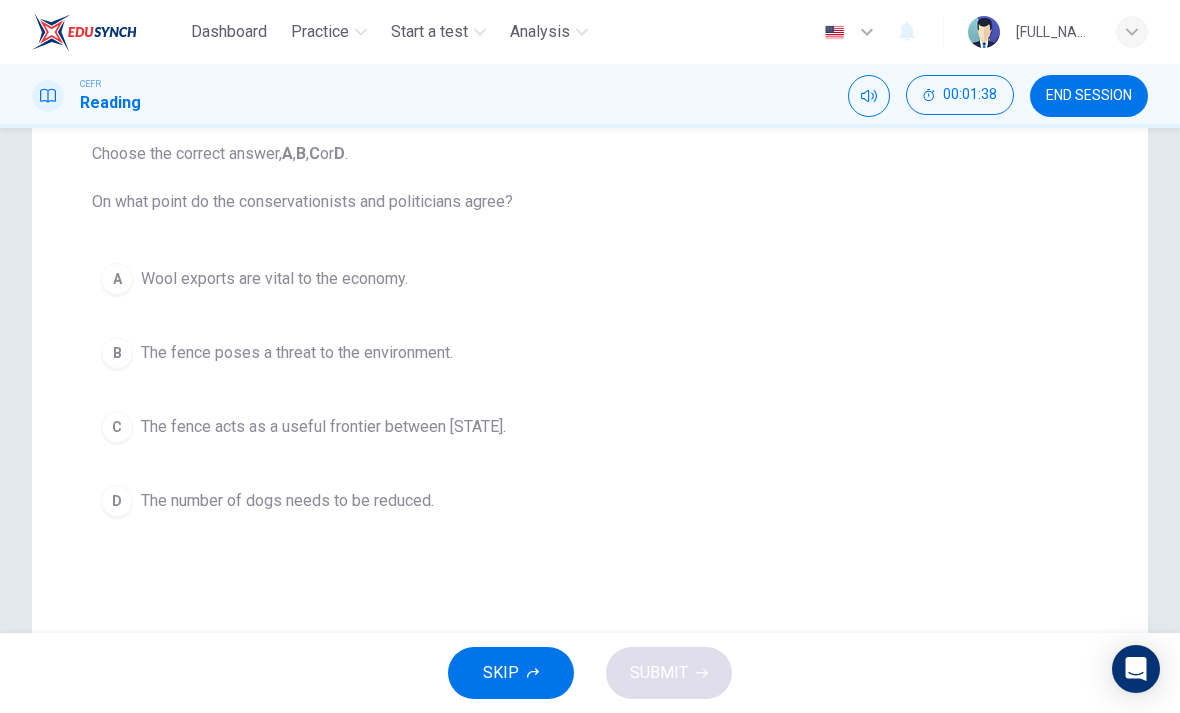 scroll, scrollTop: 218, scrollLeft: 0, axis: vertical 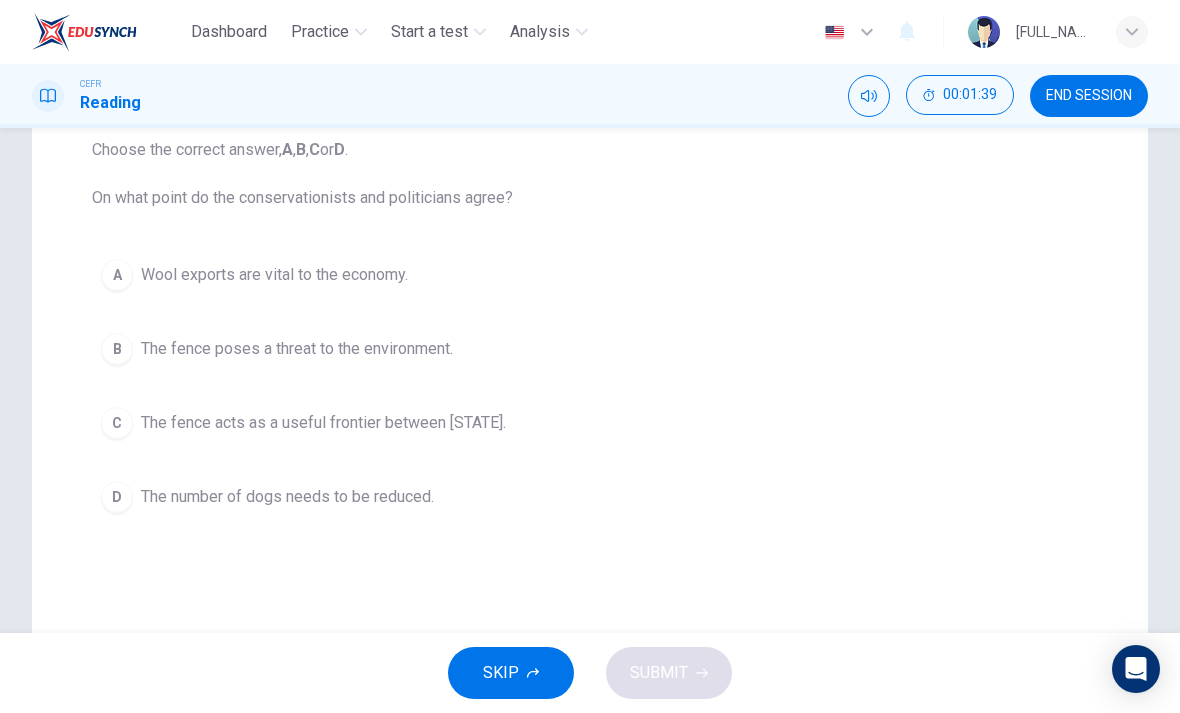 click on "B" at bounding box center (117, 275) 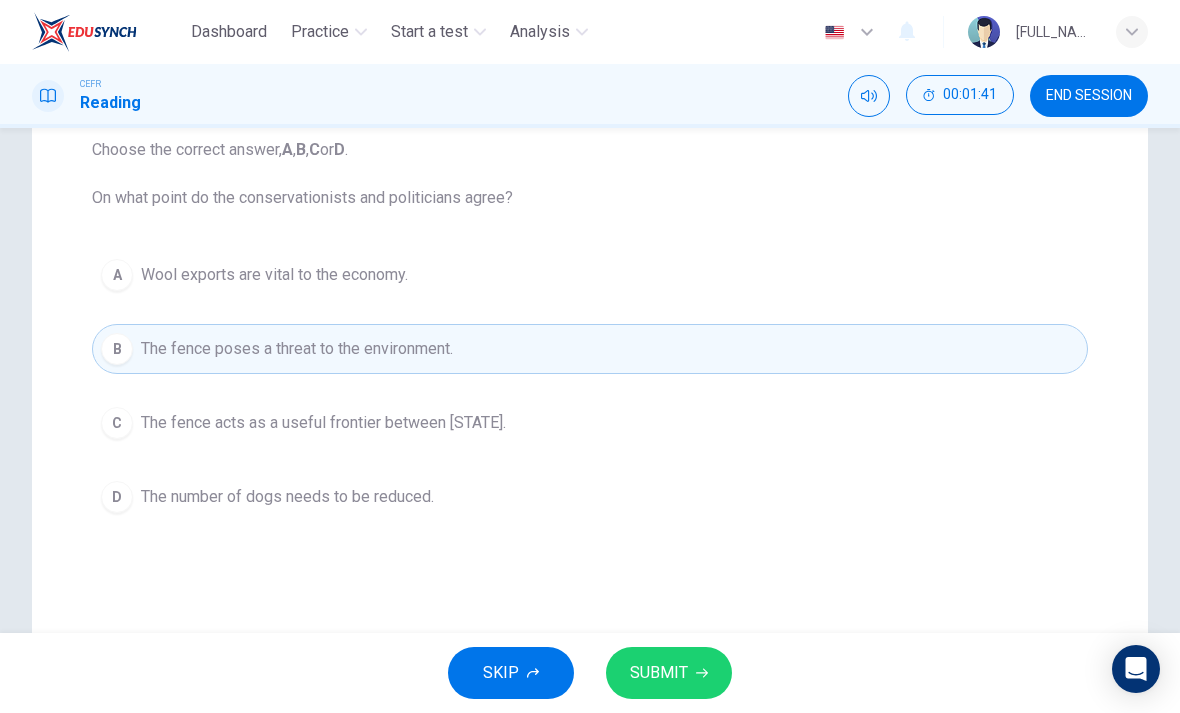 click on "SUBMIT" at bounding box center (669, 673) 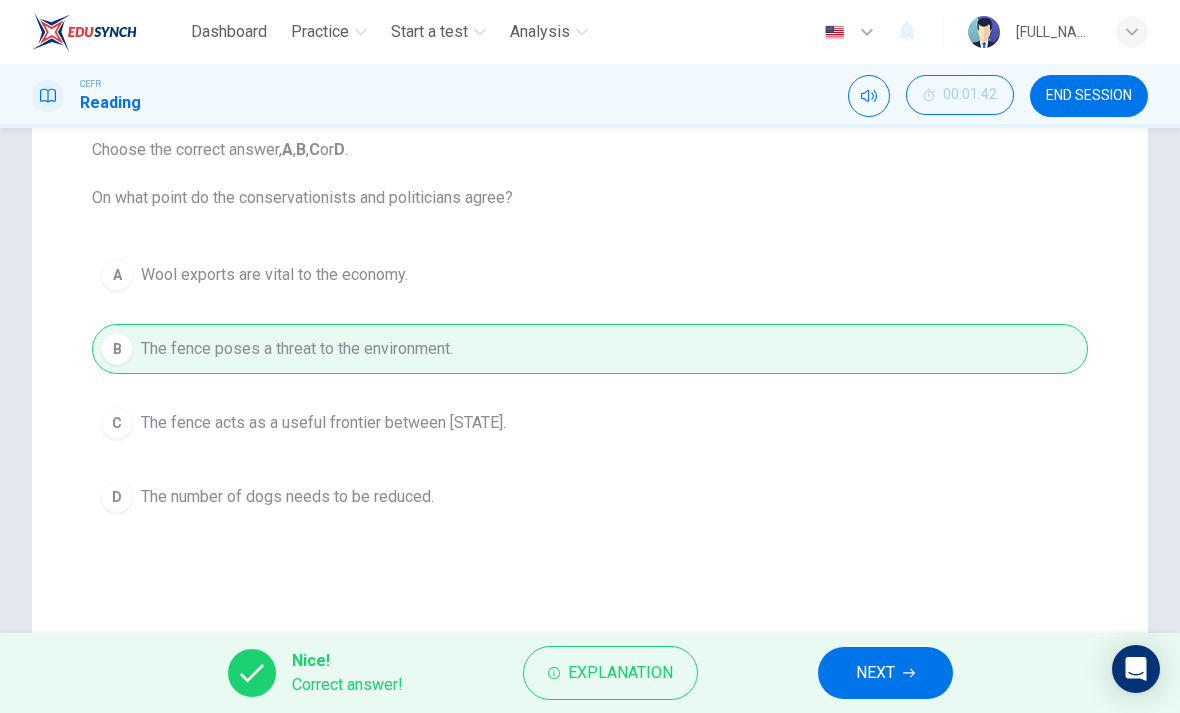 click on "NEXT" at bounding box center [875, 673] 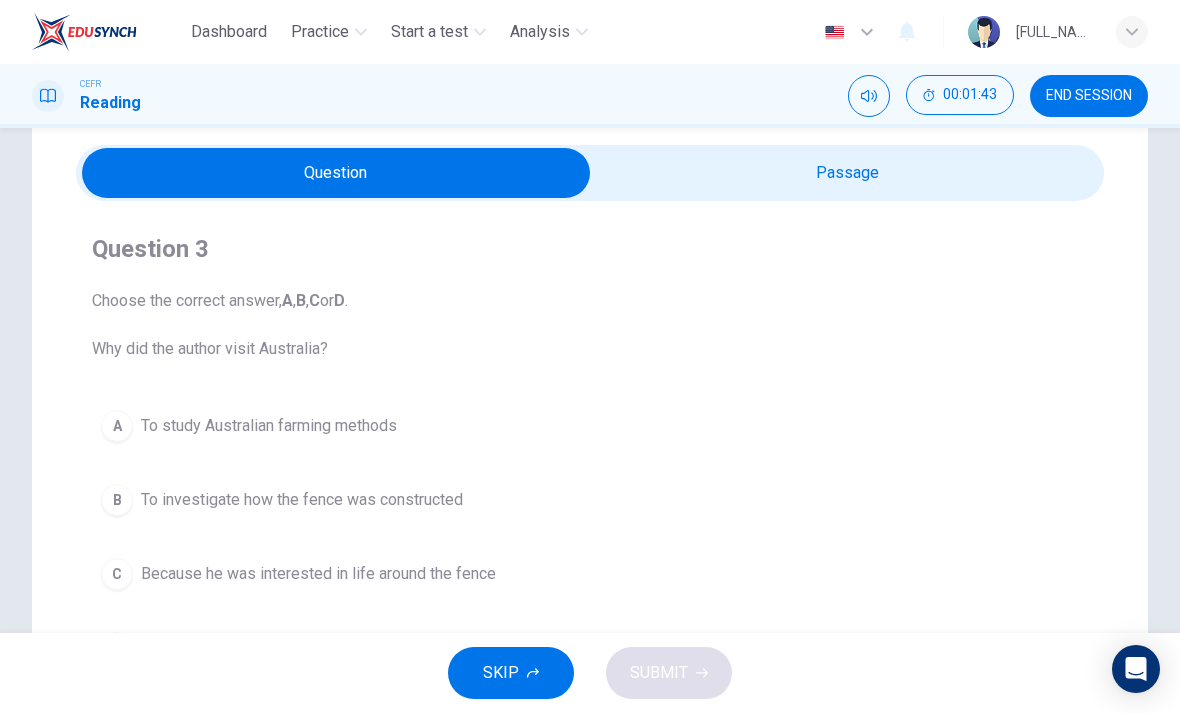 scroll, scrollTop: 43, scrollLeft: 0, axis: vertical 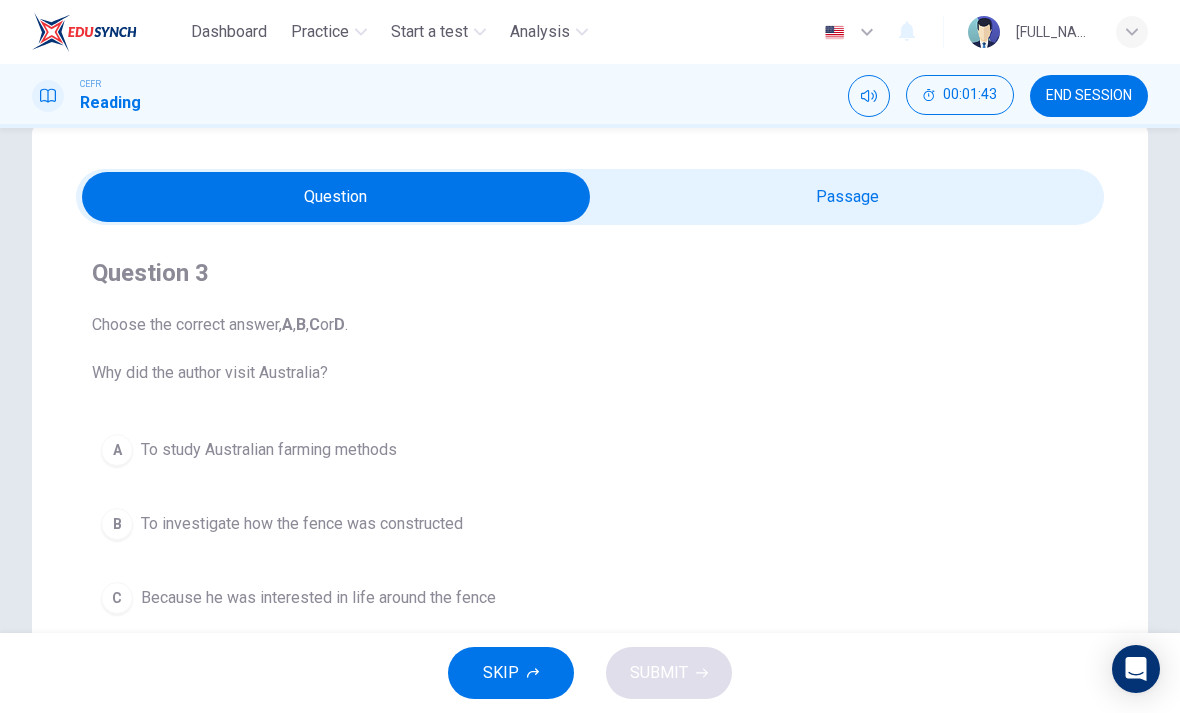 click at bounding box center [336, 197] 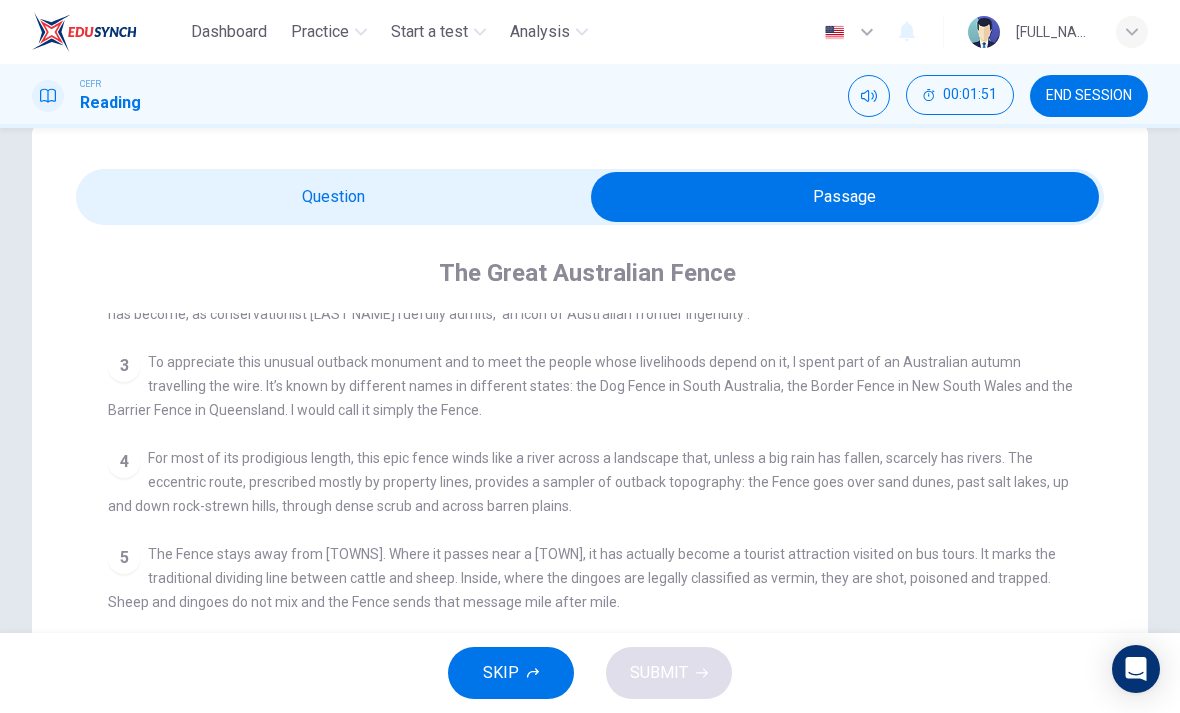 scroll, scrollTop: 591, scrollLeft: 0, axis: vertical 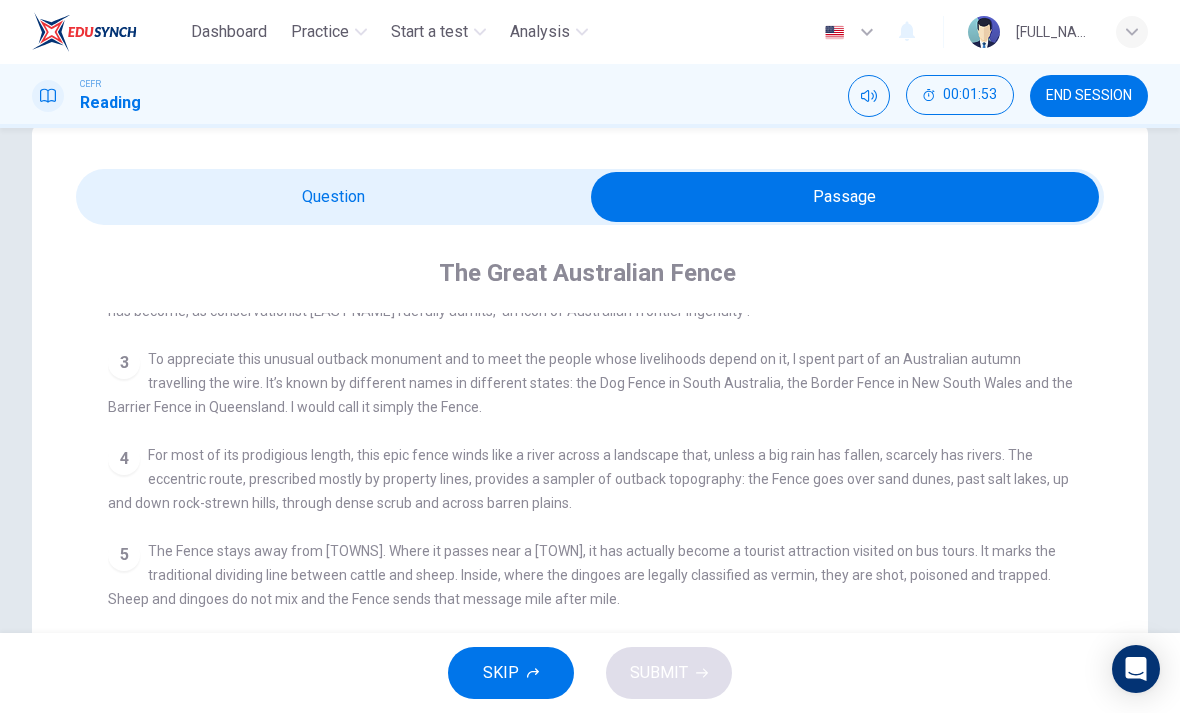 click at bounding box center [845, 197] 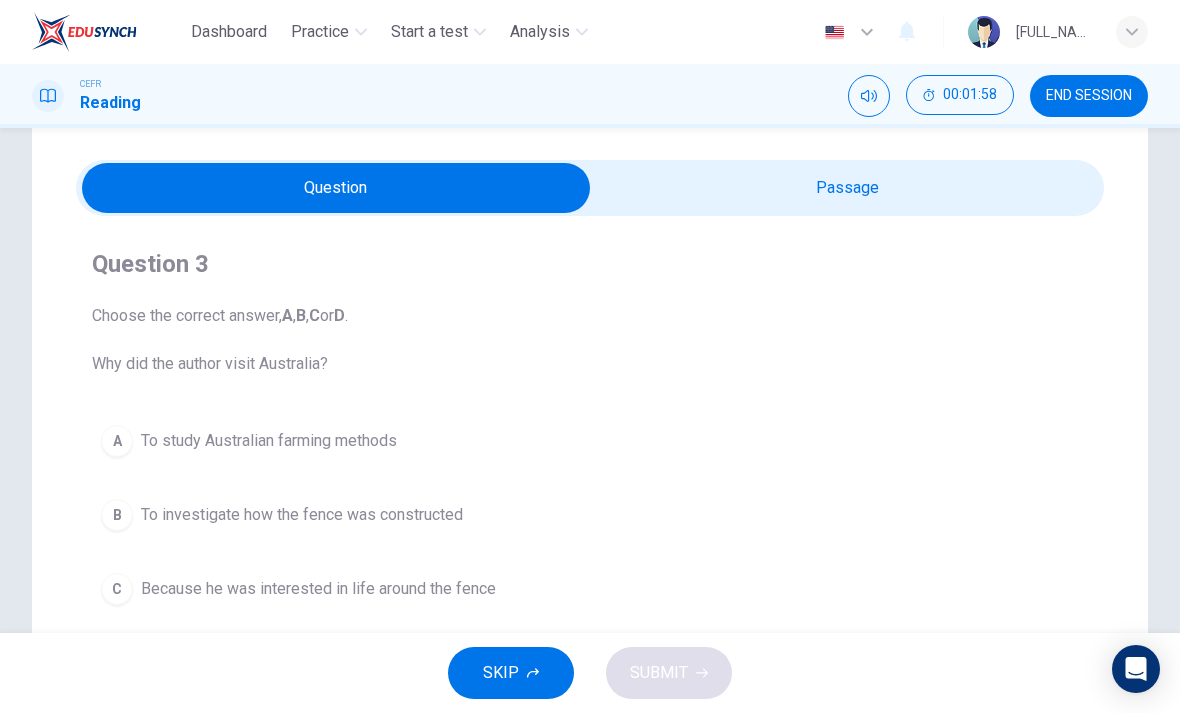 scroll, scrollTop: 36, scrollLeft: 0, axis: vertical 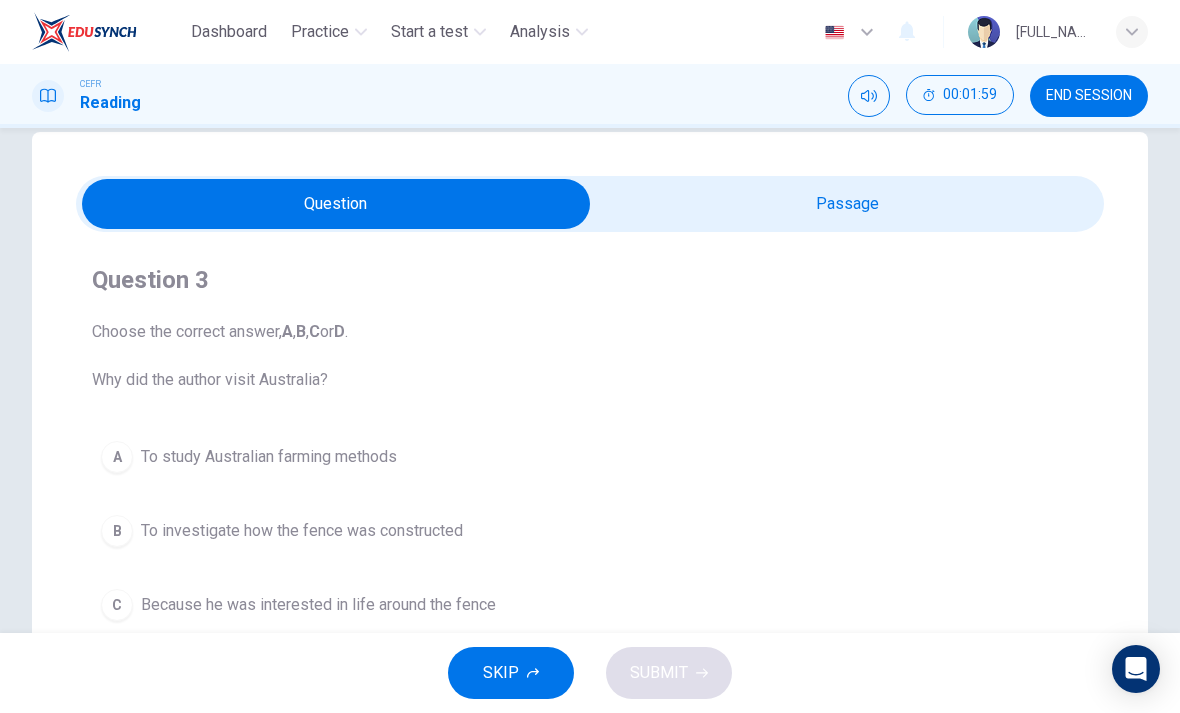 click at bounding box center (336, 204) 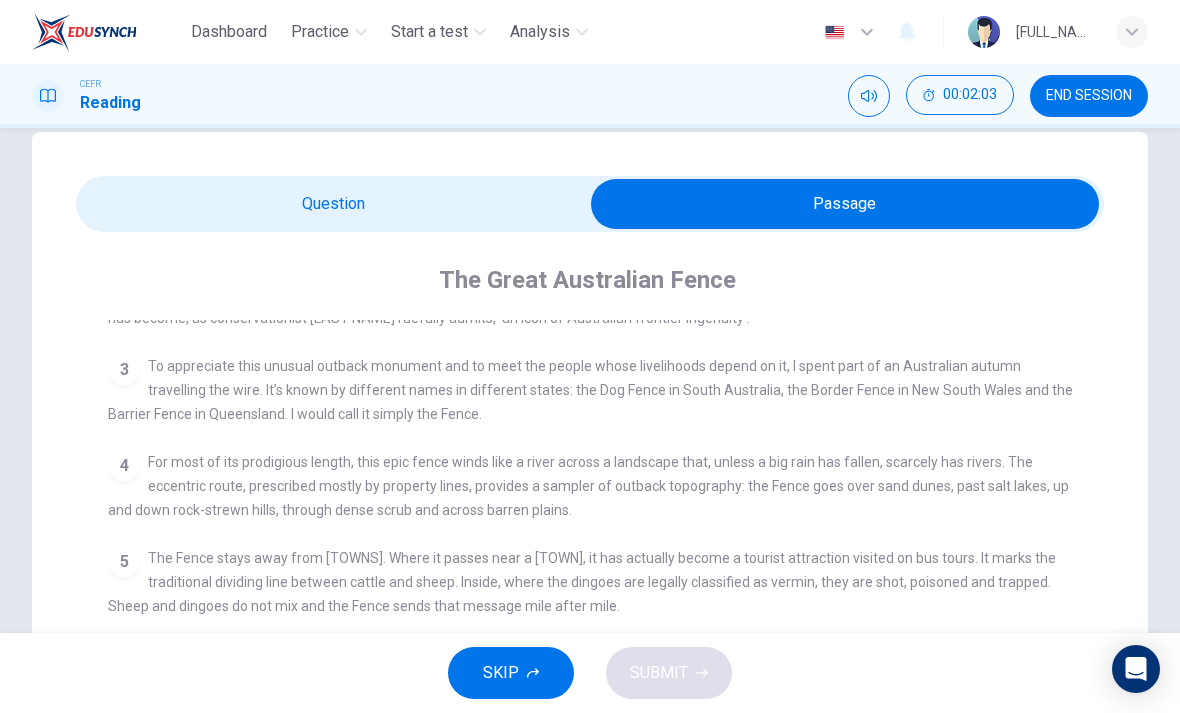 click on "Question 3 Choose the correct answer,  A ,  B ,  C  or  D . Why did the author visit Australia? A To study Australian farming methods B To investigate how the fence was constructed C Because he was interested in life around the fence D Because he wanted to learn more about the wool industry The Great Australian Fence CLICK TO ZOOM Click to Zoom 1 A war has been going on for almost a hundred years between the sheep farmers of Australia and the dingo, Australia’s wild dog. To protect their livelihood, the farmers built a wire fence, 3,307 miles of continuous wire mesh, reaching from the coast of South Australia all the way to the cotton fields of eastern Queensland, just short of the Pacific Ocean. 2 3 4 5 6 7 8 9 10" at bounding box center [590, 606] 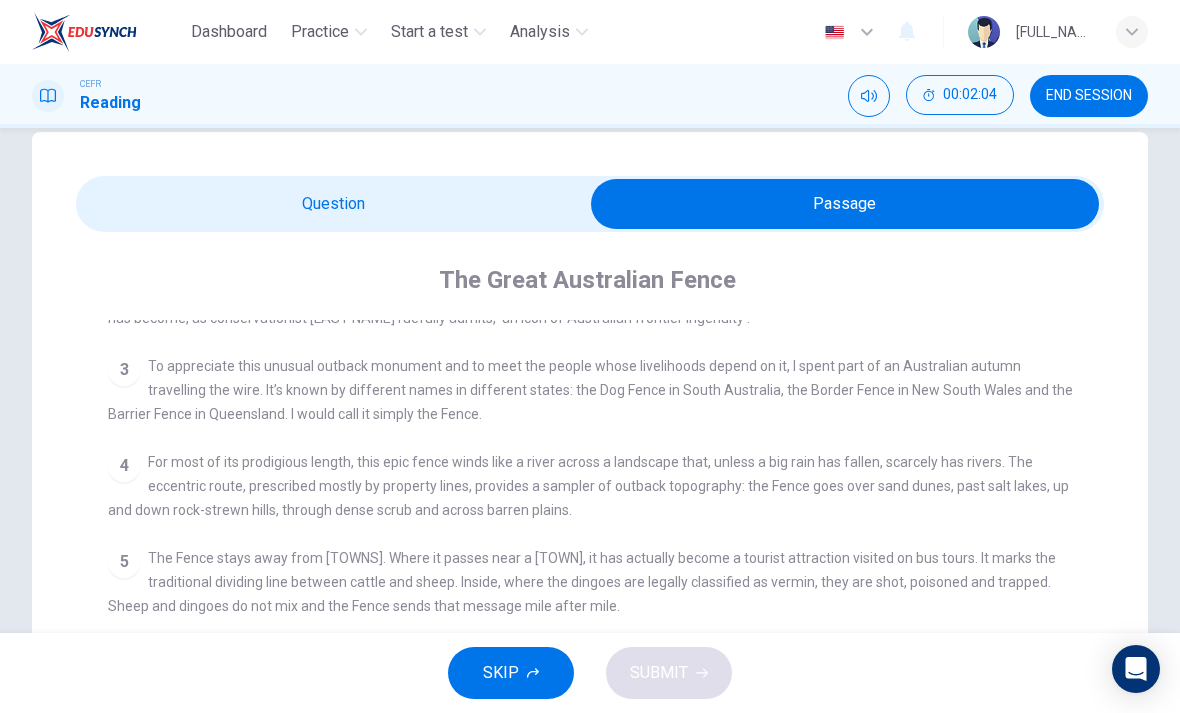 click at bounding box center [845, 204] 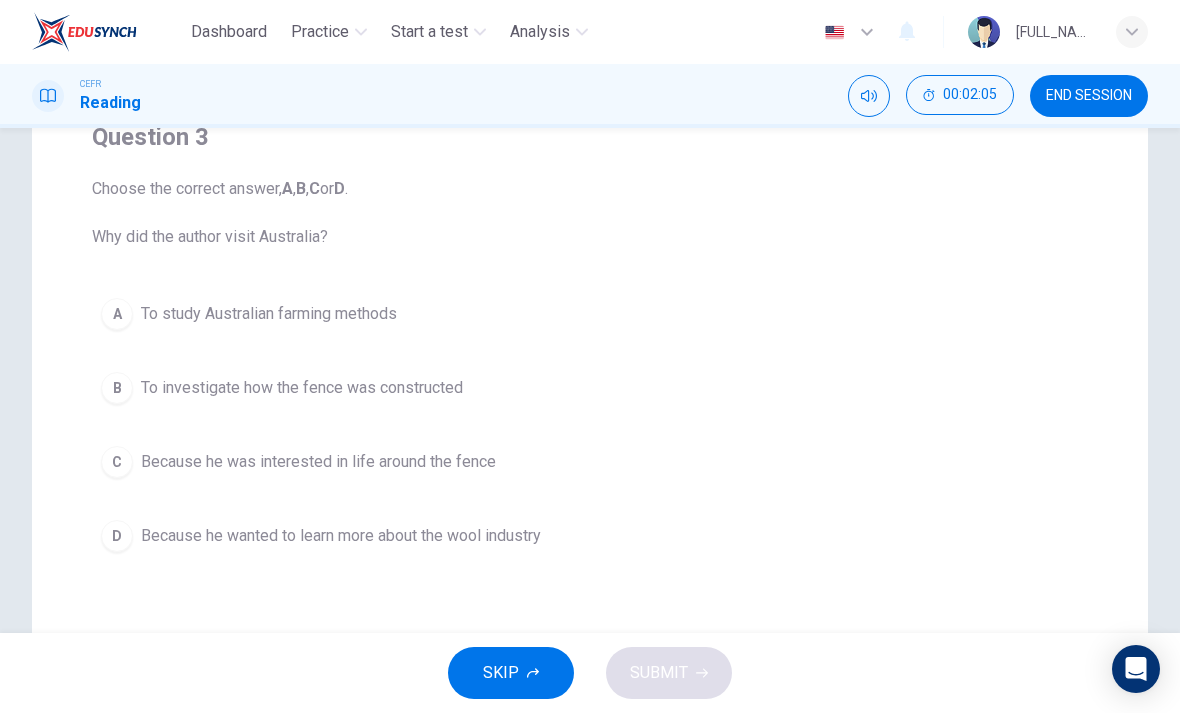 scroll, scrollTop: 182, scrollLeft: 0, axis: vertical 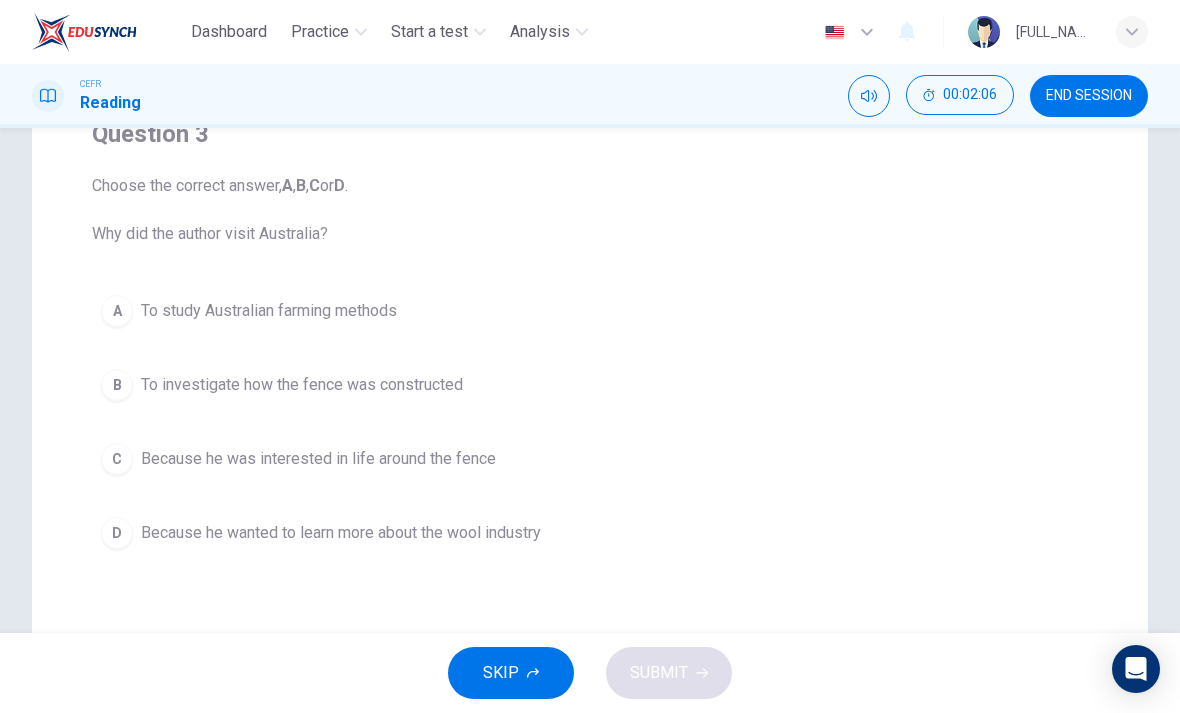 click on "B To investigate how the fence was constructed" at bounding box center [590, 385] 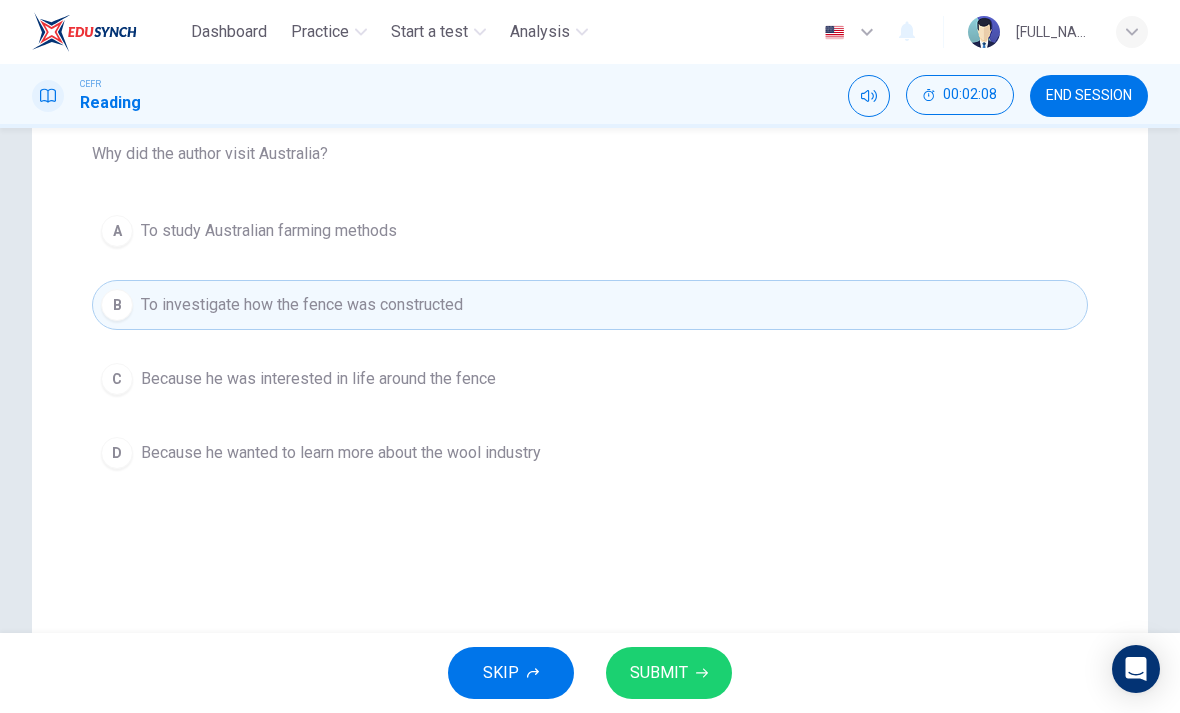 scroll, scrollTop: 265, scrollLeft: 0, axis: vertical 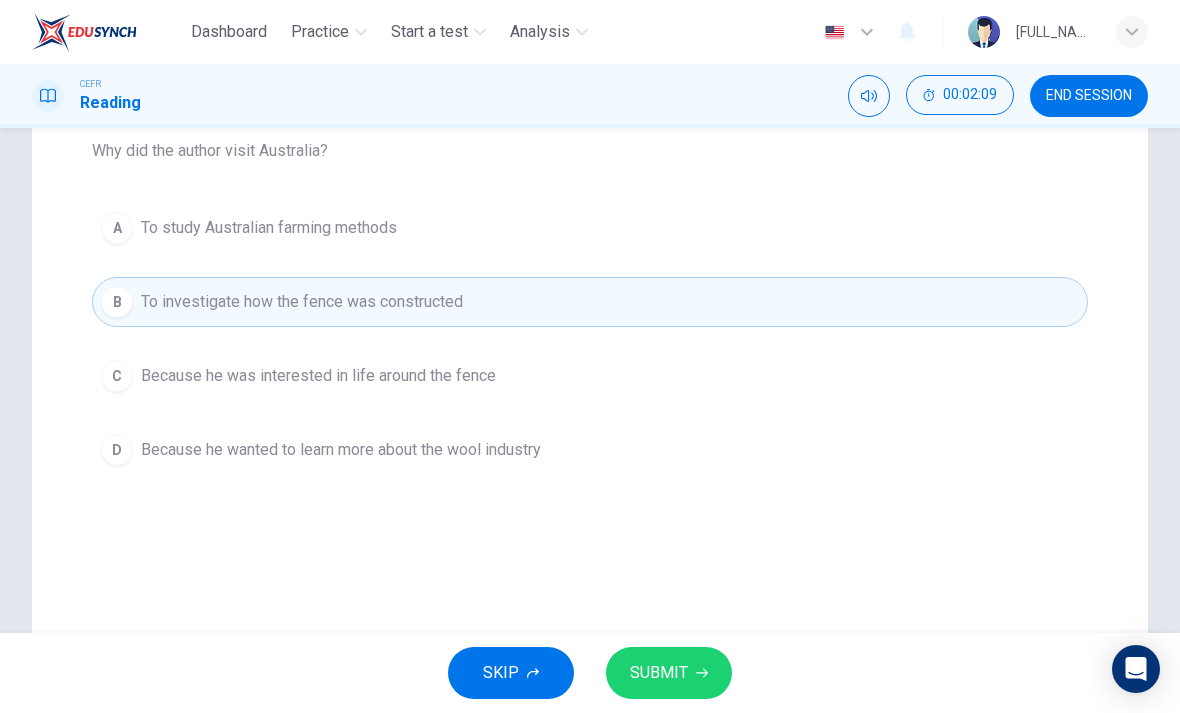 click on "C" at bounding box center [117, 228] 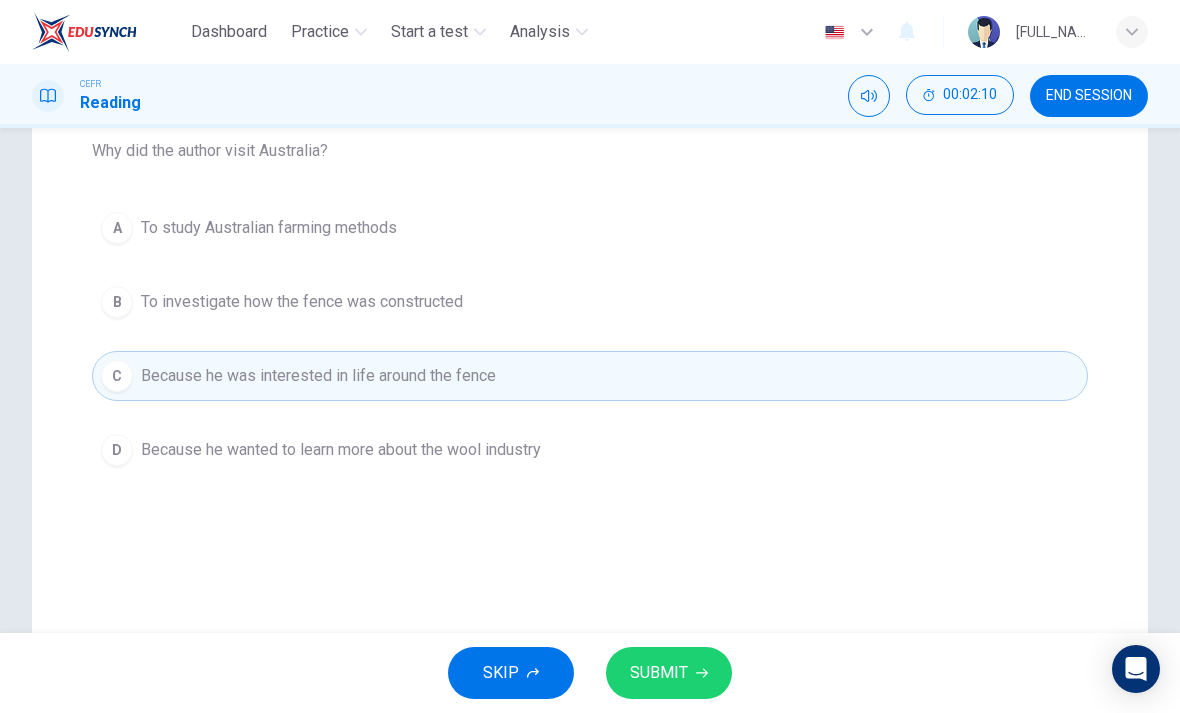 click on "SUBMIT" at bounding box center (669, 673) 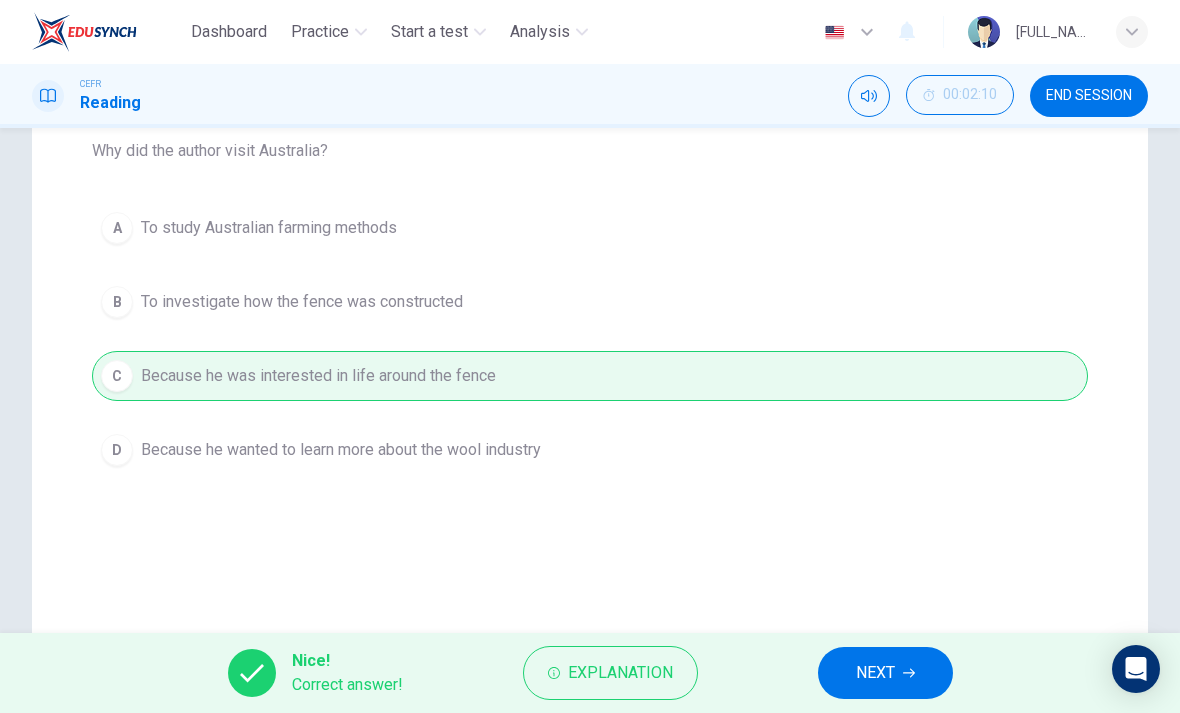 click on "NEXT" at bounding box center [885, 673] 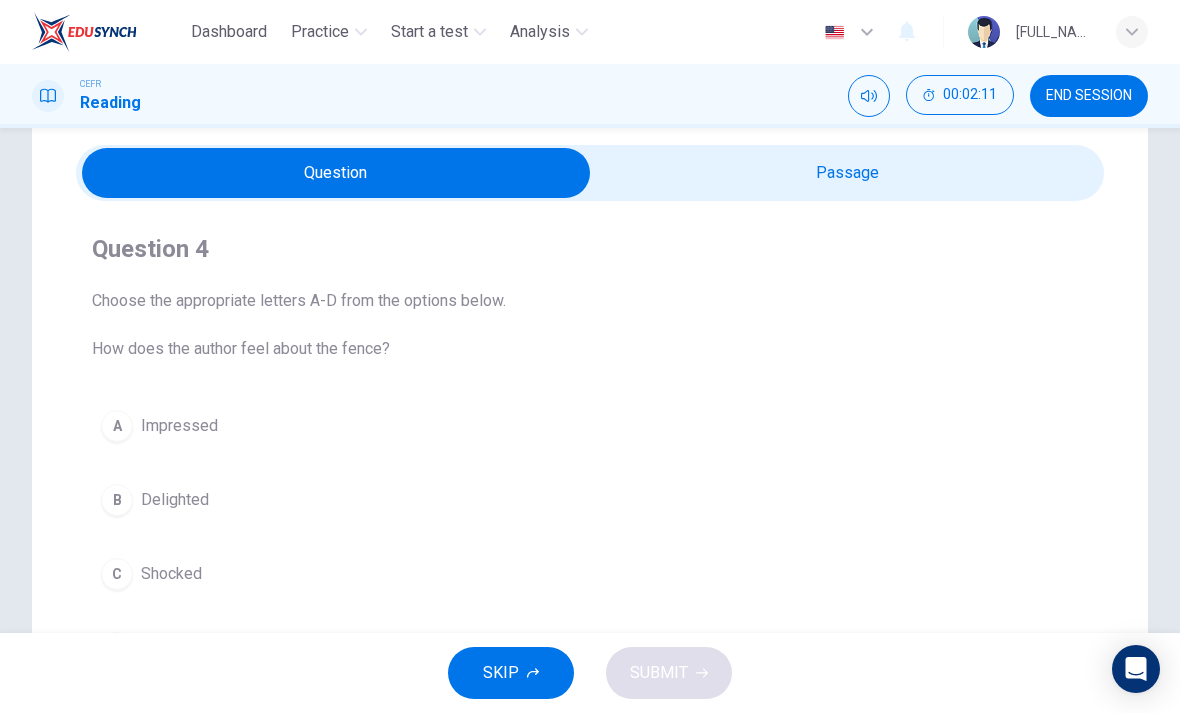 scroll, scrollTop: 68, scrollLeft: 0, axis: vertical 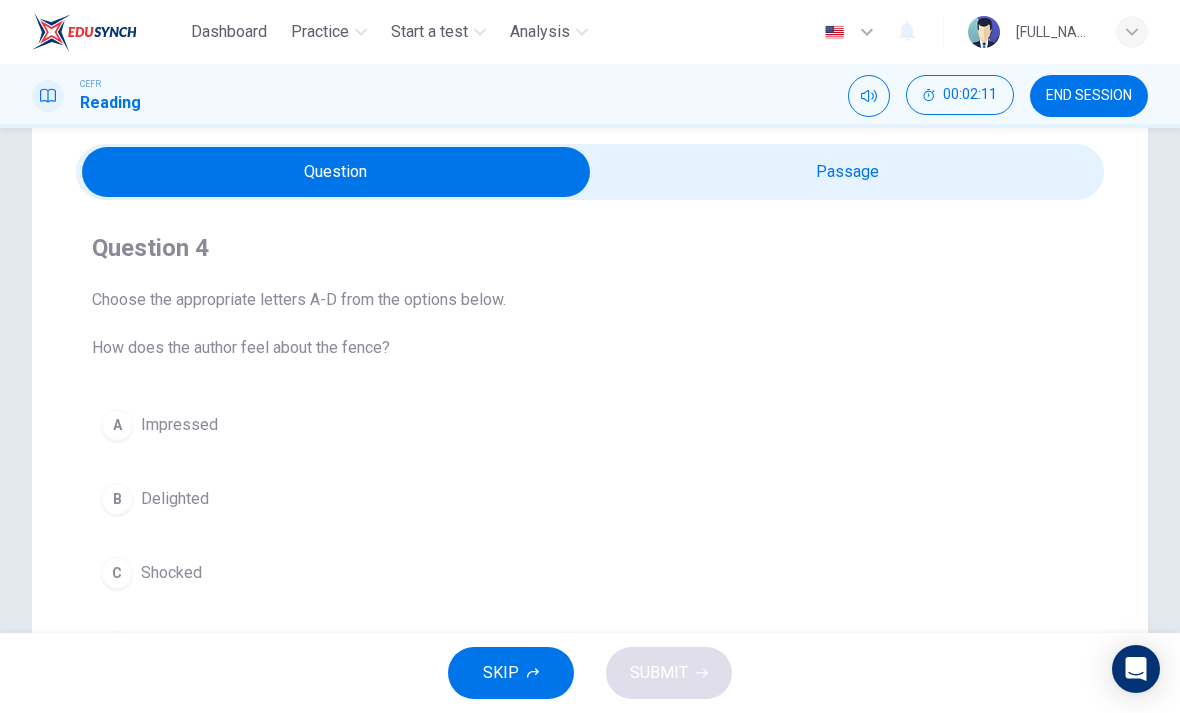 click at bounding box center (336, 172) 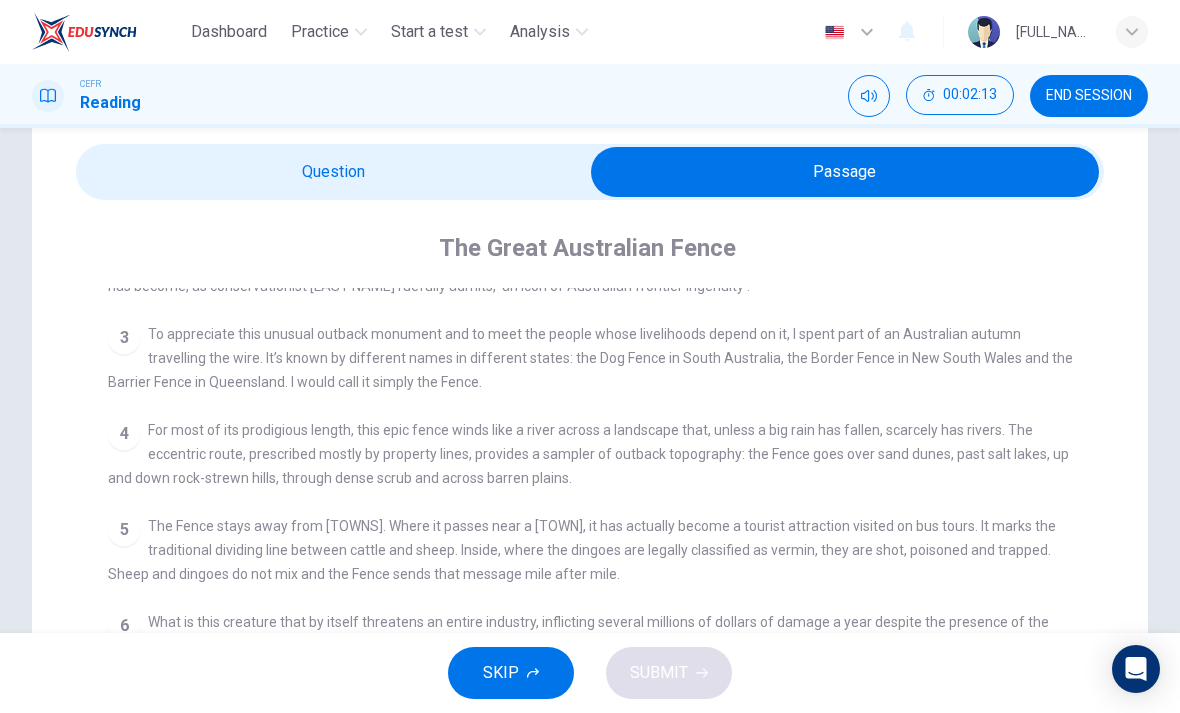click at bounding box center [845, 172] 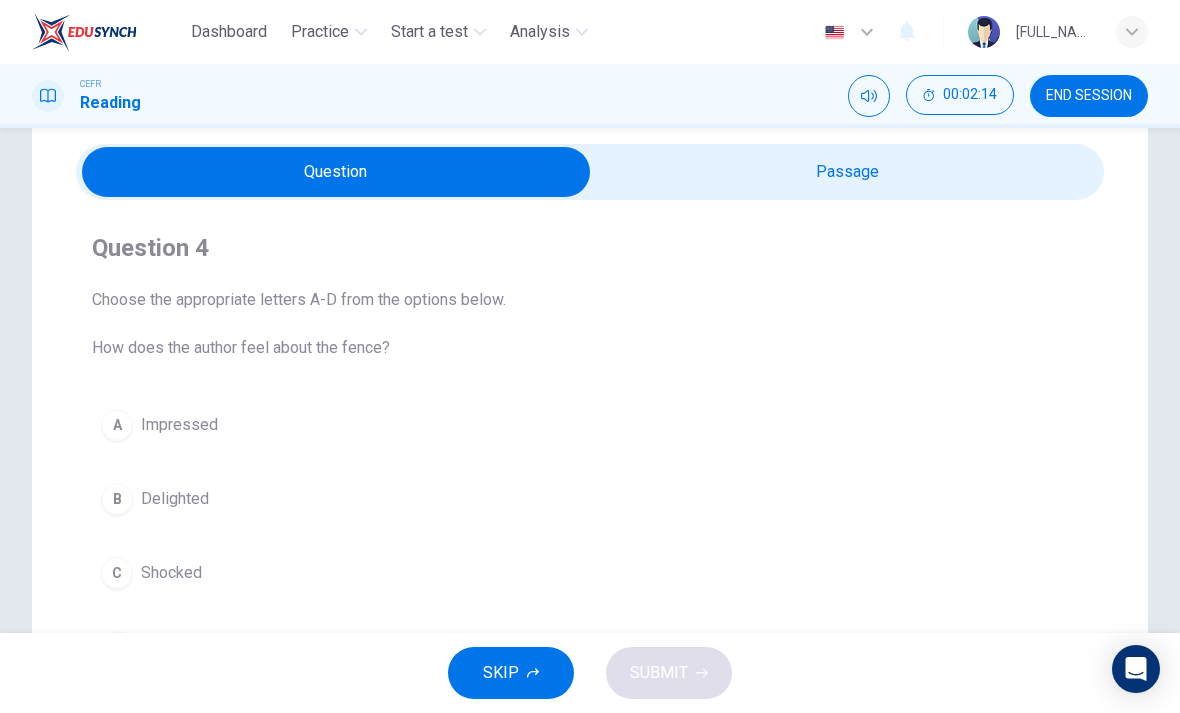 click at bounding box center (336, 172) 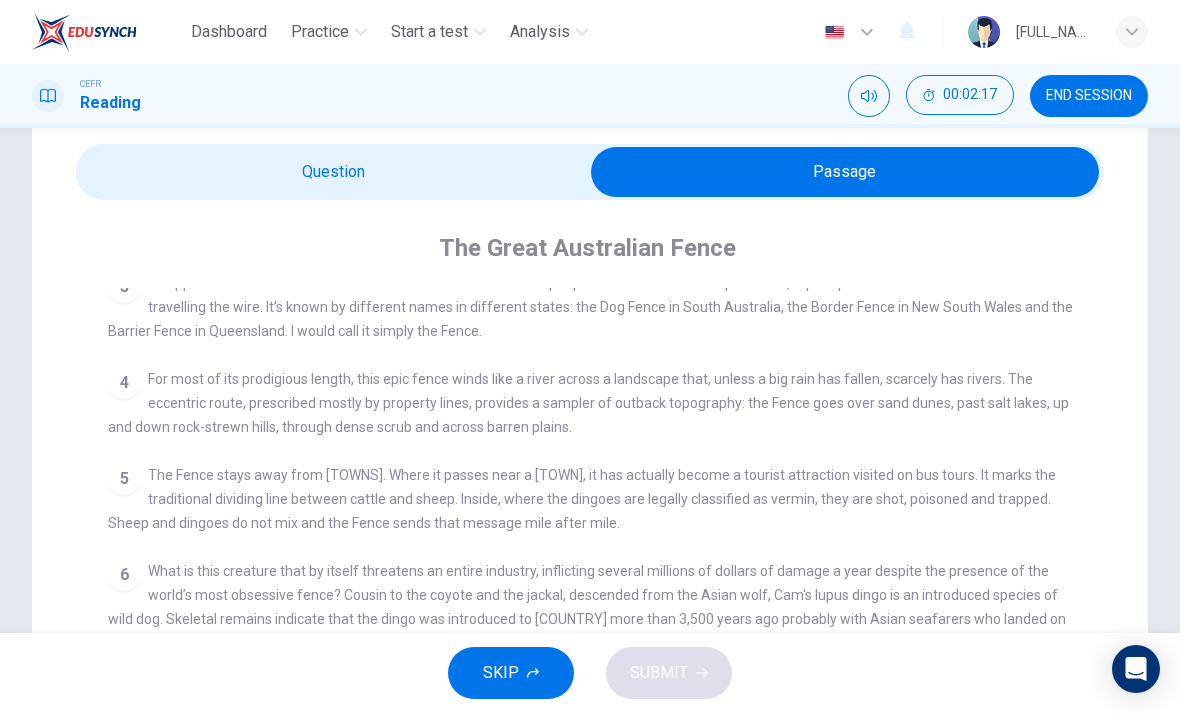 scroll, scrollTop: 644, scrollLeft: 0, axis: vertical 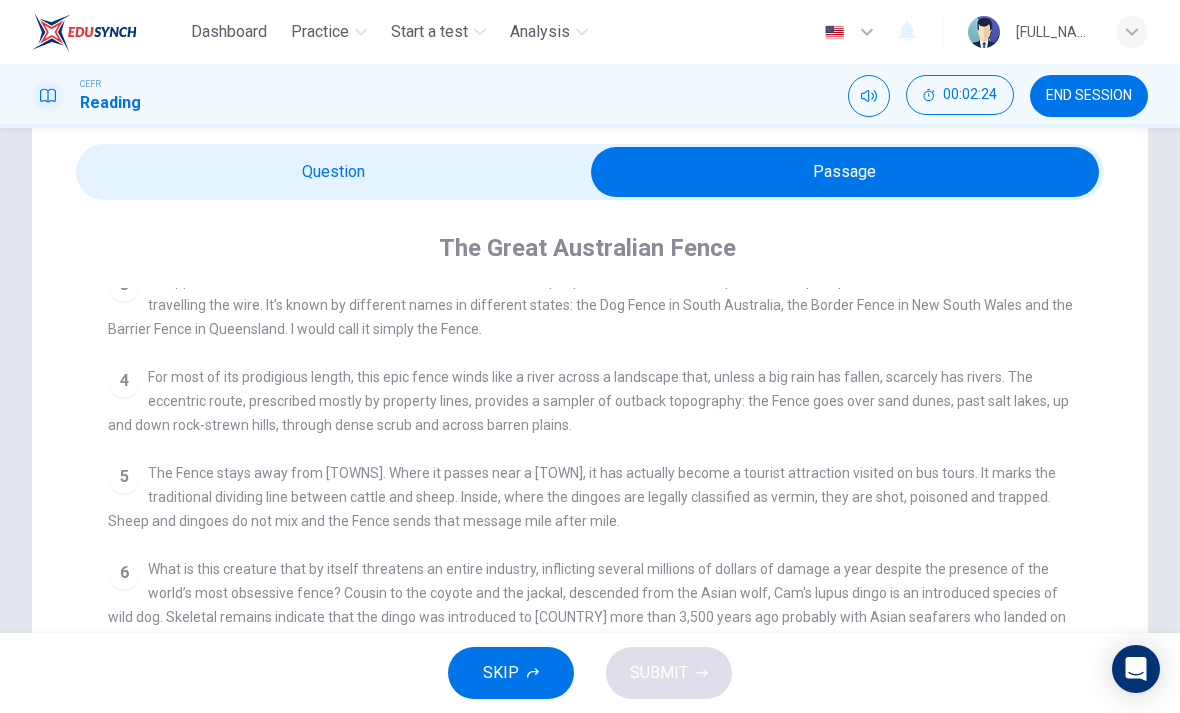 click at bounding box center (845, 172) 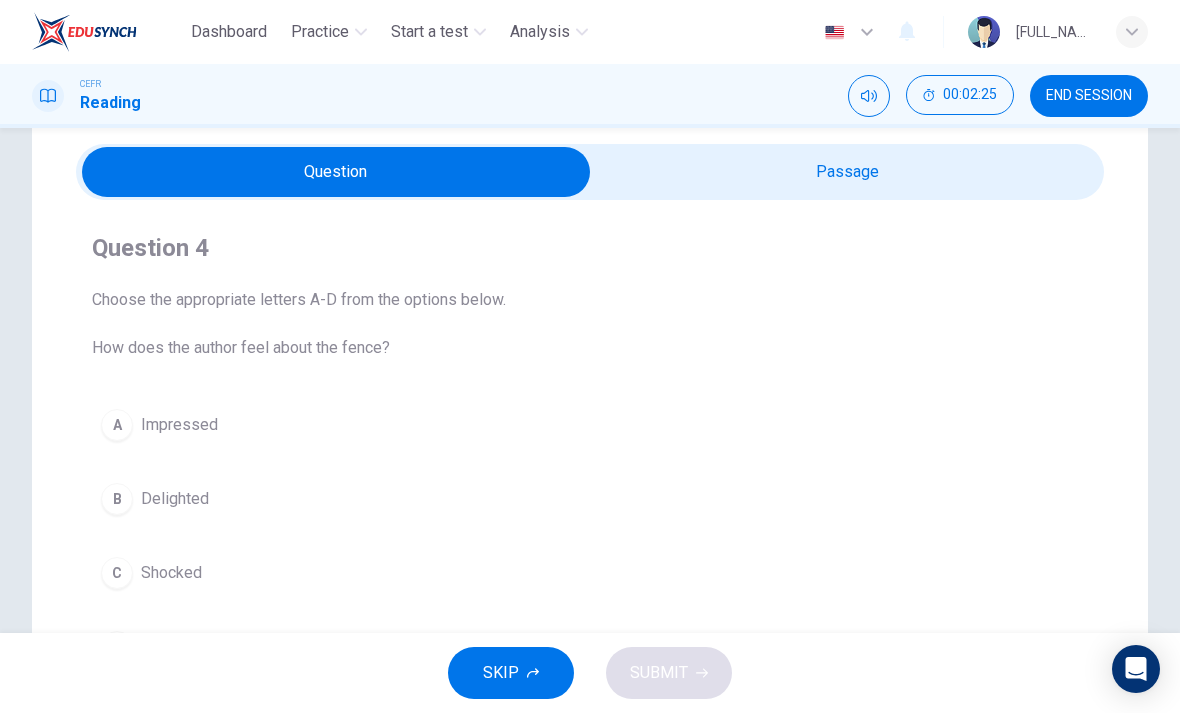 click at bounding box center [336, 172] 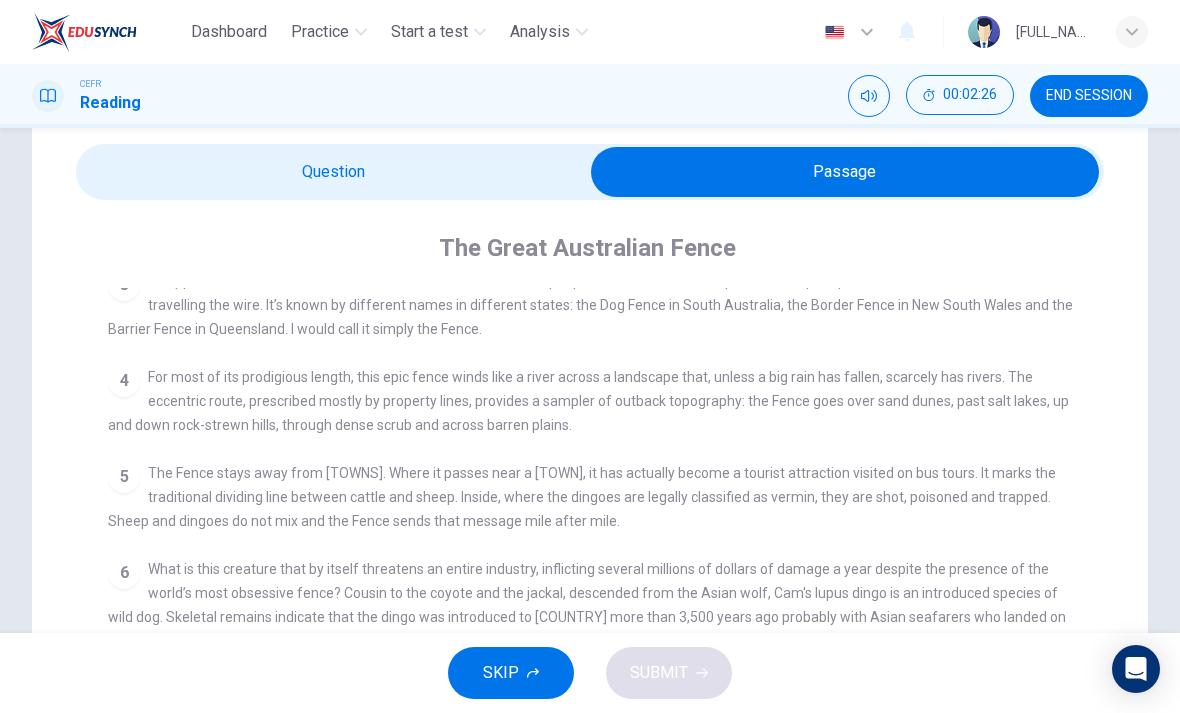 click at bounding box center (845, 172) 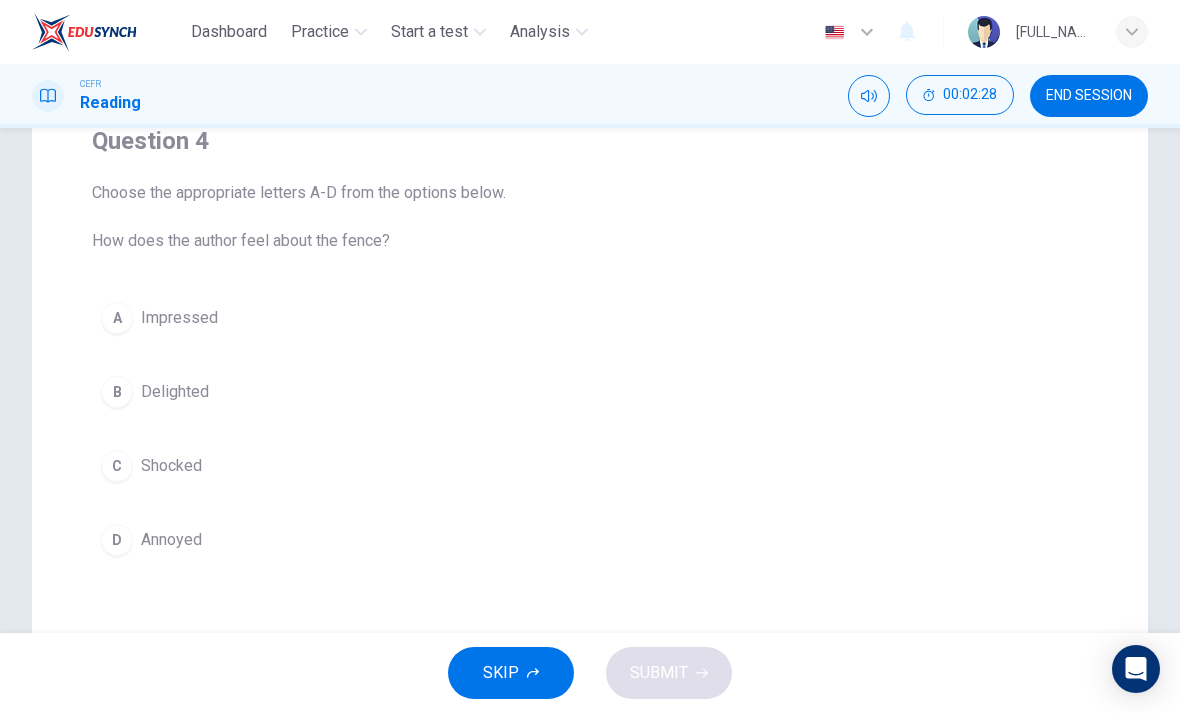 scroll, scrollTop: 176, scrollLeft: 0, axis: vertical 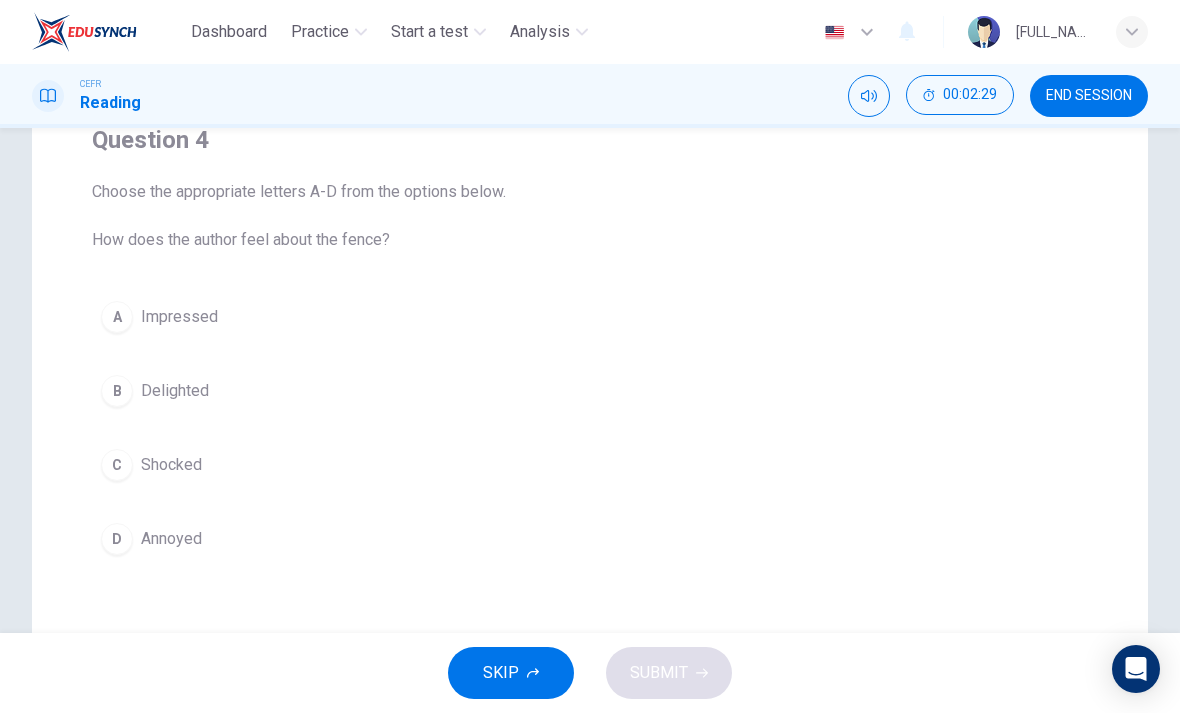 click on "A" at bounding box center (117, 317) 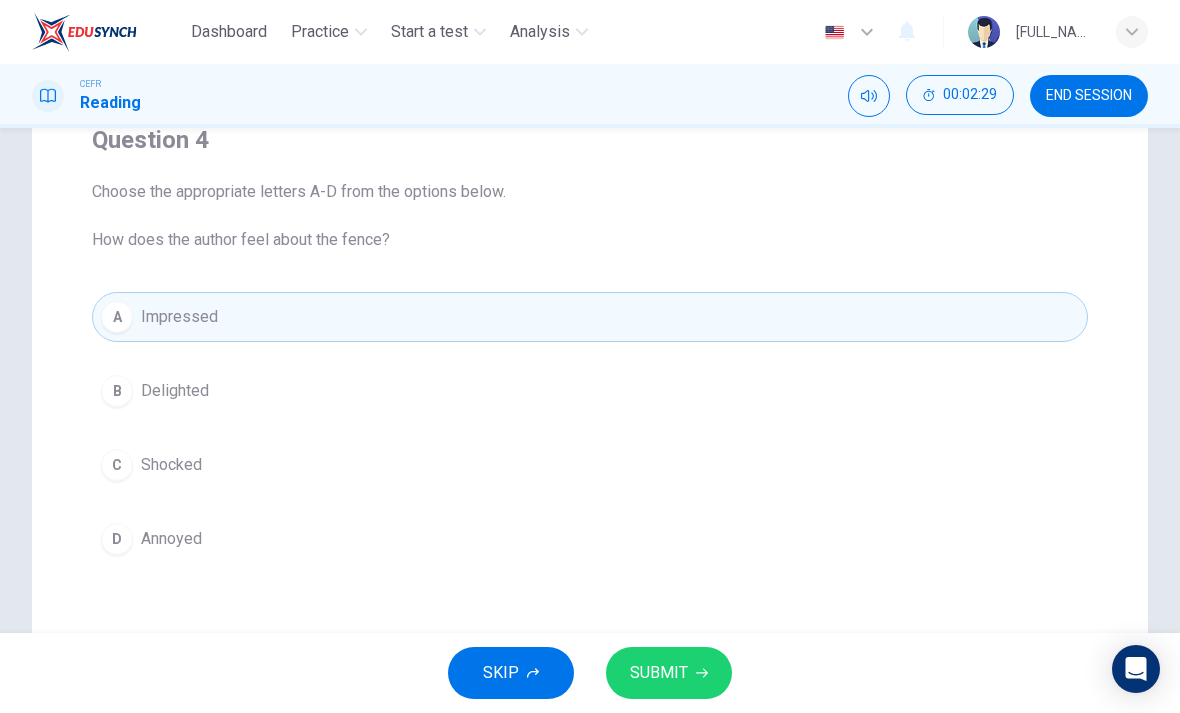 click on "SUBMIT" at bounding box center [669, 673] 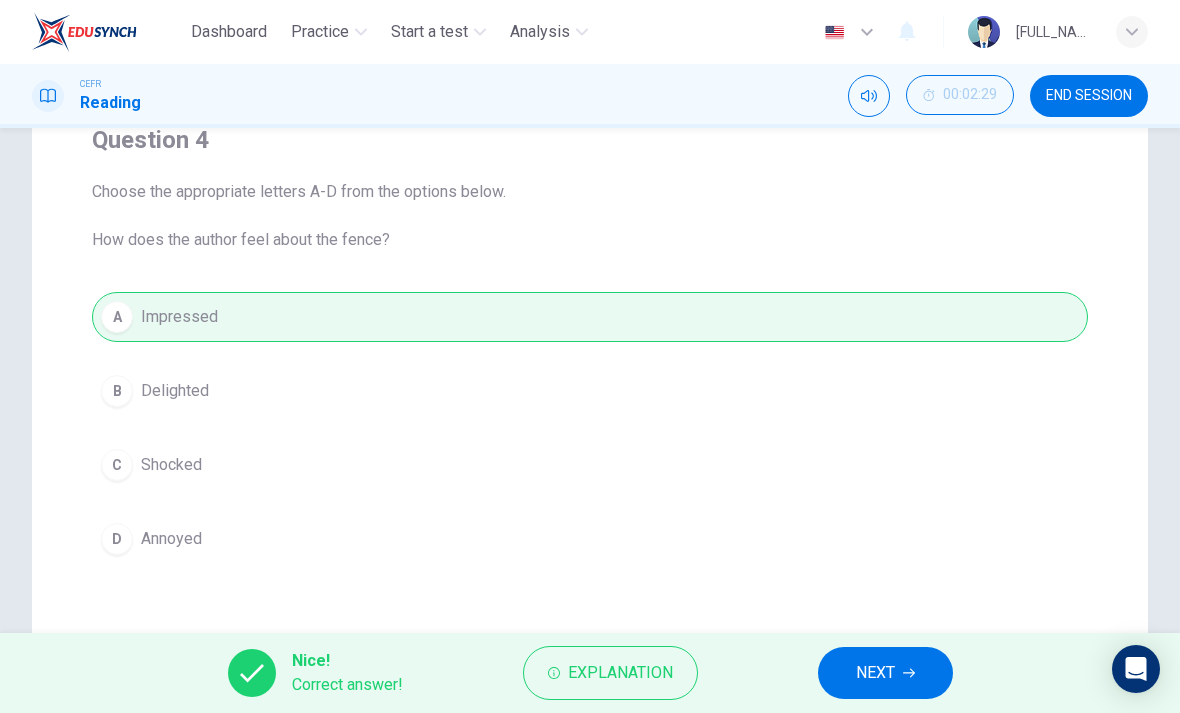 click on "NEXT" at bounding box center [885, 673] 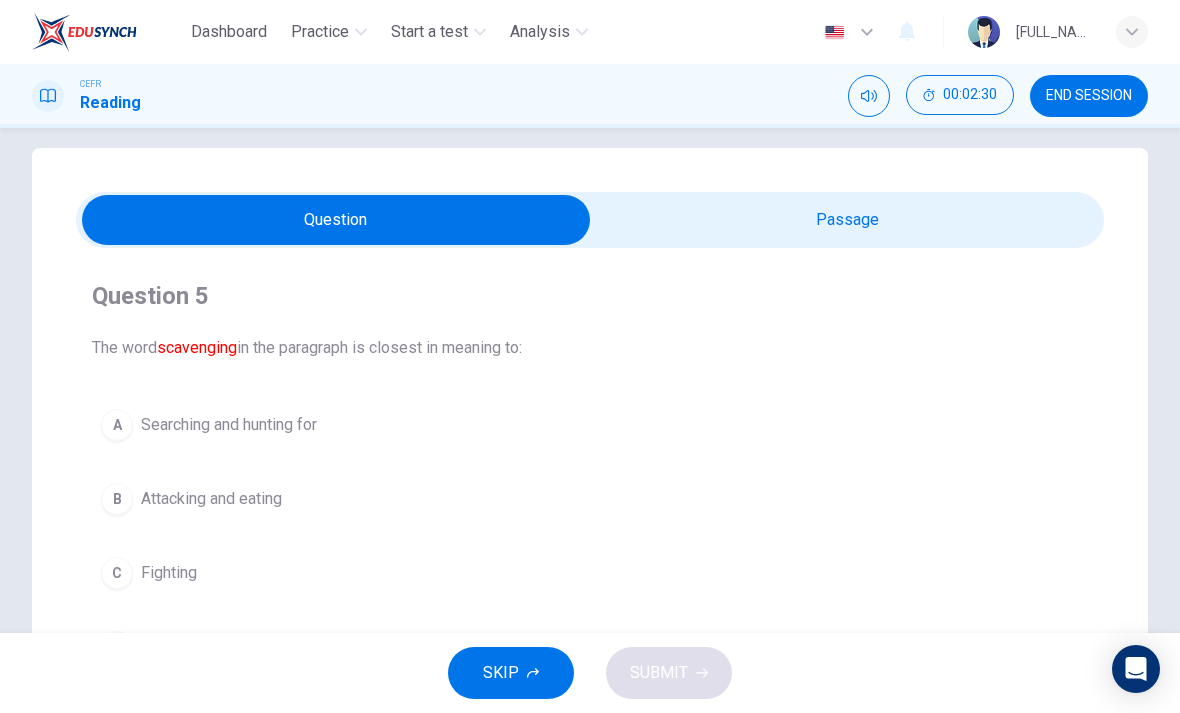 scroll, scrollTop: 26, scrollLeft: 0, axis: vertical 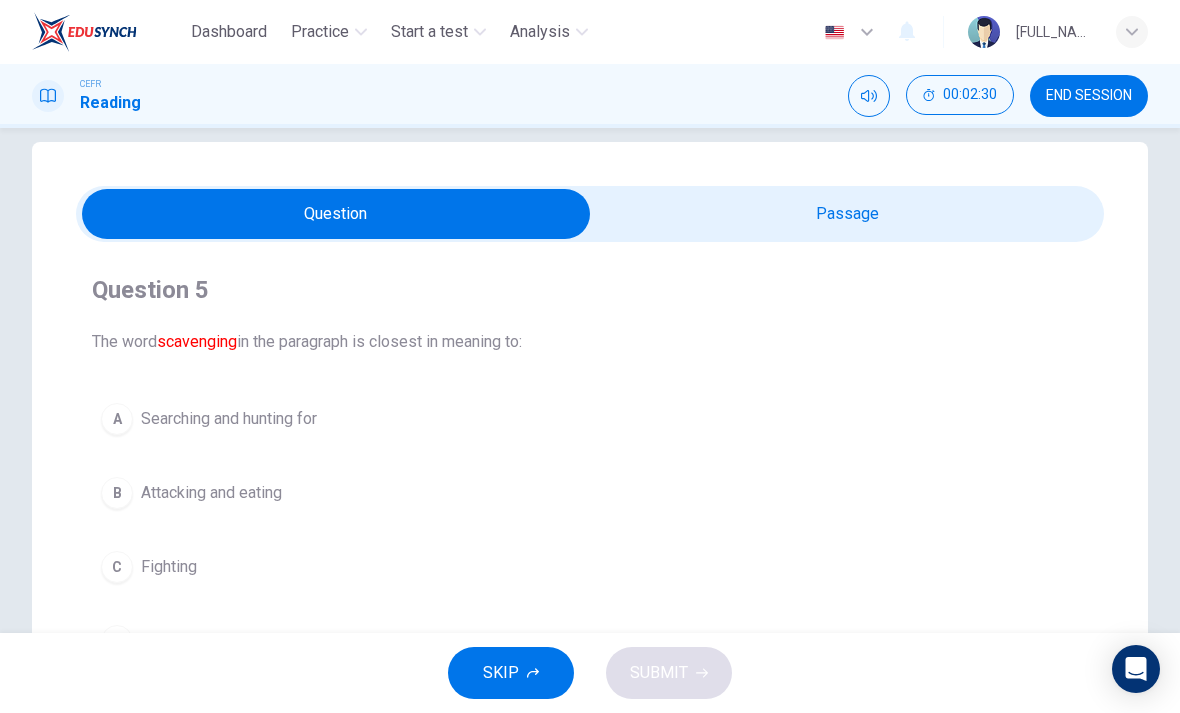 click at bounding box center [336, 214] 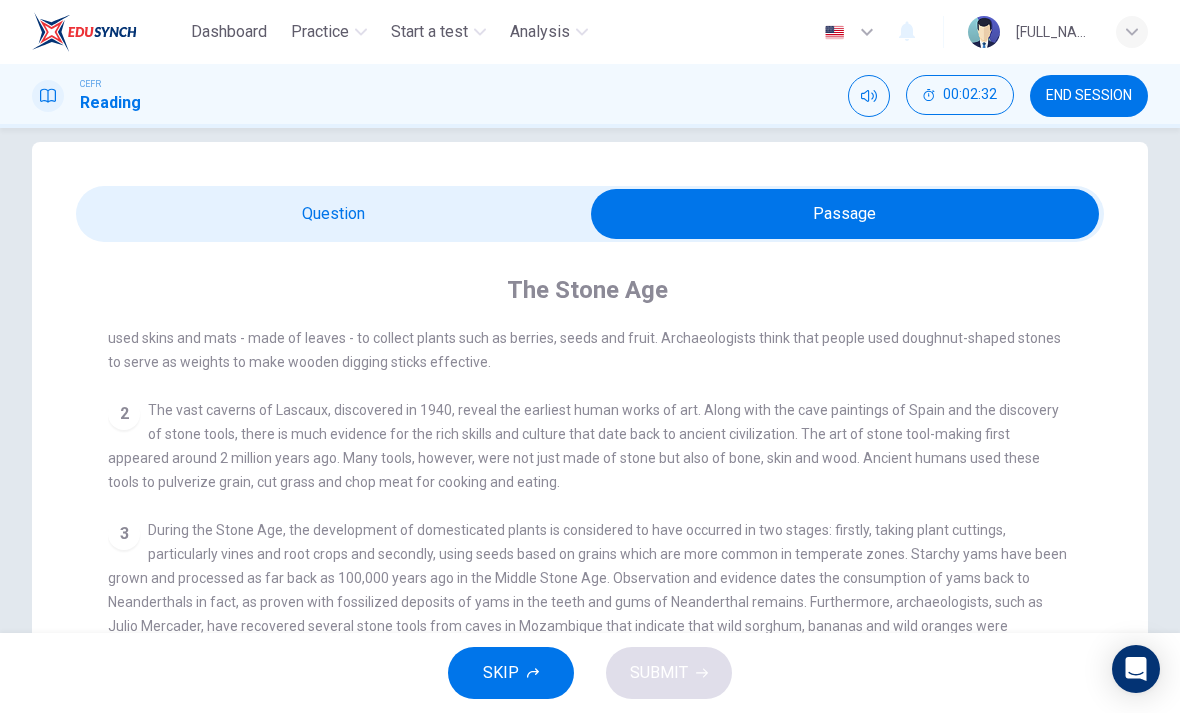 scroll, scrollTop: 85, scrollLeft: 0, axis: vertical 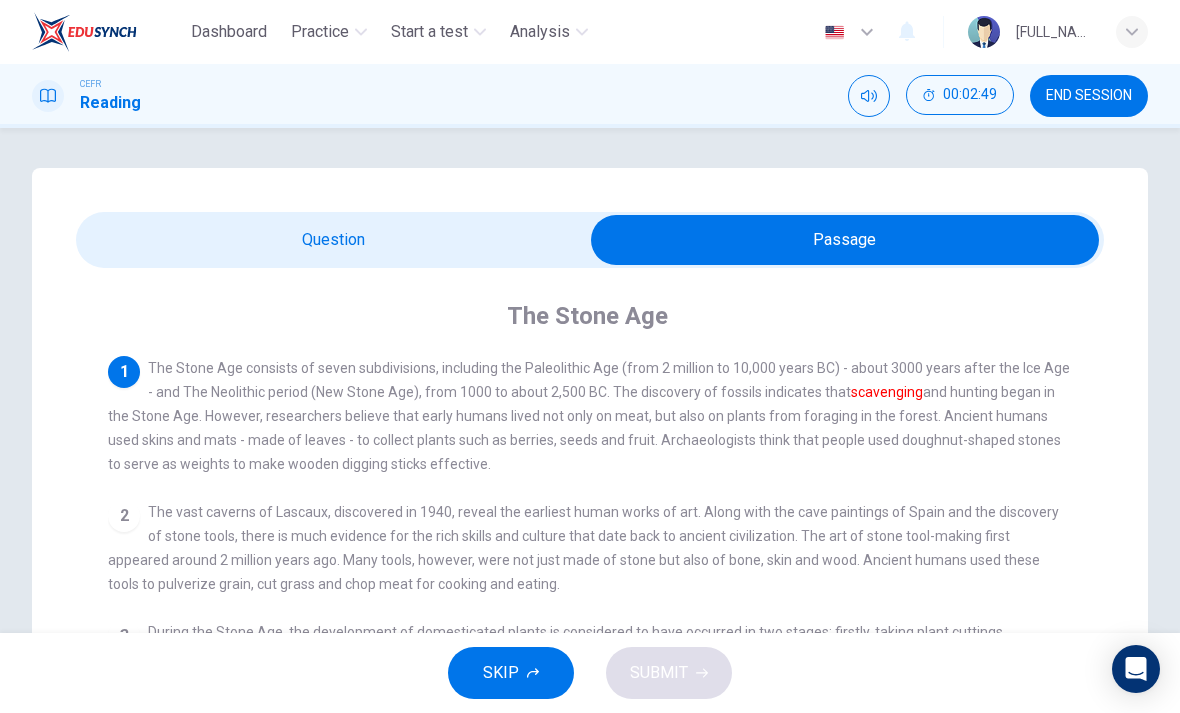 click on "To investigate how the fence was constructed" at bounding box center [590, 642] 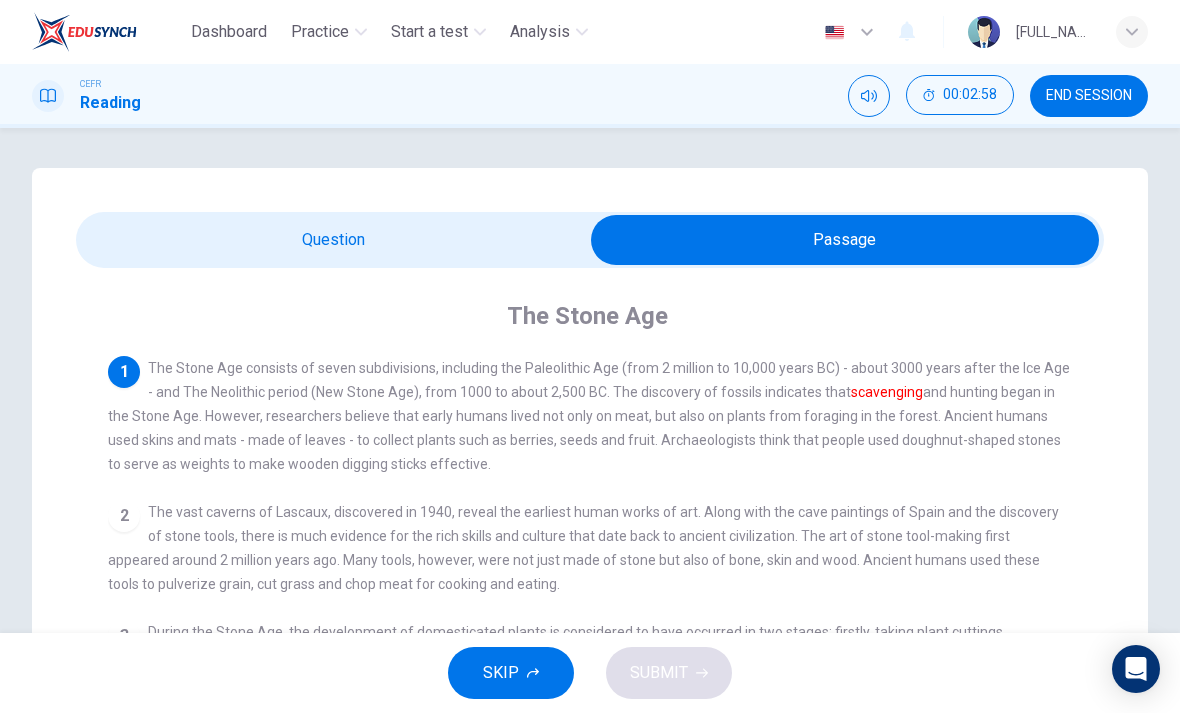 click at bounding box center [845, 240] 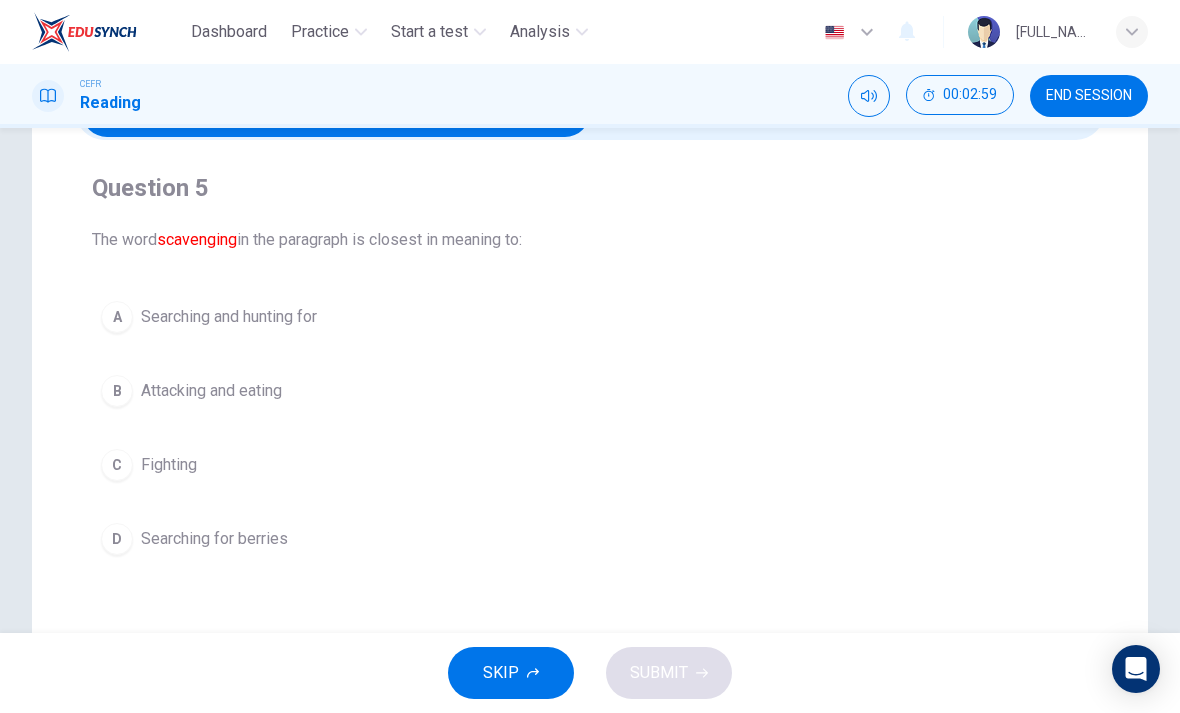 scroll, scrollTop: 132, scrollLeft: 0, axis: vertical 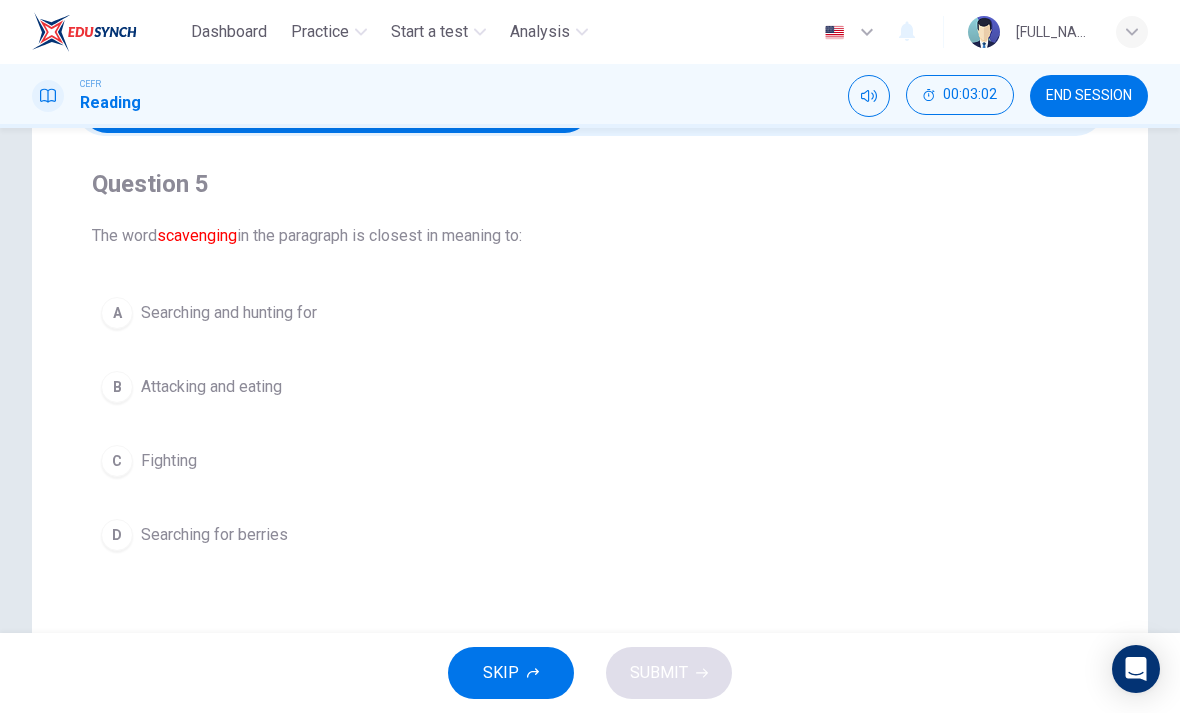 click on "A" at bounding box center [117, 313] 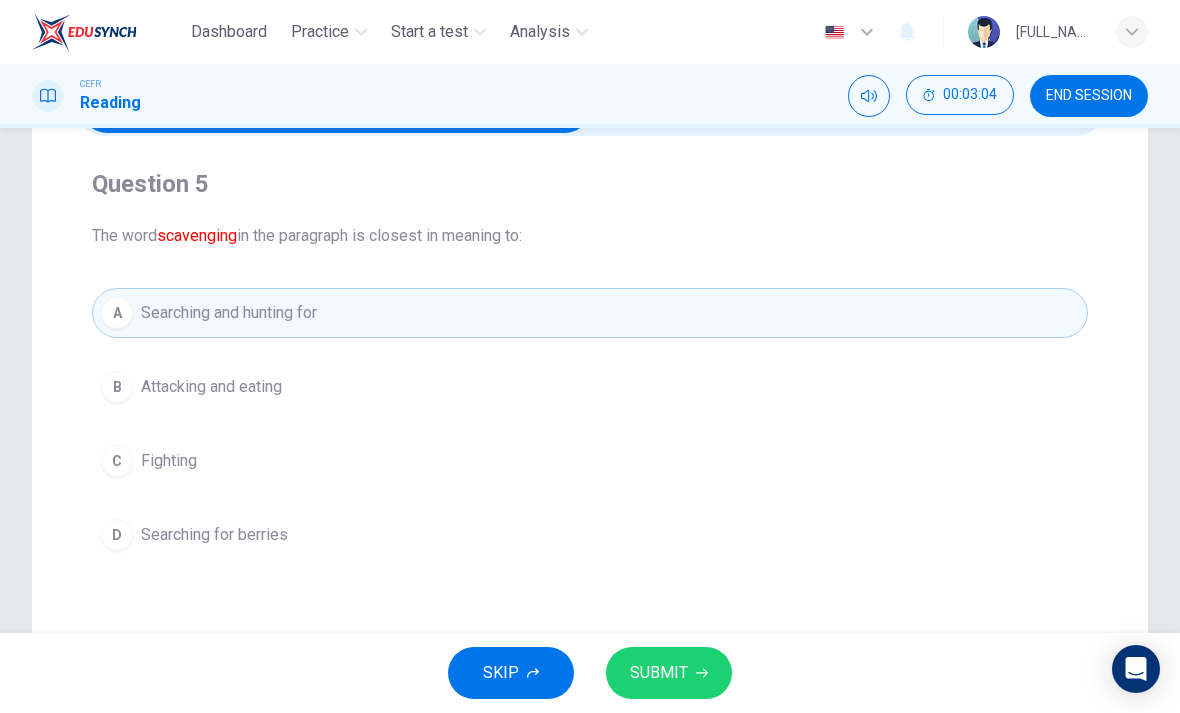 scroll, scrollTop: 68, scrollLeft: 0, axis: vertical 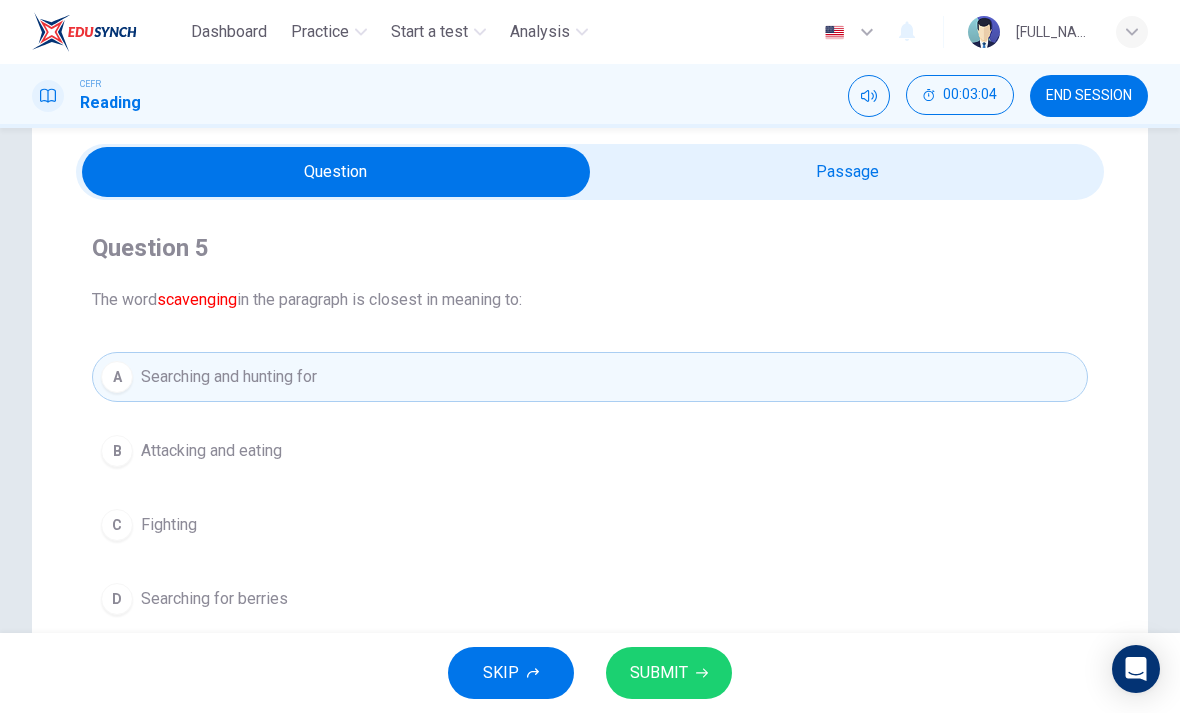 click at bounding box center [336, 172] 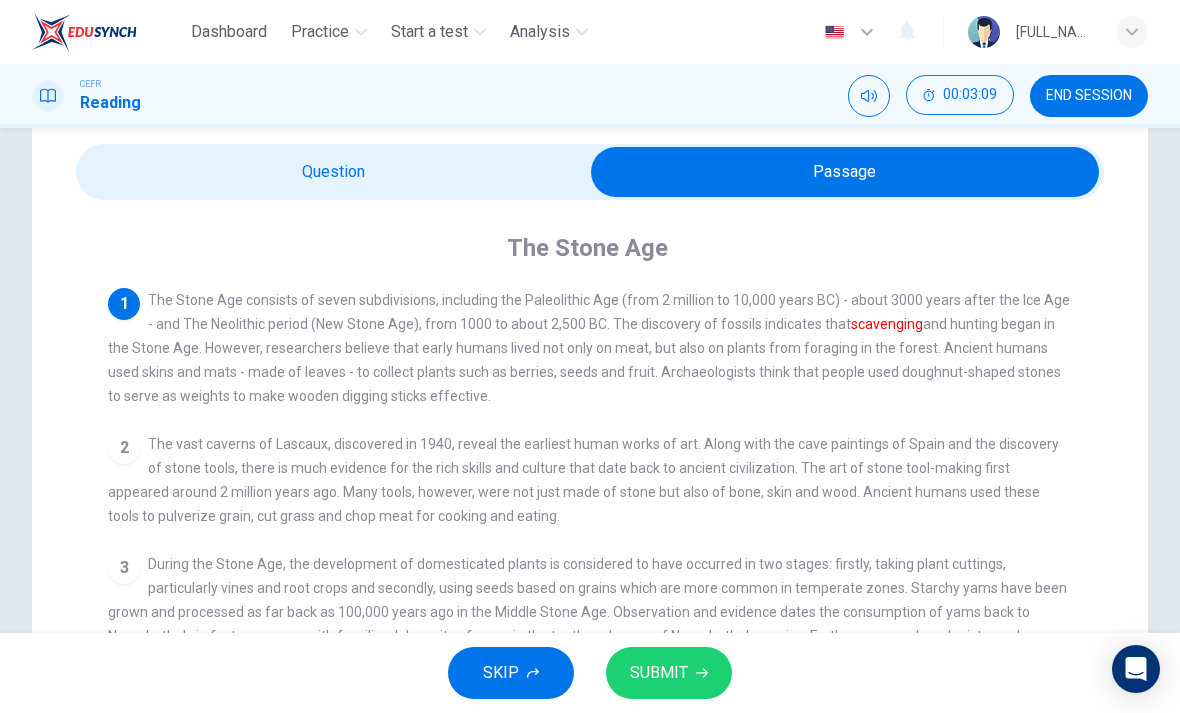 click at bounding box center [845, 172] 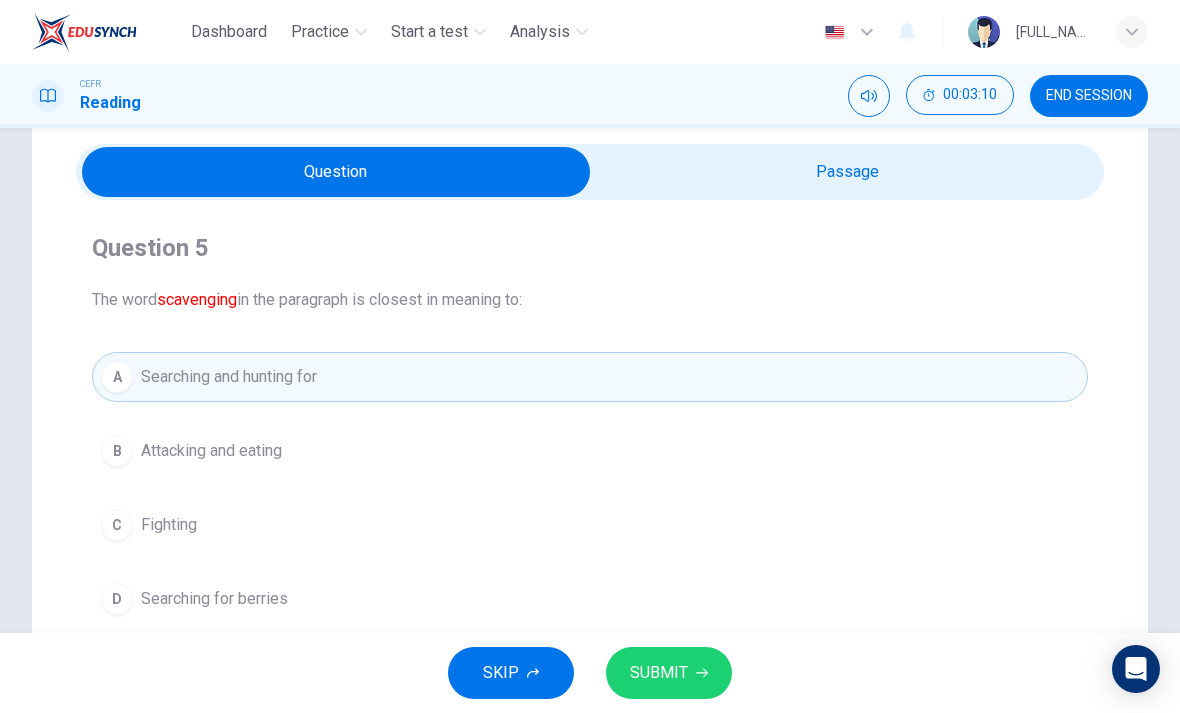 scroll, scrollTop: 158, scrollLeft: 0, axis: vertical 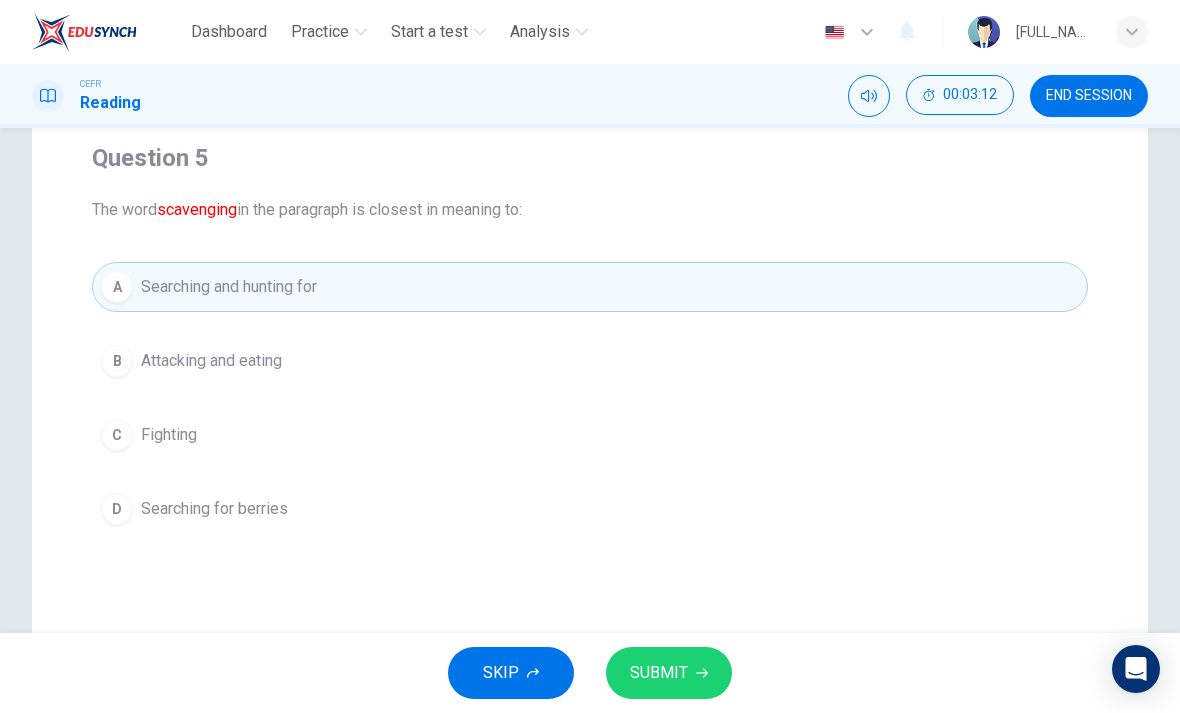 click on "B" at bounding box center (117, 361) 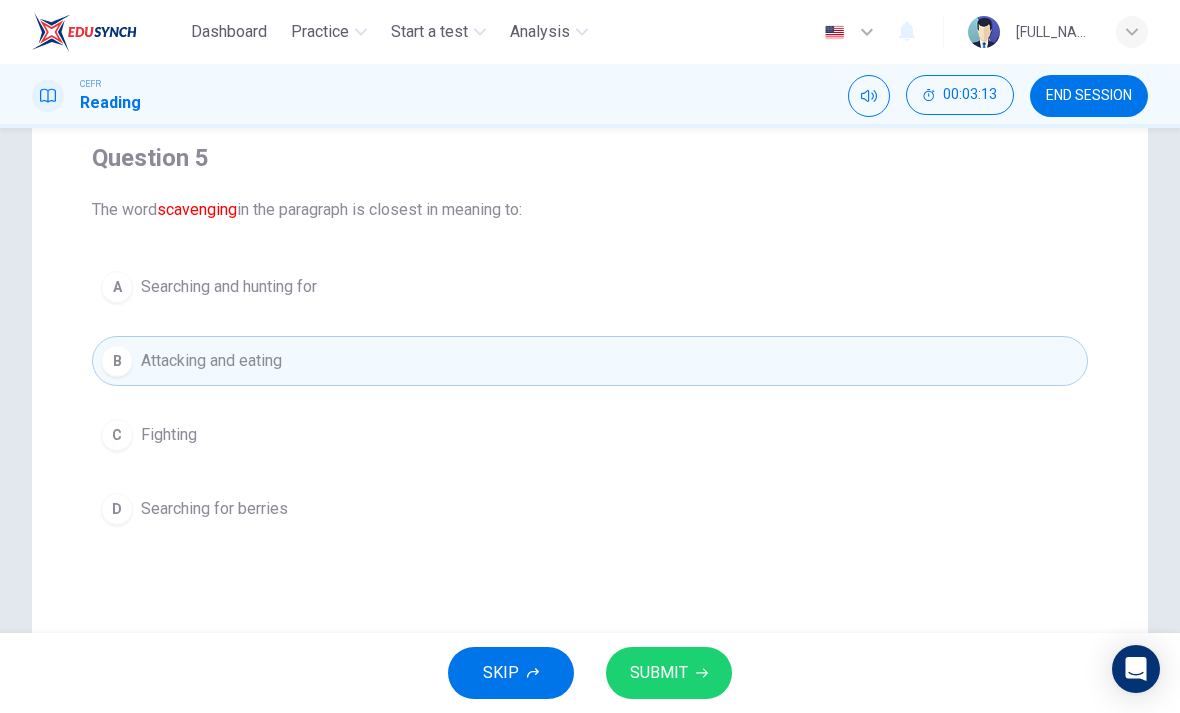 click on "SKIP SUBMIT" at bounding box center [590, 673] 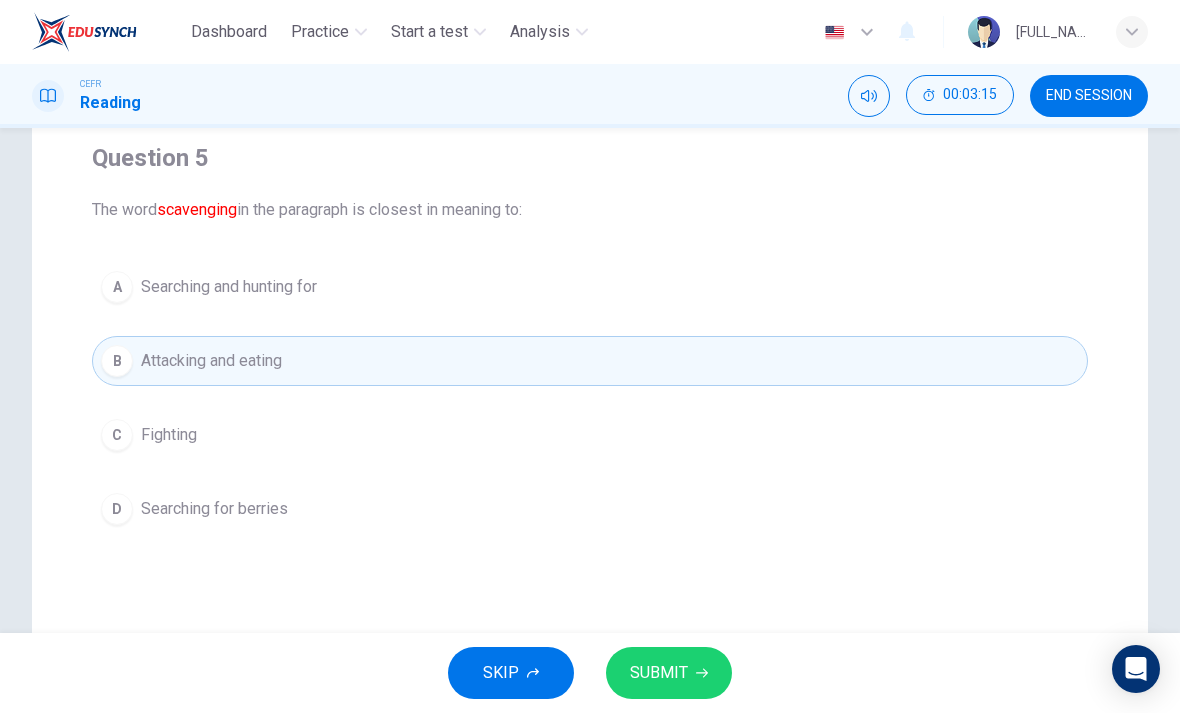 click on "SUBMIT" at bounding box center (669, 673) 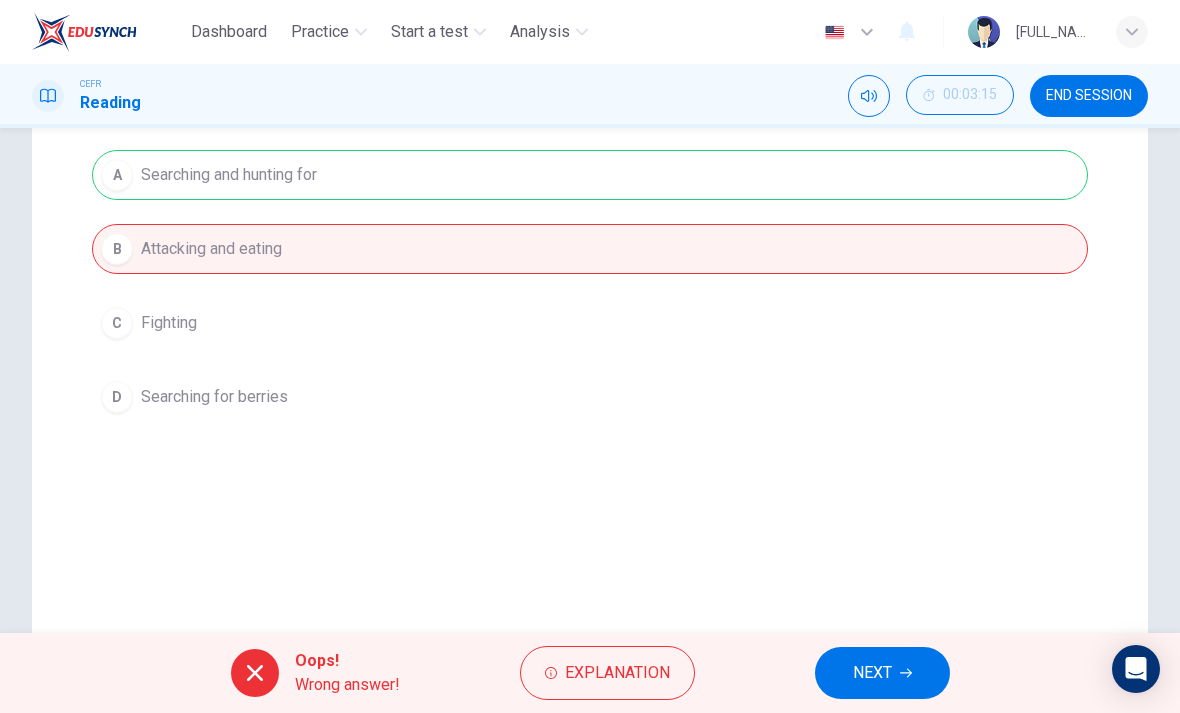 scroll, scrollTop: 282, scrollLeft: 0, axis: vertical 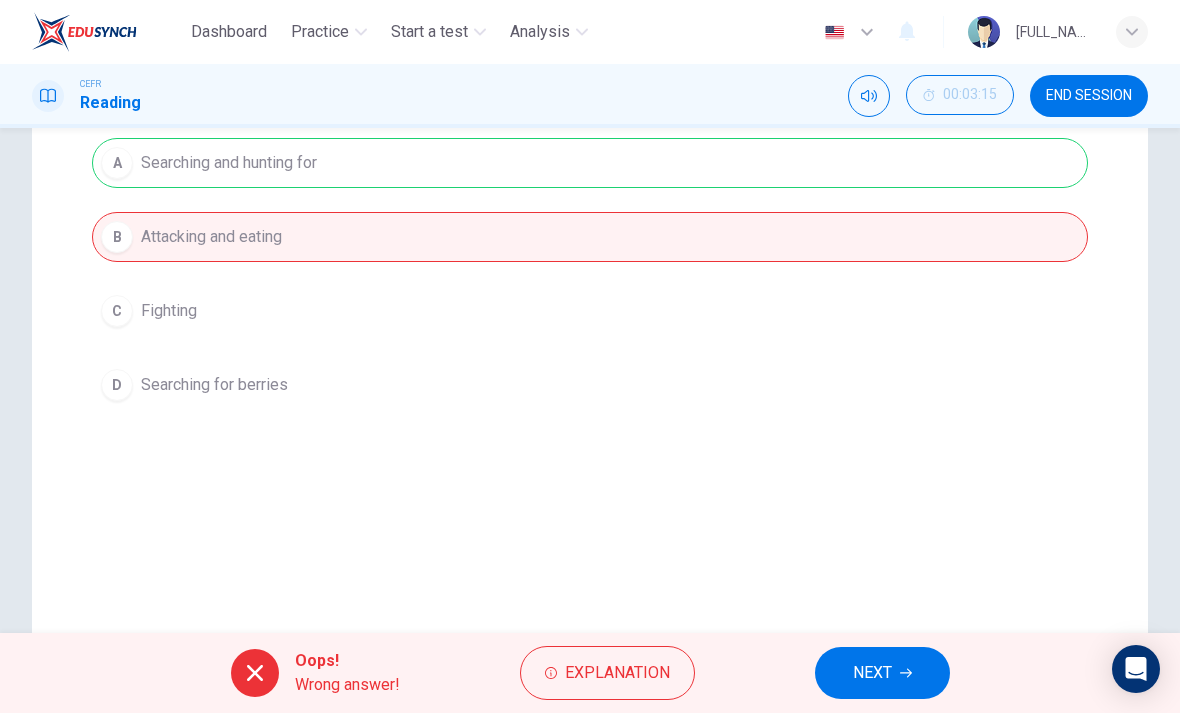 click on "Explanation" at bounding box center (617, 673) 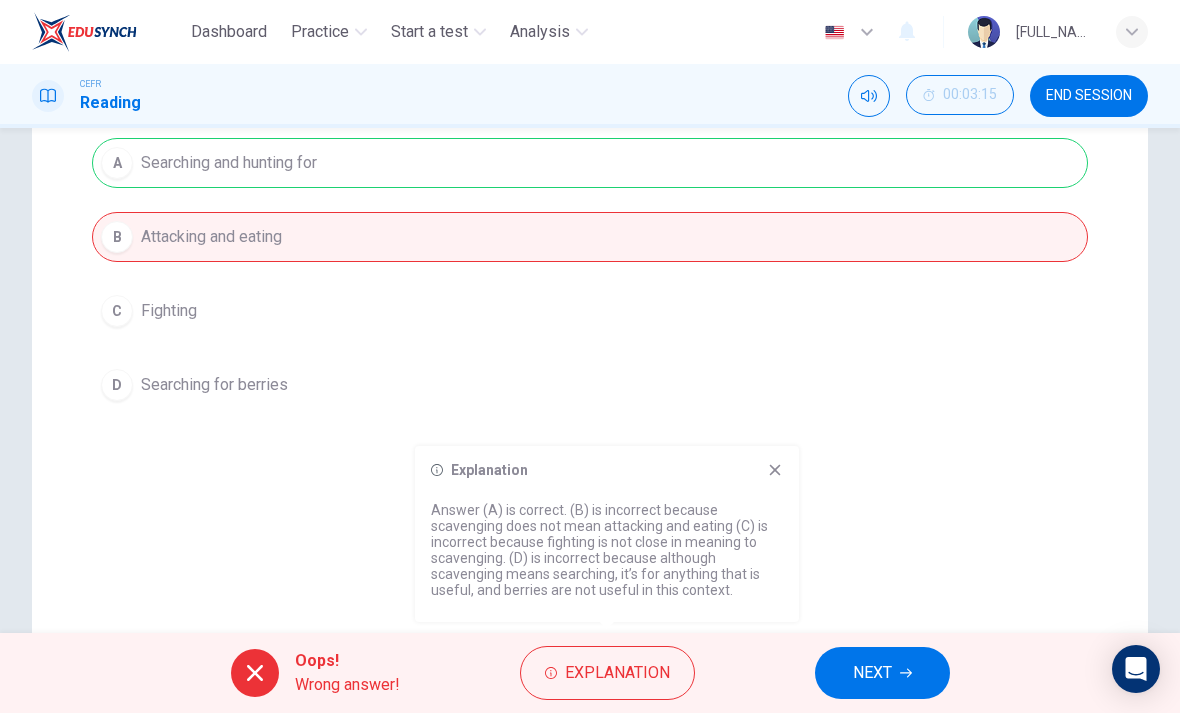 click at bounding box center (775, 470) 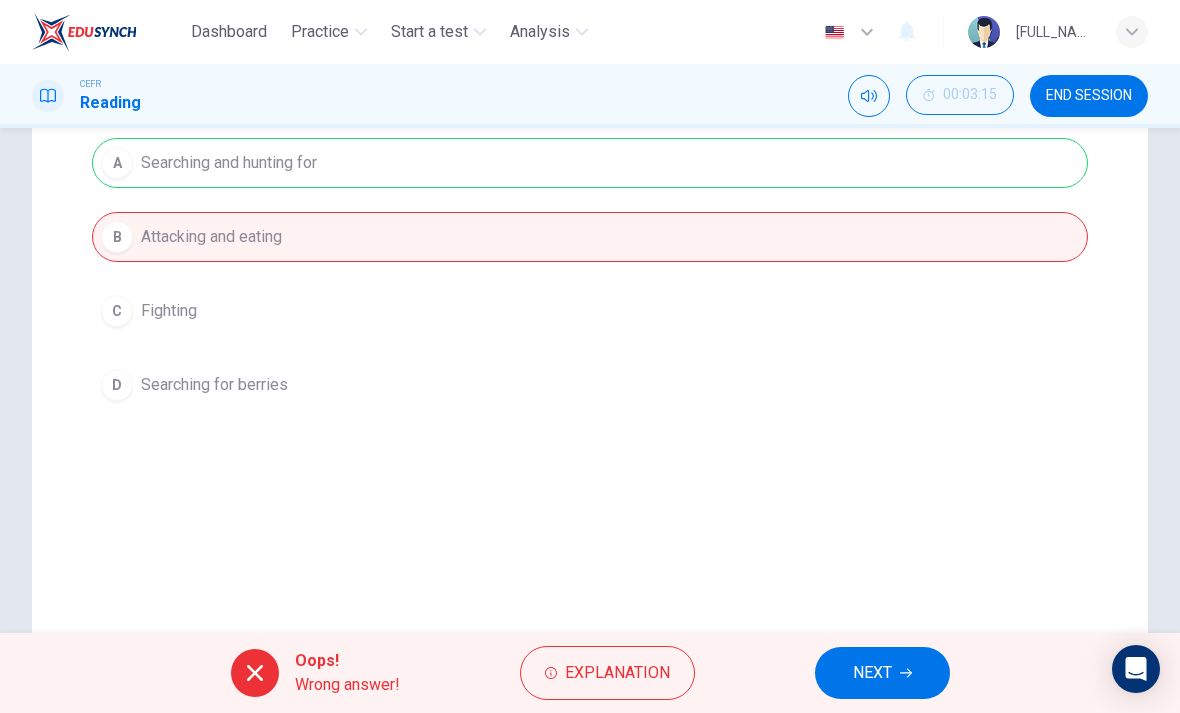 click on "NEXT" at bounding box center [882, 673] 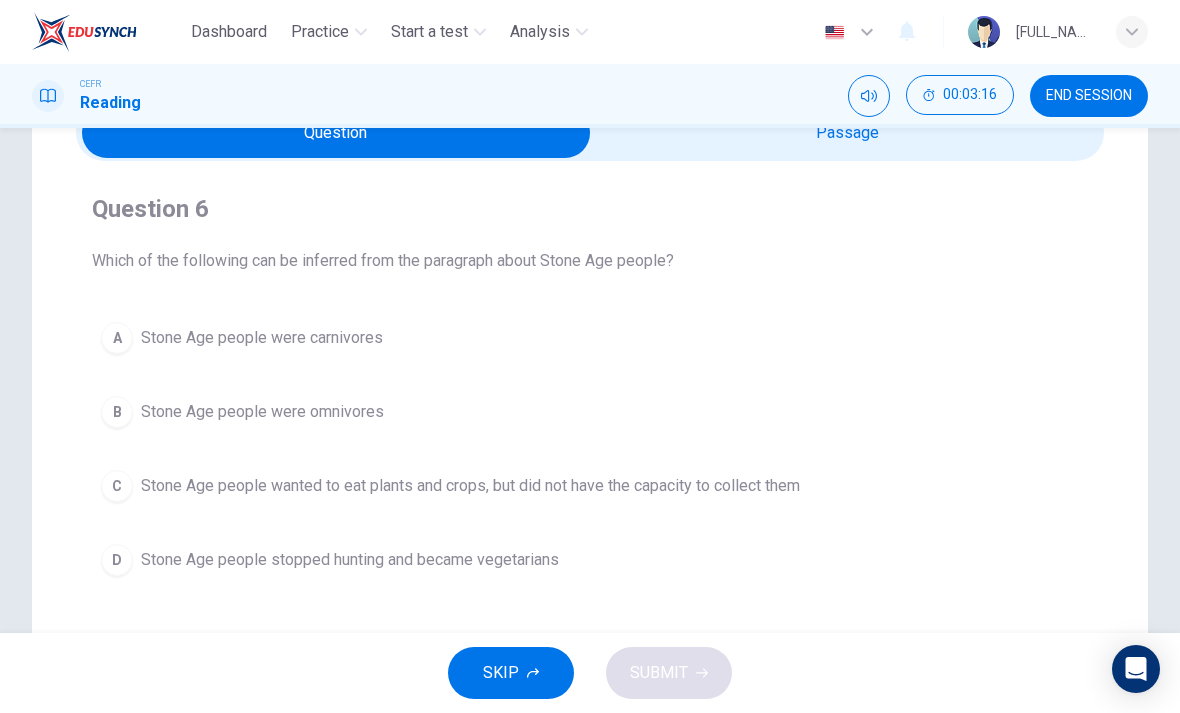scroll, scrollTop: 65, scrollLeft: 0, axis: vertical 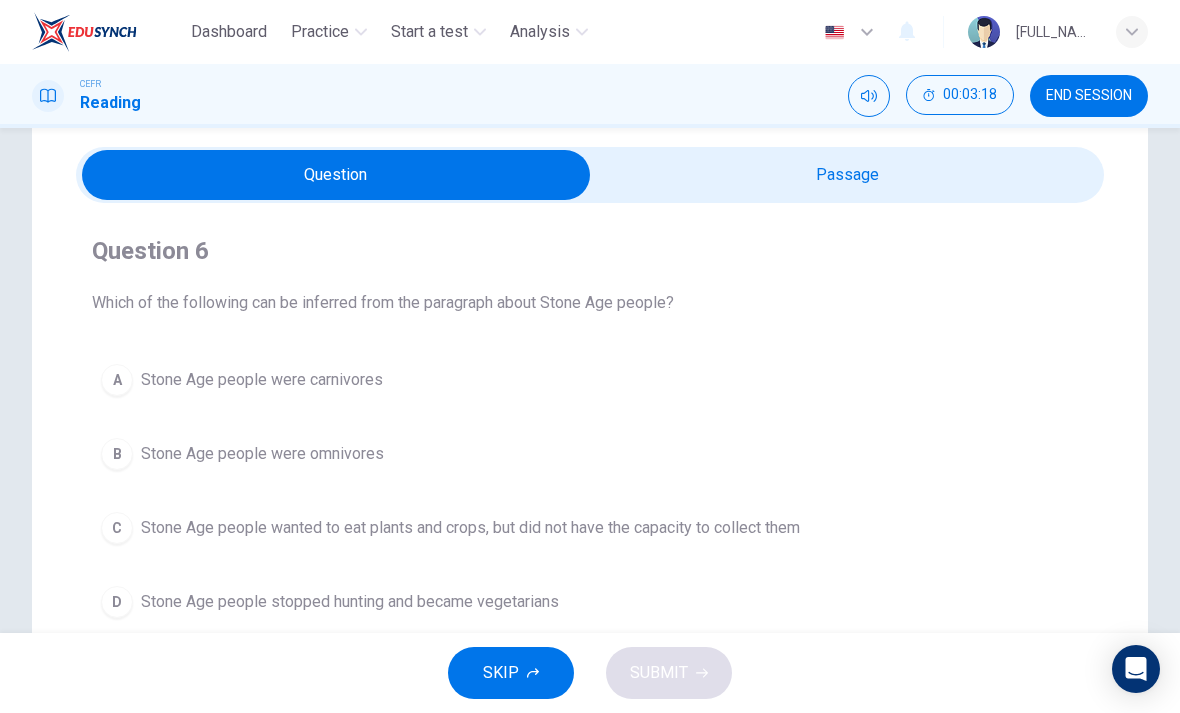 click at bounding box center [336, 175] 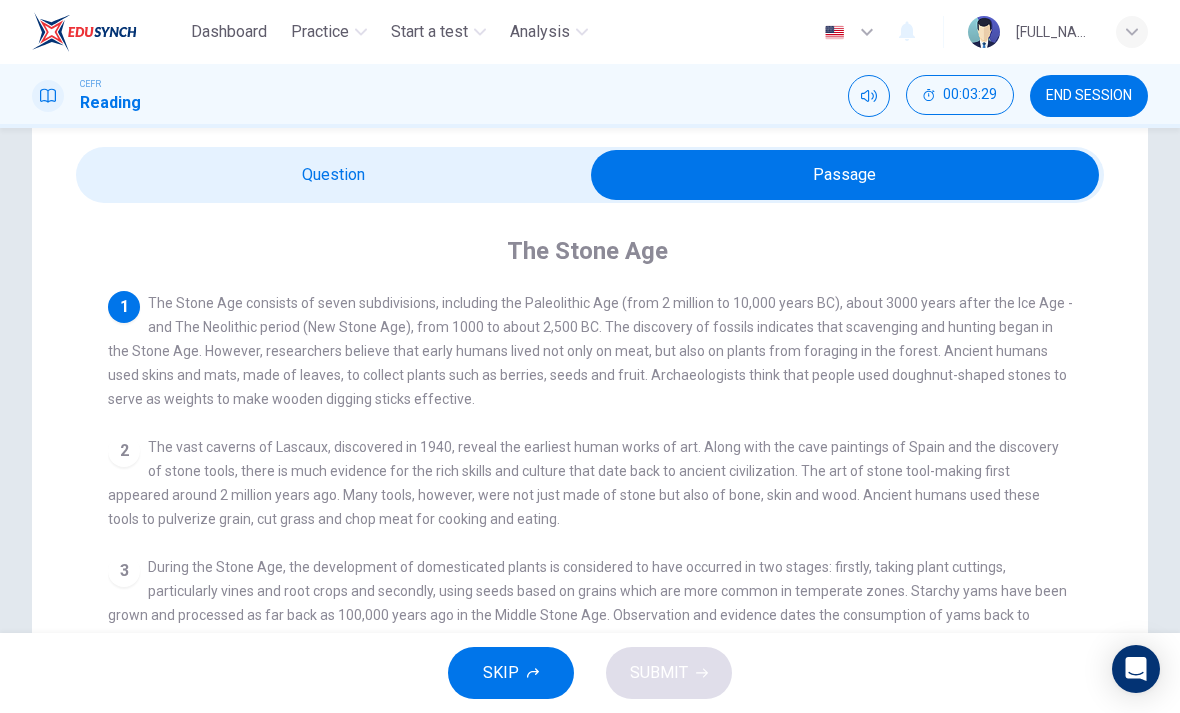 click at bounding box center [845, 175] 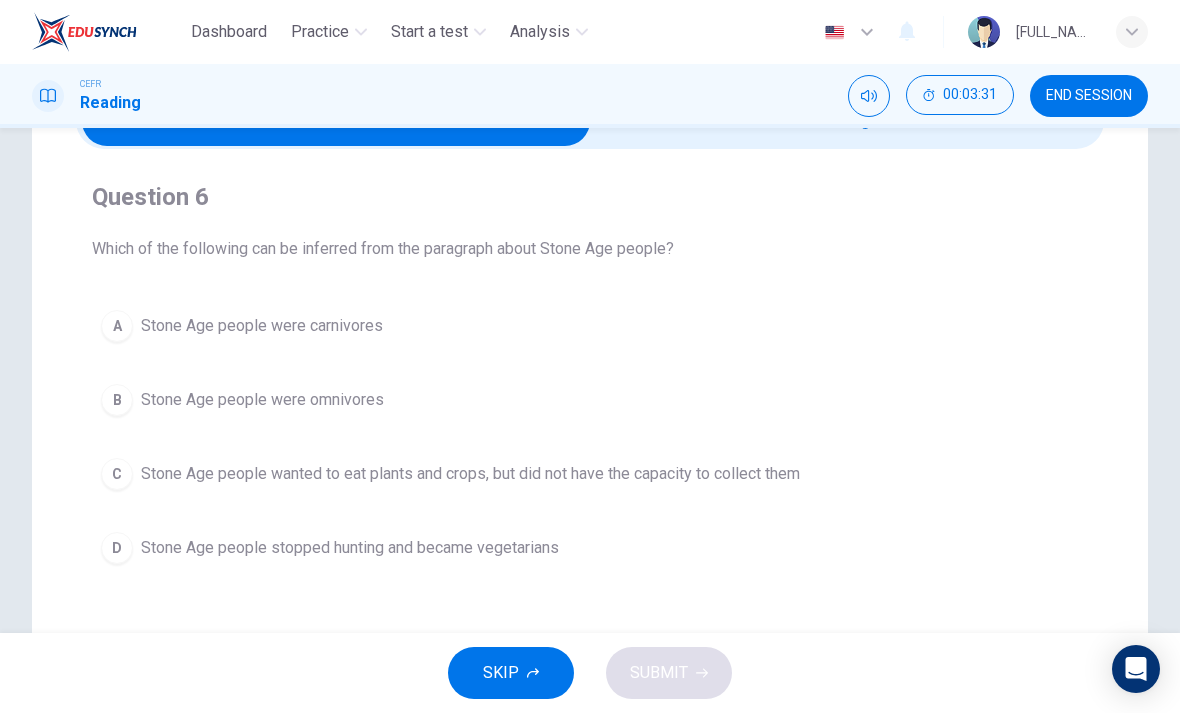 scroll, scrollTop: 170, scrollLeft: 0, axis: vertical 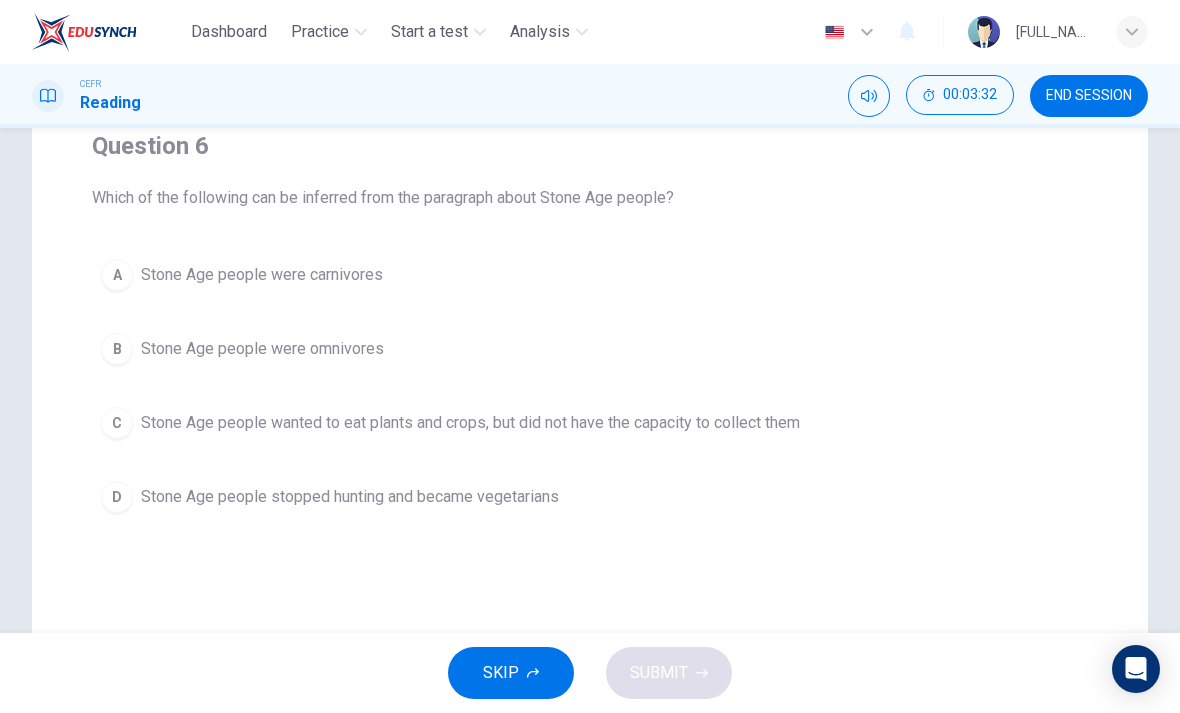 click on "B" at bounding box center [117, 275] 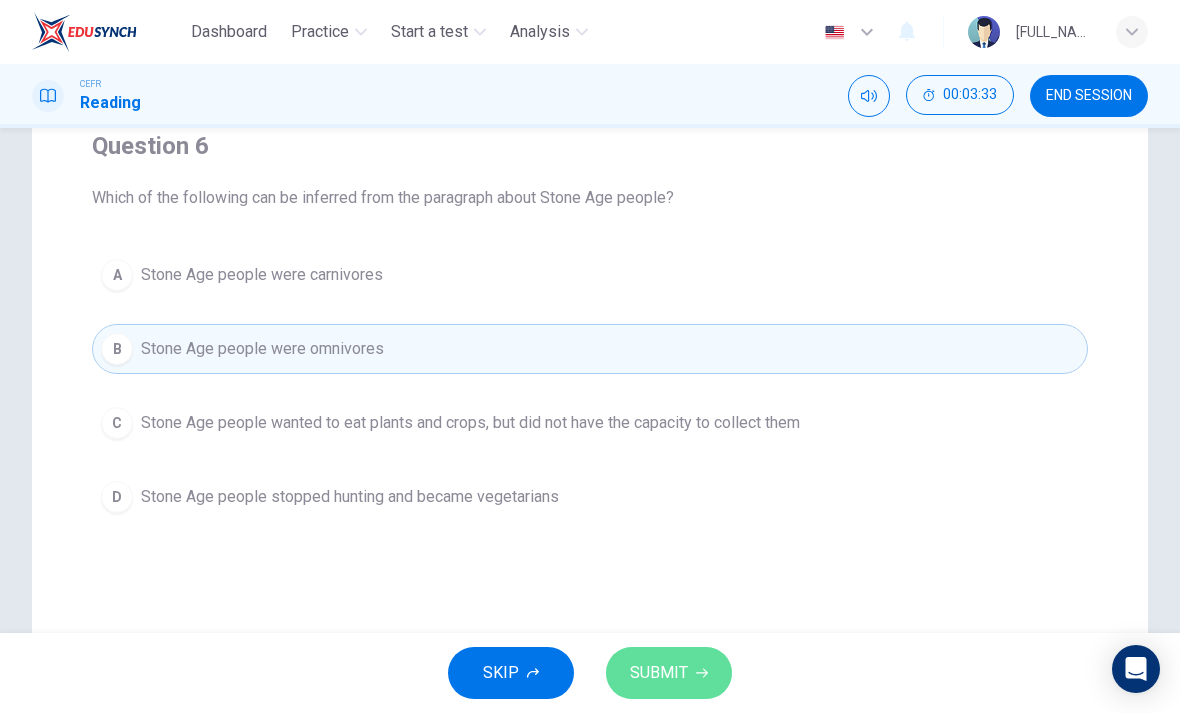 click on "SUBMIT" at bounding box center [669, 673] 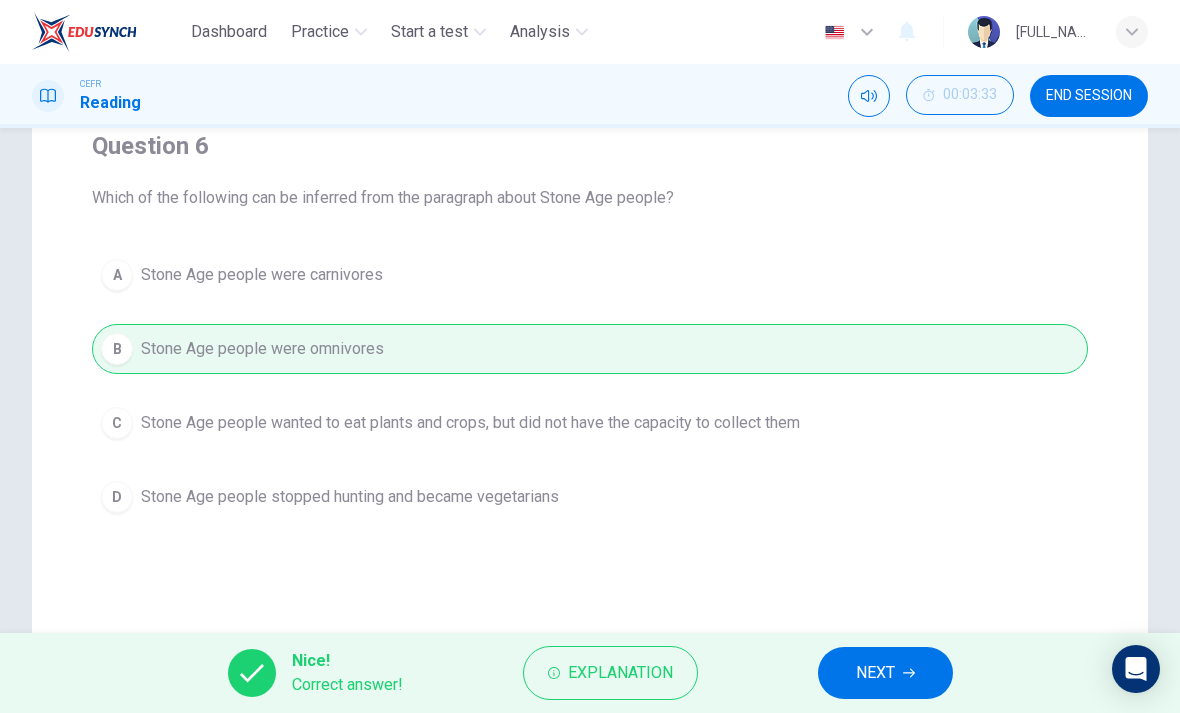 click at bounding box center (909, 673) 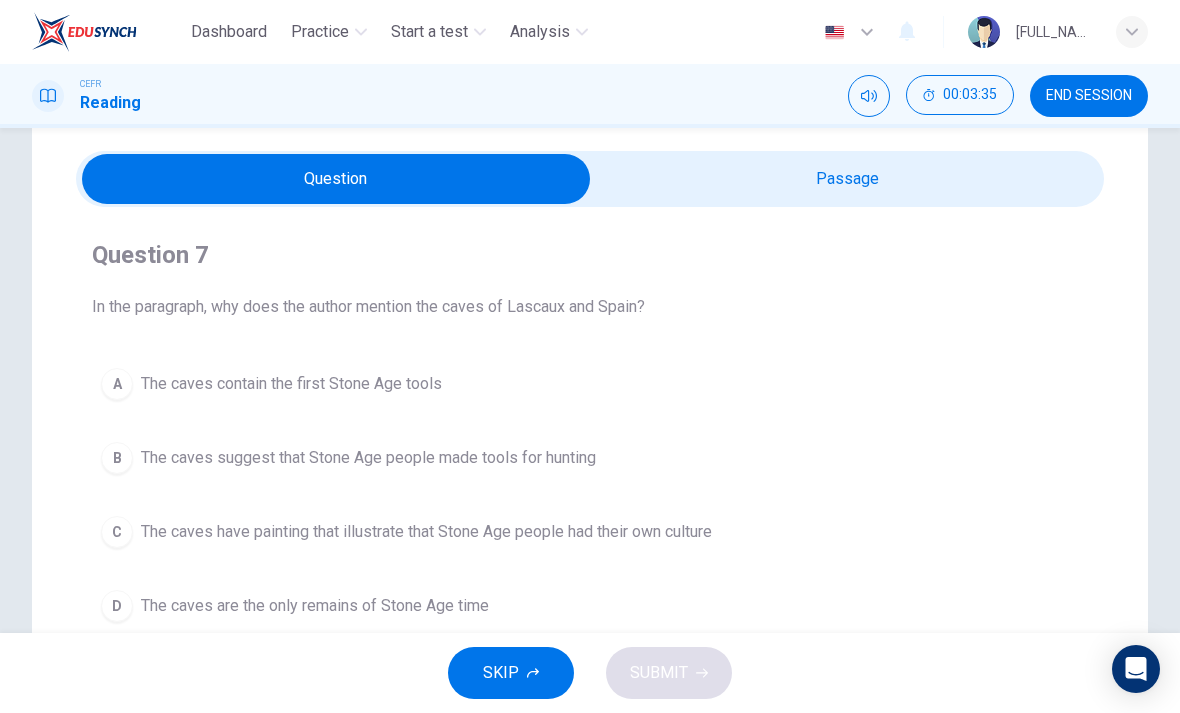 scroll, scrollTop: 47, scrollLeft: 0, axis: vertical 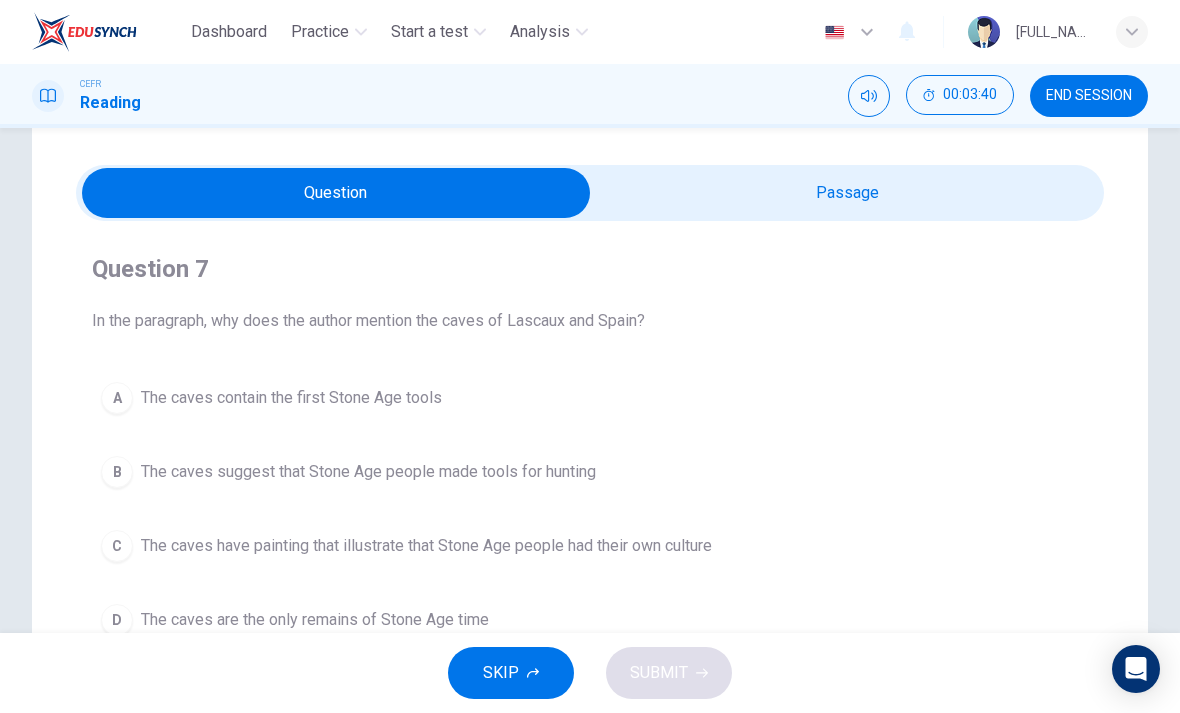 click at bounding box center (336, 193) 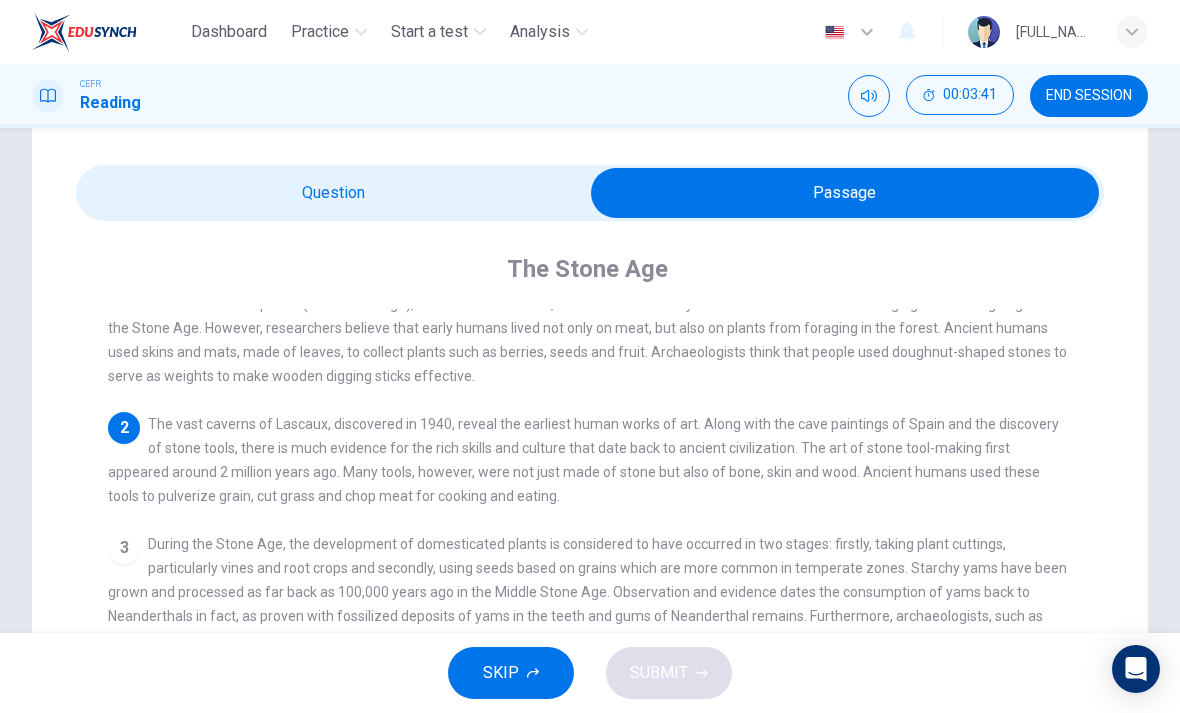 scroll, scrollTop: 52, scrollLeft: 0, axis: vertical 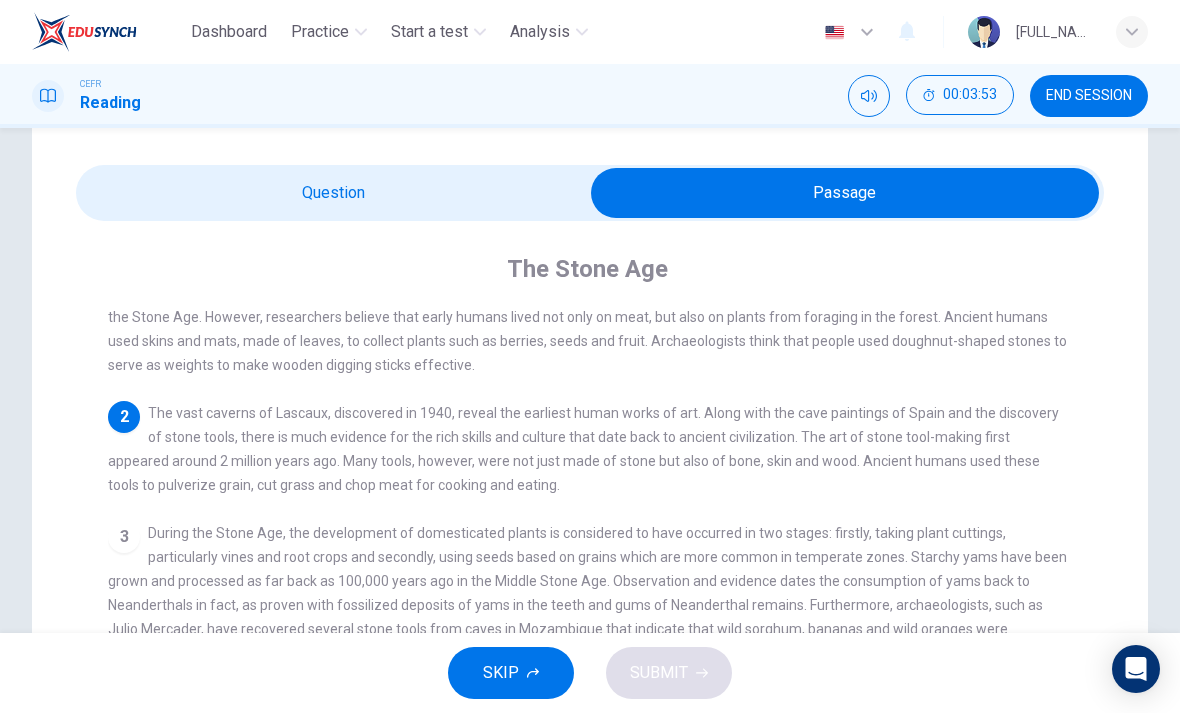 click at bounding box center [845, 193] 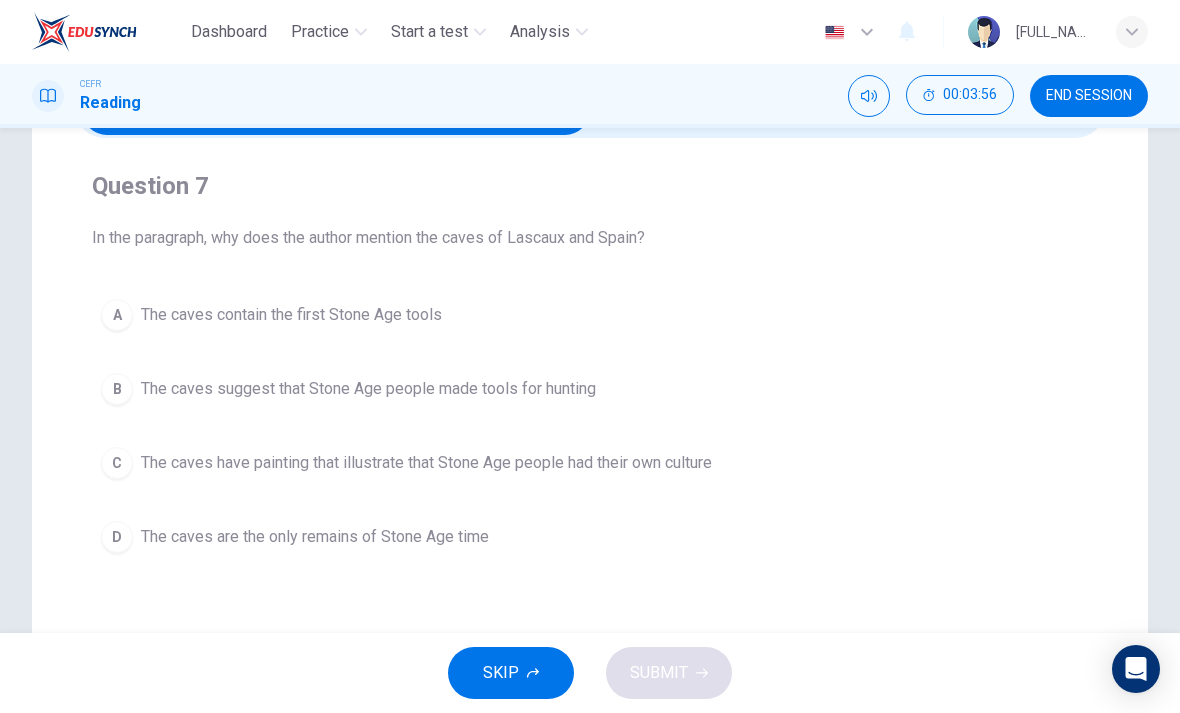 scroll, scrollTop: 132, scrollLeft: 0, axis: vertical 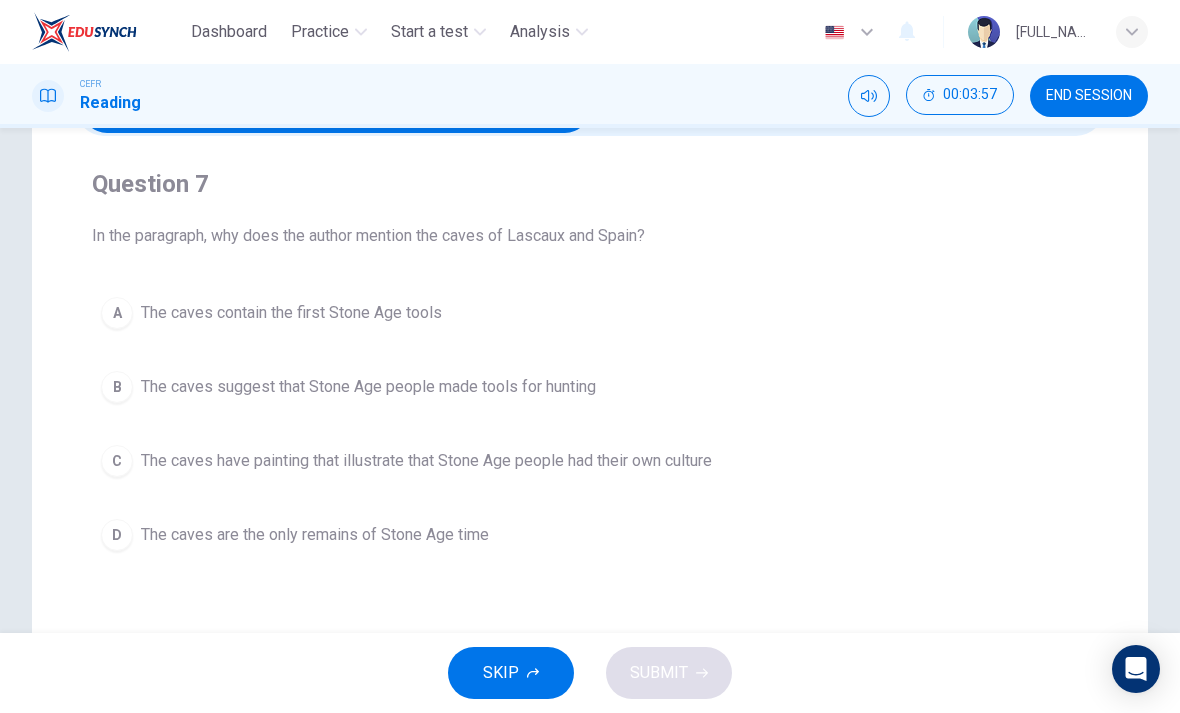 click on "C" at bounding box center (117, 313) 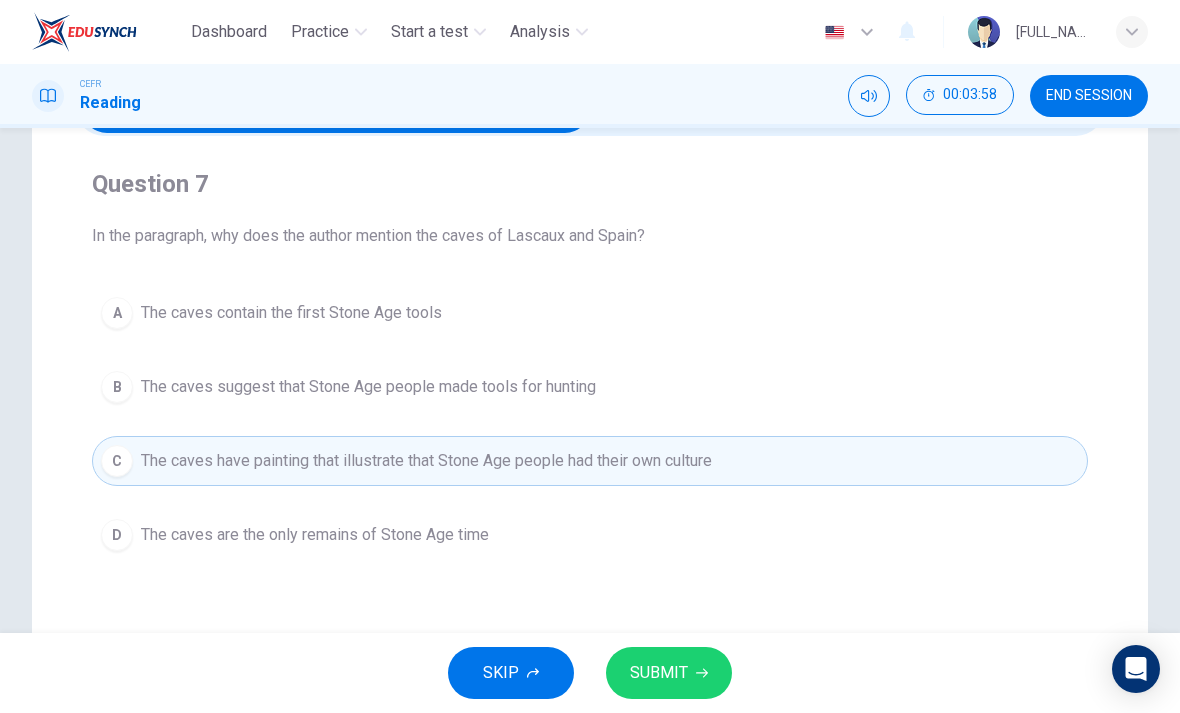 click at bounding box center (702, 673) 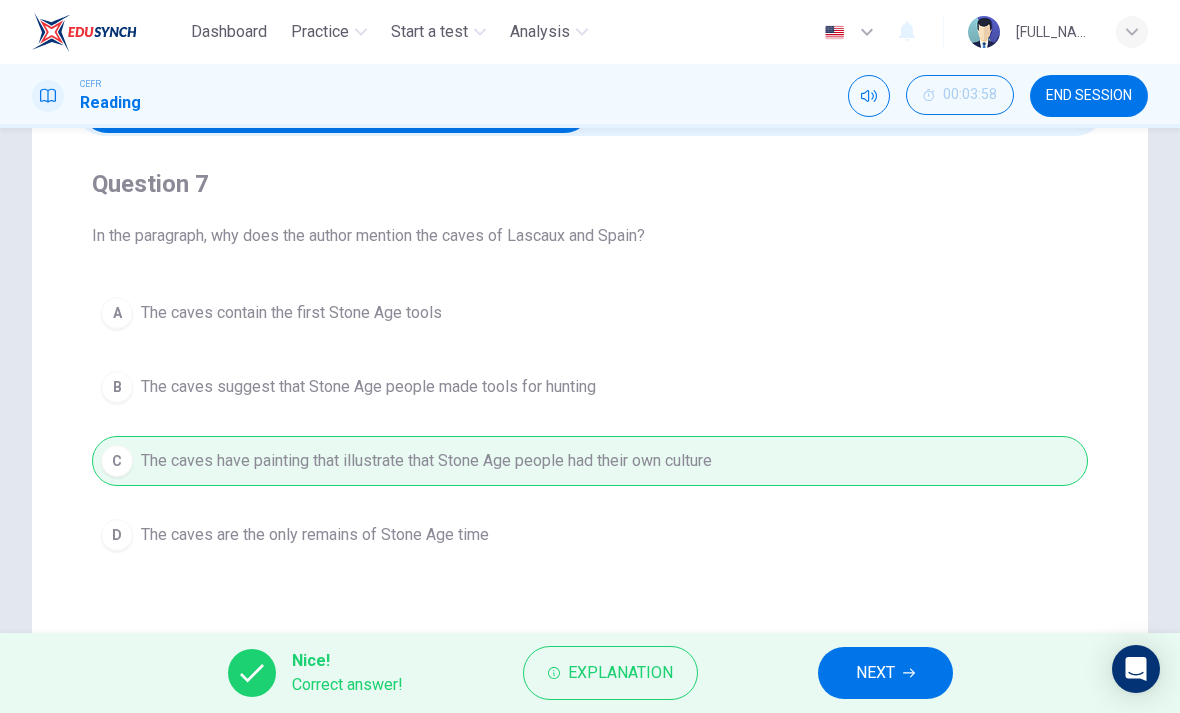 click on "Explanation" at bounding box center [610, 673] 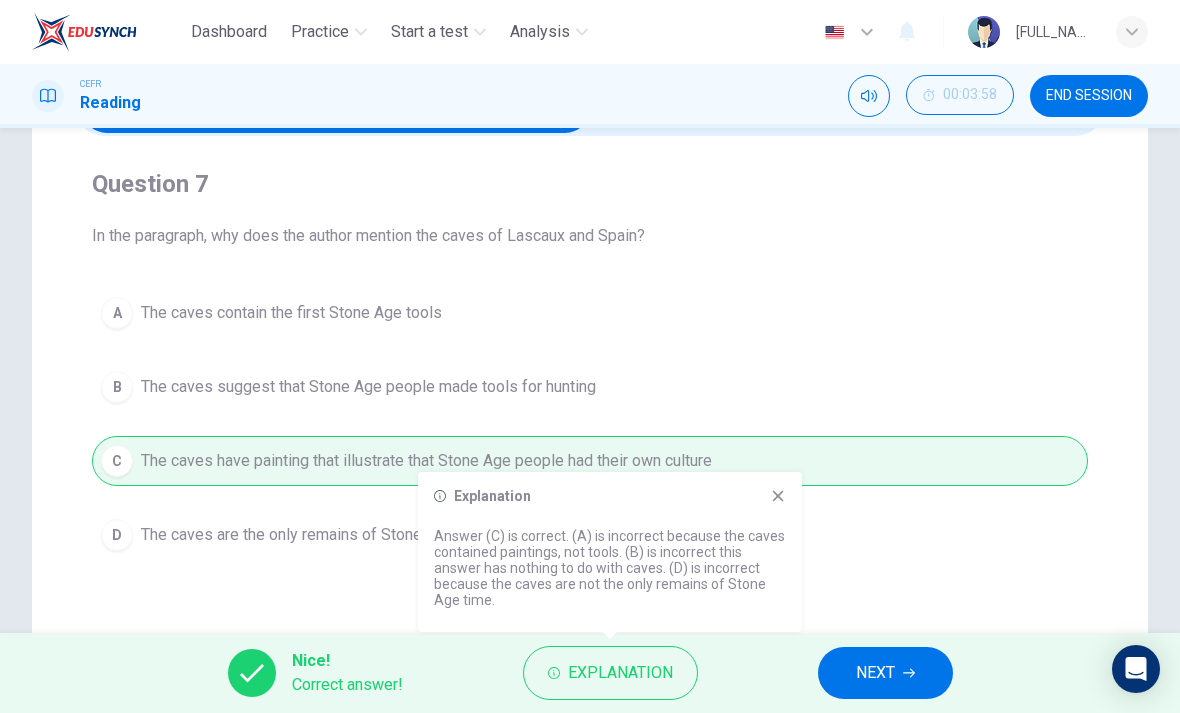 click on "NEXT" at bounding box center [875, 673] 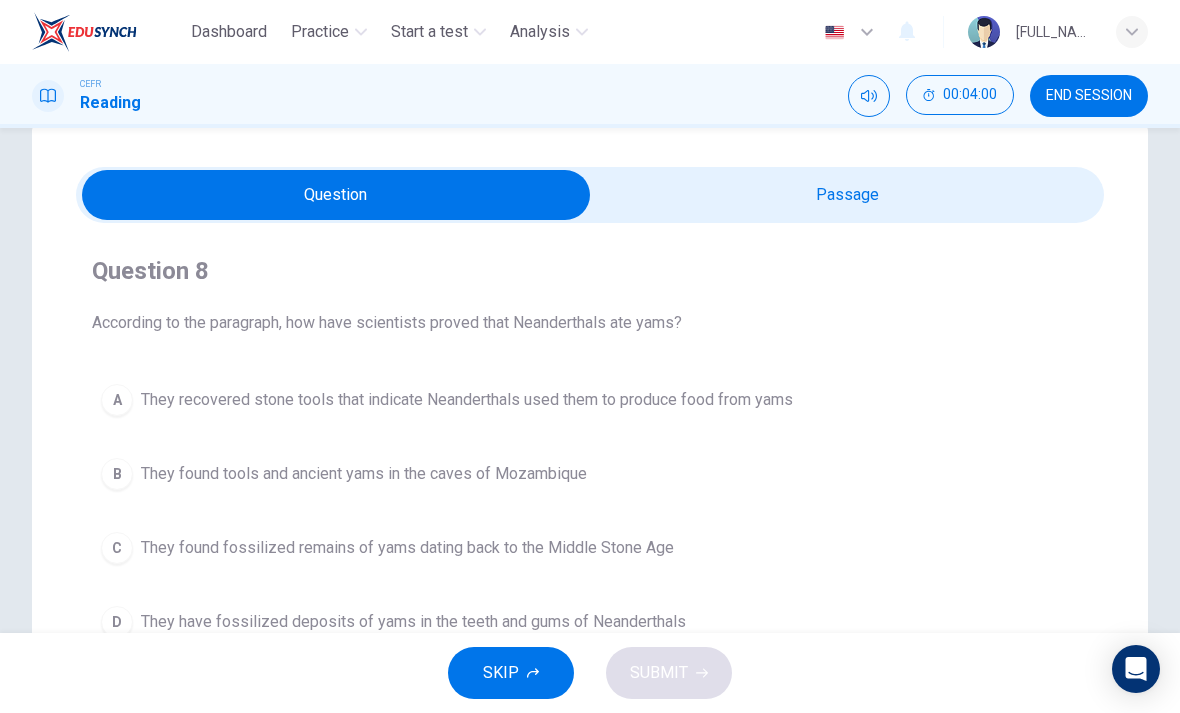 scroll, scrollTop: 46, scrollLeft: 0, axis: vertical 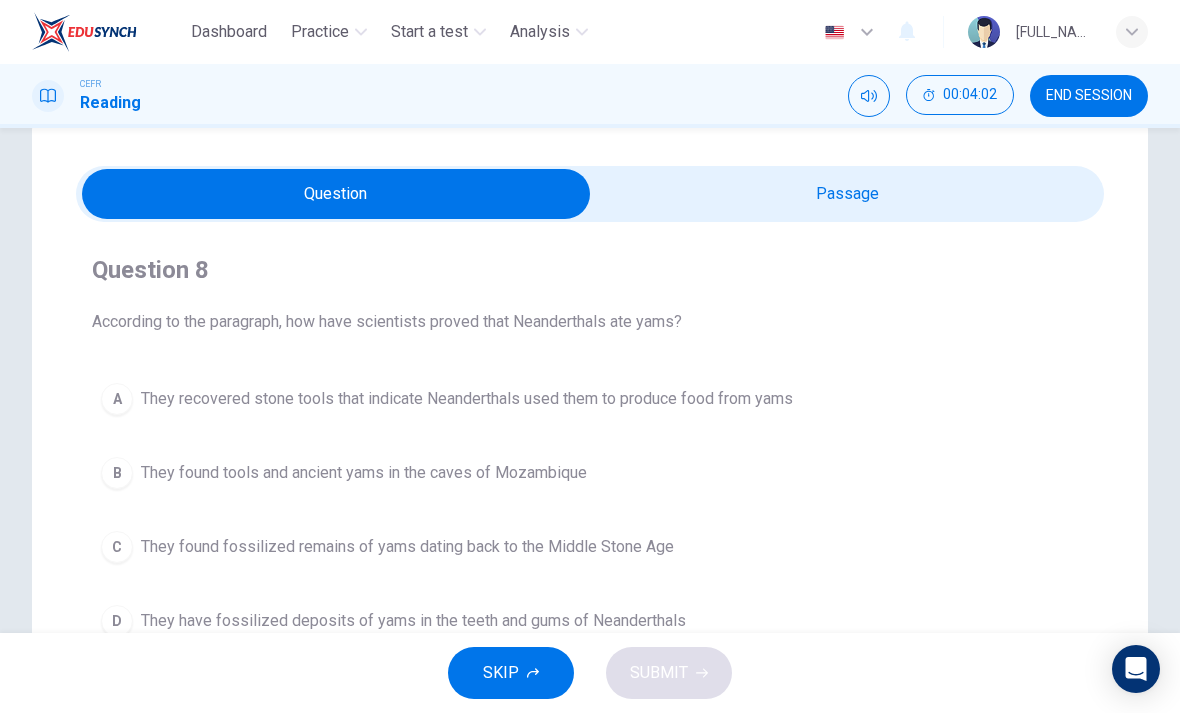click at bounding box center (336, 194) 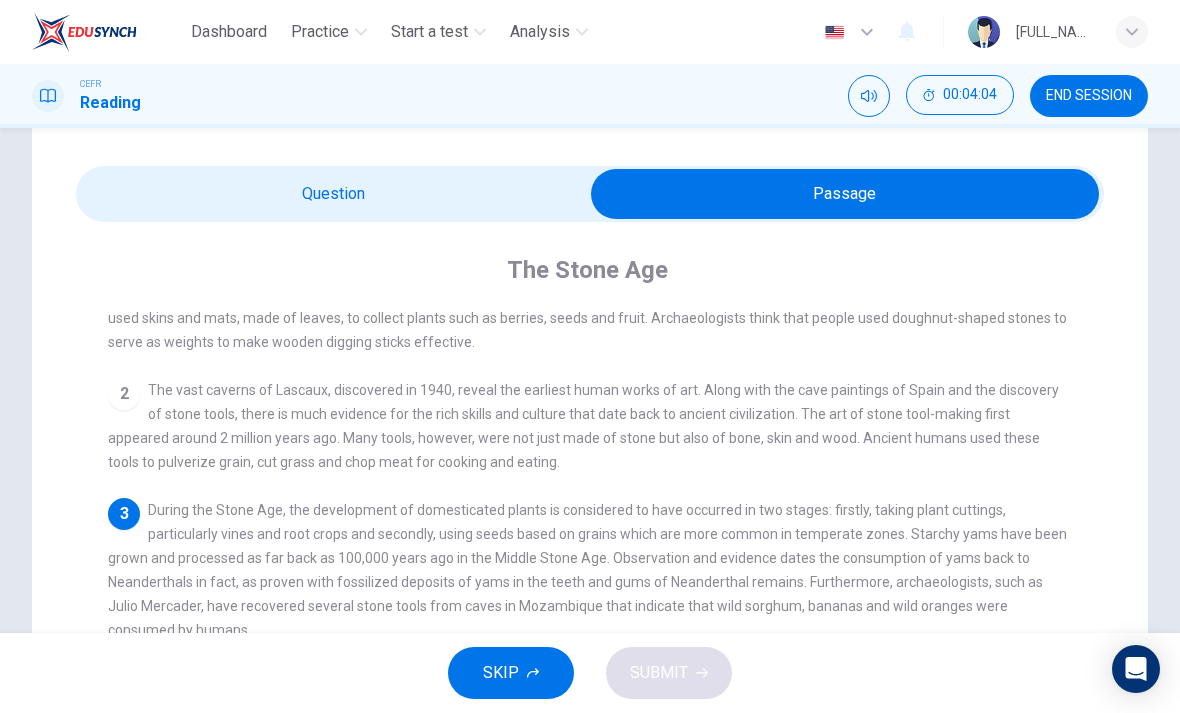 scroll, scrollTop: 78, scrollLeft: 0, axis: vertical 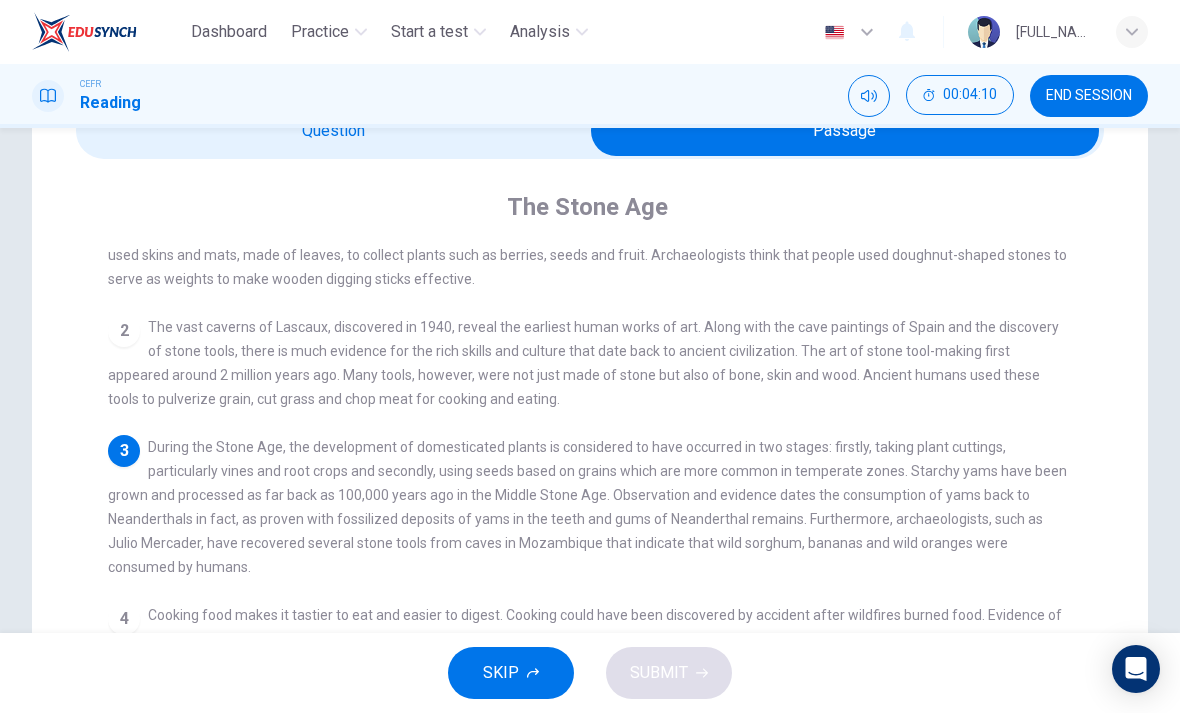 click at bounding box center [845, 131] 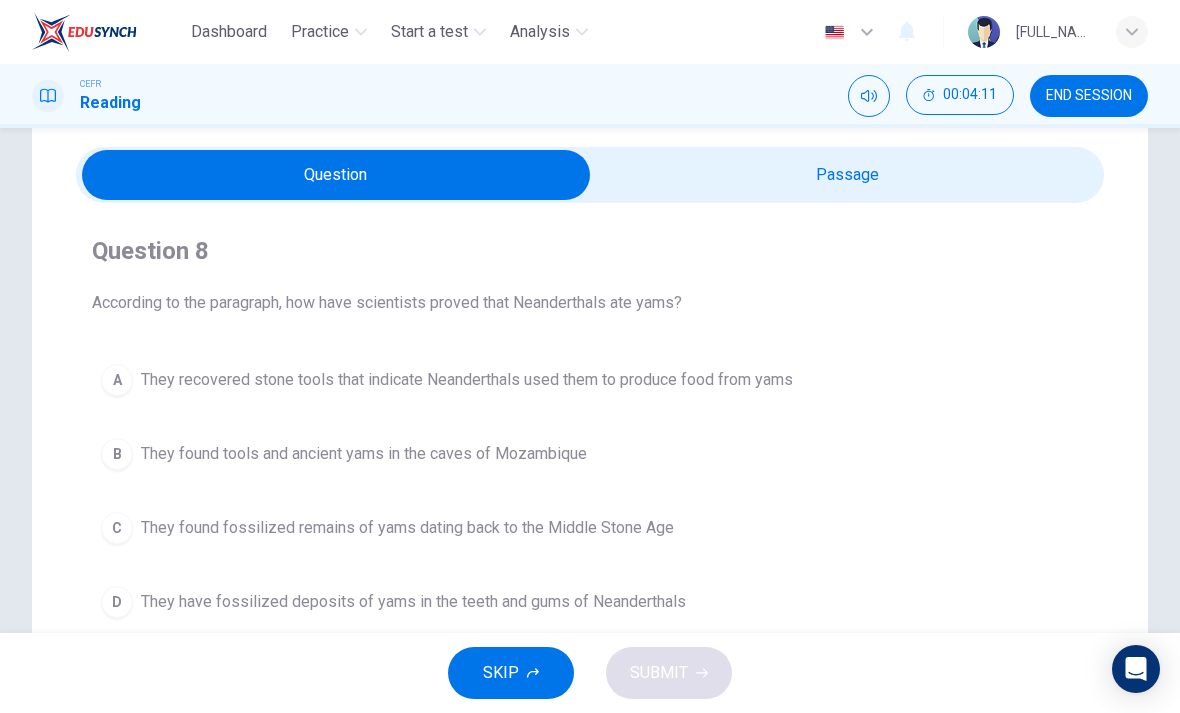 scroll, scrollTop: 64, scrollLeft: 0, axis: vertical 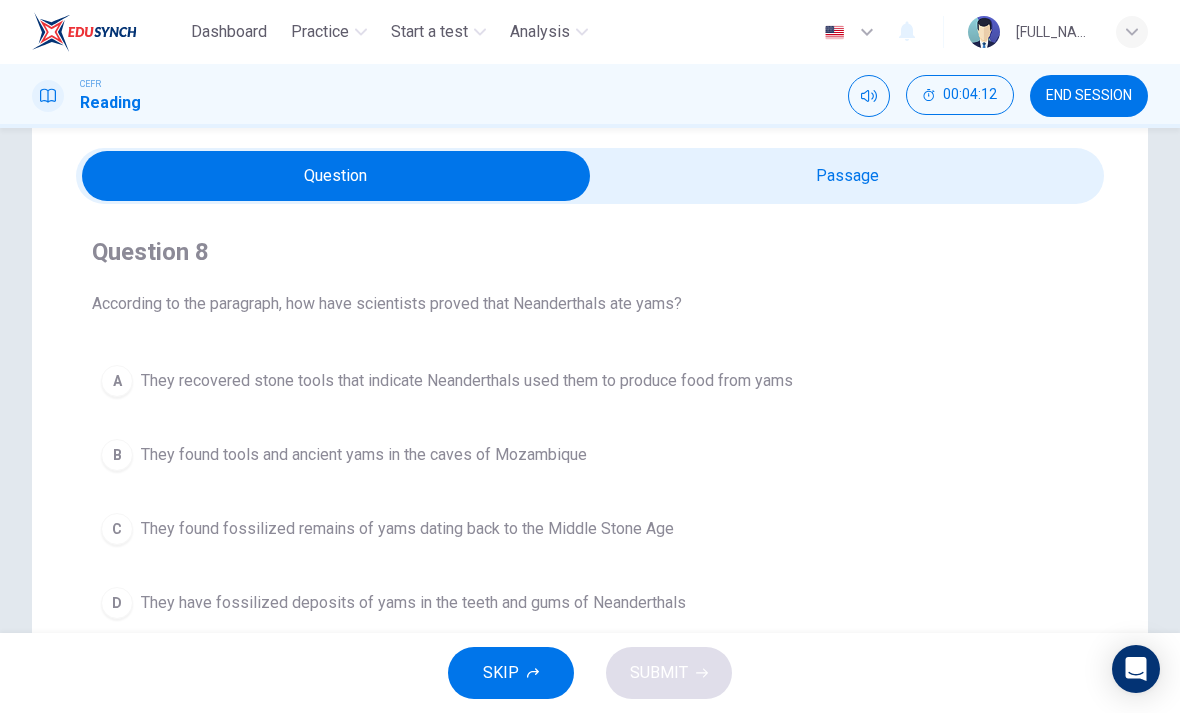 click at bounding box center [336, 176] 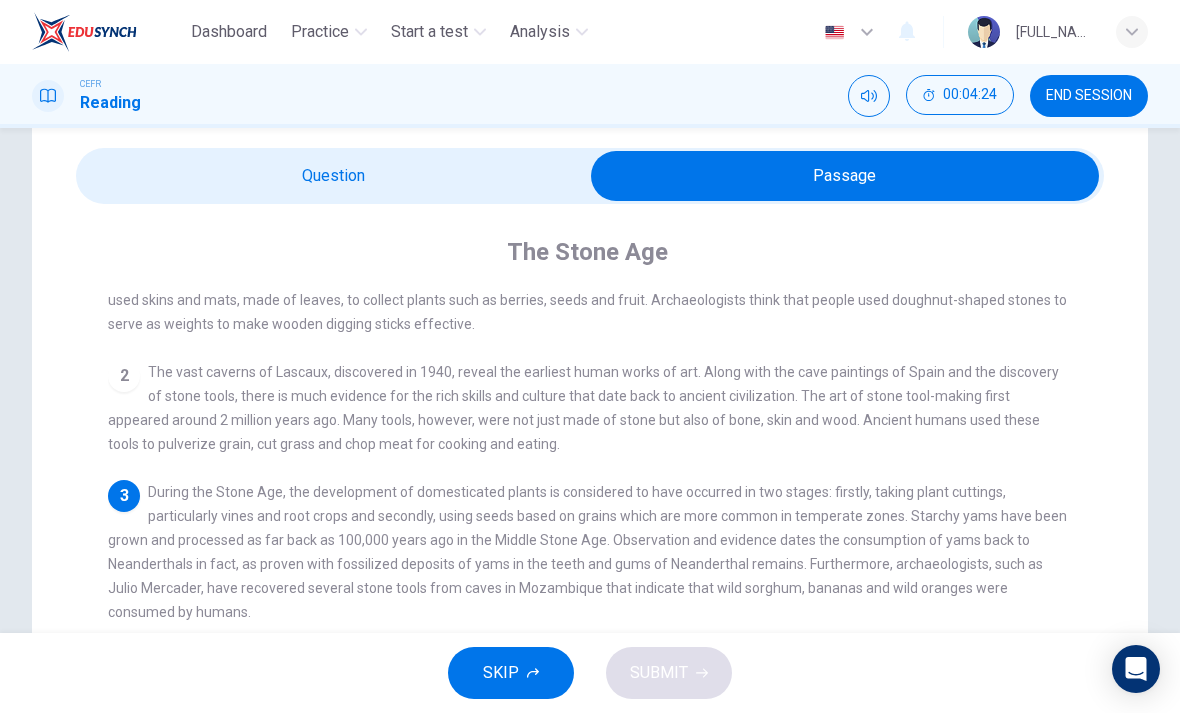 click at bounding box center [845, 176] 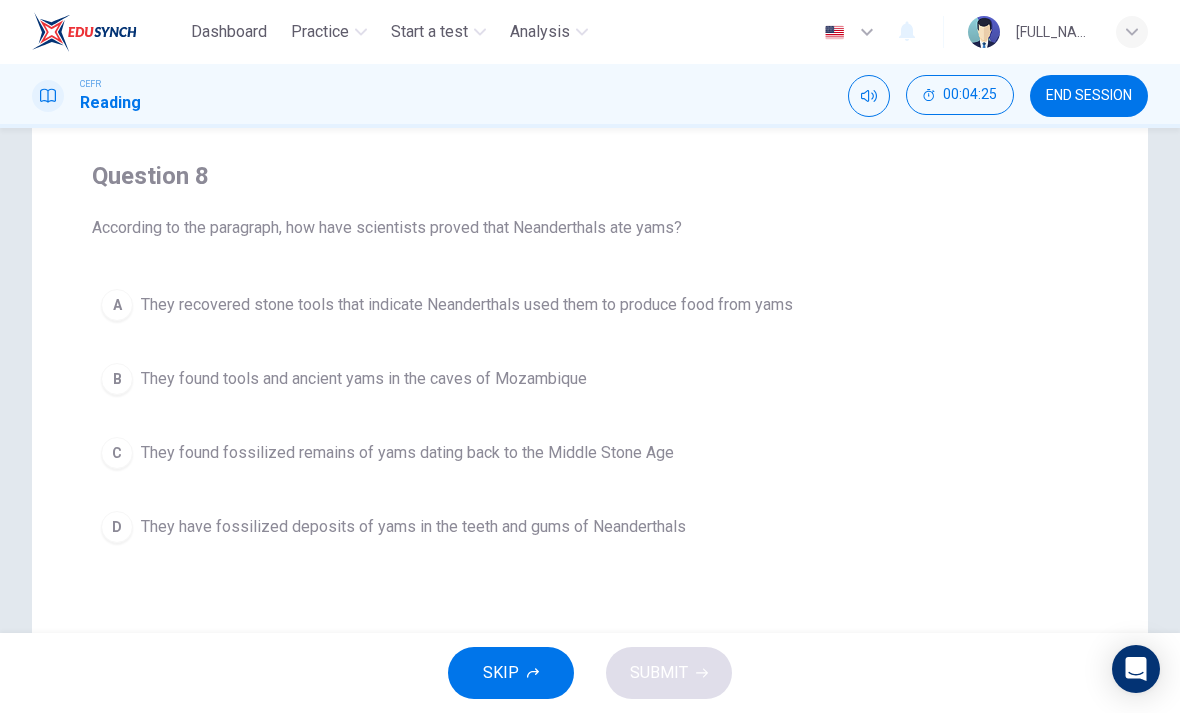 scroll, scrollTop: 146, scrollLeft: 0, axis: vertical 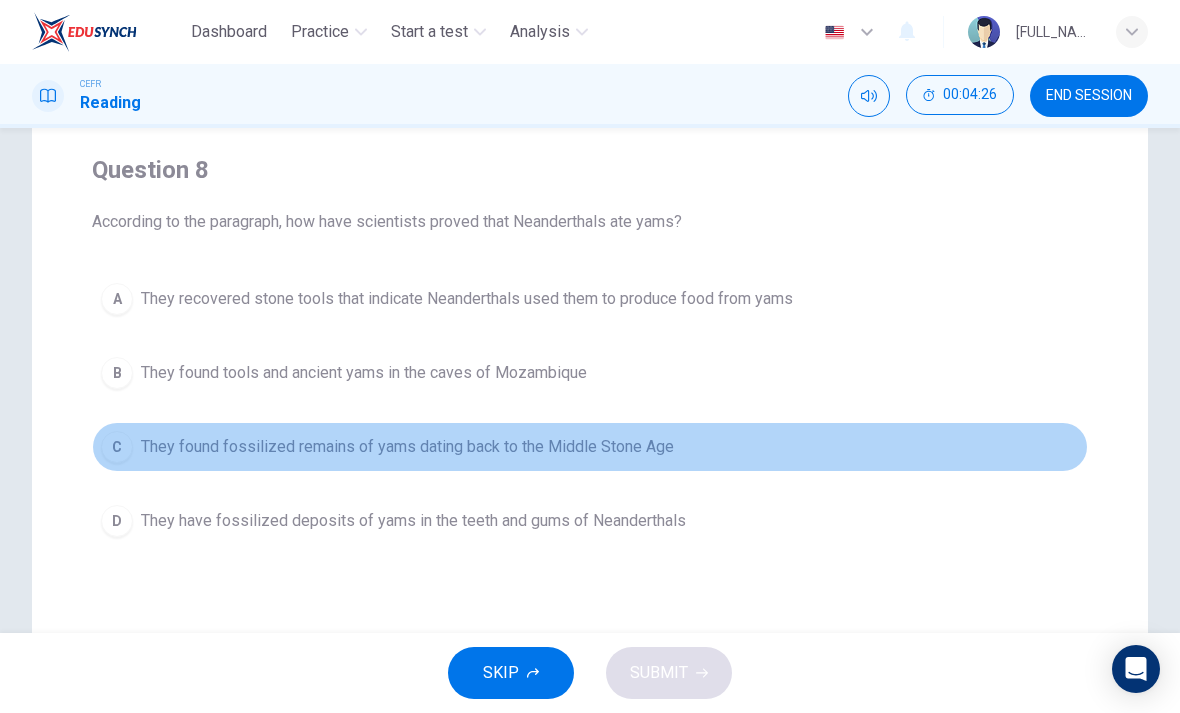 click on "C" at bounding box center (117, 299) 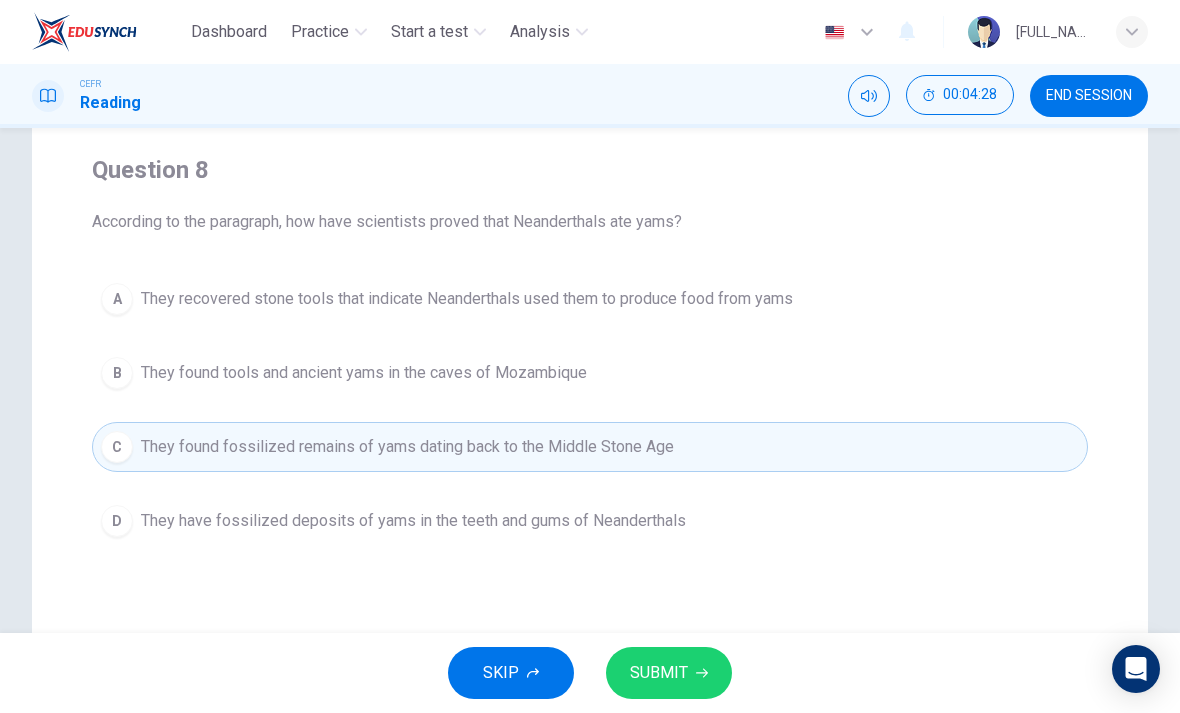 click on "D" at bounding box center (117, 299) 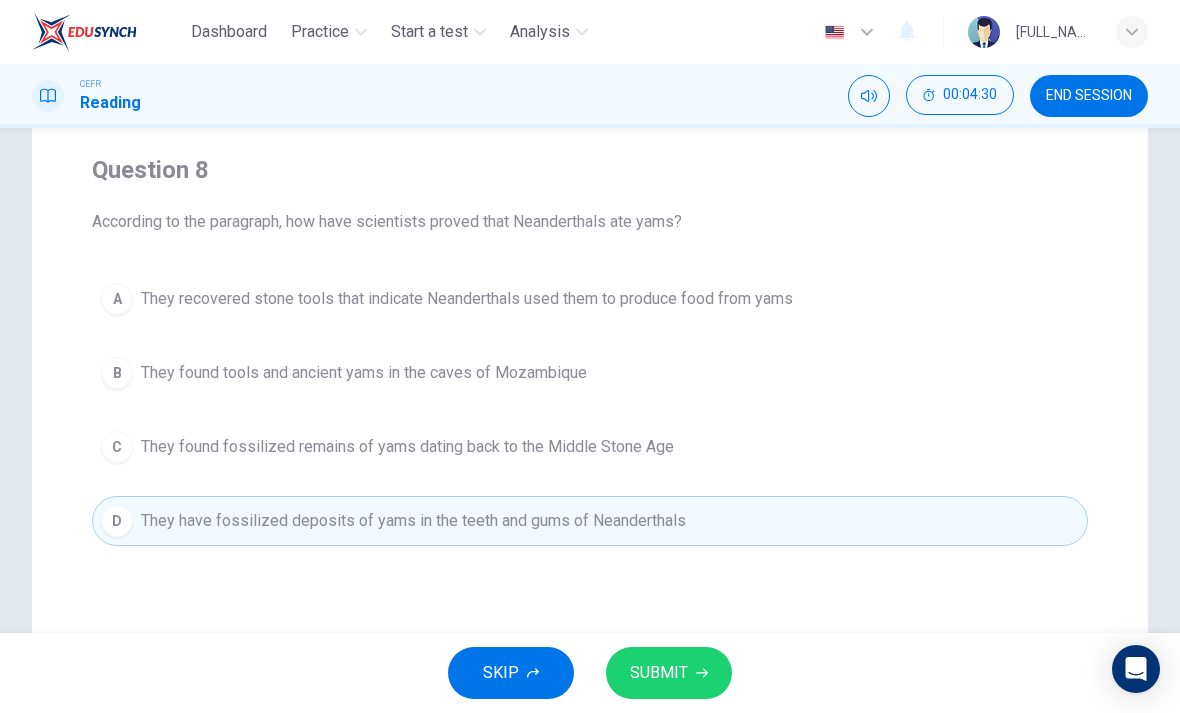 click on "SUBMIT" at bounding box center [669, 673] 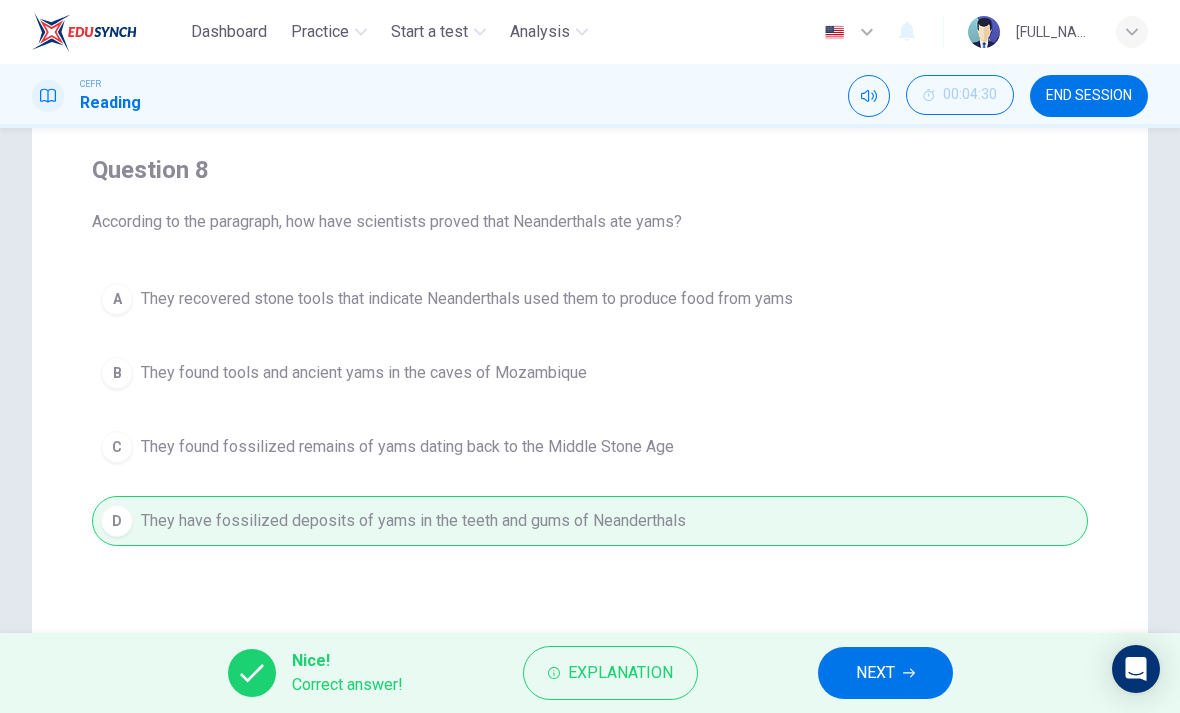 click on "Explanation" at bounding box center (610, 673) 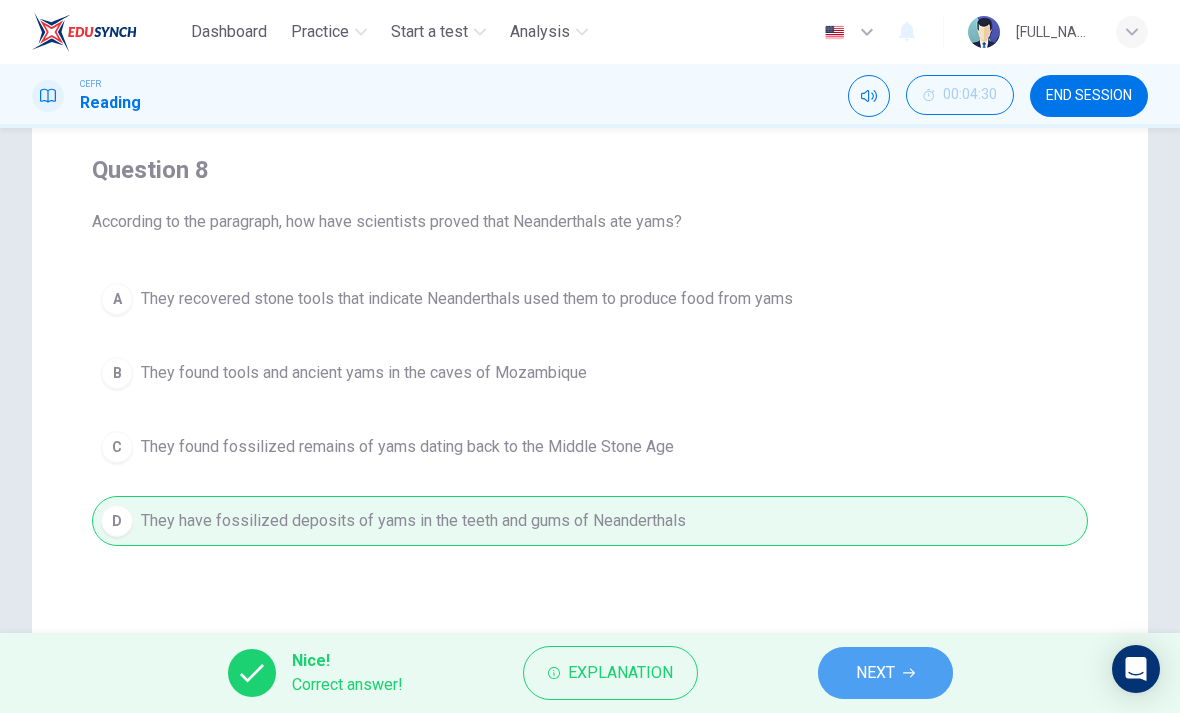 click on "NEXT" at bounding box center [885, 673] 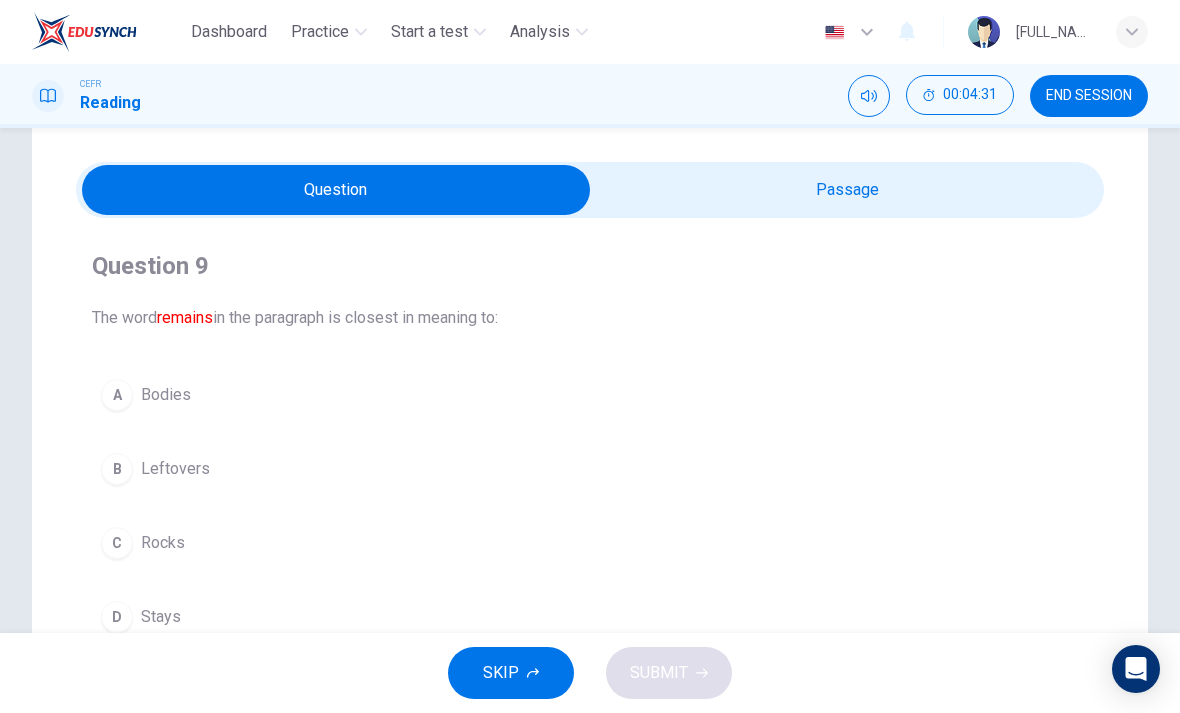 scroll, scrollTop: 2, scrollLeft: 0, axis: vertical 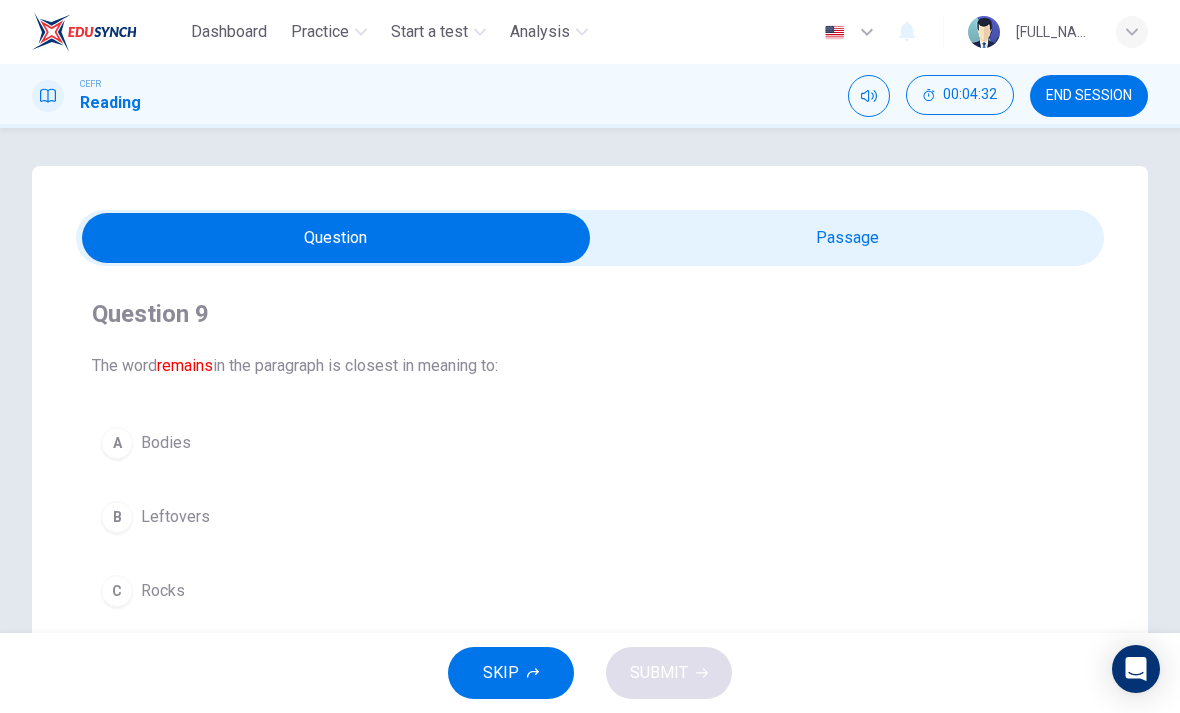 click at bounding box center [336, 238] 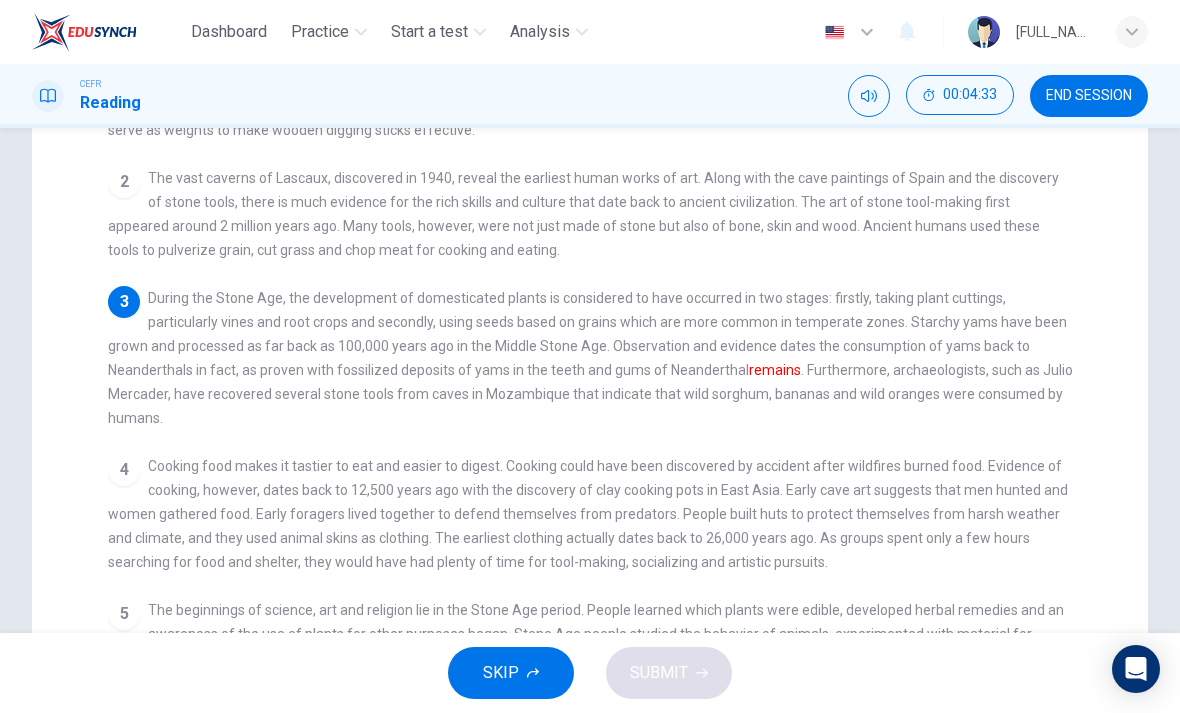 scroll, scrollTop: 259, scrollLeft: 0, axis: vertical 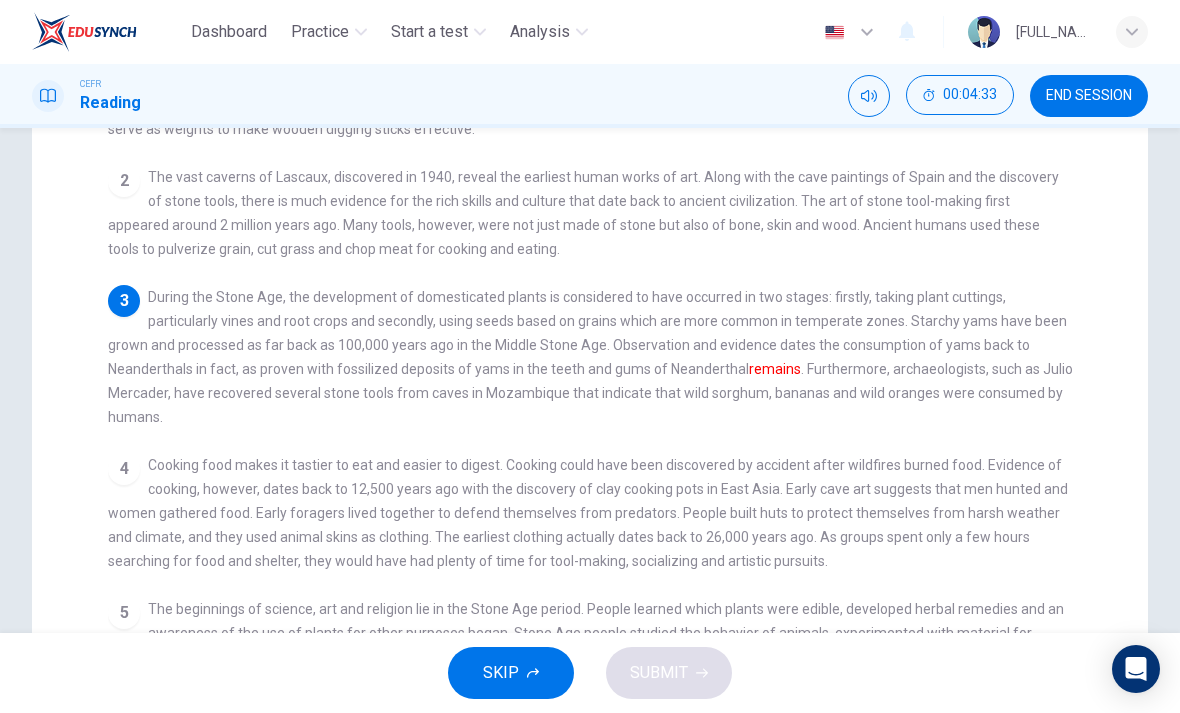 click on "3 During the Stone Age, the development of domesticated plants is considered to have occurred in two stages: firstly, taking plant cuttings, particularly vines and root crops and secondly, using seeds based on grains which are more common in temperate zones. Starchy yams have been grown and processed as far back as 100,000 years ago in the Middle Stone Age. Observation and evidence dates the consumption of yams back to Neanderthals in fact, as proven with fossilized deposits of yams in the teeth and gums of Neanderthal remains. Furthermore, archaeologists, such as Julio Mercader, have recovered several stone tools from caves in Mozambique that indicate that wild sorghum, bananas and wild oranges were consumed by humans." at bounding box center (590, 357) 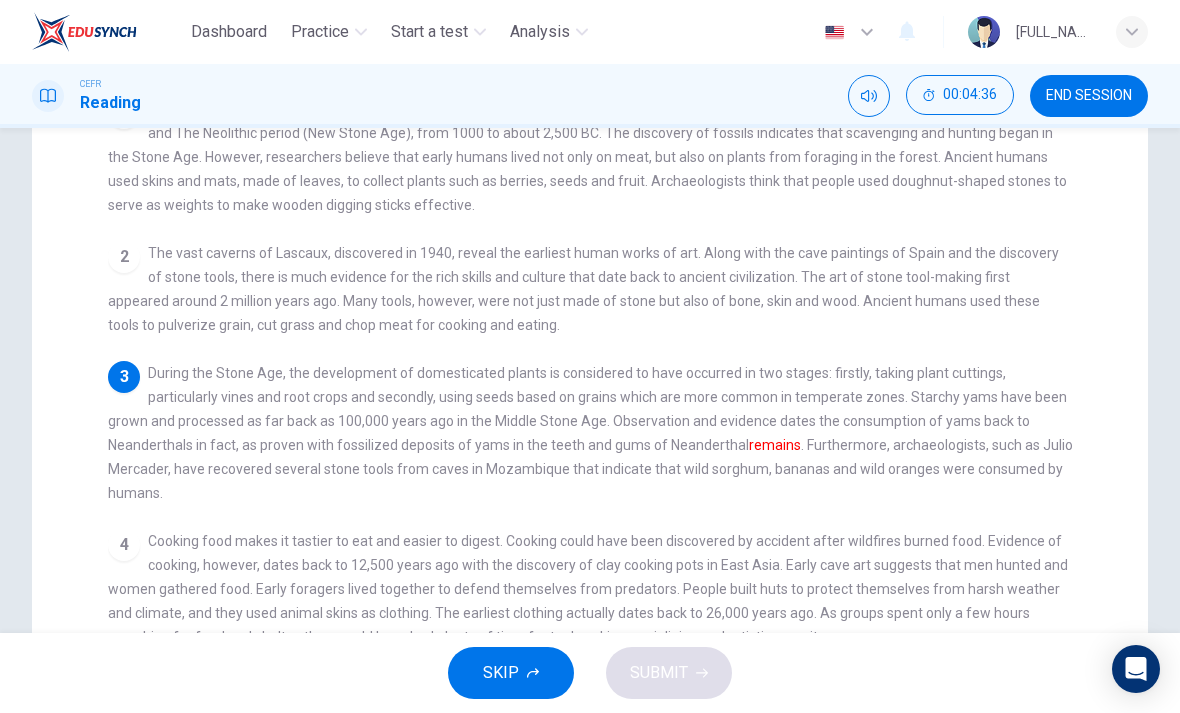 scroll, scrollTop: -3, scrollLeft: 0, axis: vertical 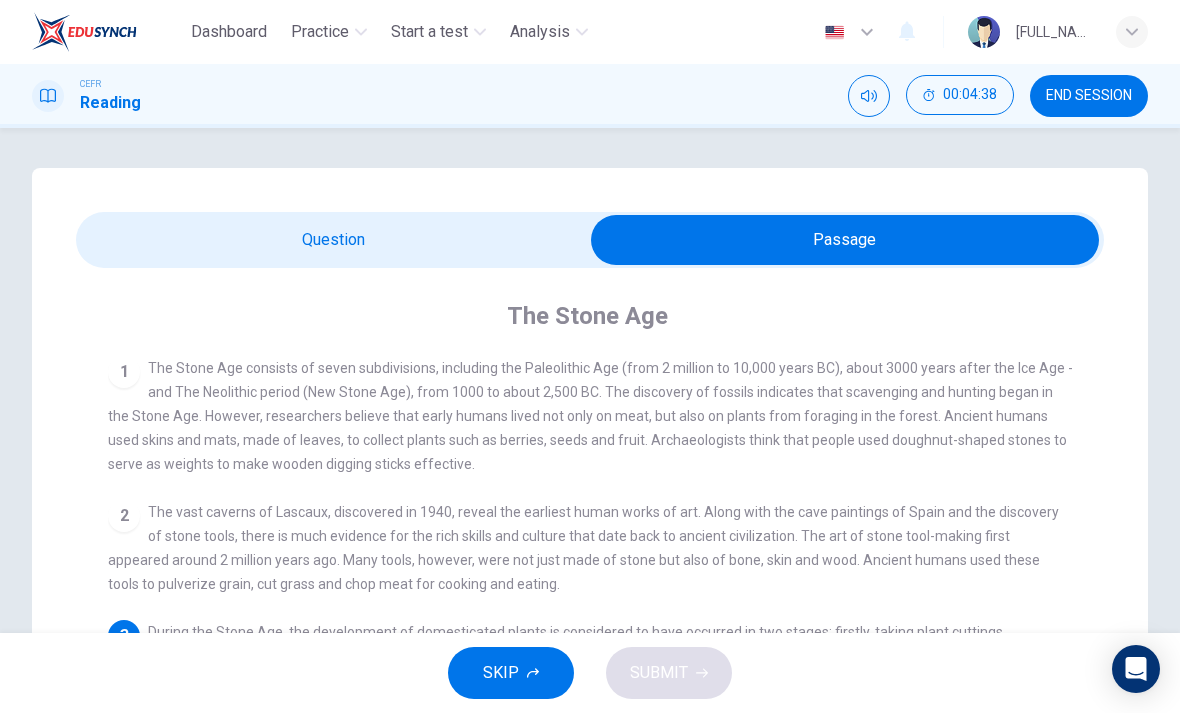 click at bounding box center (845, 240) 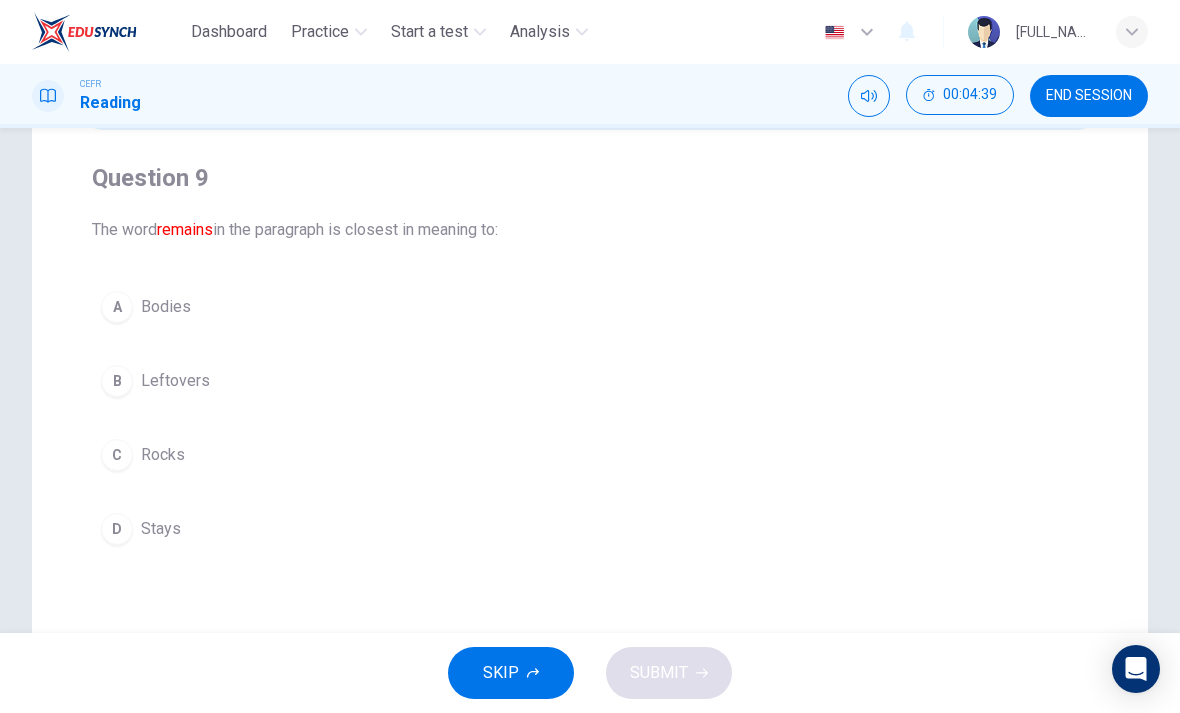 scroll, scrollTop: 145, scrollLeft: 0, axis: vertical 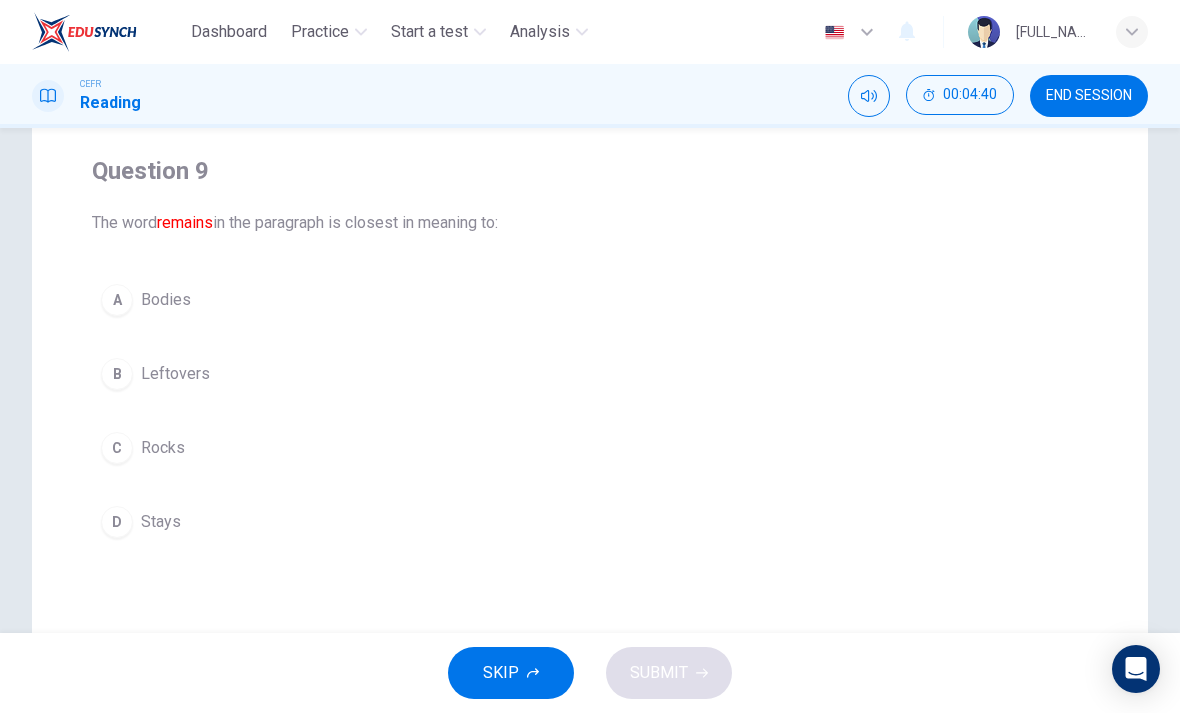 click on "A" at bounding box center (117, 300) 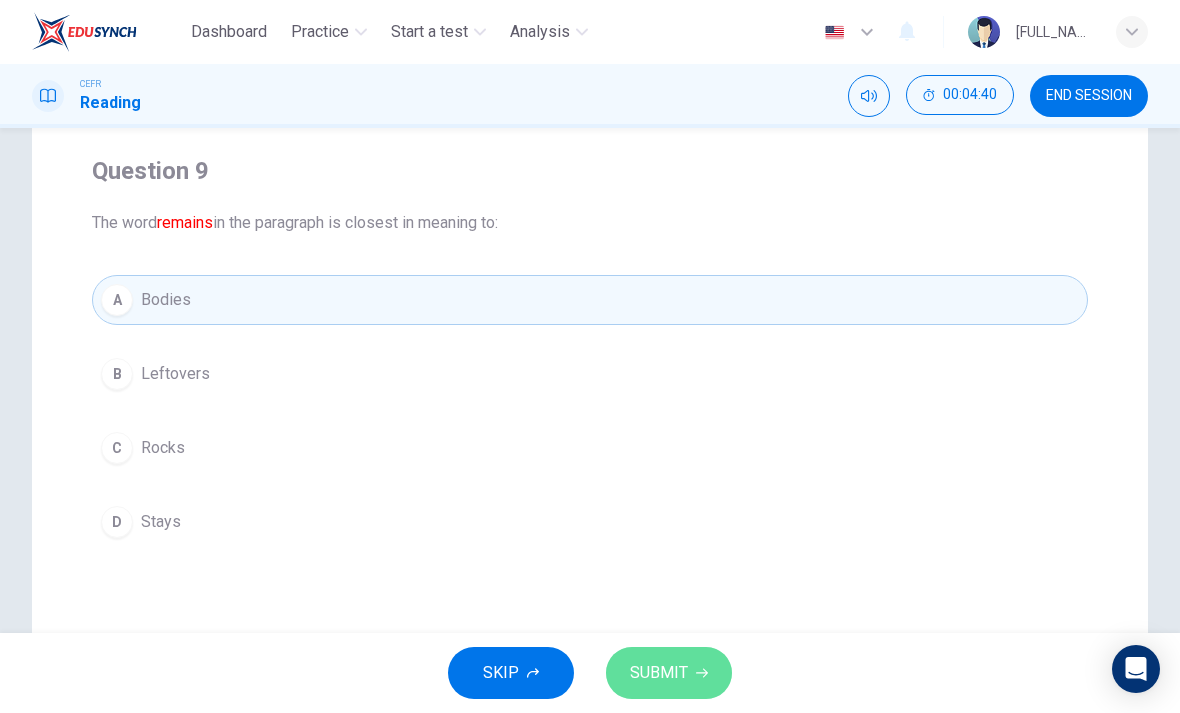 click on "SUBMIT" at bounding box center [669, 673] 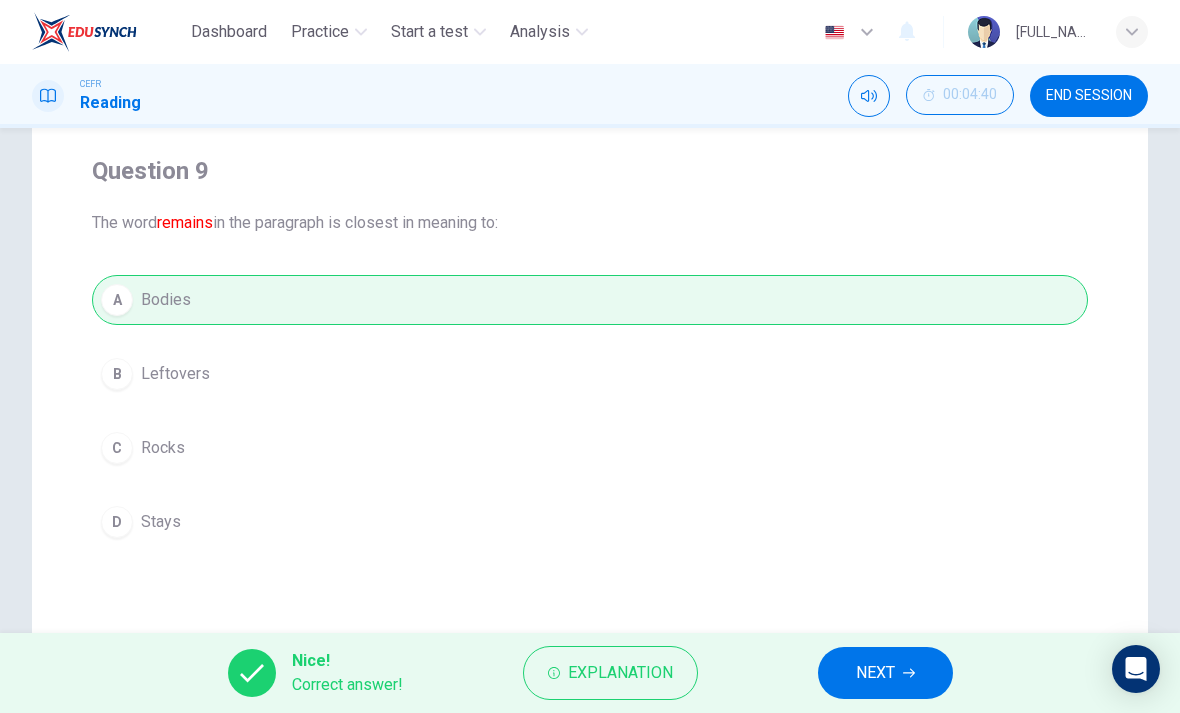 click on "Explanation" at bounding box center (620, 673) 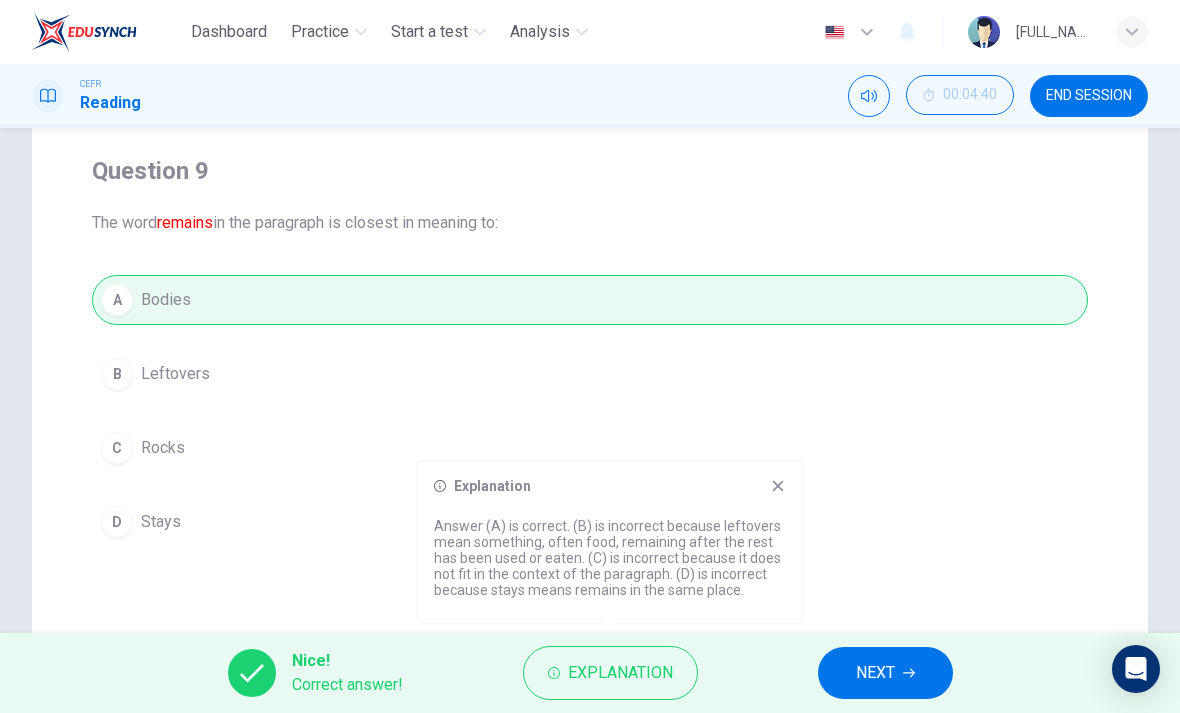 click on "NEXT" at bounding box center (885, 673) 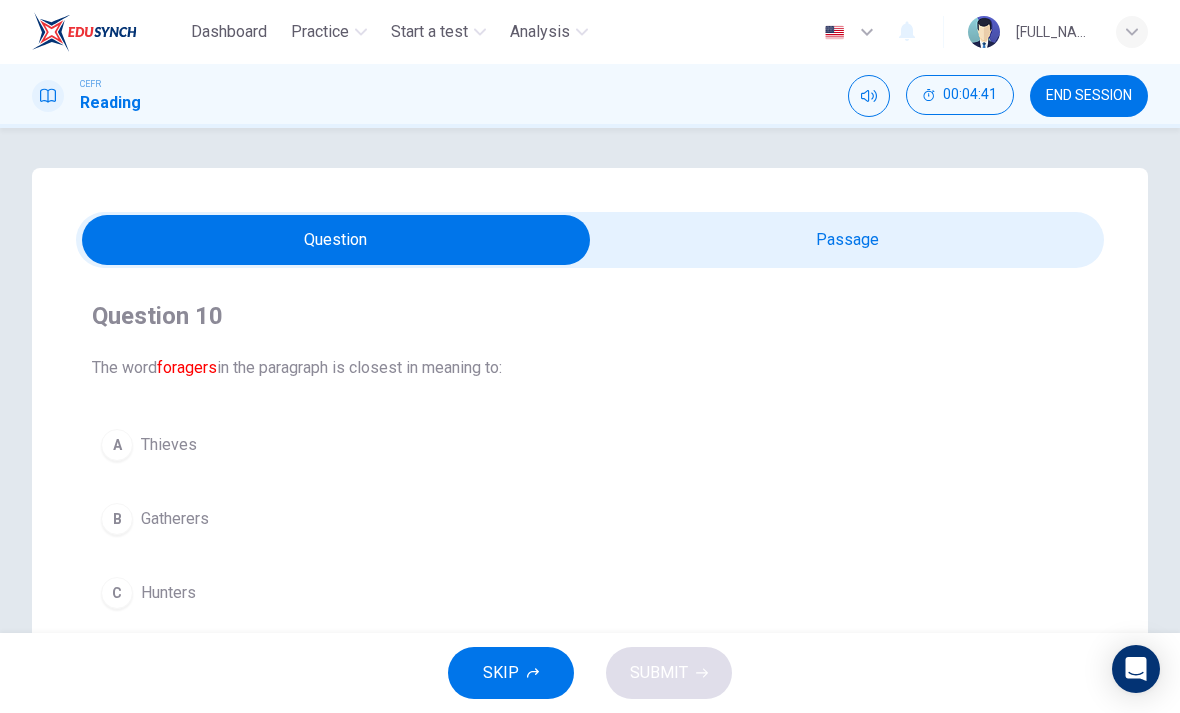 scroll, scrollTop: 0, scrollLeft: 0, axis: both 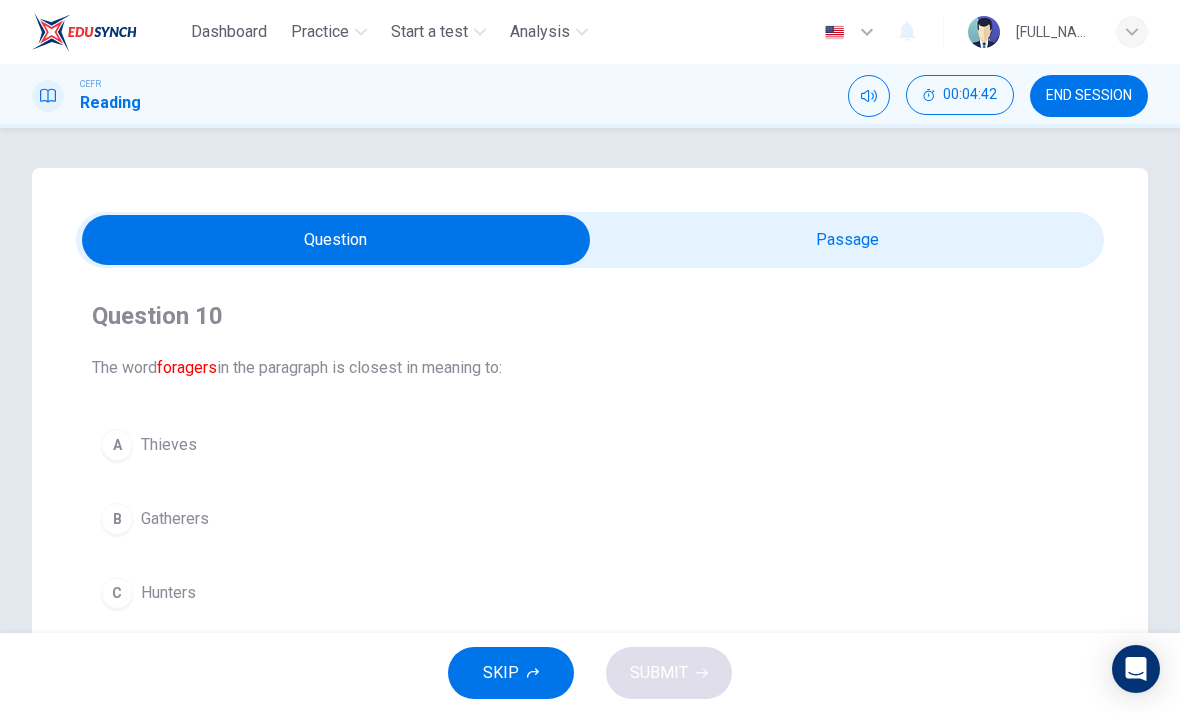 click at bounding box center [336, 240] 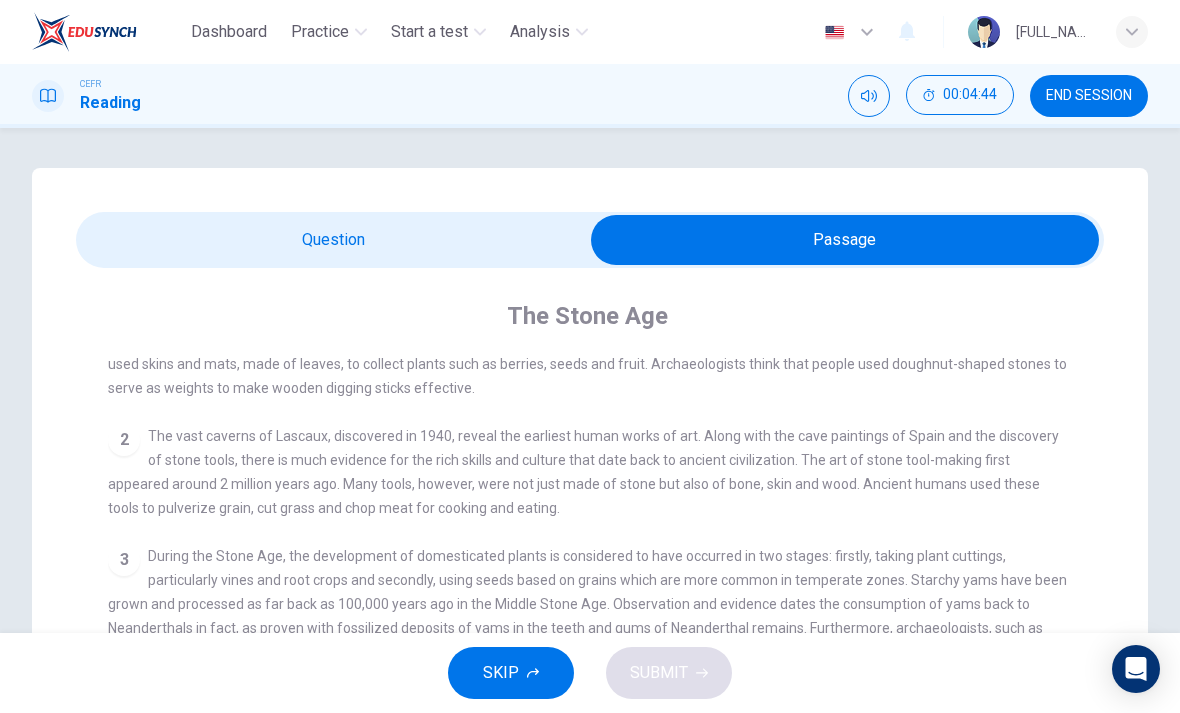 scroll, scrollTop: 78, scrollLeft: 0, axis: vertical 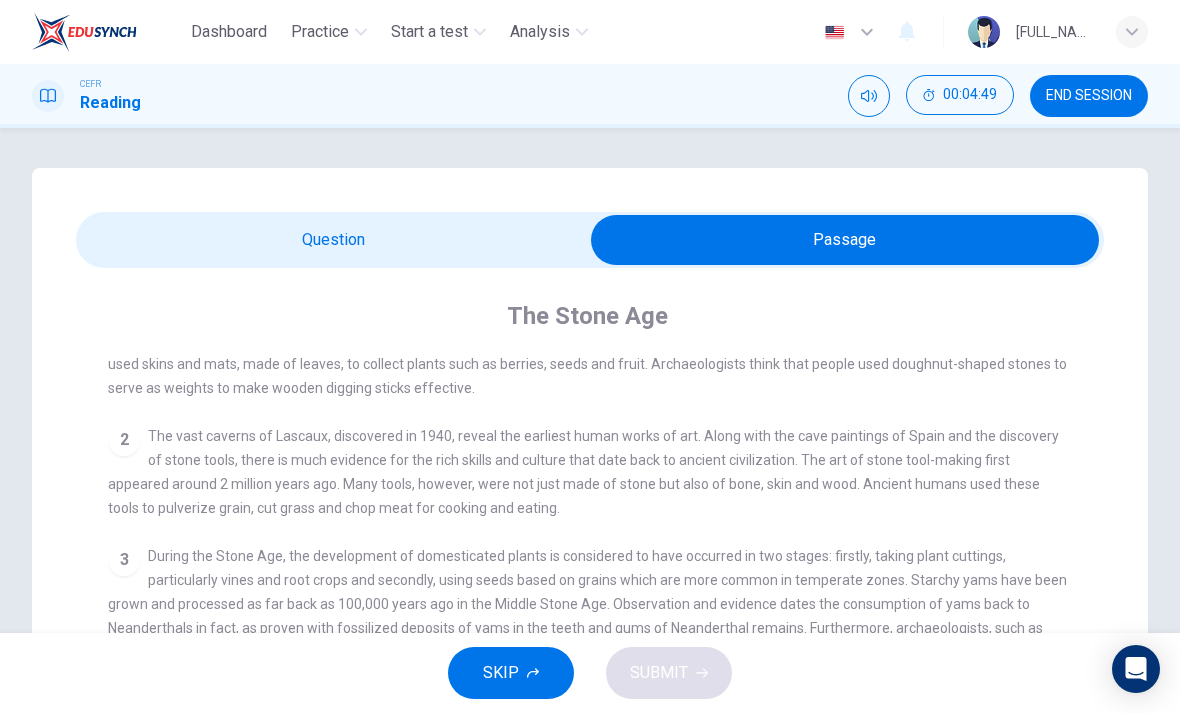 click at bounding box center (845, 240) 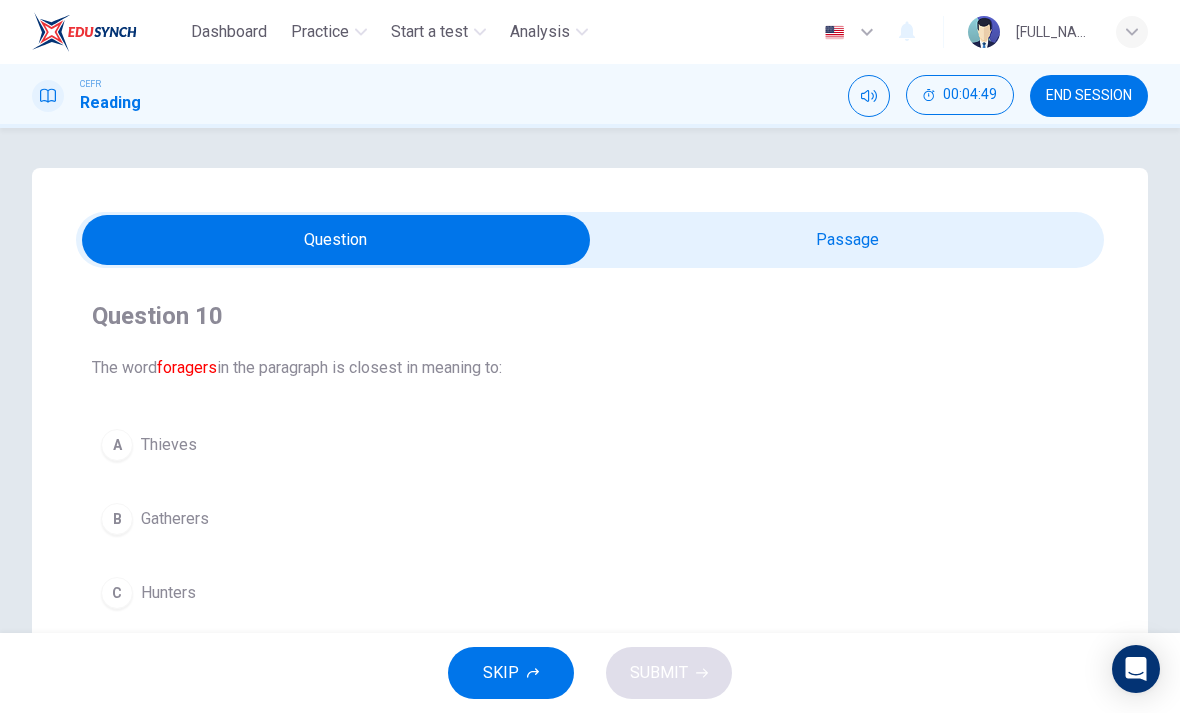 click at bounding box center (336, 240) 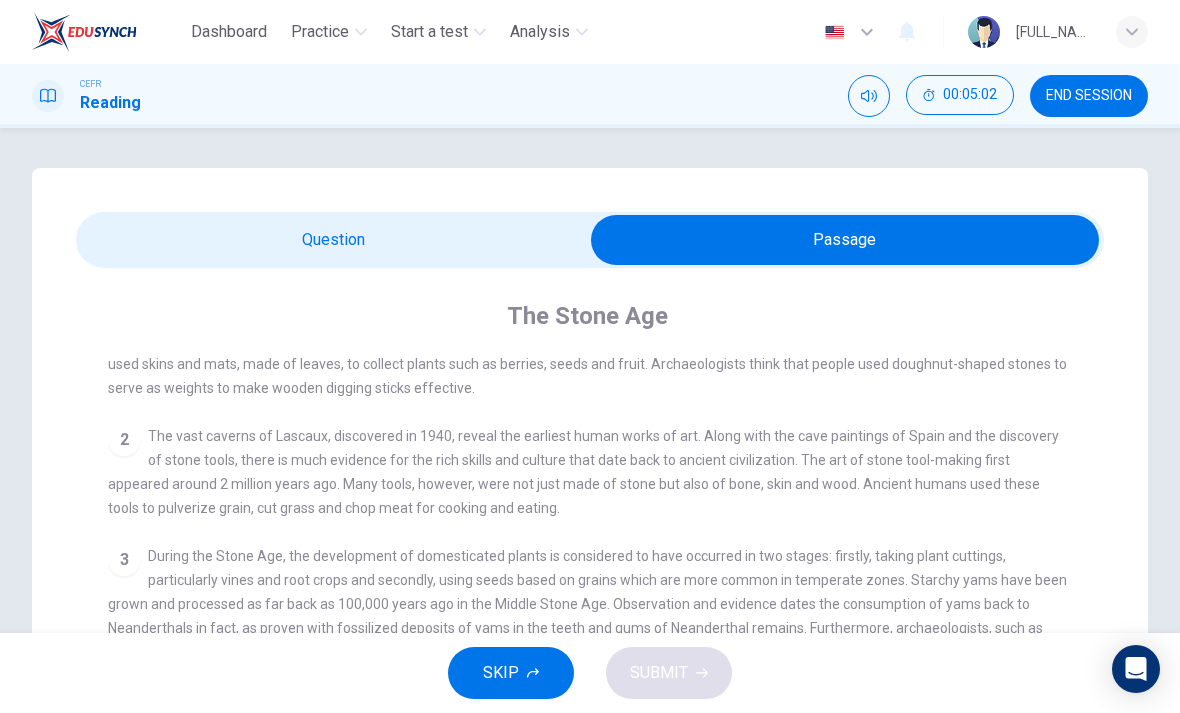 scroll, scrollTop: 0, scrollLeft: 0, axis: both 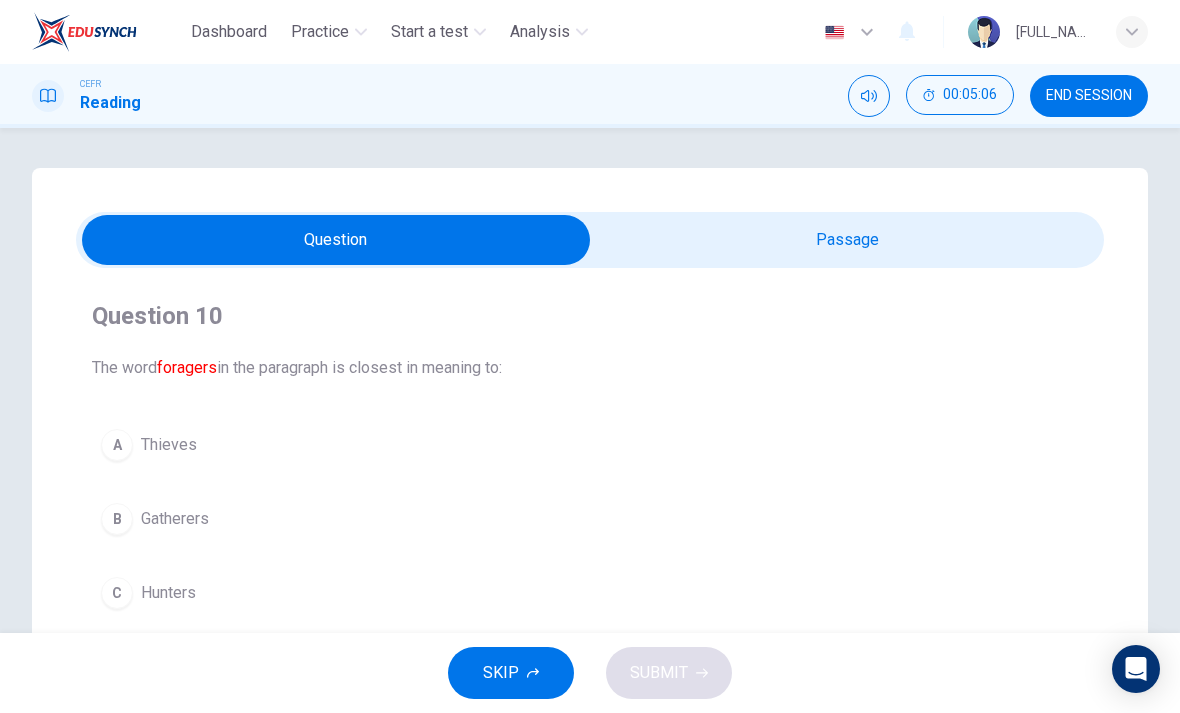 click at bounding box center [336, 240] 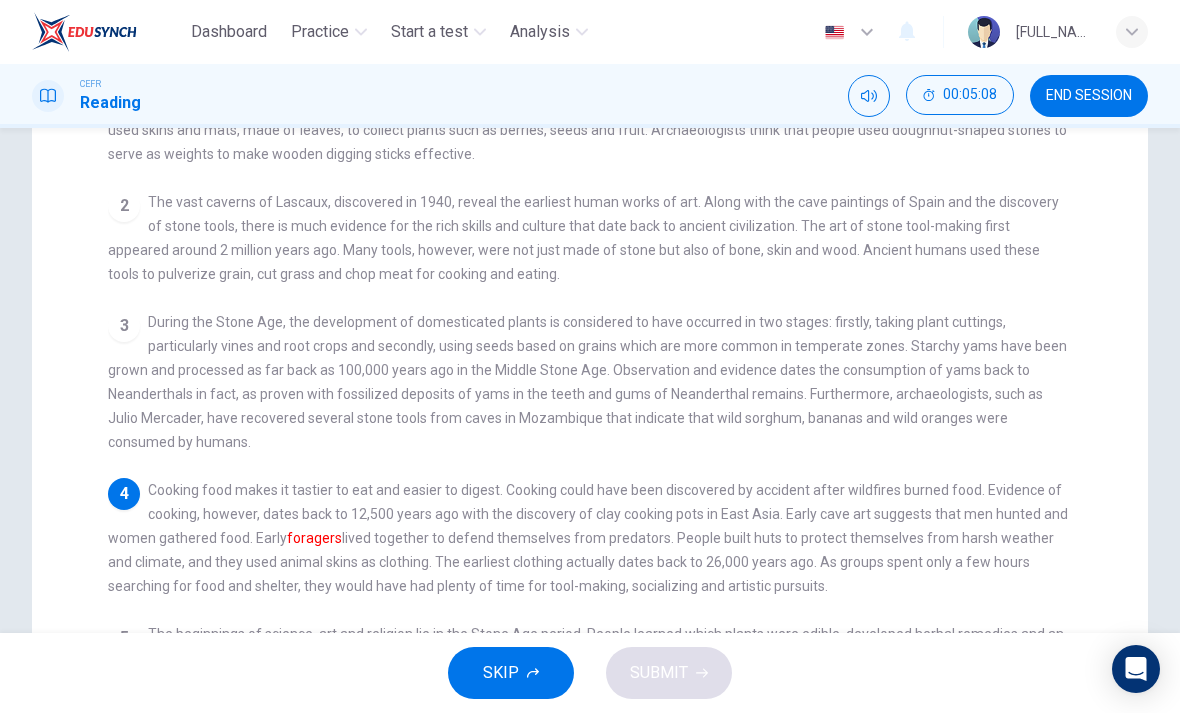 scroll, scrollTop: 239, scrollLeft: 0, axis: vertical 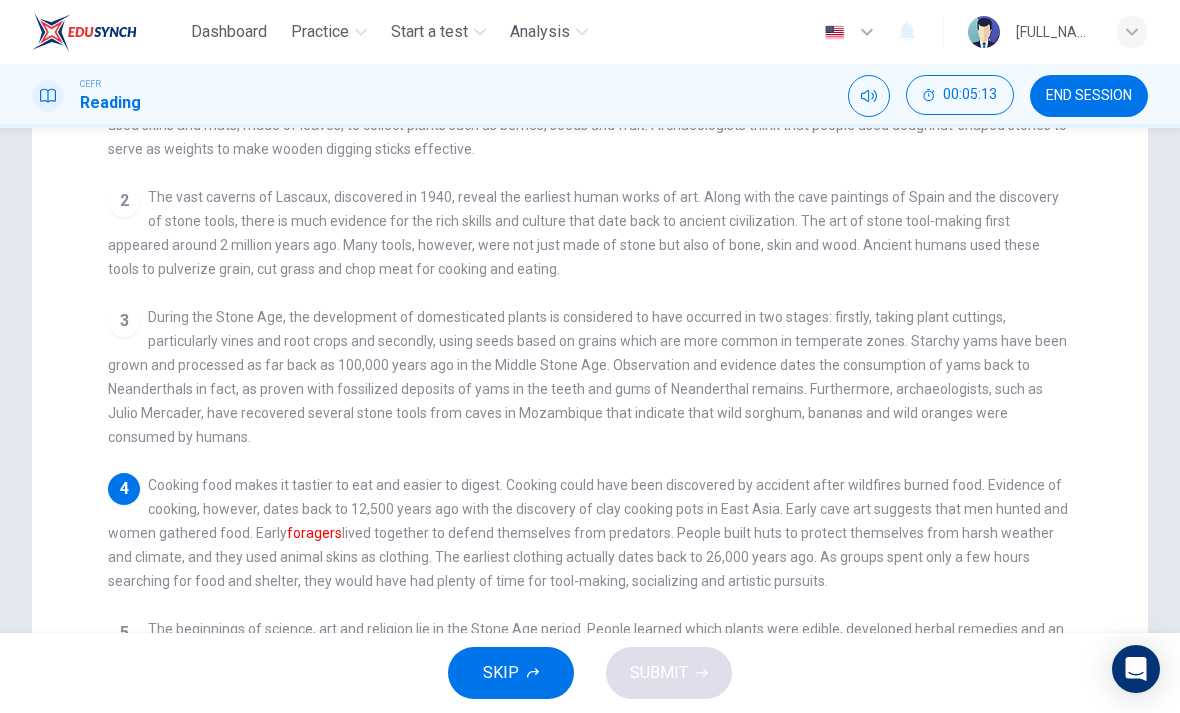 click on "Question Passage Question 10 The word  foragers  in the paragraph is closest in meaning to: A Thieves B Gatherers C Hunters D Builders The Stone Age 1 The Stone Age consists of seven subdivisions, including the Paleolithic Age (from 2 million to 10,000 years BC), about 3000 years after the Ice Age - and The Neolithic period (New Stone Age), from 1000 to about 2,500 BC. The discovery of fossils indicates that scavenging and hunting began in the Stone Age. However, researchers believe that early humans lived not only on meat, but also on plants from foraging in the forest. Ancient humans used skins and mats, made of leaves, to collect plants such as berries, seeds and fruit. Archaeologists think that people used doughnut-shaped stones to serve as weights to make wooden digging sticks effective. 2 3 4 foragers 5 6" at bounding box center (590, 403) 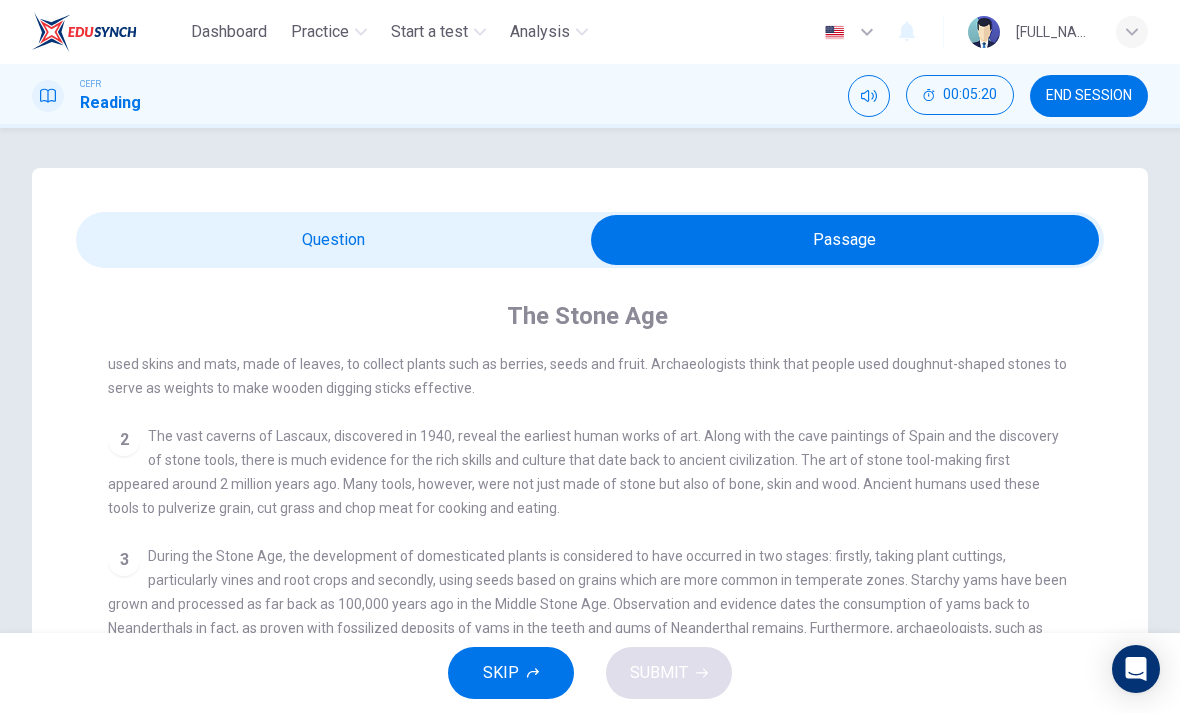 scroll, scrollTop: 0, scrollLeft: 0, axis: both 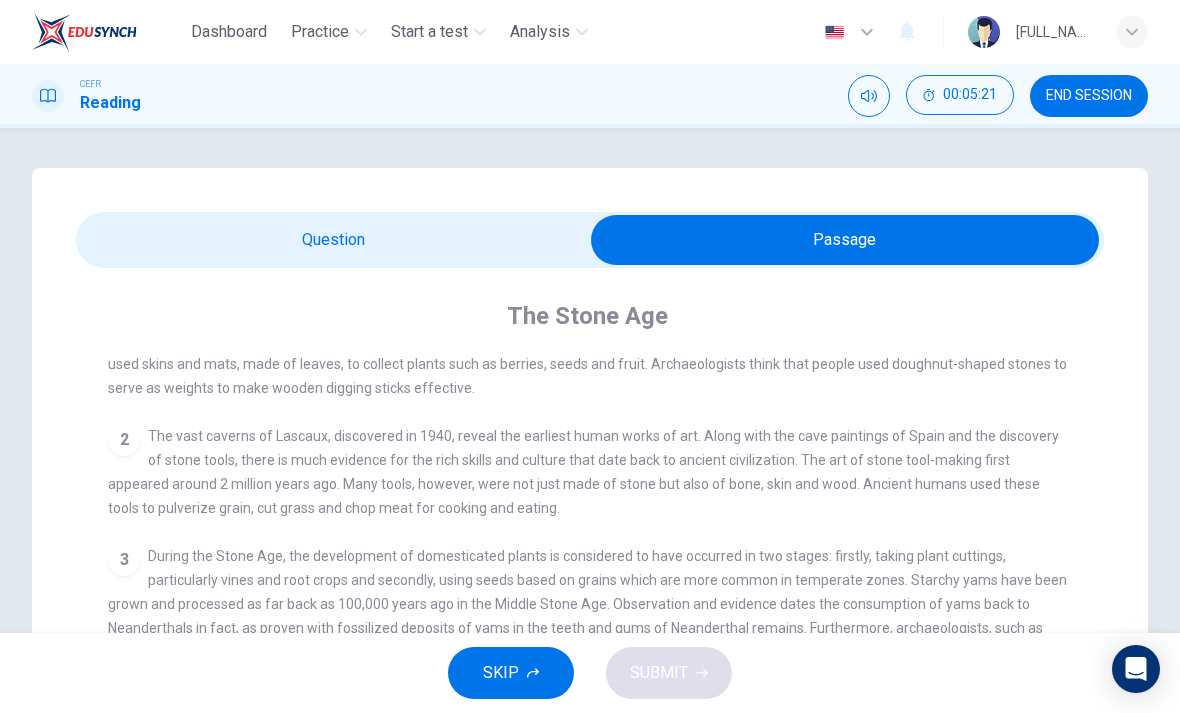 click at bounding box center (845, 240) 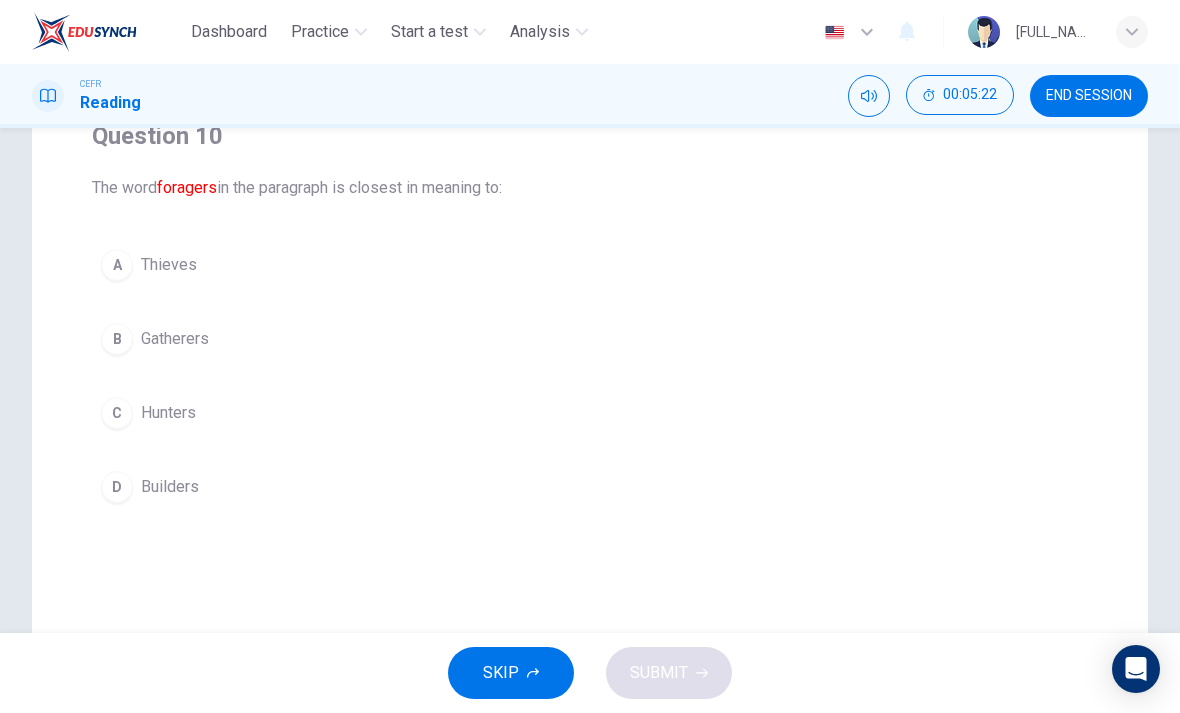 scroll, scrollTop: 183, scrollLeft: 0, axis: vertical 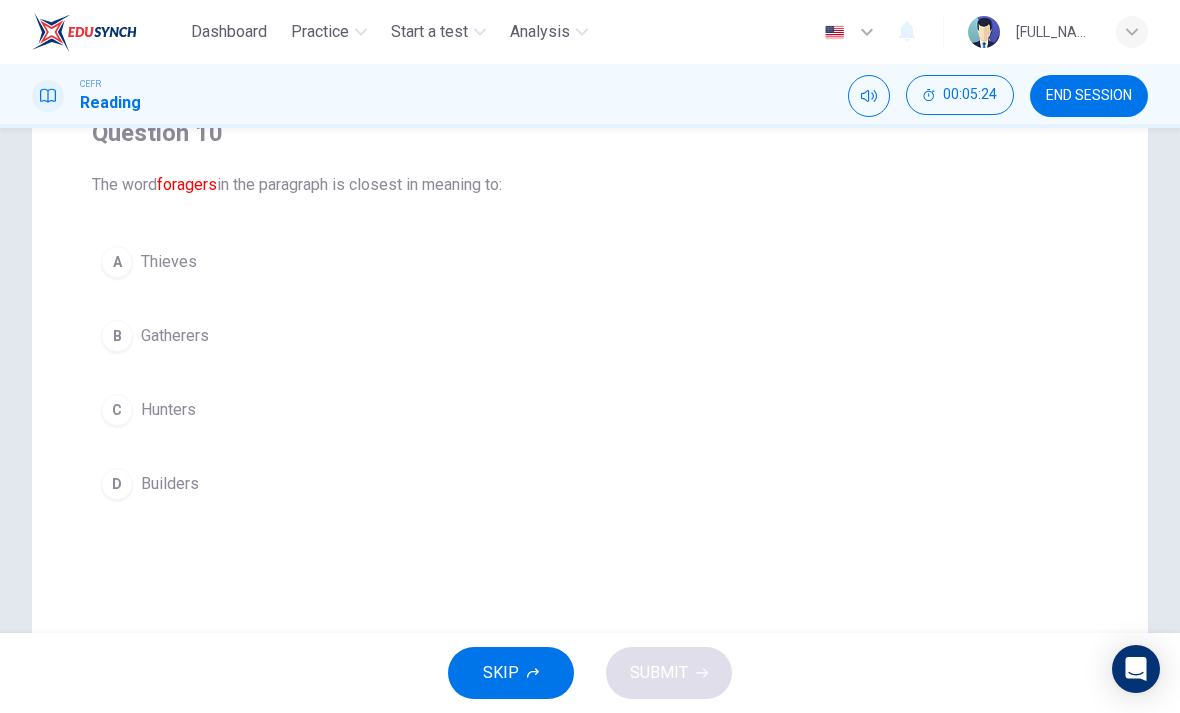 click on "C" at bounding box center [117, 262] 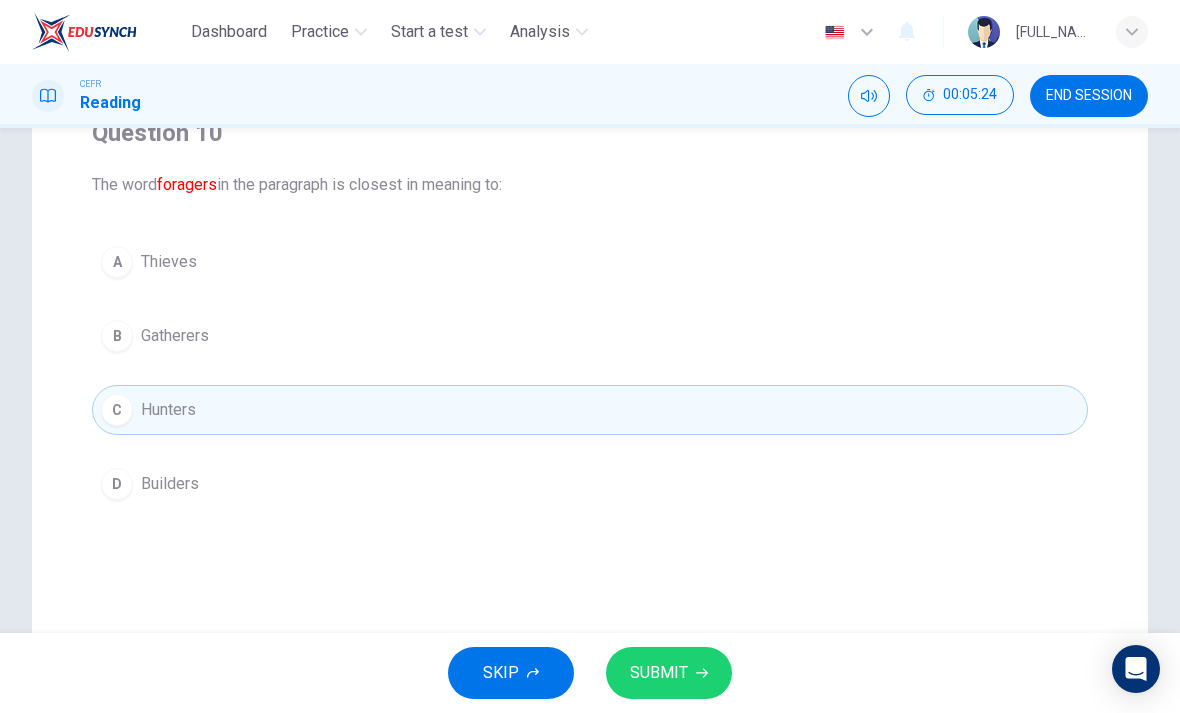 click at bounding box center [702, 673] 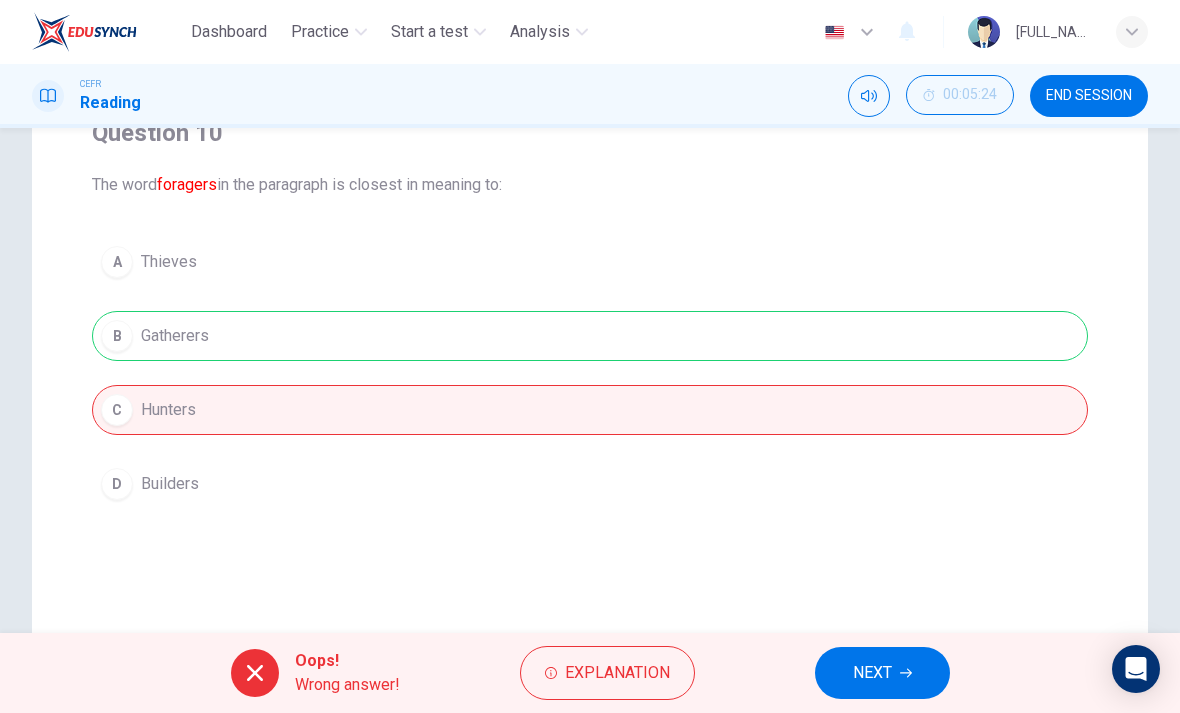 click on "Explanation" at bounding box center [617, 673] 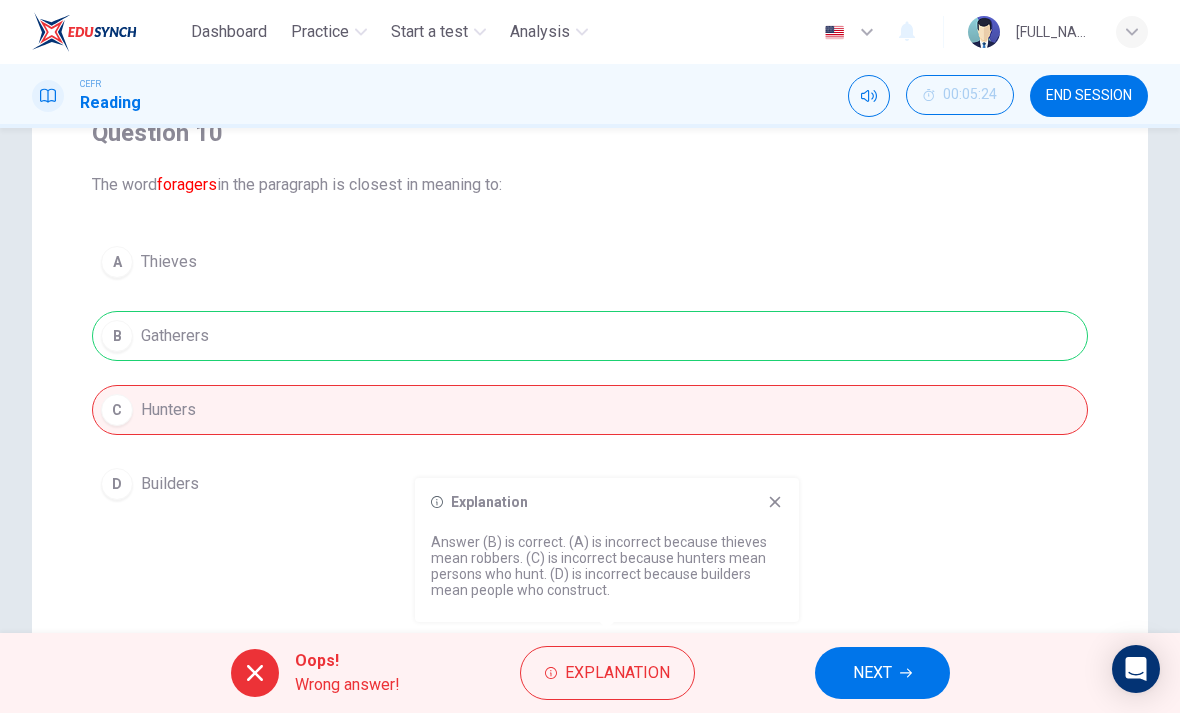click on "Question 10 The word  foragers  in the paragraph is closest in meaning to: A Thieves B Gatherers C Hunters D Builders" at bounding box center (590, 313) 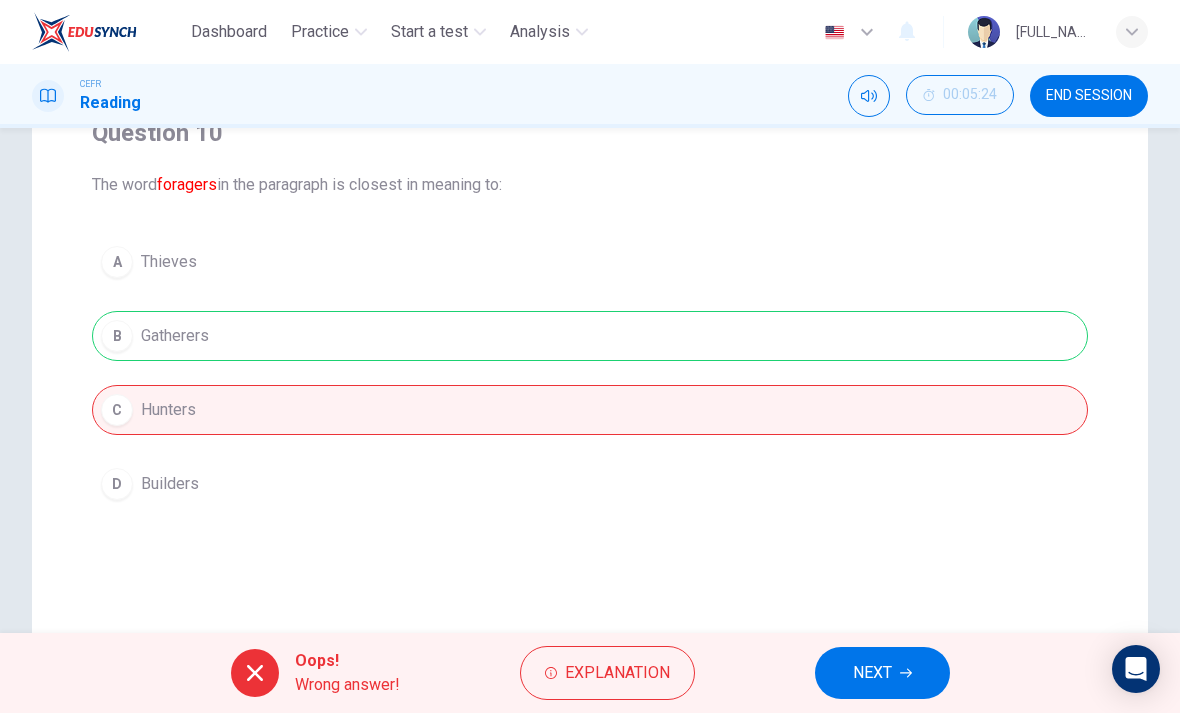click on "NEXT" at bounding box center [872, 673] 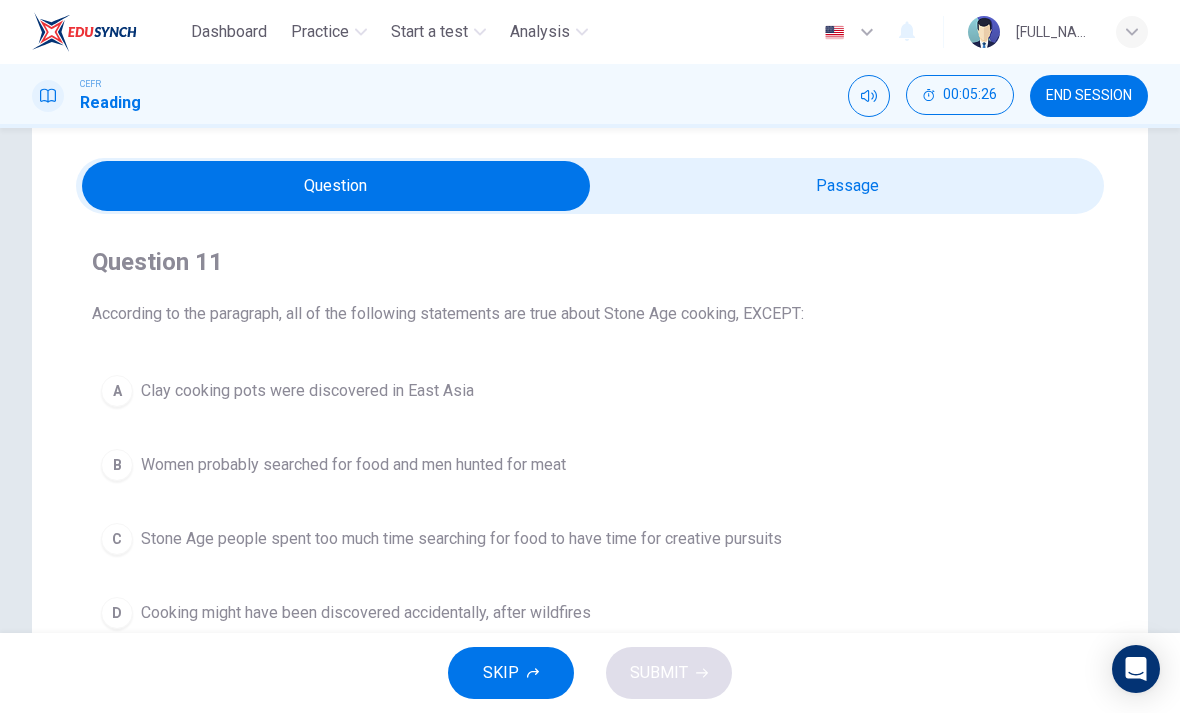 scroll, scrollTop: 55, scrollLeft: 0, axis: vertical 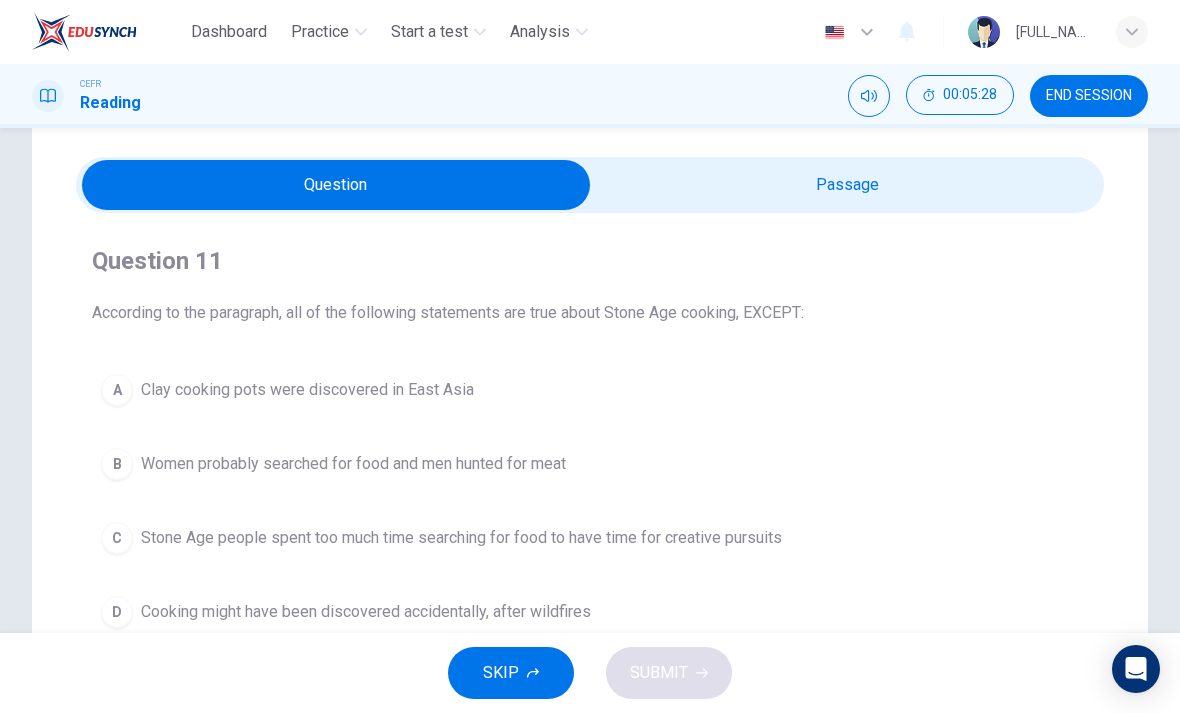 click at bounding box center (336, 185) 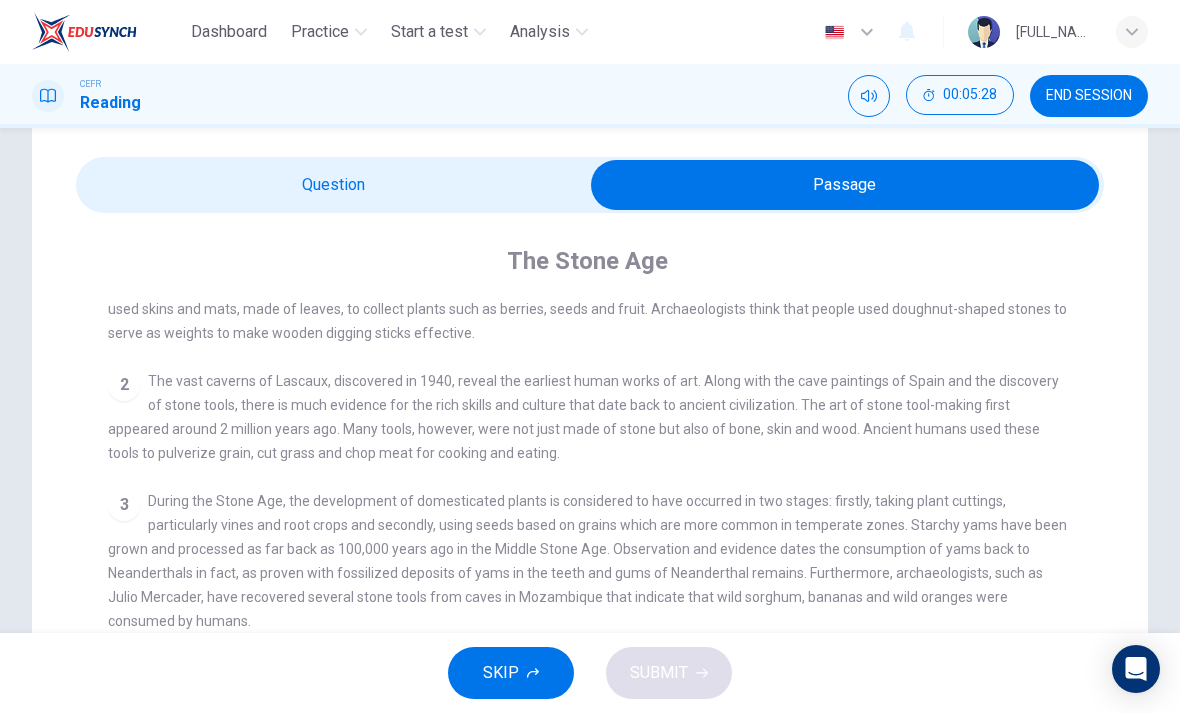 click at bounding box center (845, 185) 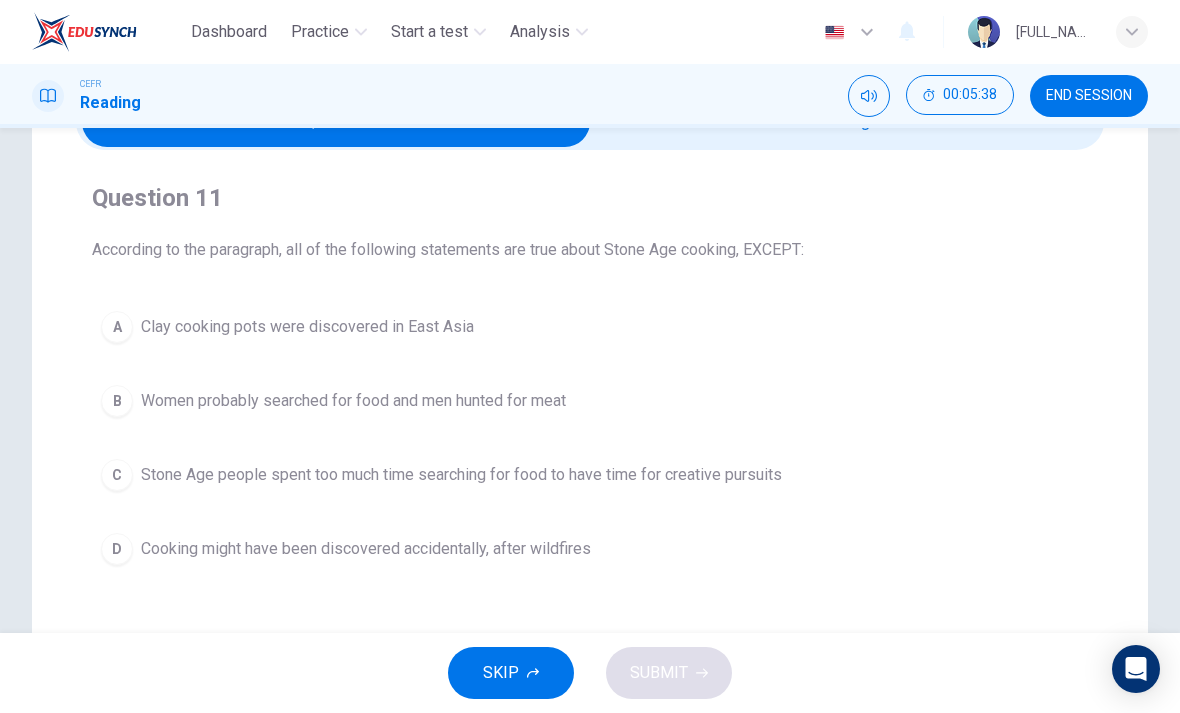 scroll, scrollTop: 90, scrollLeft: 0, axis: vertical 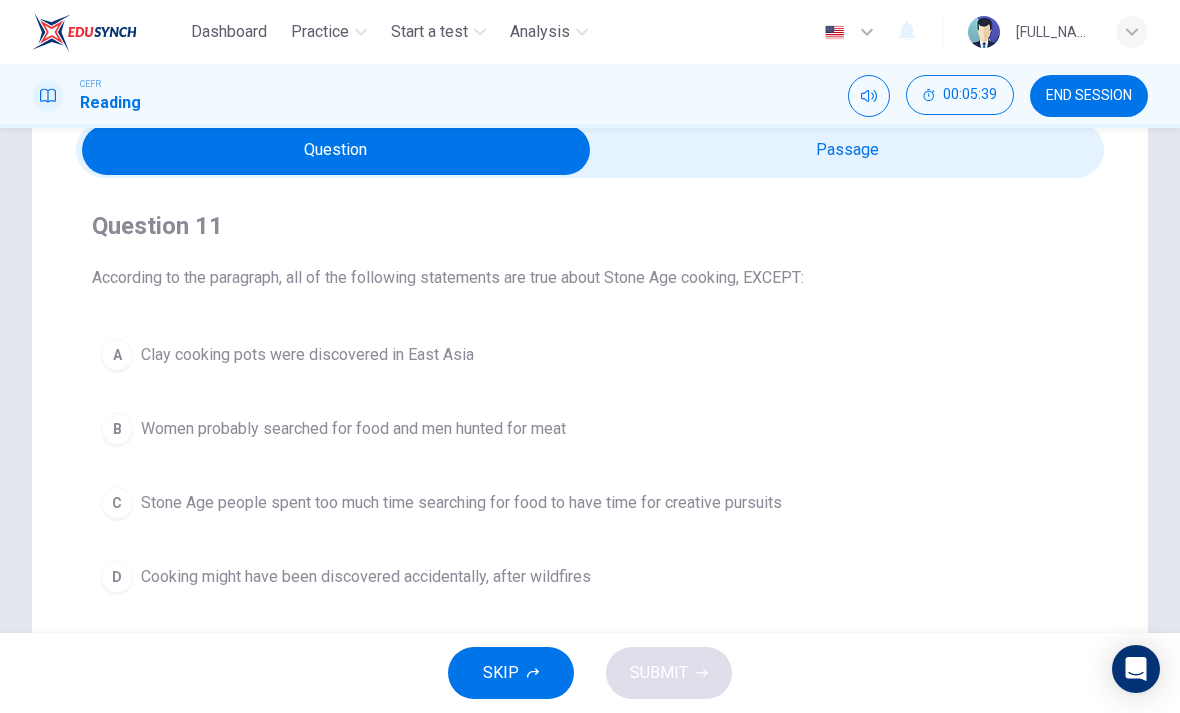 click at bounding box center [336, 150] 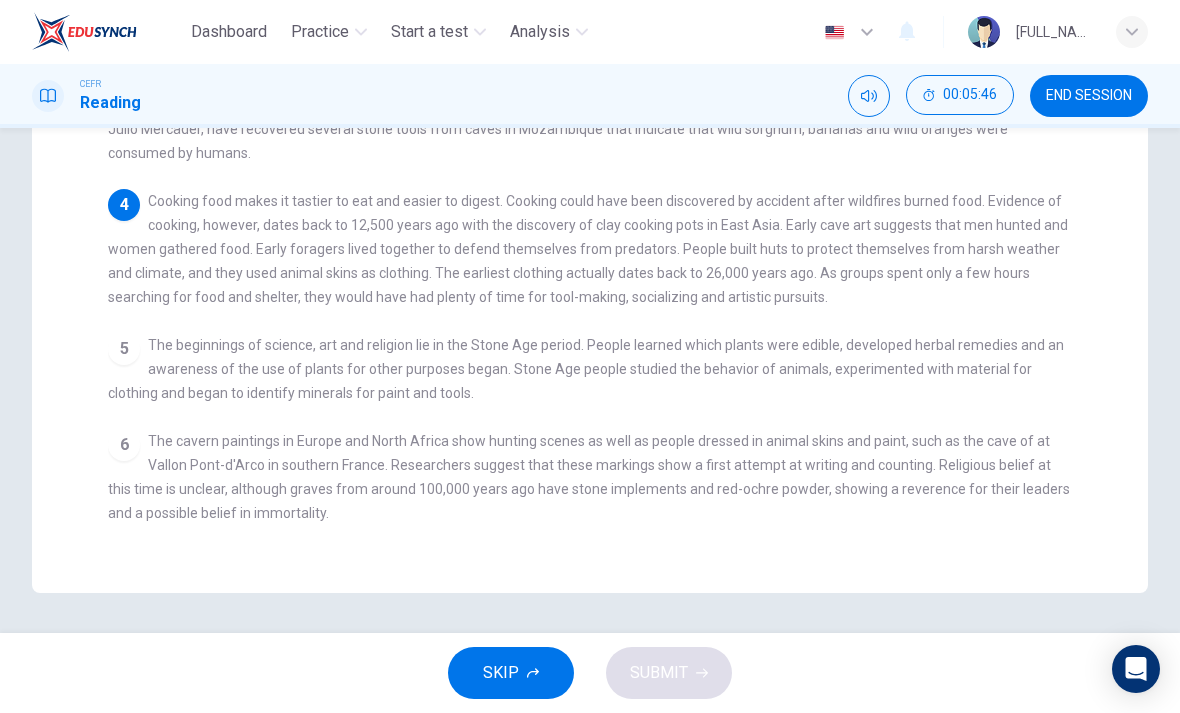 scroll, scrollTop: 523, scrollLeft: 0, axis: vertical 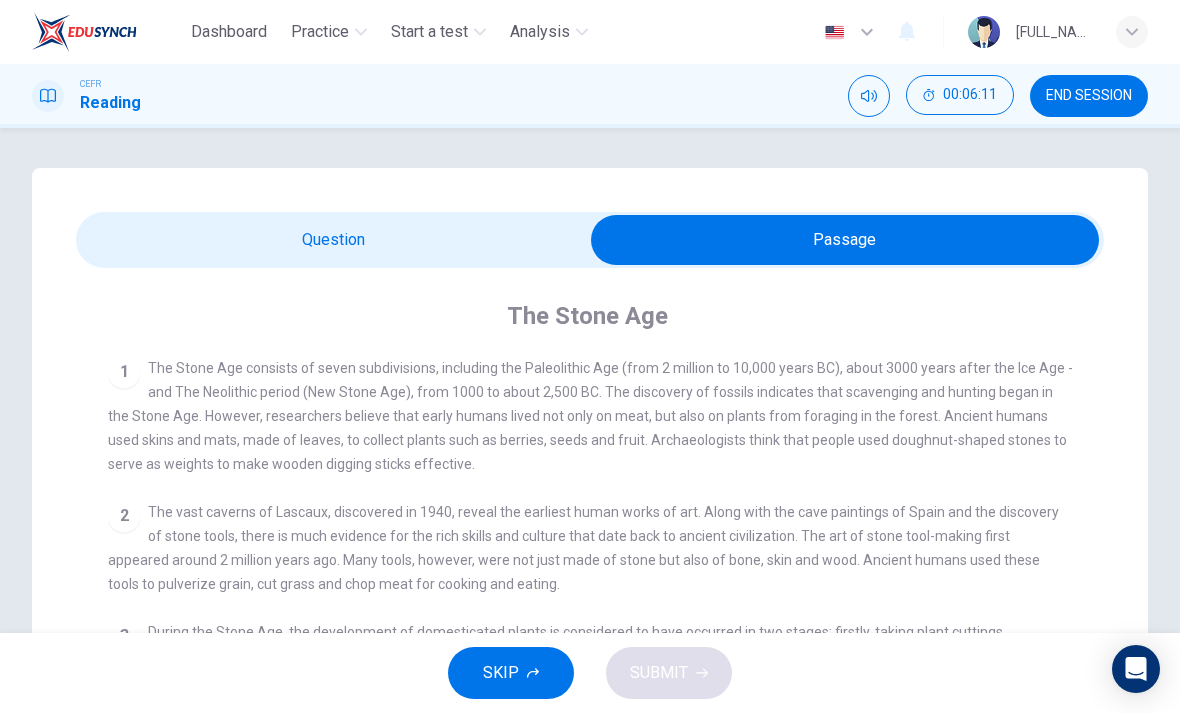 click at bounding box center [845, 240] 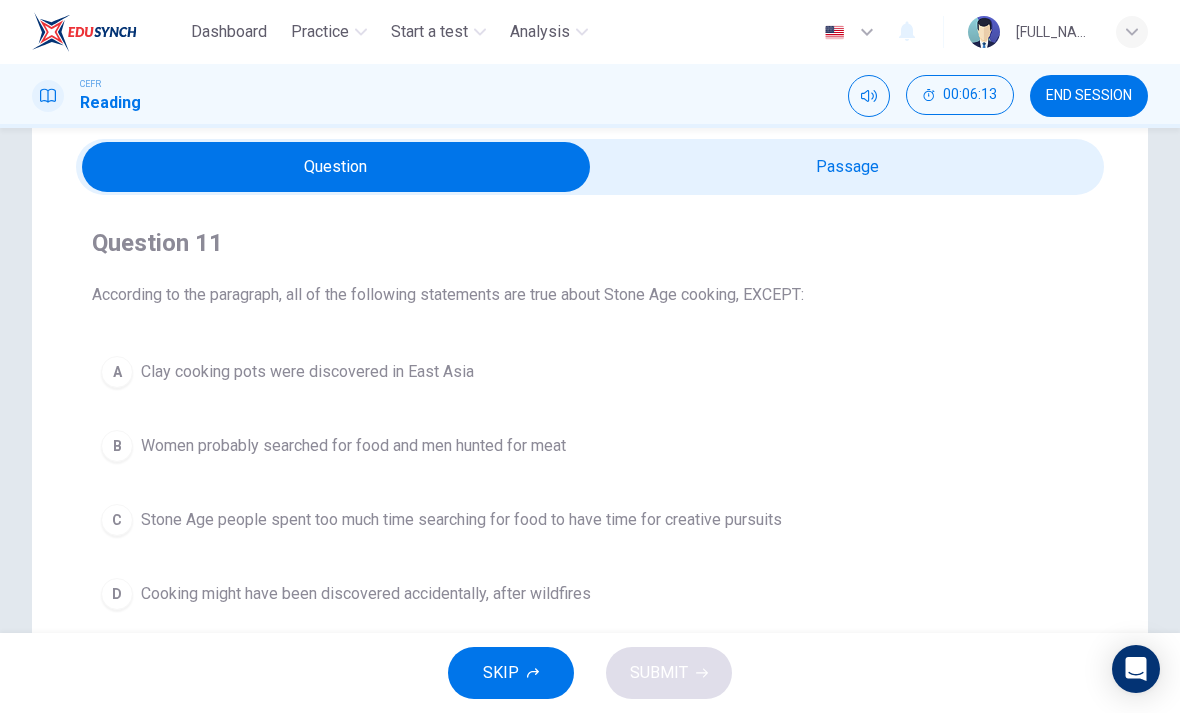 scroll, scrollTop: 80, scrollLeft: 0, axis: vertical 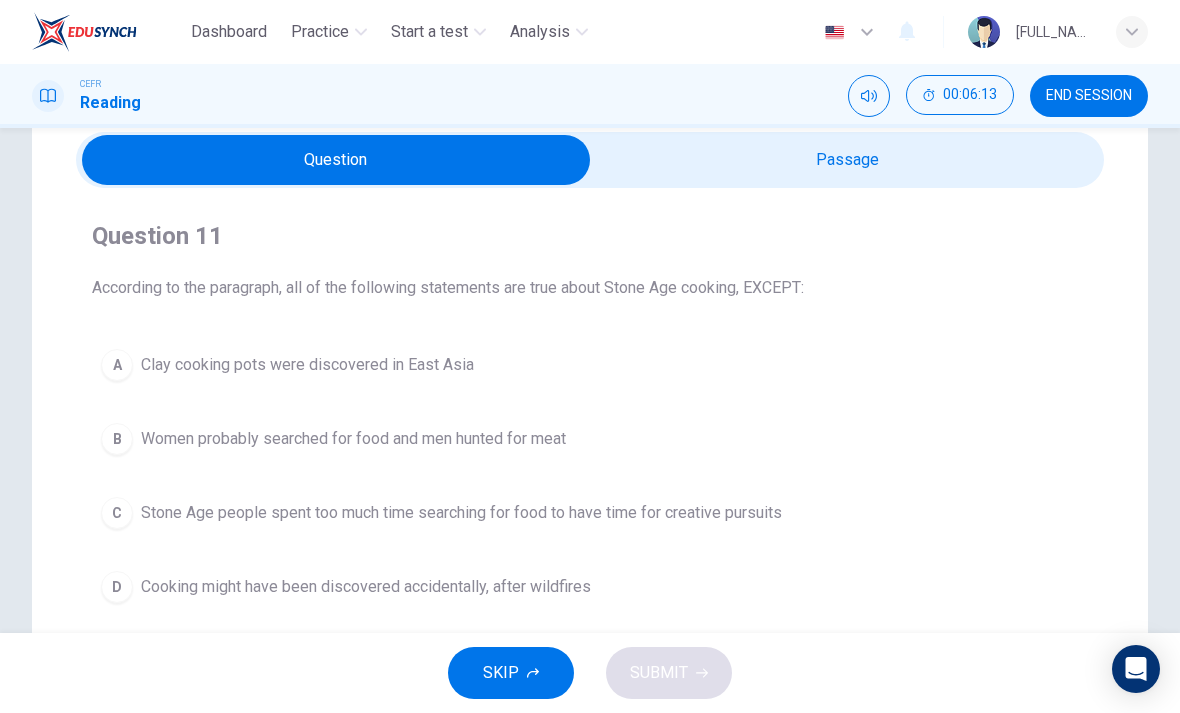 click on "Question 11 According to the paragraph, all of the following statements are true about Stone Age cooking, EXCEPT: A Clay cooking pots were discovered in East Asia B Women probably searched for food and men hunted for meat C Stone Age people spent too much time searching for food to have time for creative pursuits D Cooking might have been discovered accidentally, after wildfires" at bounding box center [590, 416] 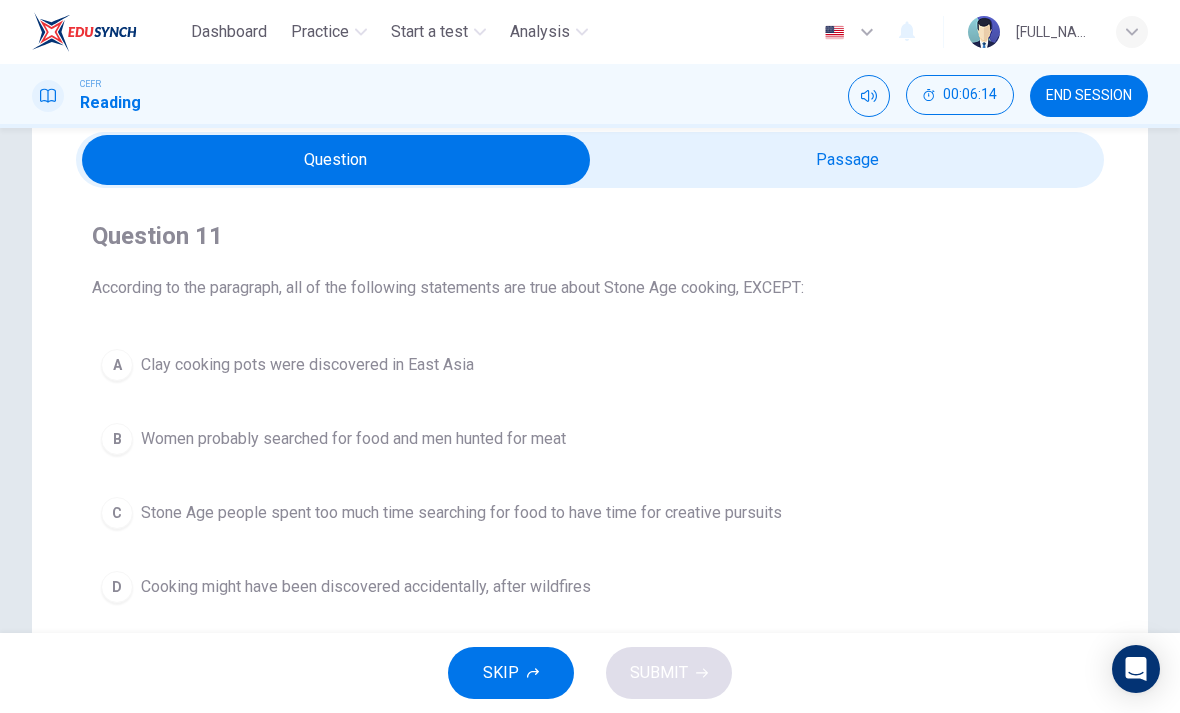 click on "C Stone Age people spent too much time searching for food to have time for creative pursuits" at bounding box center (590, 513) 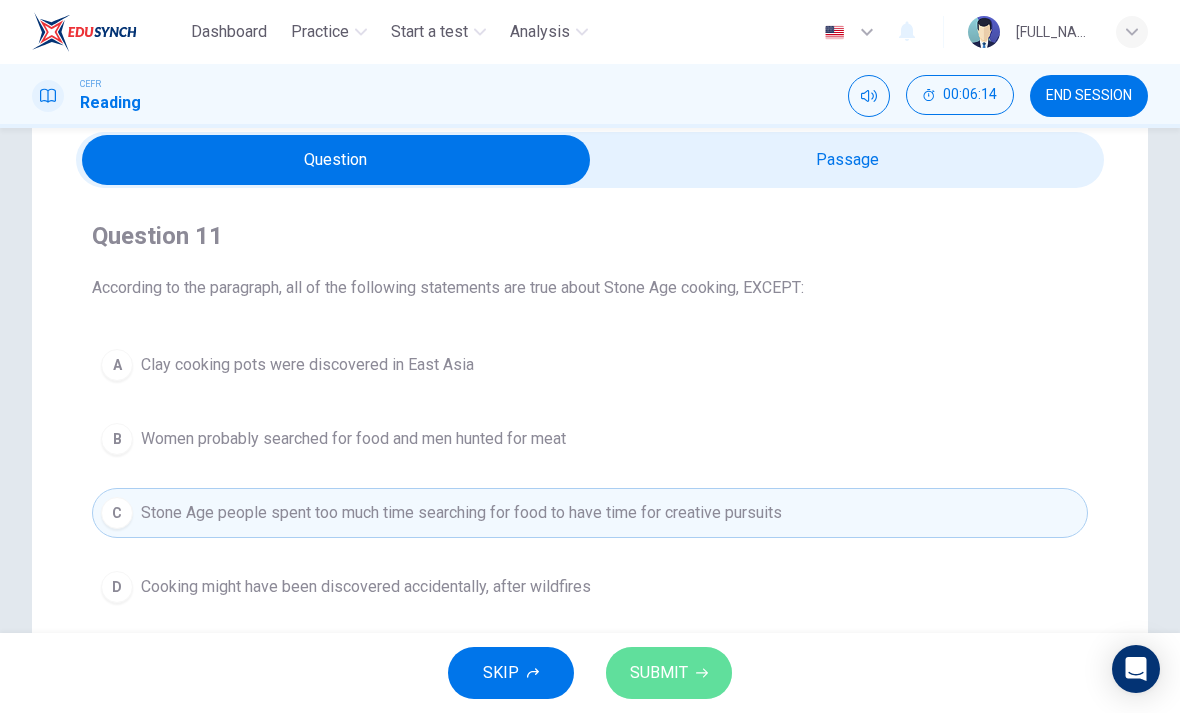 click on "SUBMIT" at bounding box center [669, 673] 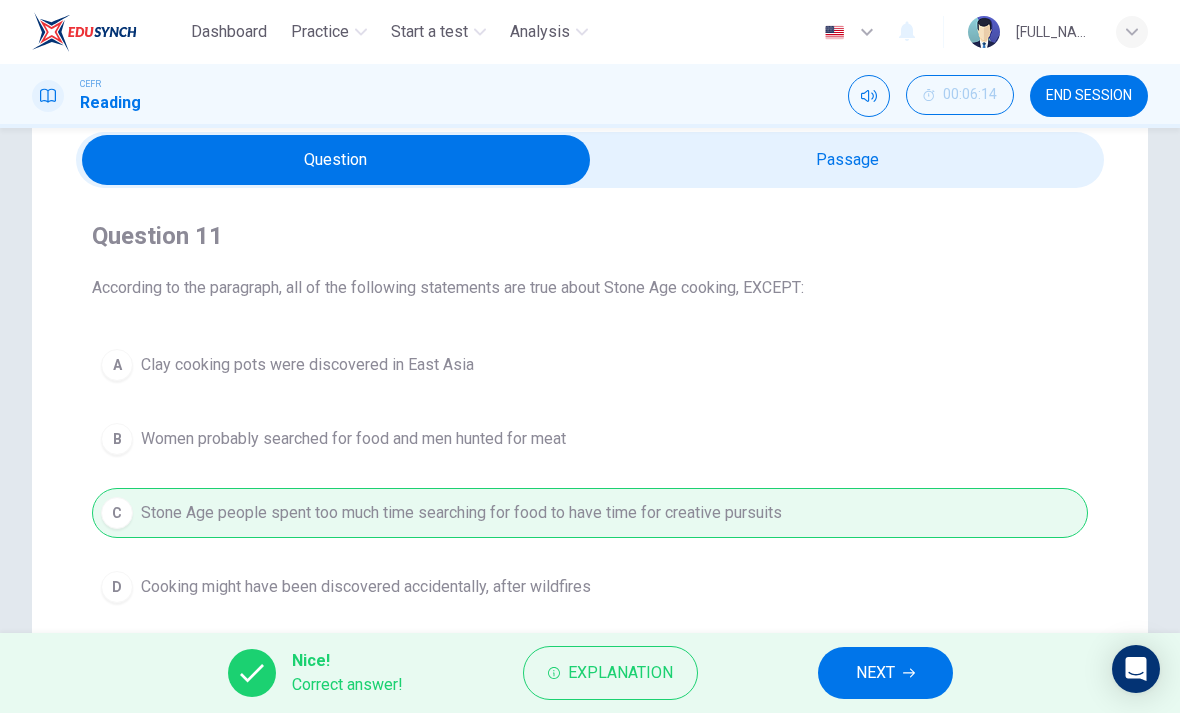 click on "NEXT" at bounding box center (875, 673) 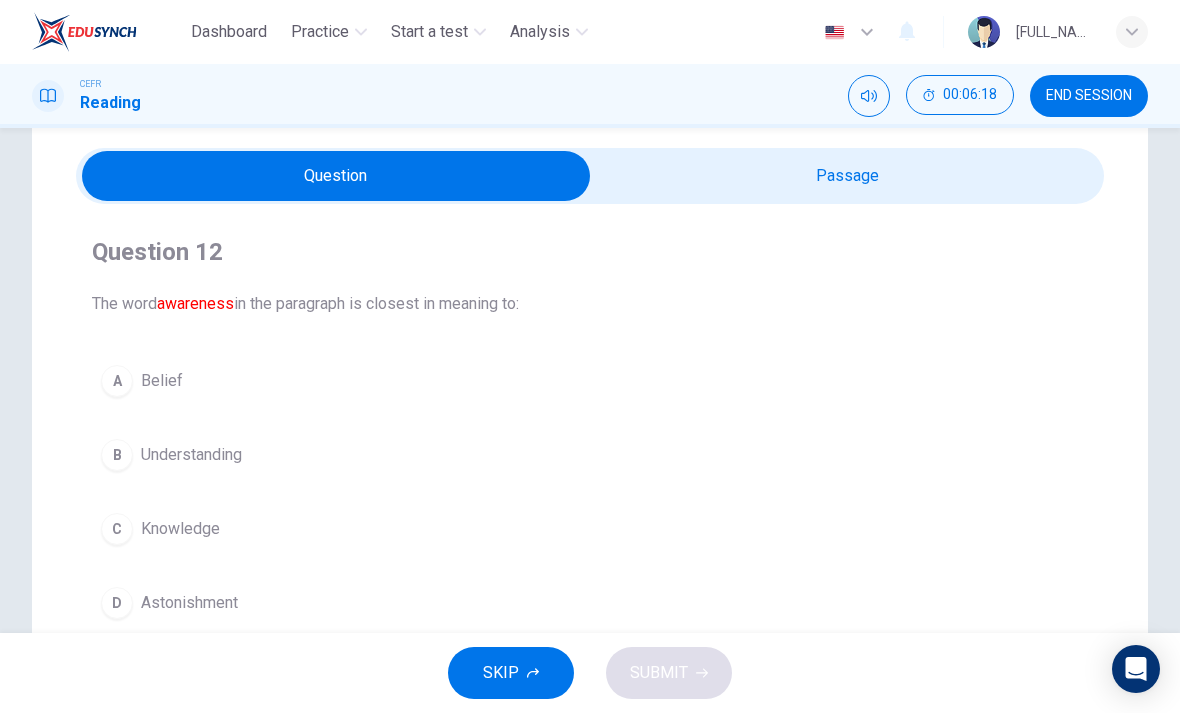 scroll, scrollTop: 65, scrollLeft: 0, axis: vertical 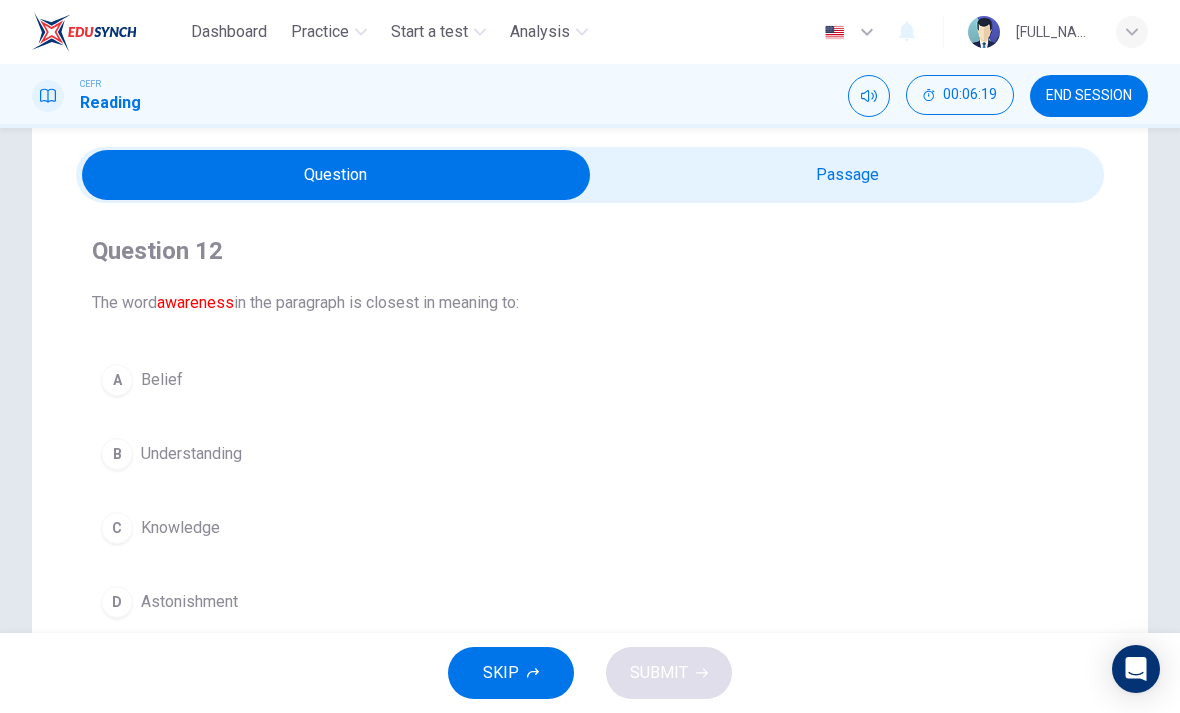 click at bounding box center (336, 175) 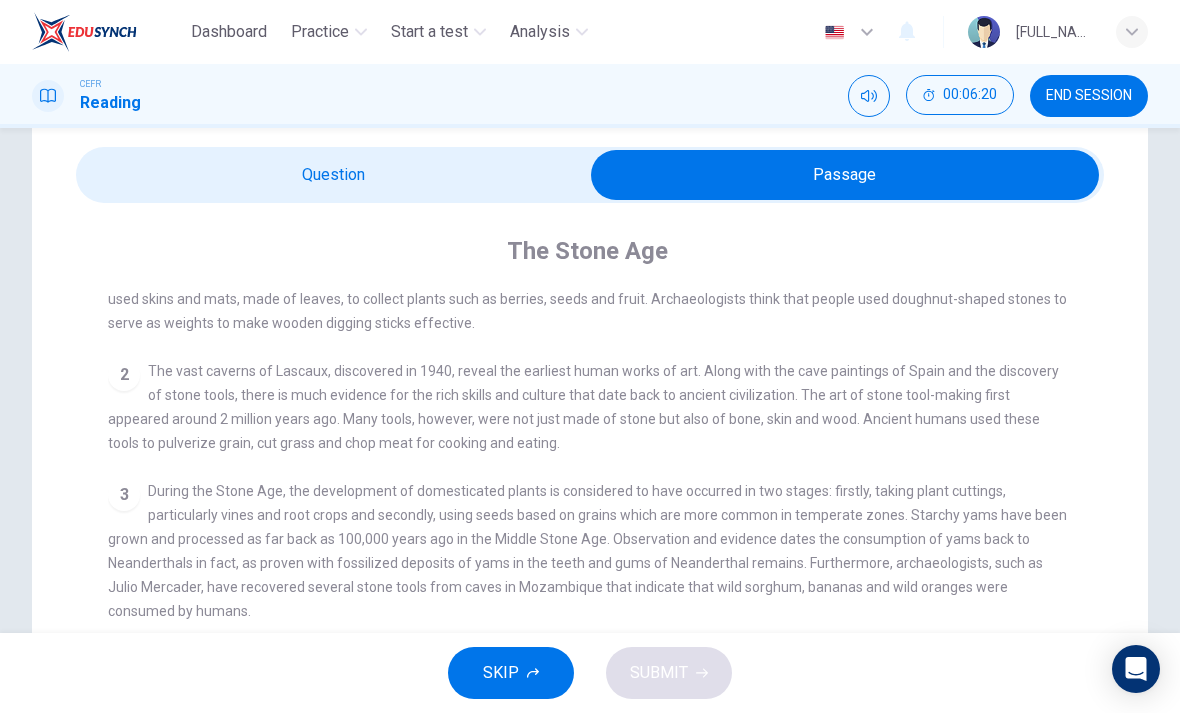 scroll, scrollTop: 207, scrollLeft: 0, axis: vertical 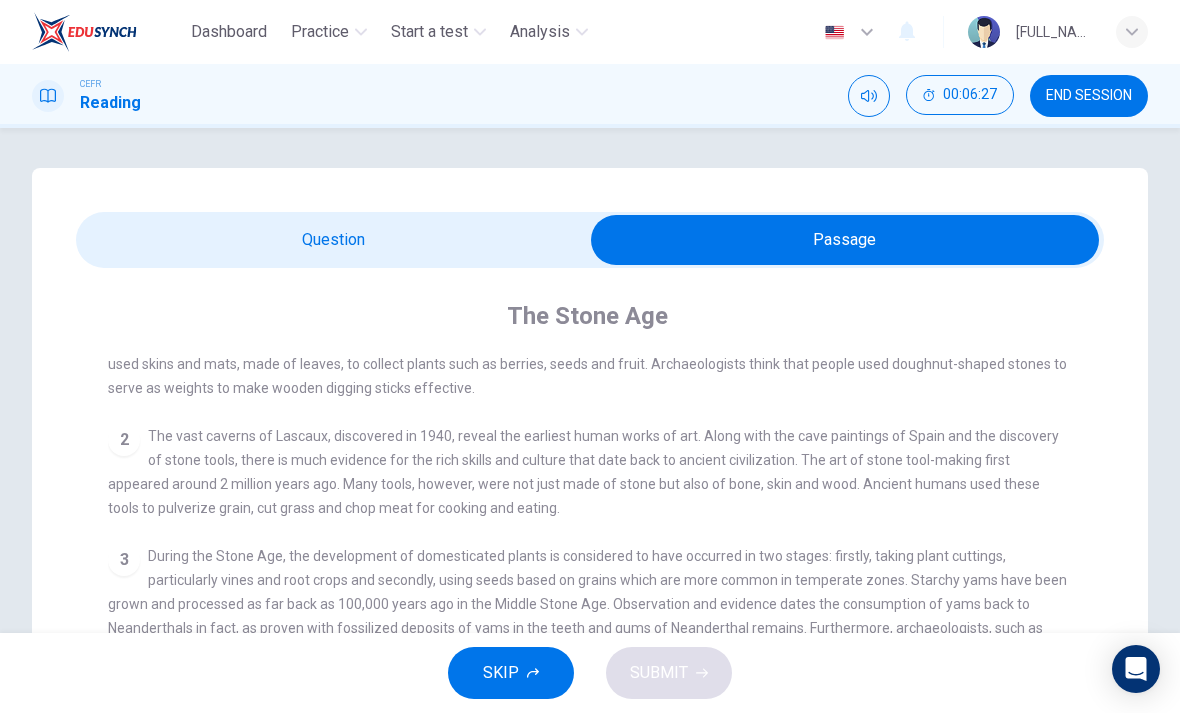 click at bounding box center (845, 240) 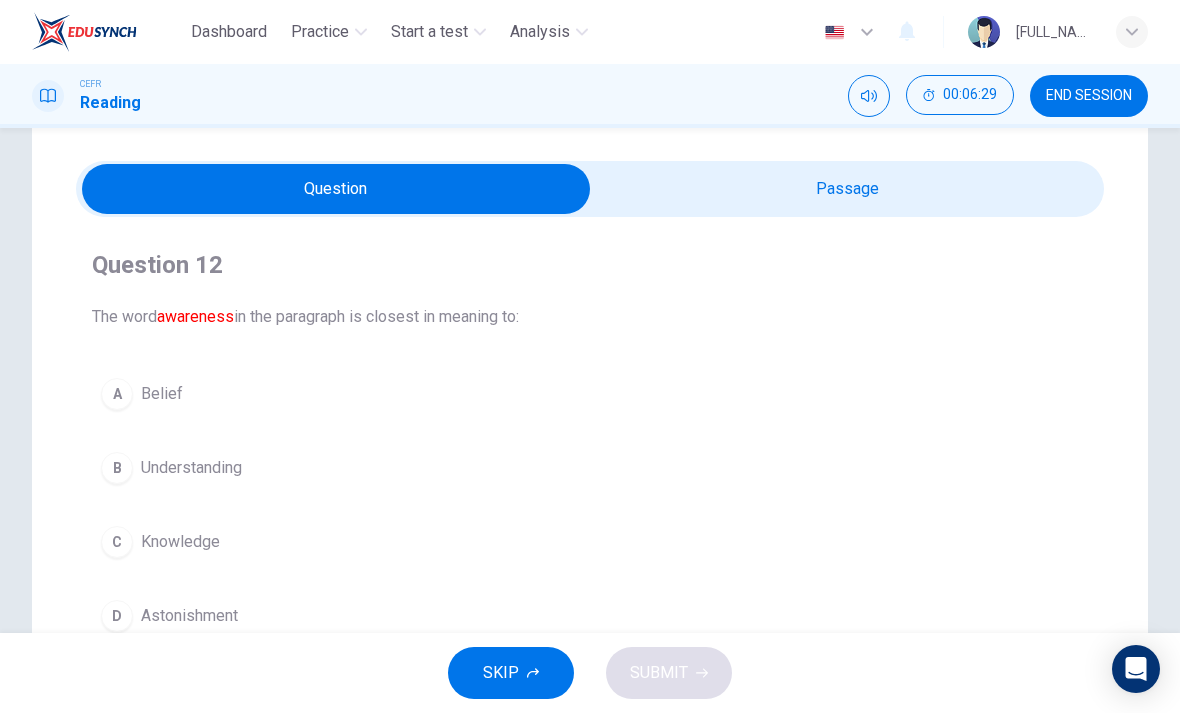scroll, scrollTop: 73, scrollLeft: 0, axis: vertical 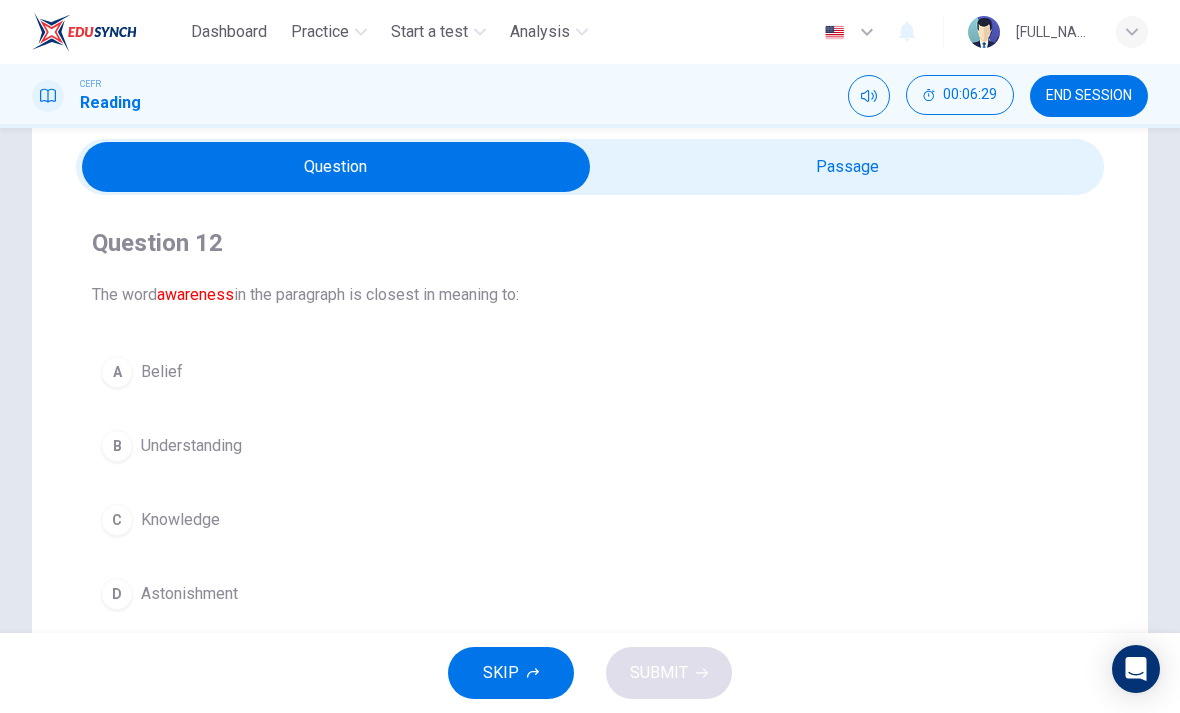 click on "C" at bounding box center [117, 372] 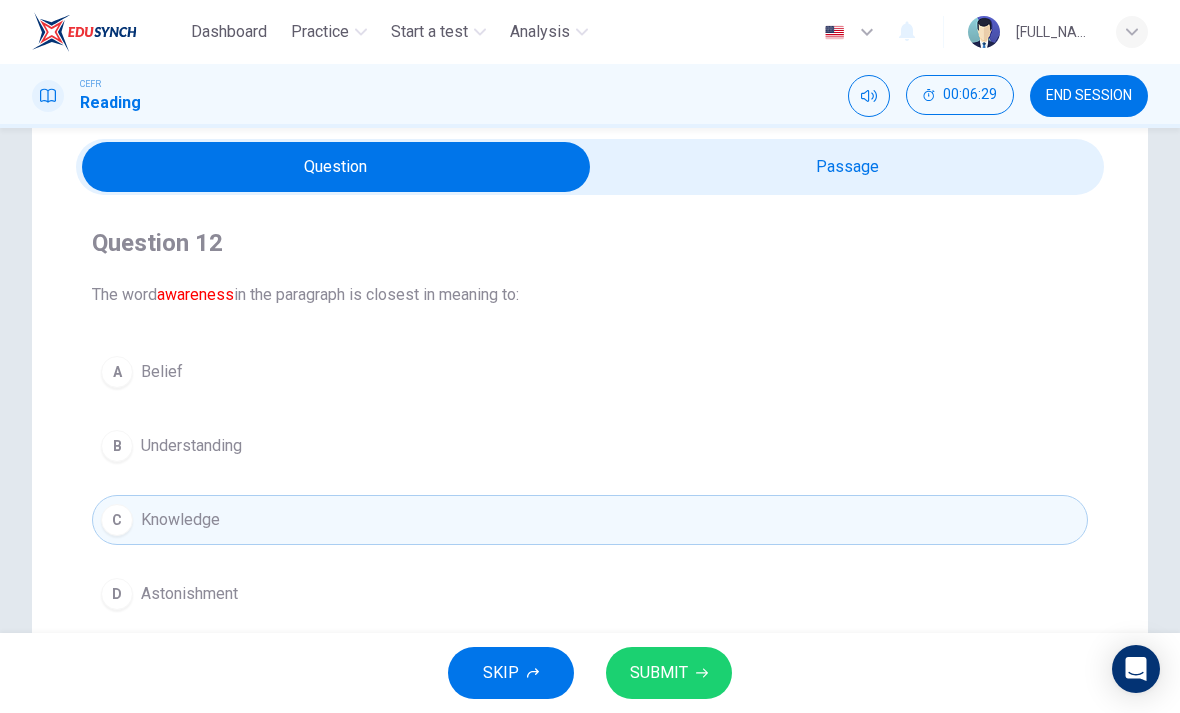 click on "SUBMIT" at bounding box center (669, 673) 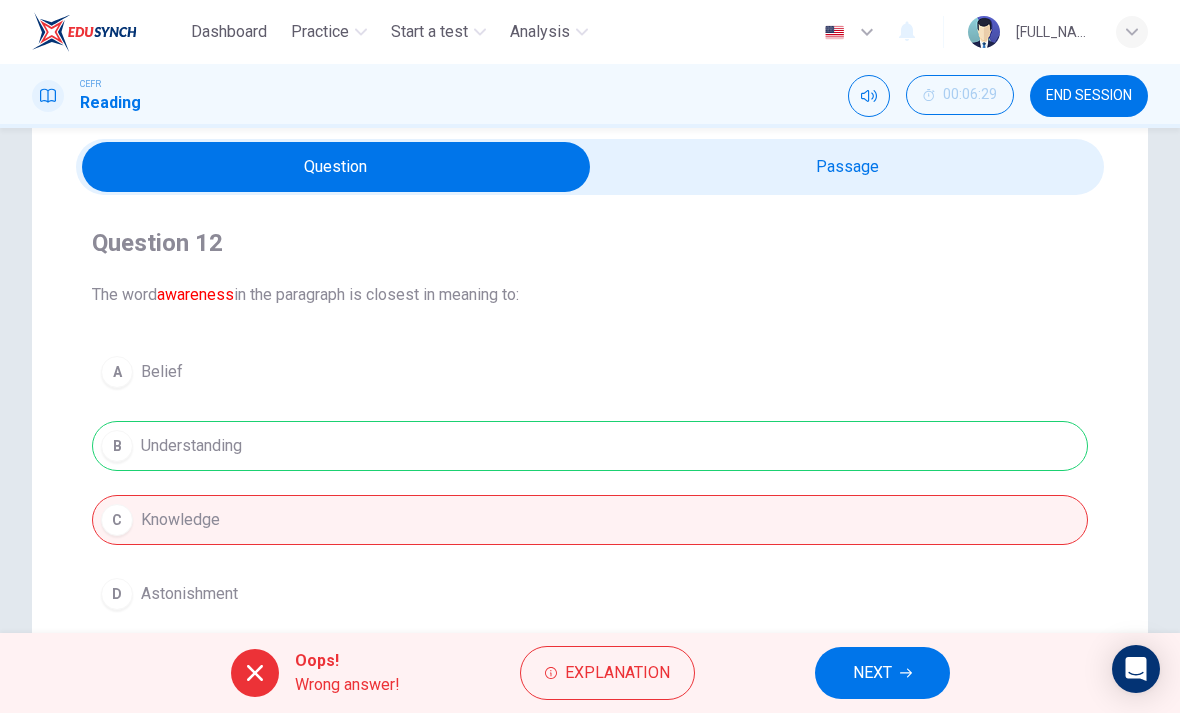 click on "Explanation" at bounding box center [607, 673] 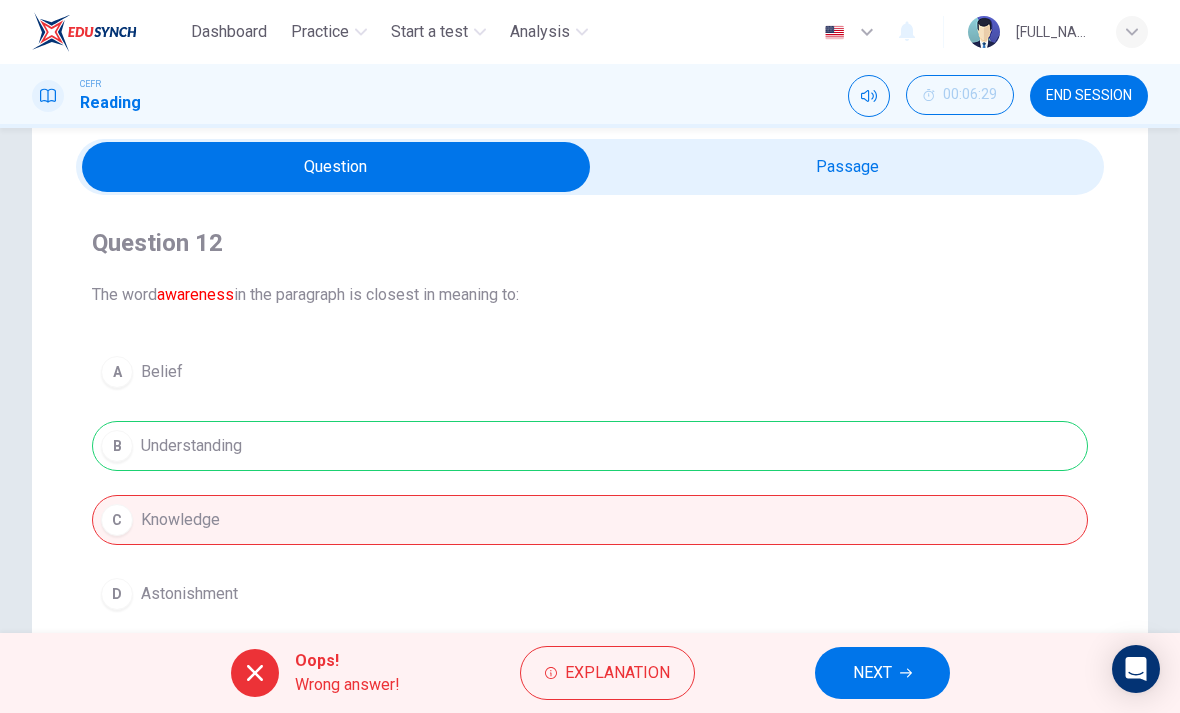 click on "Question Passage Question 12 The word  awareness  in the paragraph is closest in meaning to: A Belief B Understanding C Knowledge D Astonishment The Stone Age 1 The Stone Age consists of seven subdivisions, including the Paleolithic Age (from 2 million to 10,000 years BC), about 3000 years after the Ice Age - and The Neolithic period (New Stone Age), from 1000 to about 2,500 BC. The discovery of fossils indicates that scavenging and hunting began in the Stone Age. However, researchers believe that early humans lived not only on meat, but also on plants from foraging in the forest. Ancient humans used skins and mats, made of leaves, to collect plants such as berries, seeds and fruit. Archaeologists think that people used doughnut-shaped stones to serve as weights to make wooden digging sticks effective. 2 3 4 5 The beginnings of science, art and religion lie in the Stone Age period. People learned which plants were edible, developed herbal remedies and an  awareness 6" at bounding box center (590, 497) 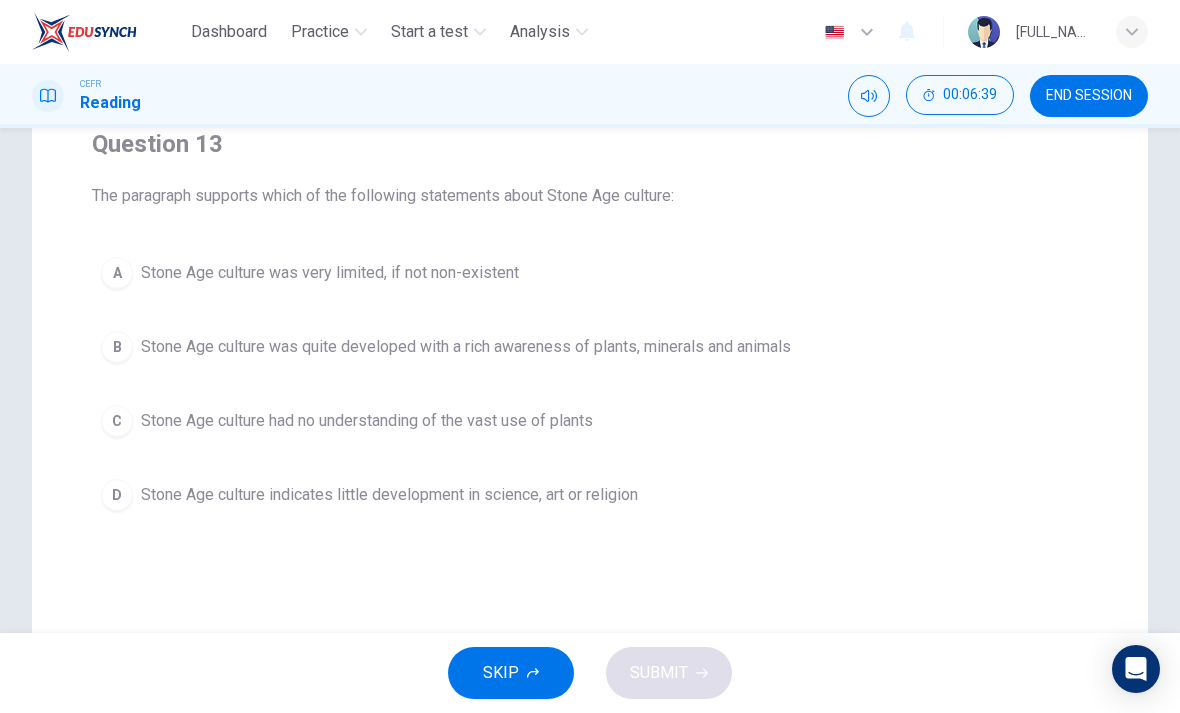 scroll, scrollTop: 179, scrollLeft: 0, axis: vertical 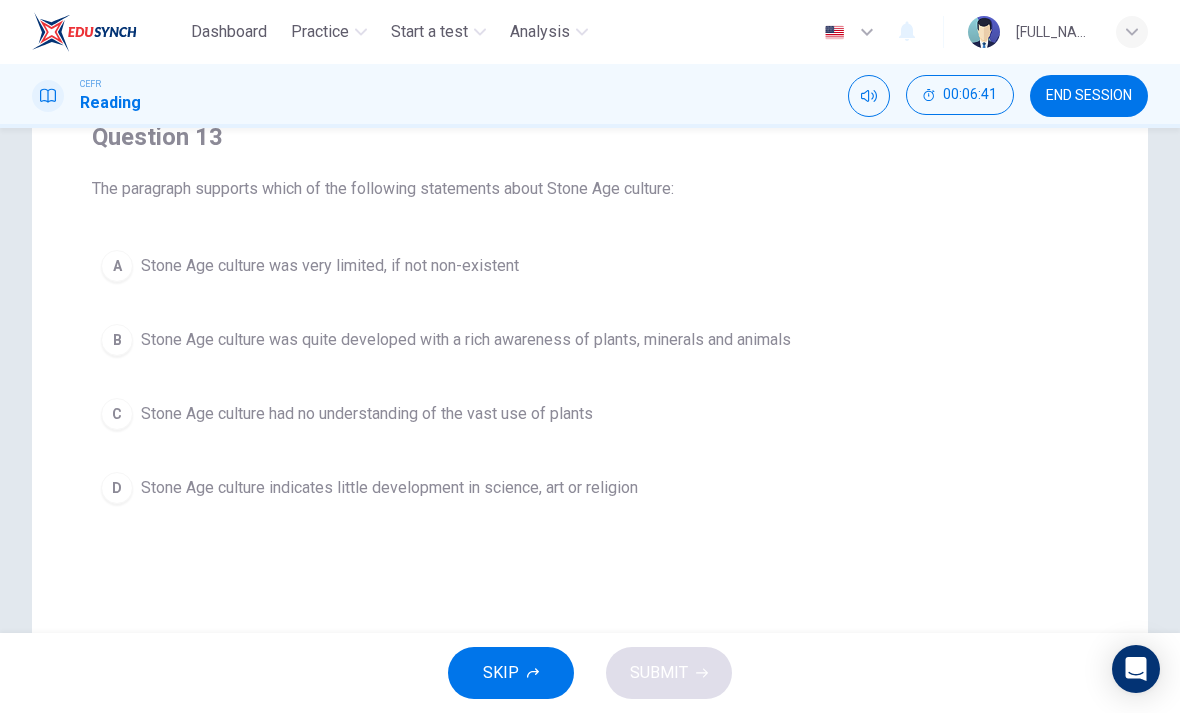 click on "D" at bounding box center [117, 266] 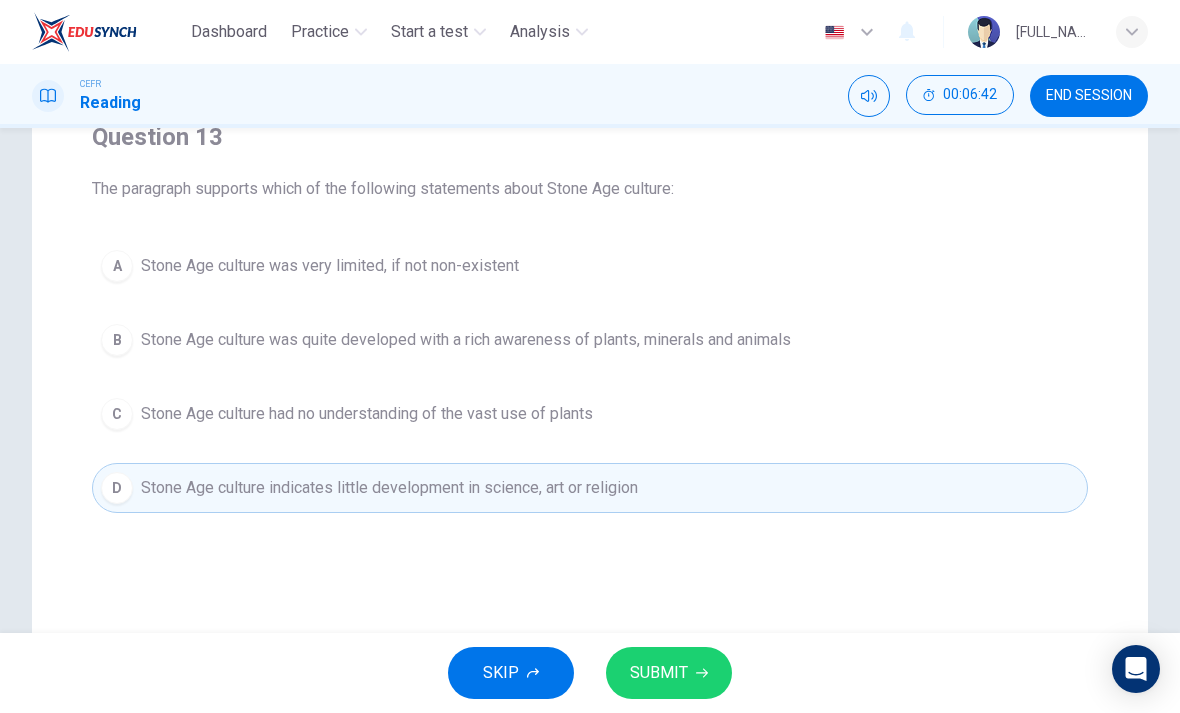 click on "SUBMIT" at bounding box center [669, 673] 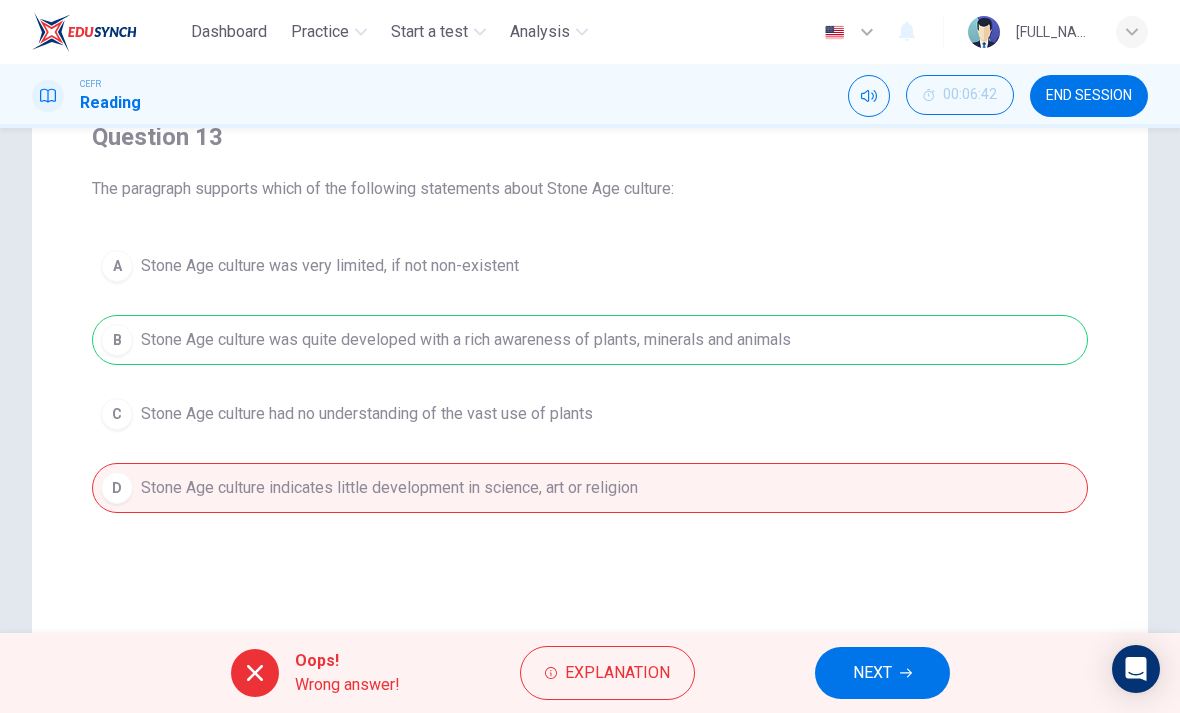 click on "Explanation" at bounding box center (607, 673) 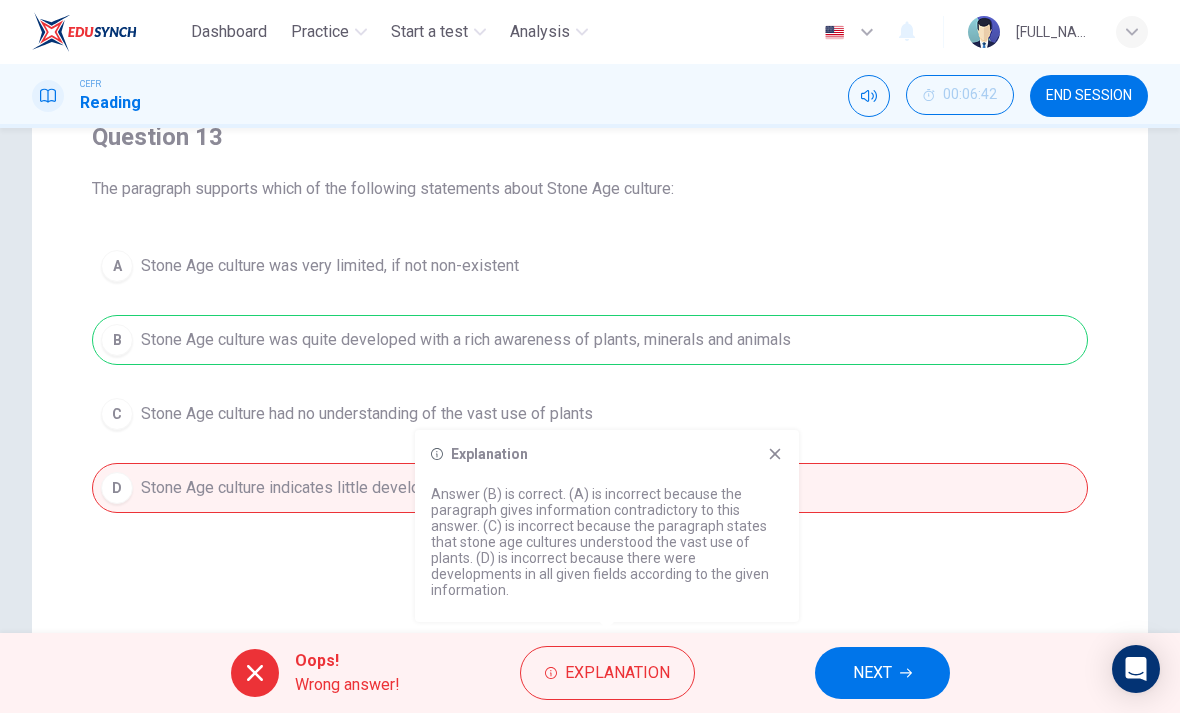 click on "Question Passage Question 13 The paragraph supports which of the following statements about Stone Age culture: A Stone Age culture was very limited, if not non-existent B Stone Age culture was quite developed with a rich awareness of plants, minerals and animals C Stone Age culture had no understanding of the vast use of plants D Stone Age culture indicates little development in science, art or religion The Stone Age 1 2 The vast caverns of Lascaux, discovered in 1940, reveal the earliest human works of art. Along with the cave paintings of [SPAIN] and the discovery of stone tools, there is much evidence for the rich skills and culture that date back to ancient civilization. The art of stone tool-making first appeared around 2 million years ago. Many tools, however, were not just made of stone but also of bone, skin and wood. Ancient humans used these tools to pulverize grain, cut grass and chop meat for cooking and eating. 3 4 5 6" at bounding box center (590, 391) 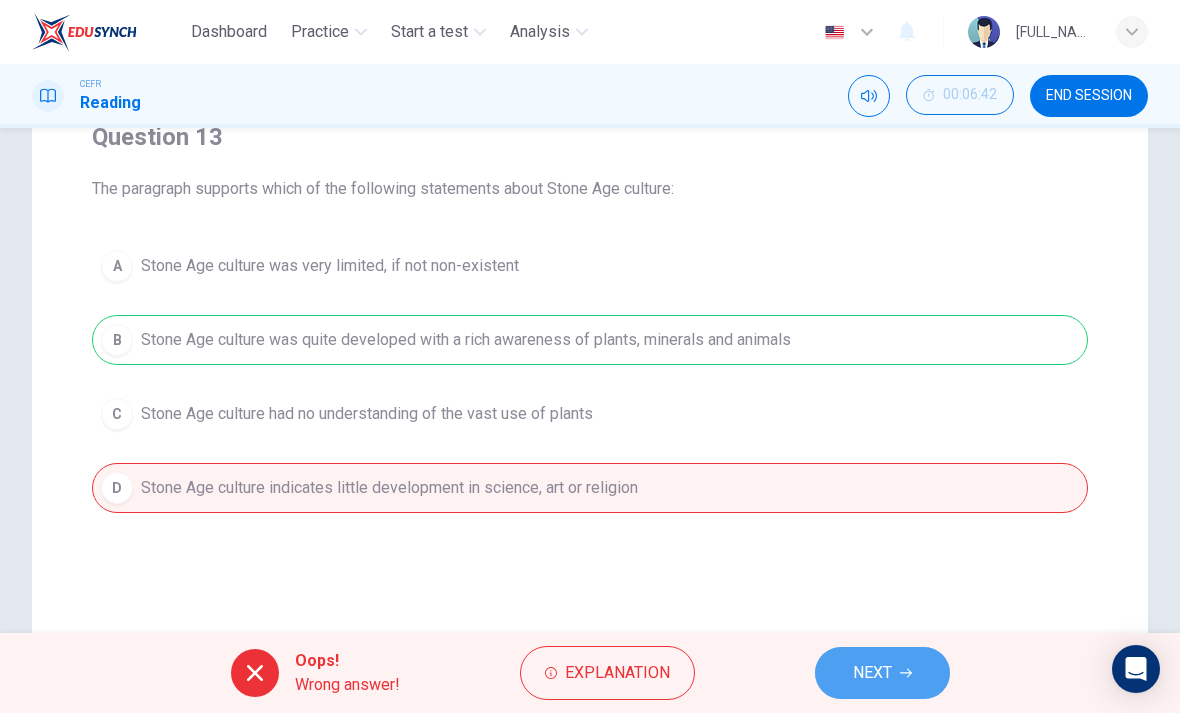 click on "NEXT" at bounding box center [872, 673] 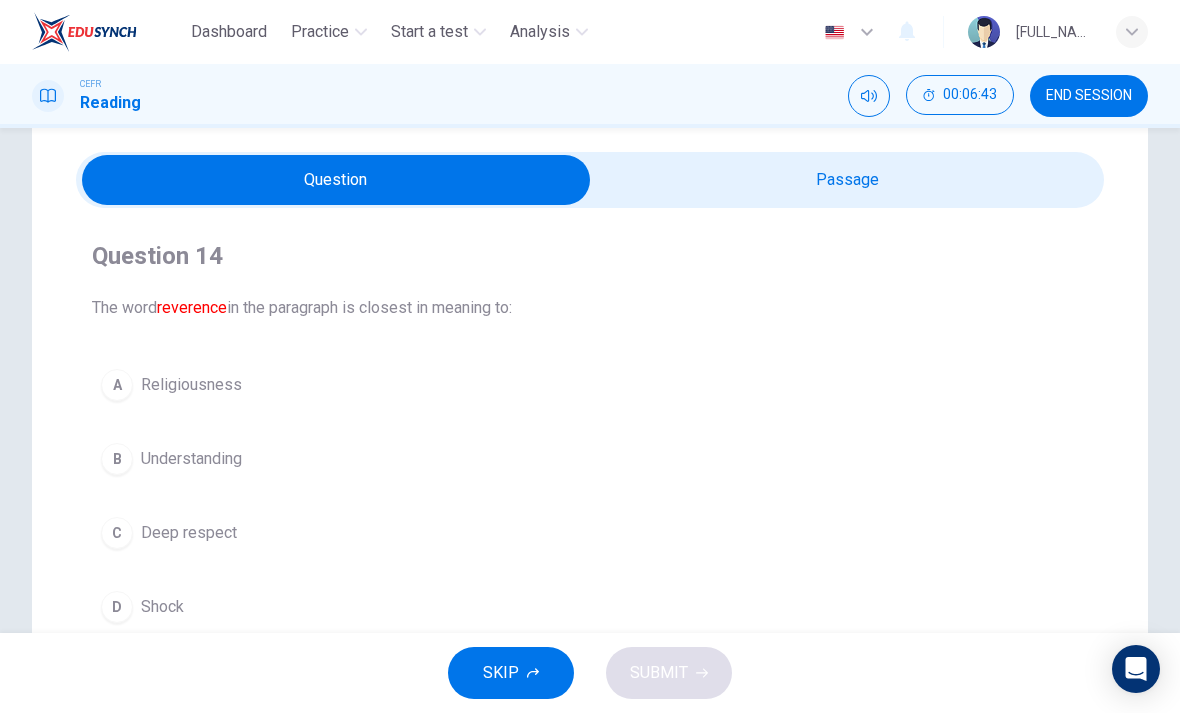 scroll, scrollTop: 52, scrollLeft: 0, axis: vertical 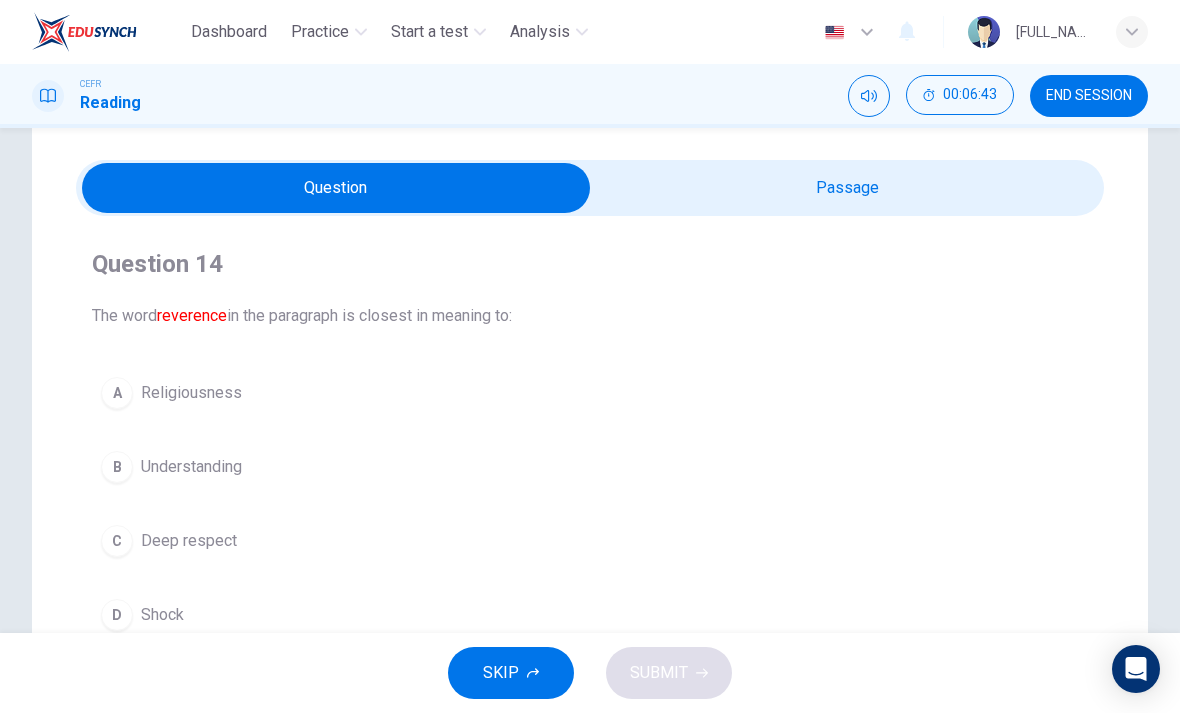 click at bounding box center [336, 188] 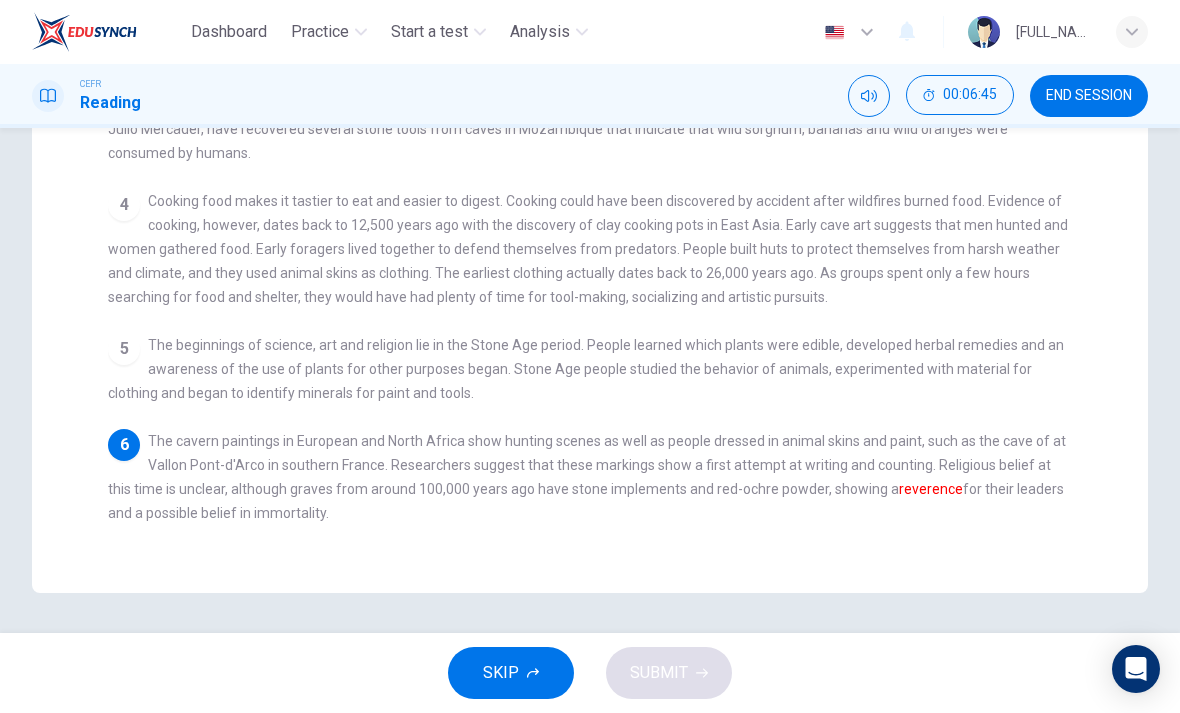 scroll, scrollTop: 523, scrollLeft: 0, axis: vertical 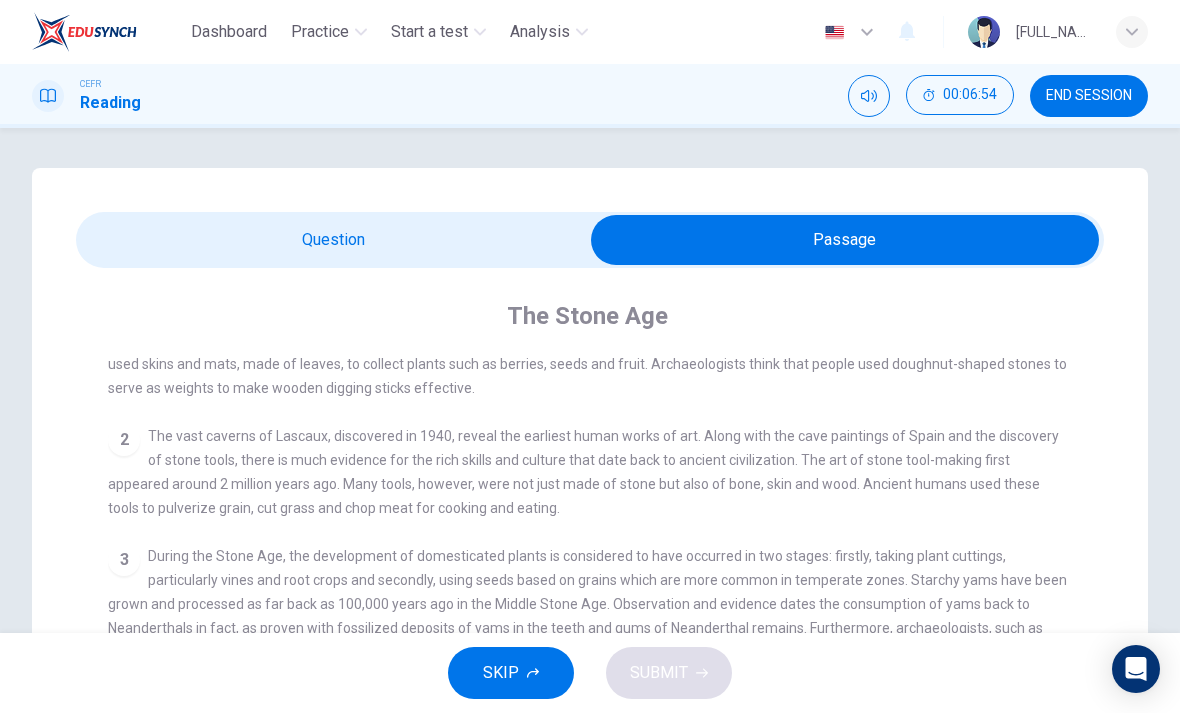 click at bounding box center (845, 240) 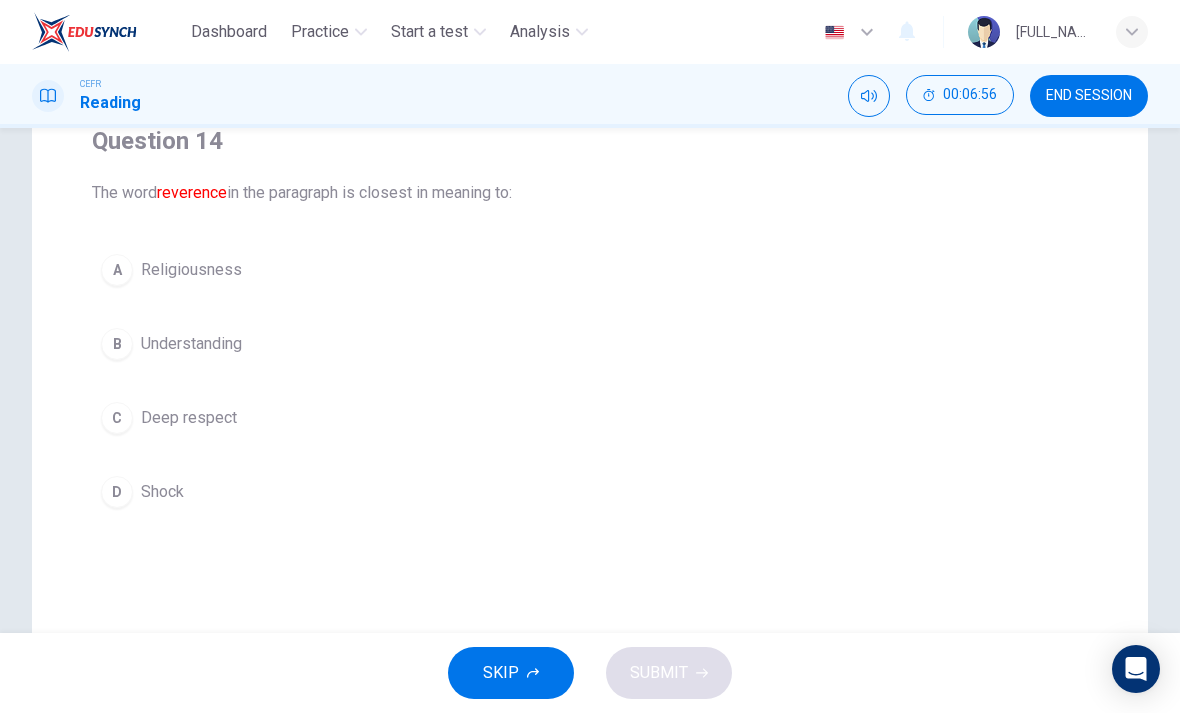 scroll, scrollTop: 181, scrollLeft: 0, axis: vertical 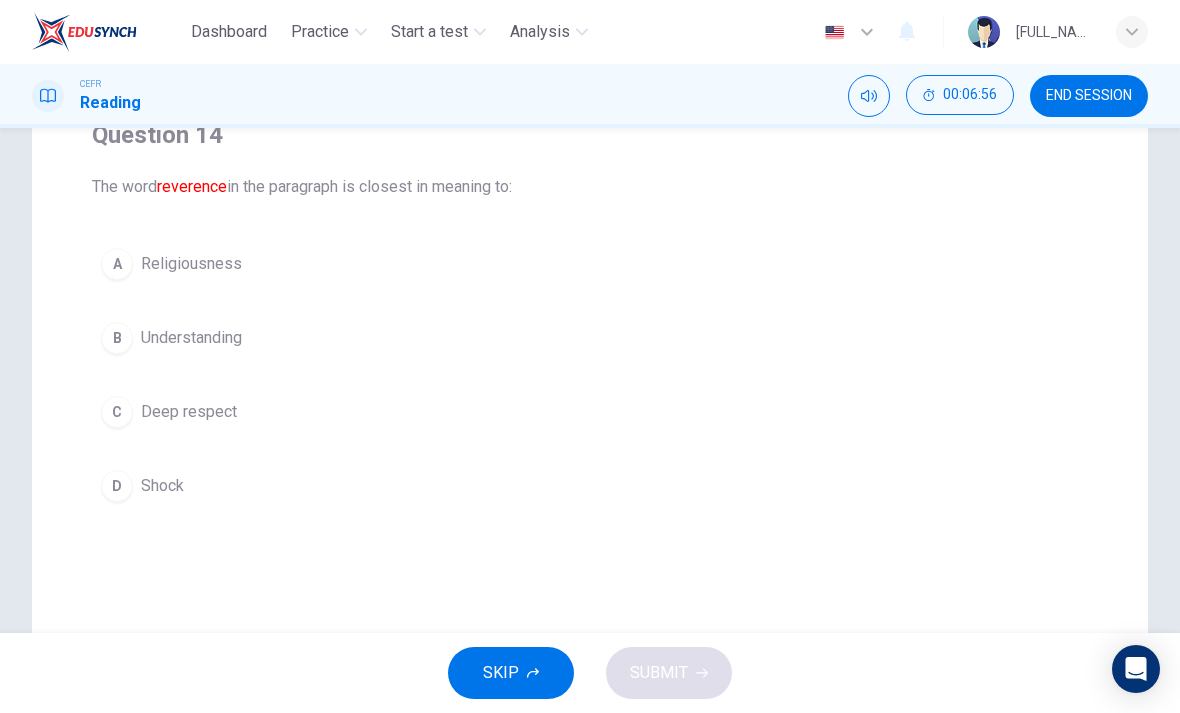 click on "C" at bounding box center (117, 264) 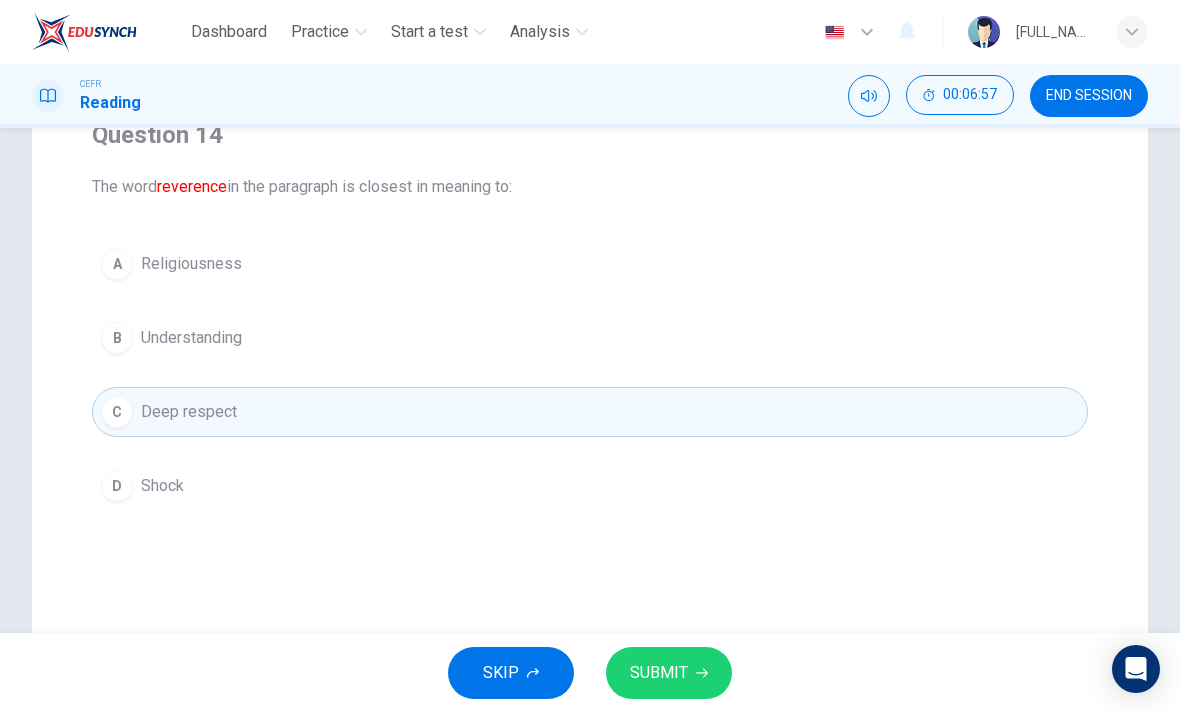 click on "SUBMIT" at bounding box center [669, 673] 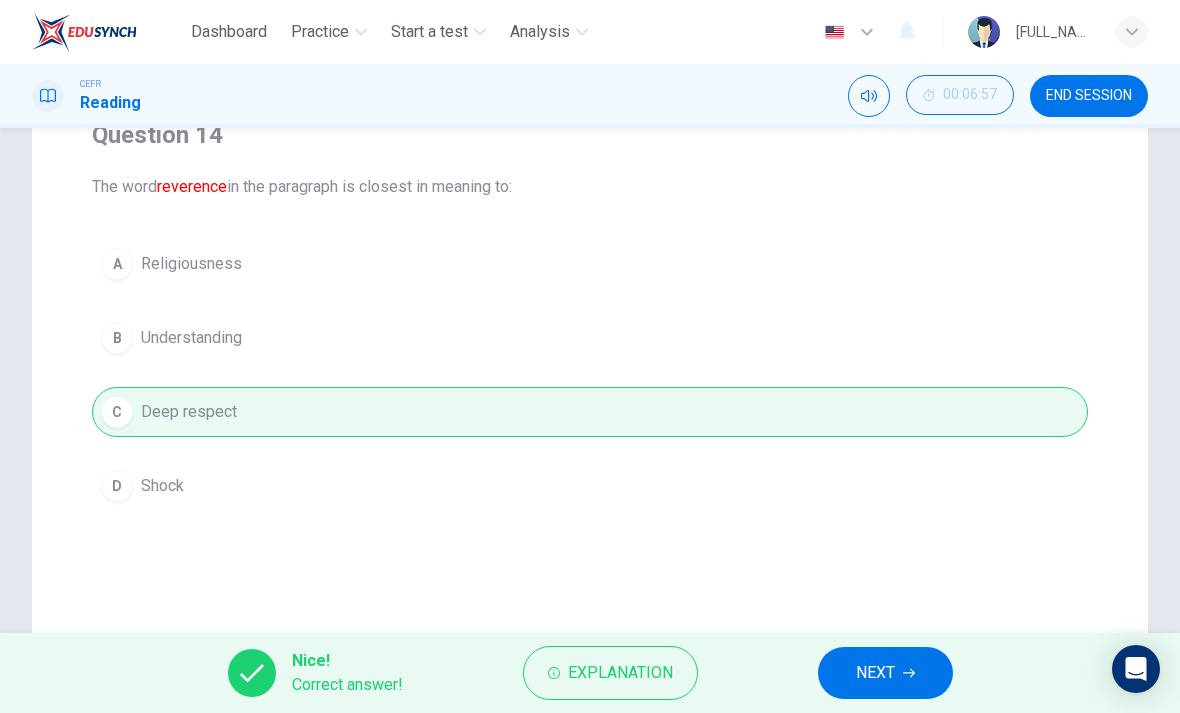 click on "NEXT" at bounding box center (875, 673) 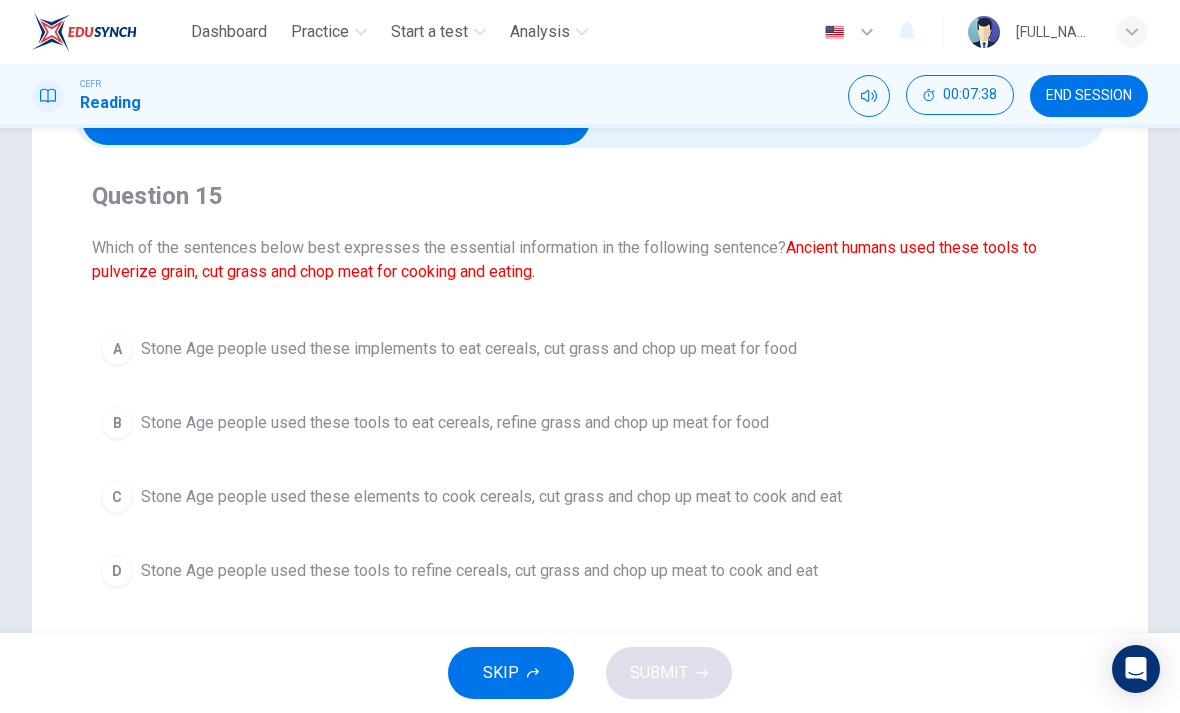 scroll, scrollTop: 179, scrollLeft: 0, axis: vertical 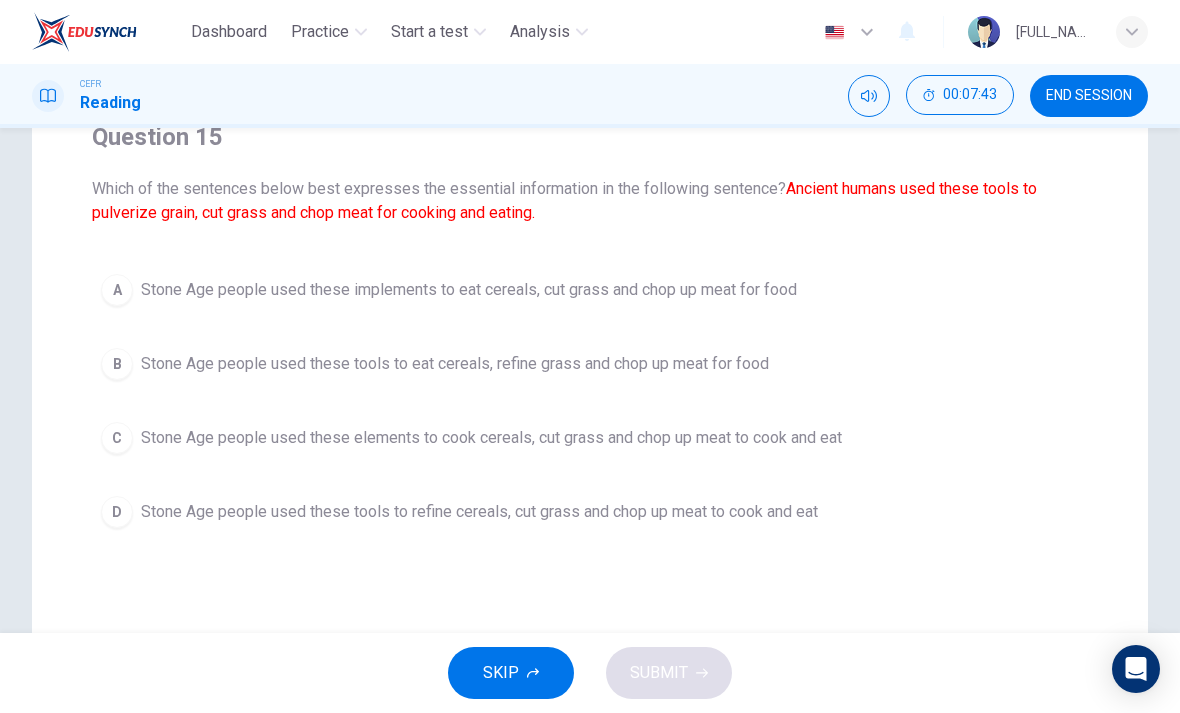 click on "A Stone Age people used these implements to eat cereals, cut grass and chop up meat for food B Stone Age people used these tools to eat cereals, refine grass and chop up meat for food C Stone Age people used these elements to cook cereals, cut grass and chop up meat to cook and eat D Stone Age people used these tools to refine cereals, cut grass and chop up meat to cook and eat" at bounding box center [590, 401] 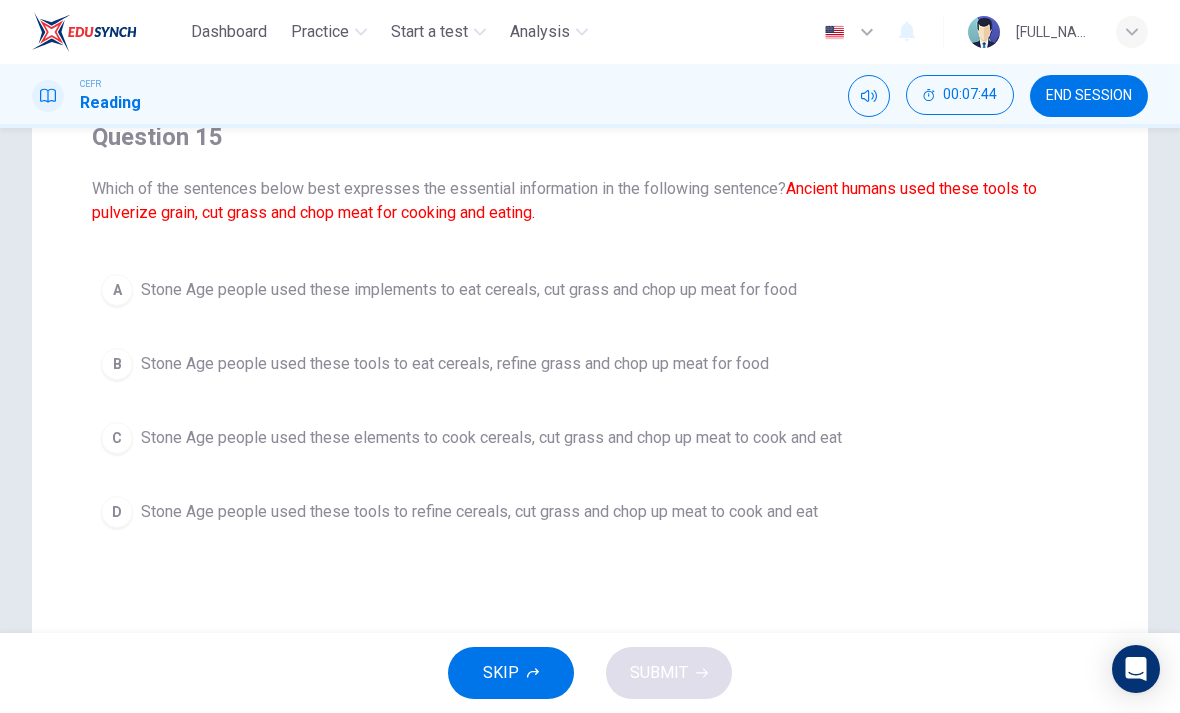click on "A" at bounding box center (117, 290) 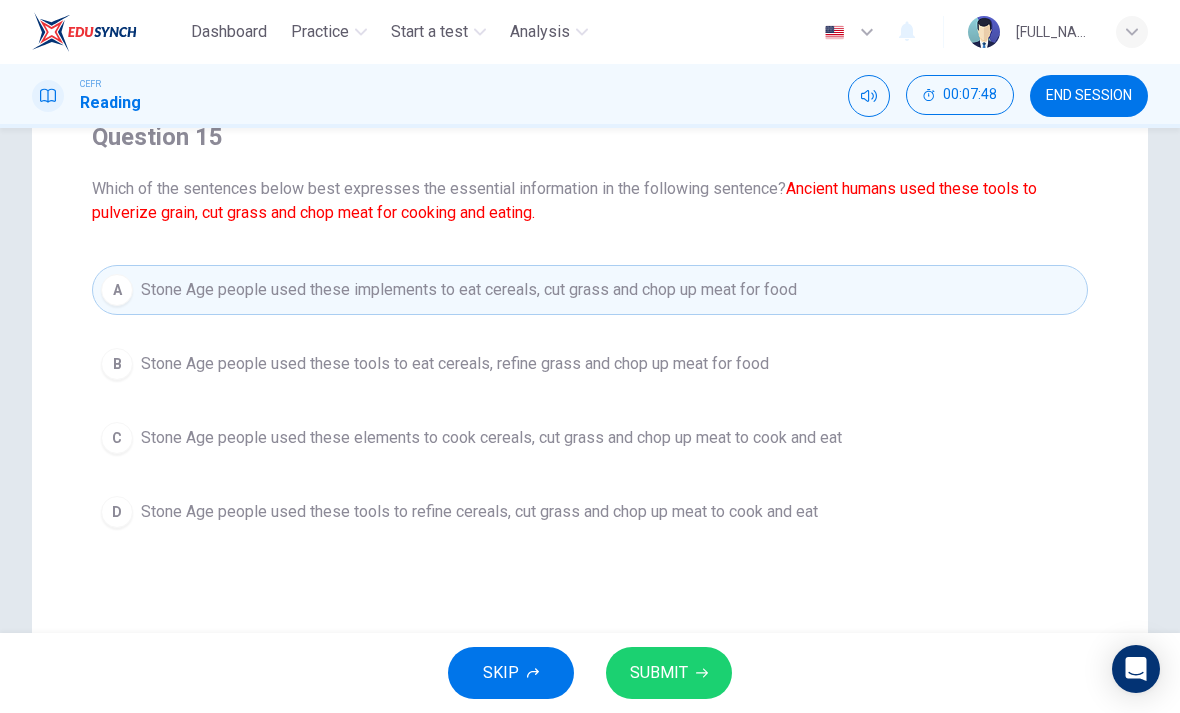 click on "D" at bounding box center (117, 364) 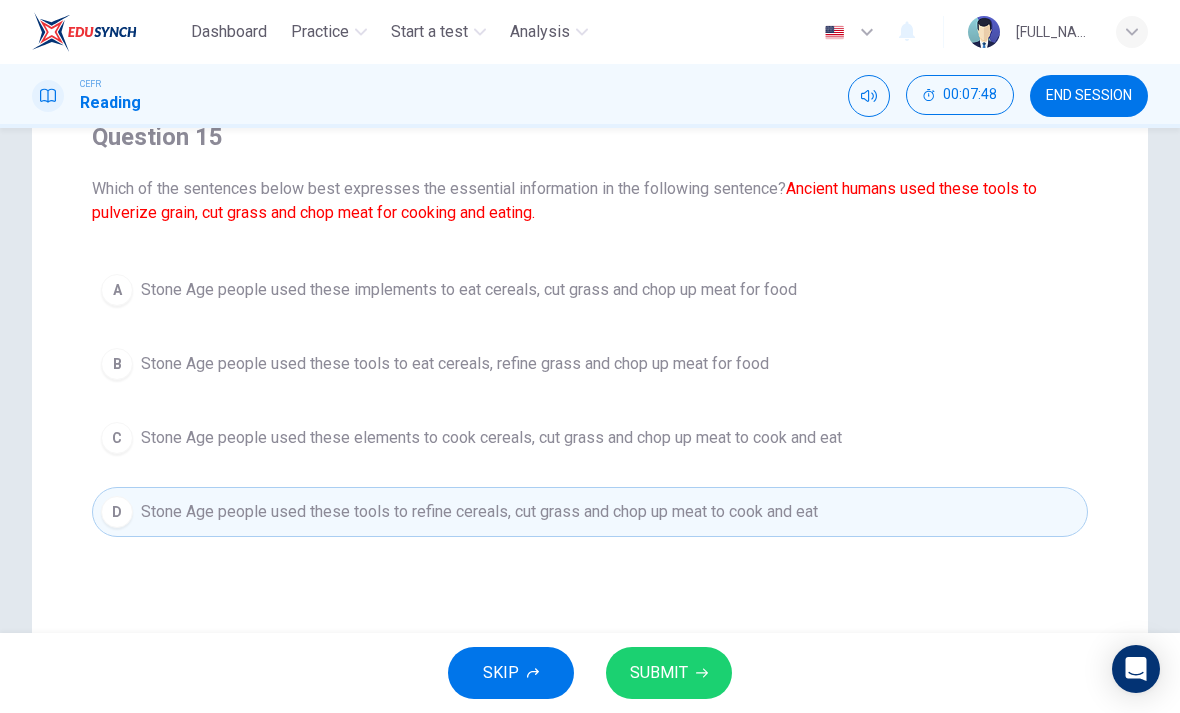 click on "SUBMIT" at bounding box center [669, 673] 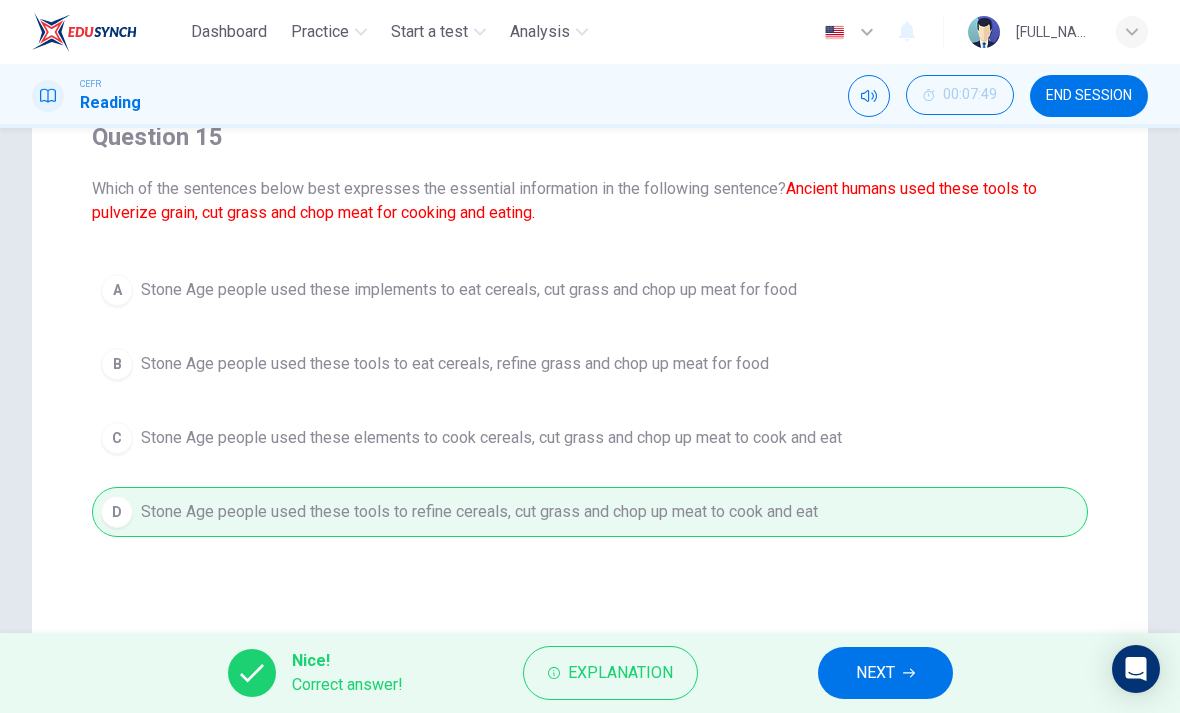 click on "NEXT" at bounding box center [875, 673] 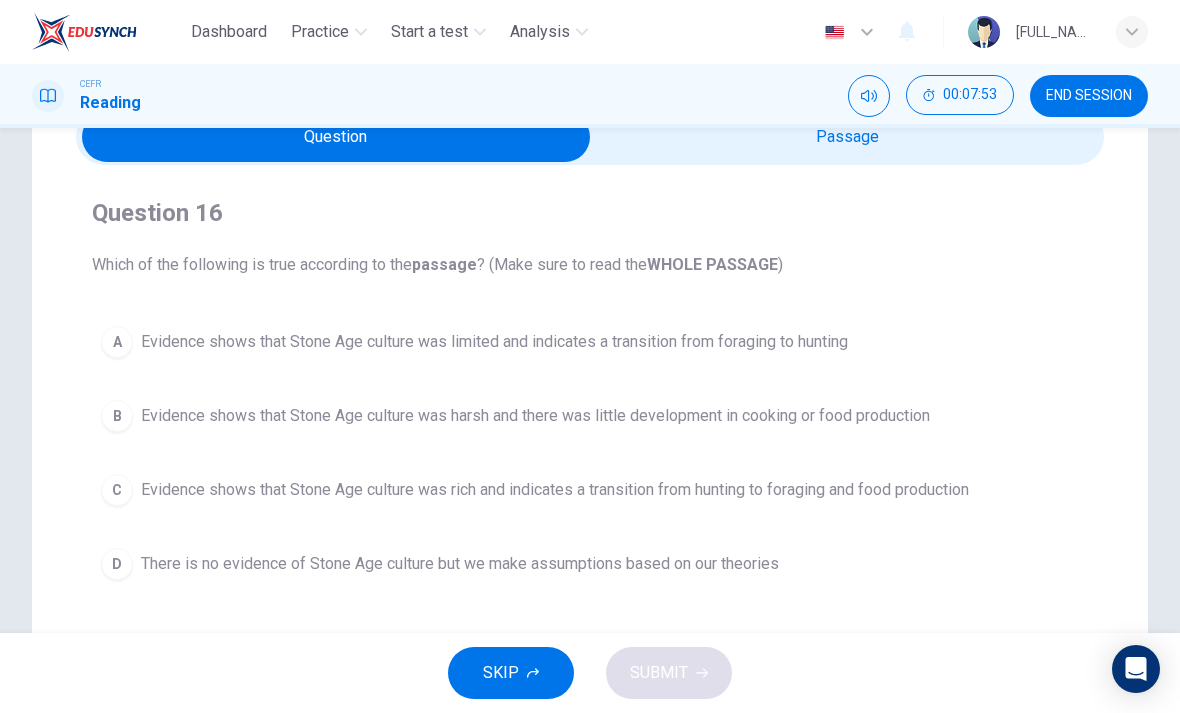scroll, scrollTop: 111, scrollLeft: 0, axis: vertical 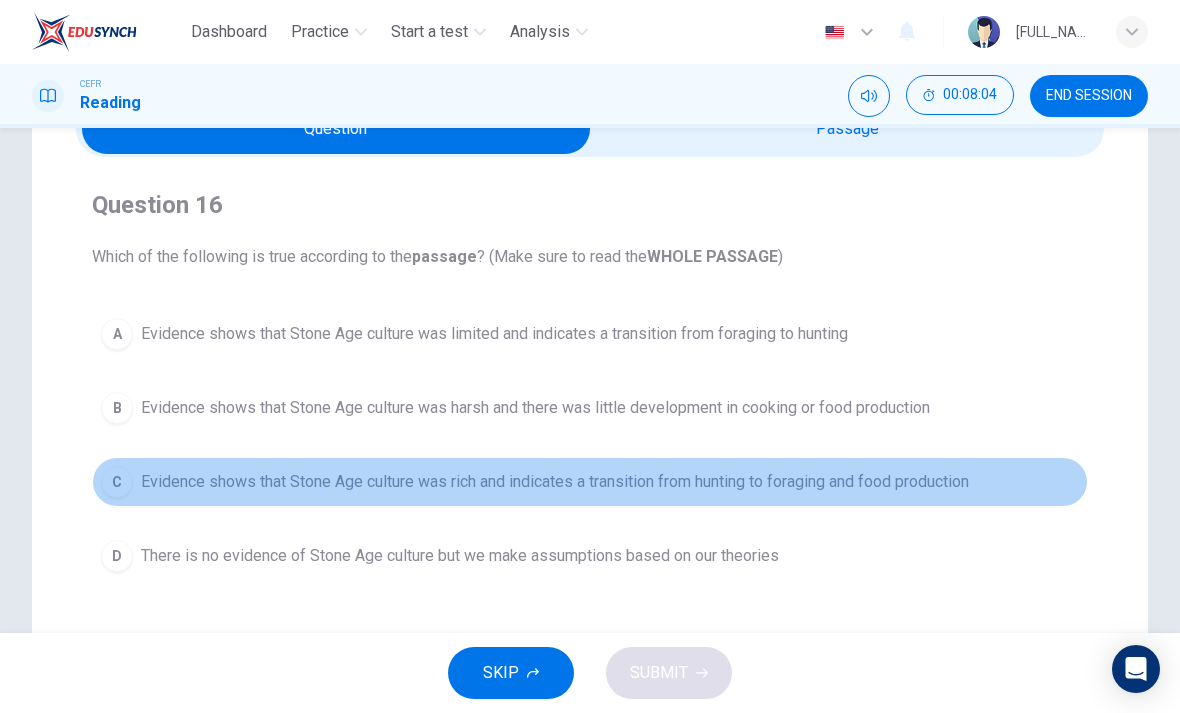click on "C Evidence shows that Stone Age culture was rich and indicates a transition from hunting to foraging and food production" at bounding box center [590, 482] 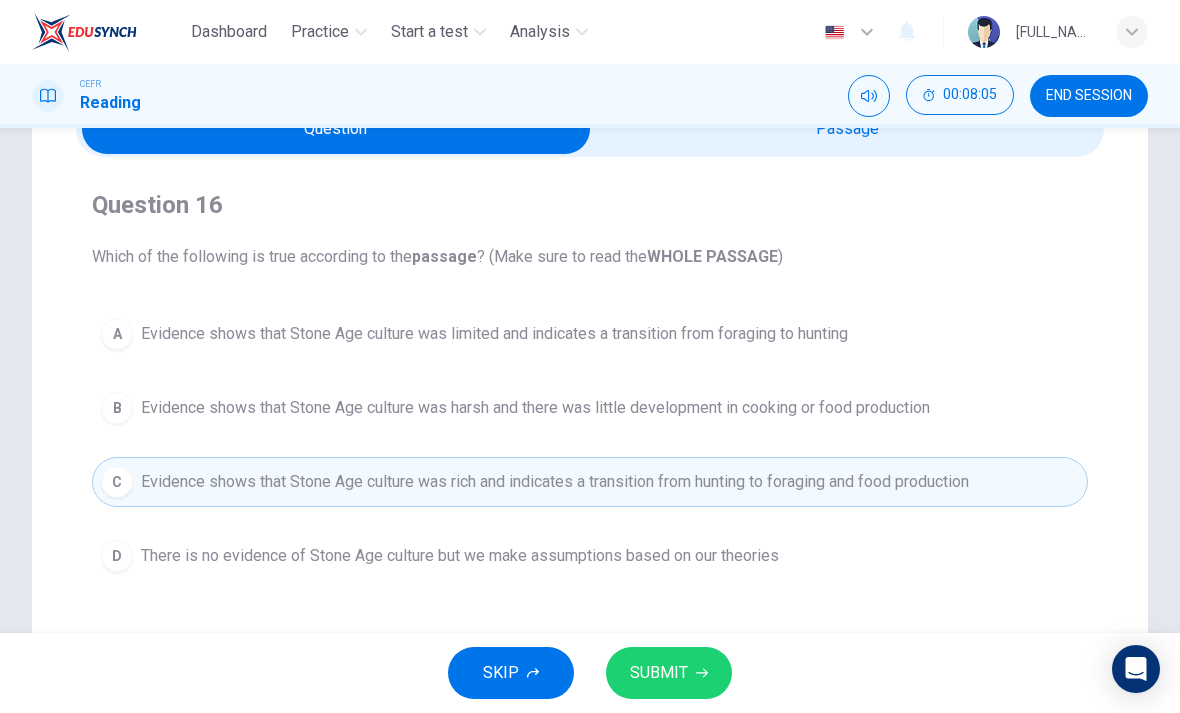 click at bounding box center [702, 673] 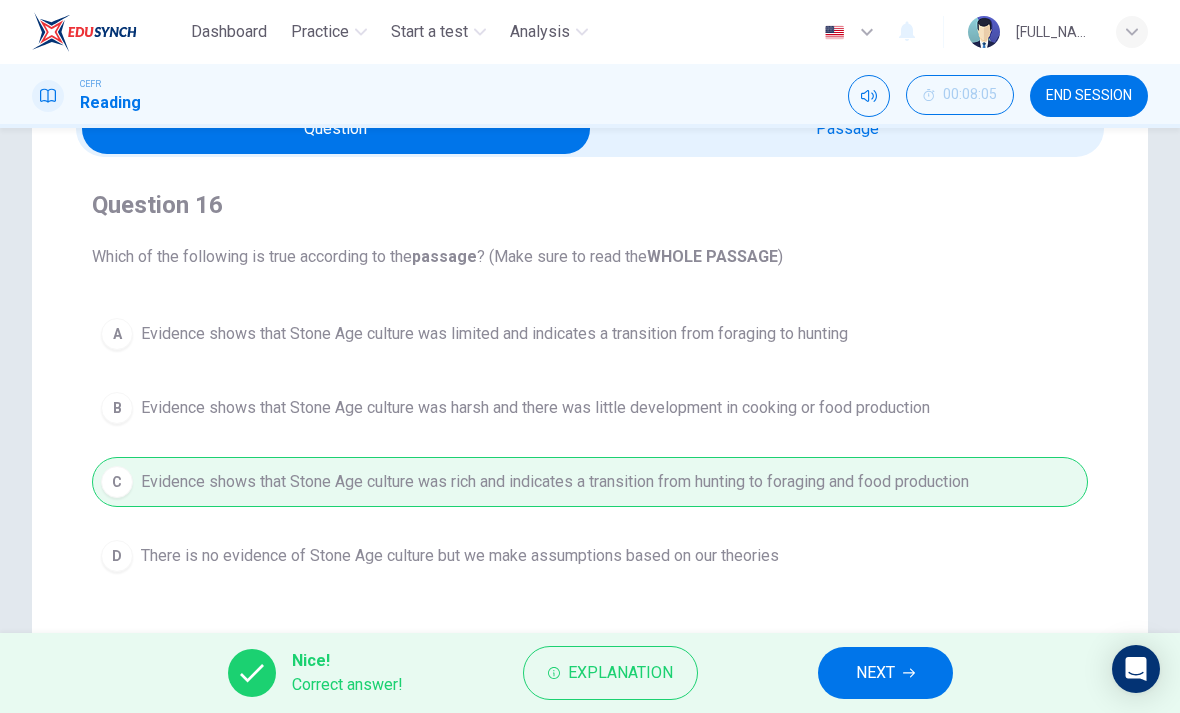 click on "NEXT" at bounding box center [885, 673] 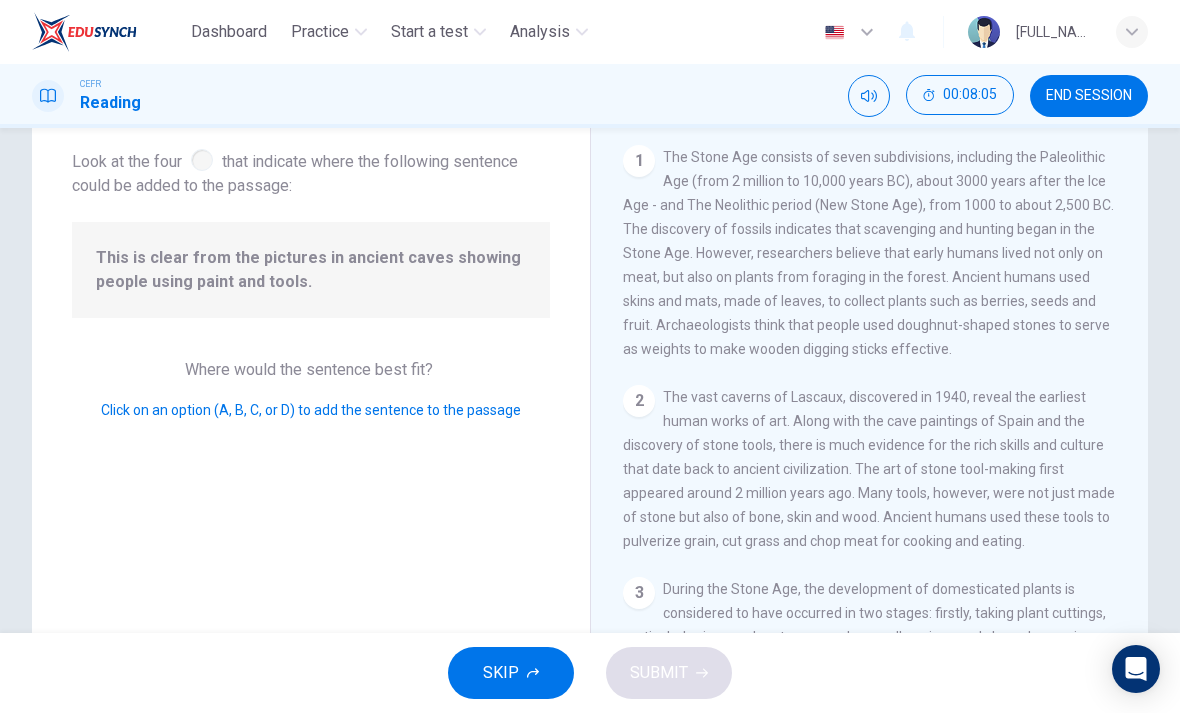 scroll, scrollTop: 798, scrollLeft: 0, axis: vertical 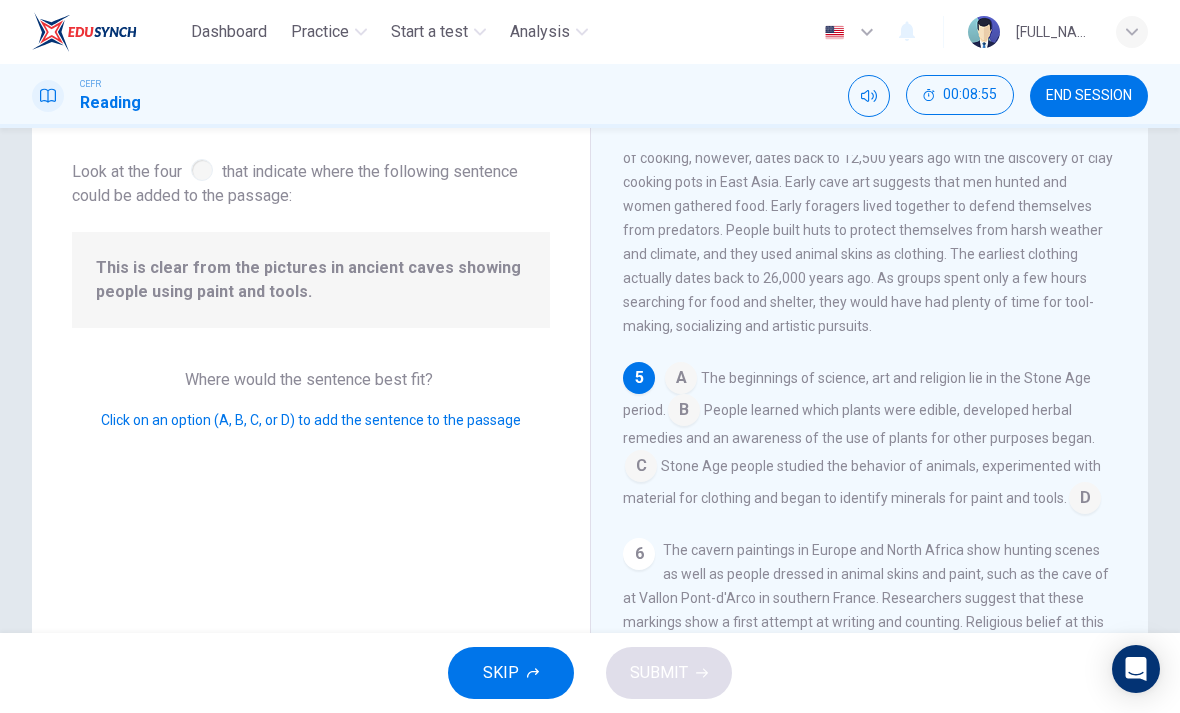 click at bounding box center [681, 380] 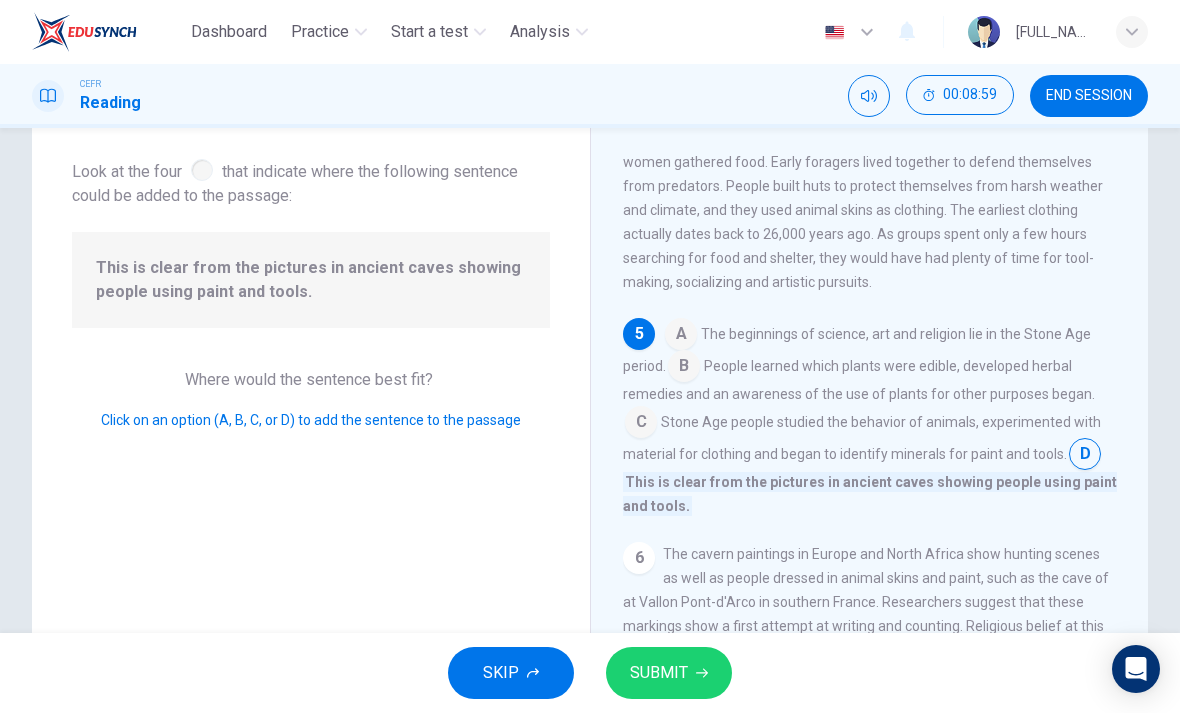 click at bounding box center [681, 336] 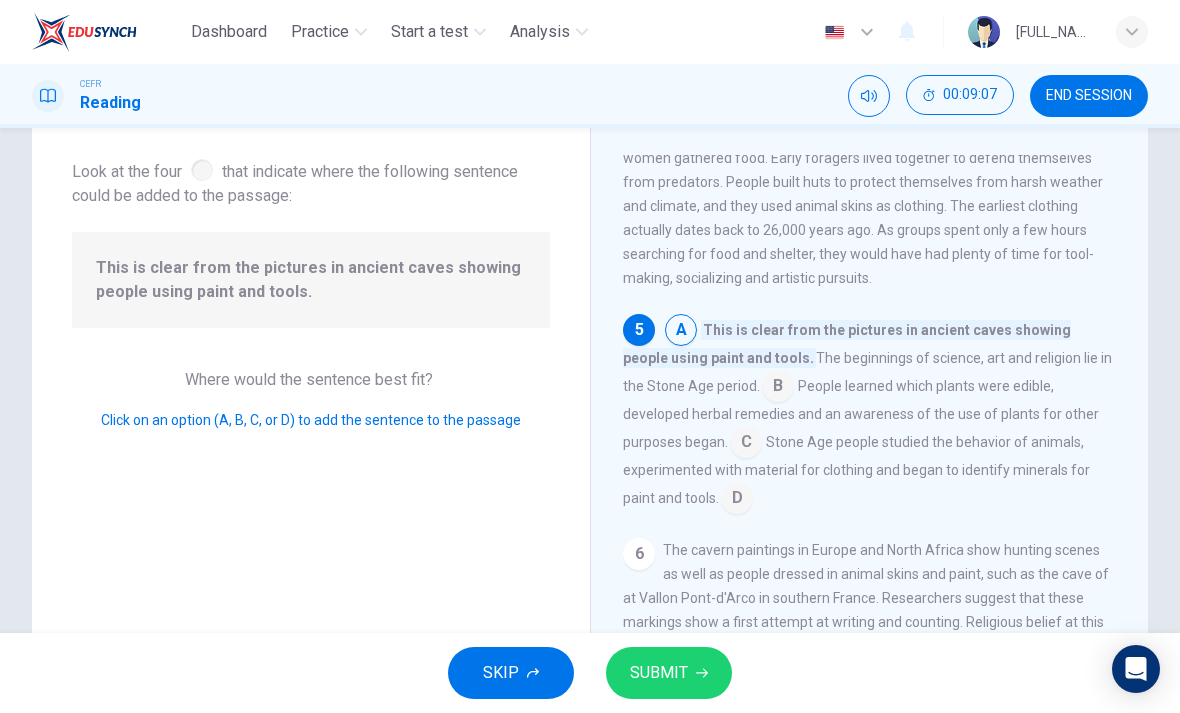 scroll, scrollTop: 869, scrollLeft: 0, axis: vertical 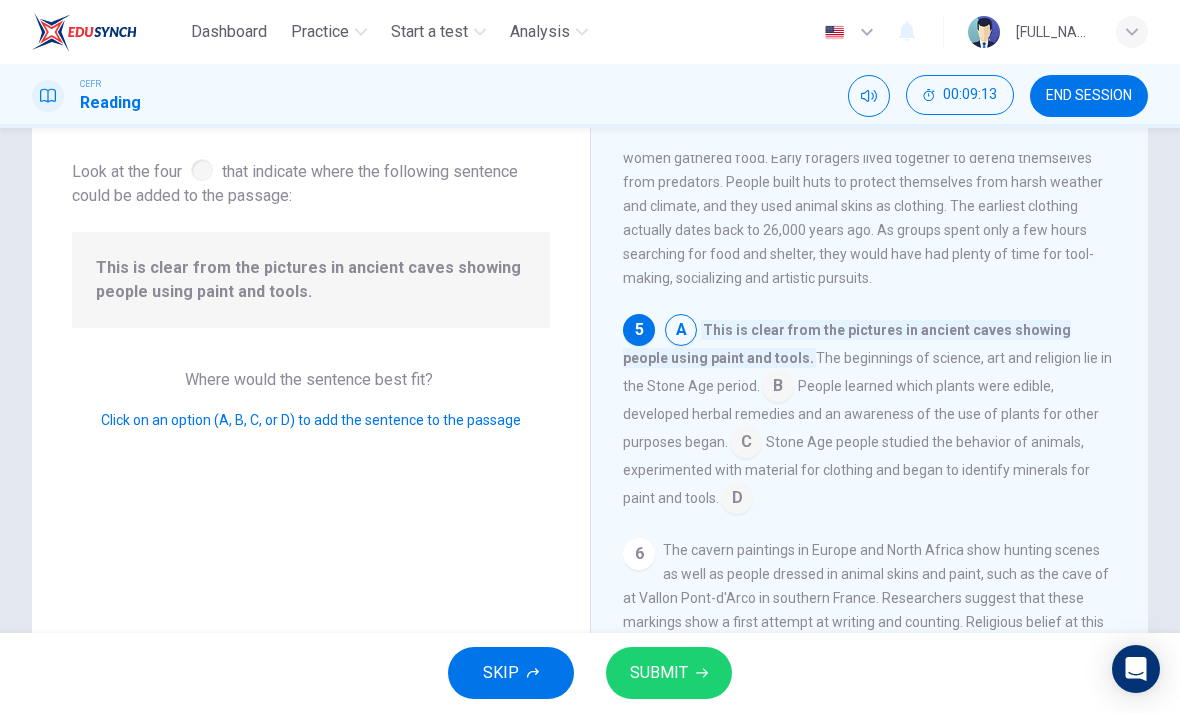 click on "SUBMIT" at bounding box center (659, 673) 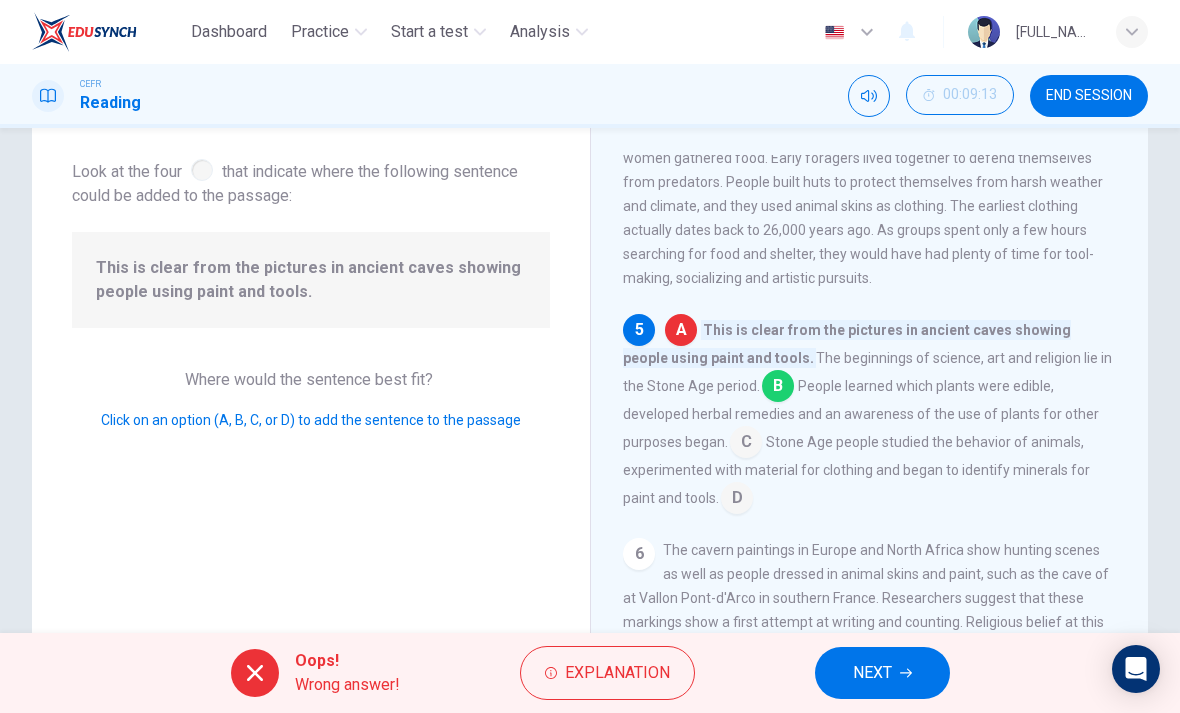 click on "NEXT" at bounding box center [882, 673] 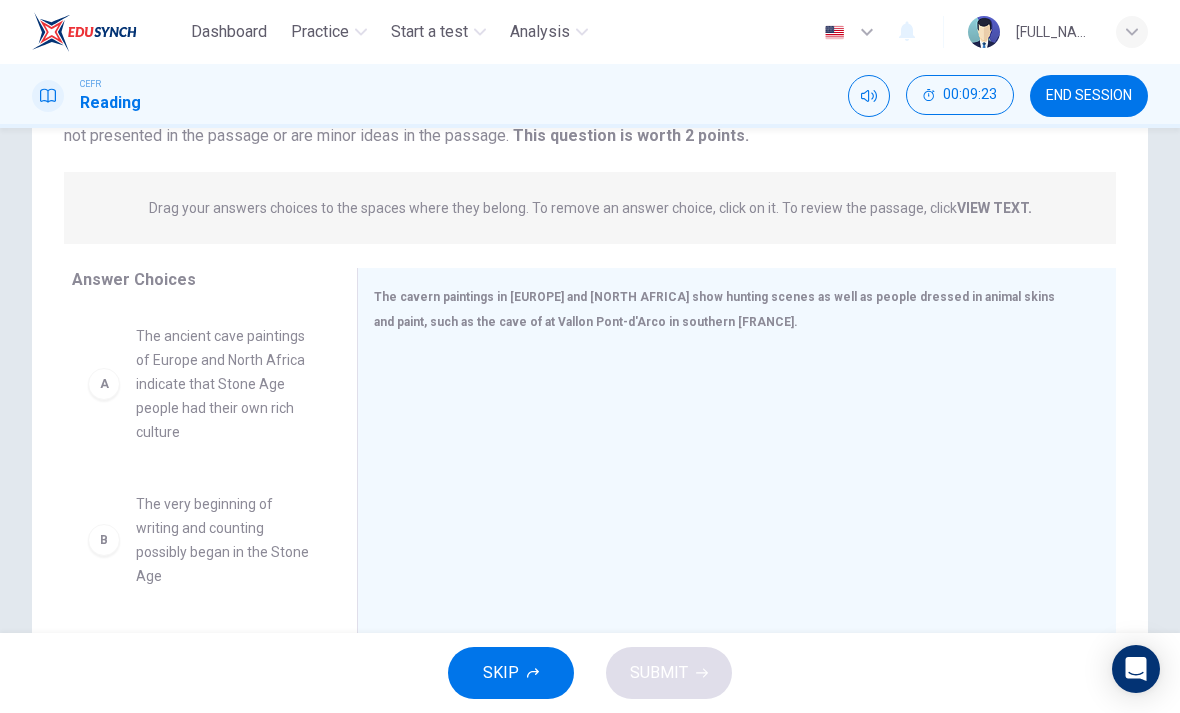 scroll, scrollTop: 212, scrollLeft: 0, axis: vertical 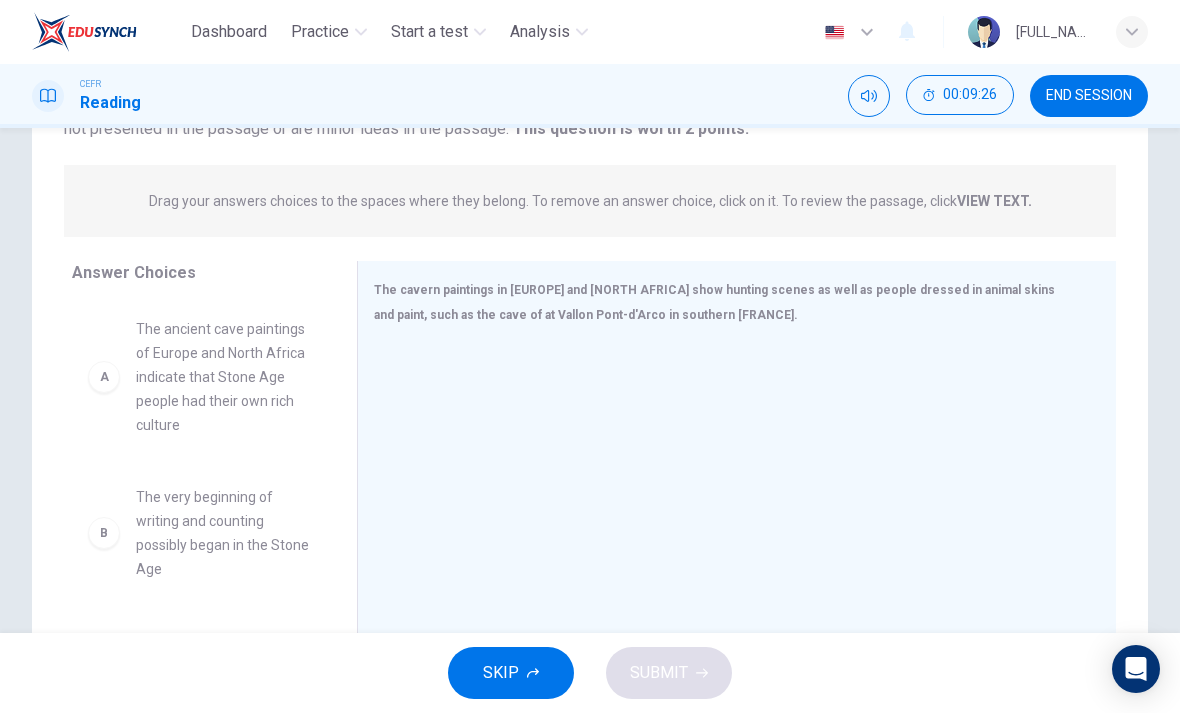 click at bounding box center [729, 477] 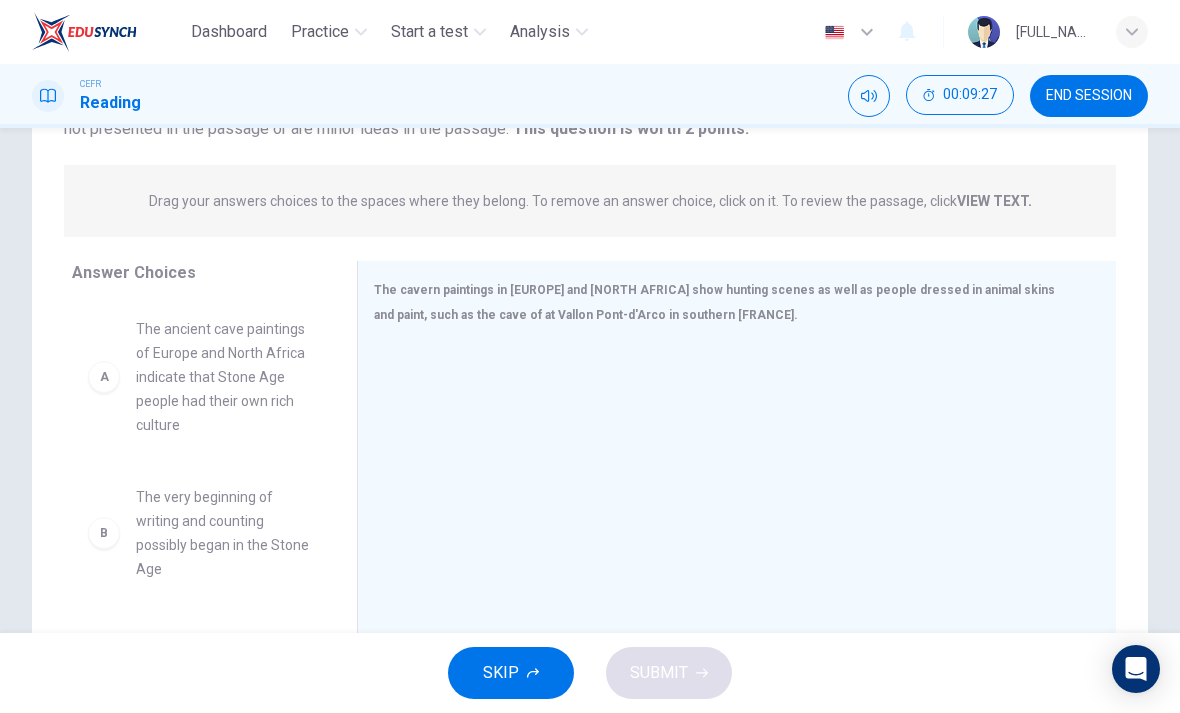 click on "The cavern paintings in [EUROPE] and [NORTH AFRICA] show hunting scenes as well as people dressed in animal skins and paint, such as the cave of at Vallon Pont-d'Arco in southern [FRANCE]." at bounding box center [714, 302] 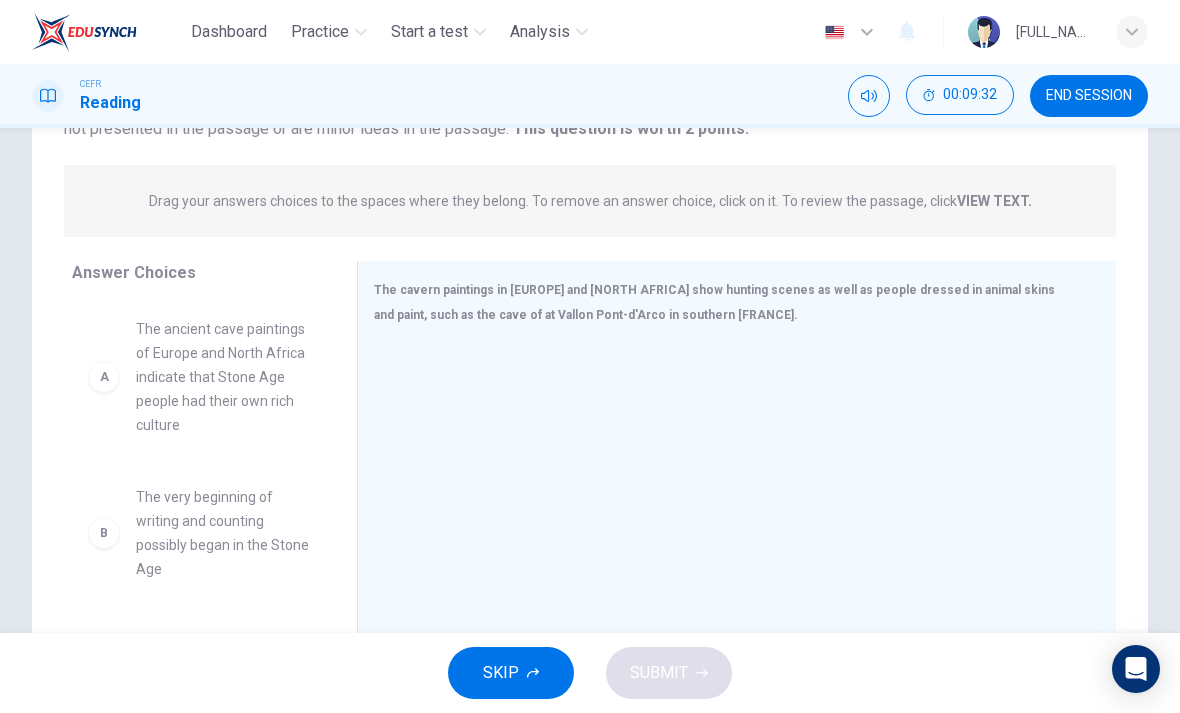 click on "A" at bounding box center (104, 377) 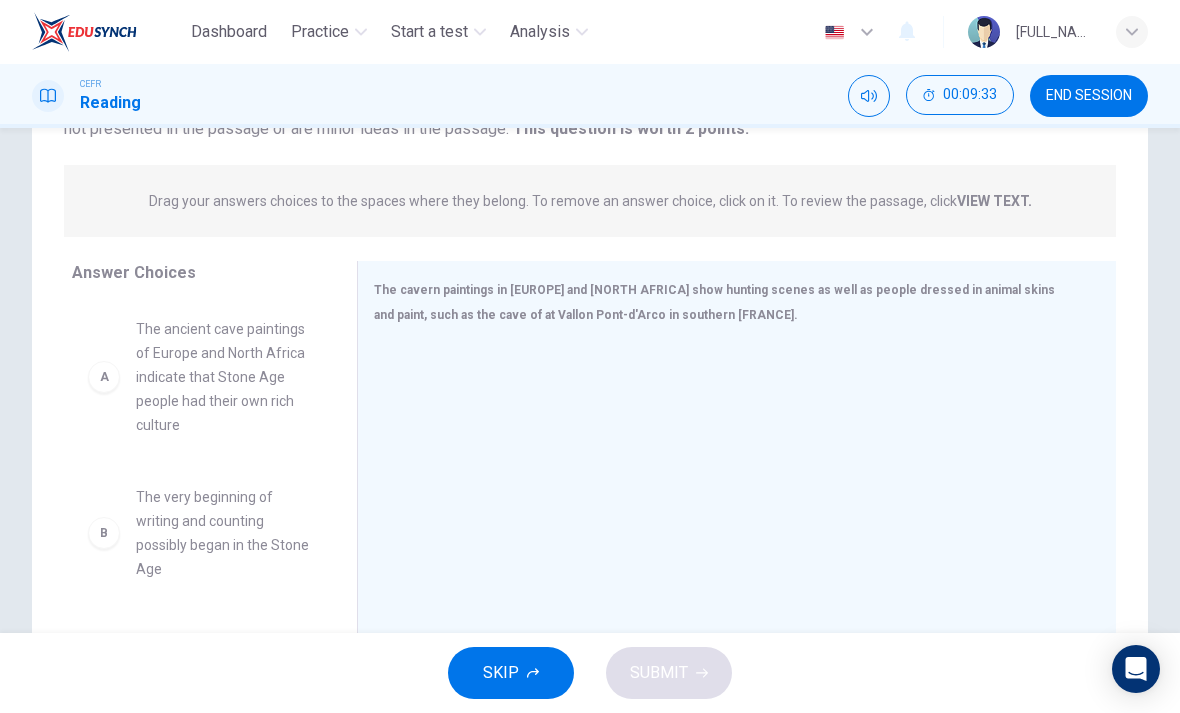 click on "A" at bounding box center [104, 377] 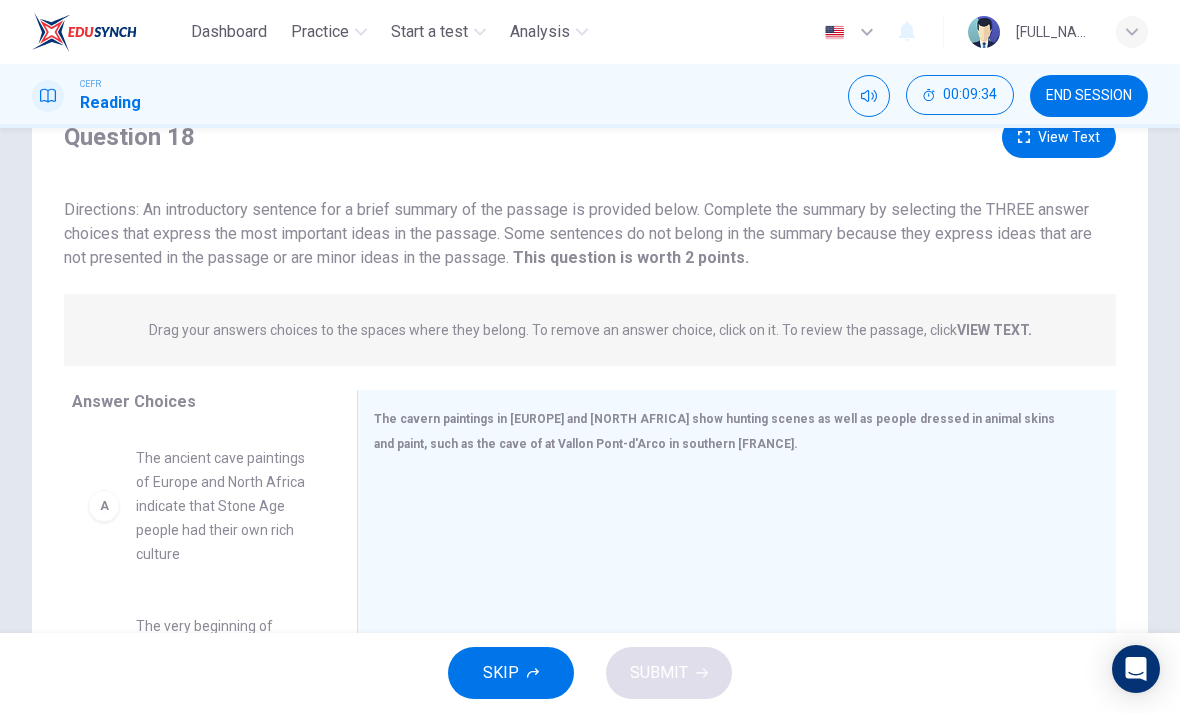 scroll, scrollTop: 137, scrollLeft: 0, axis: vertical 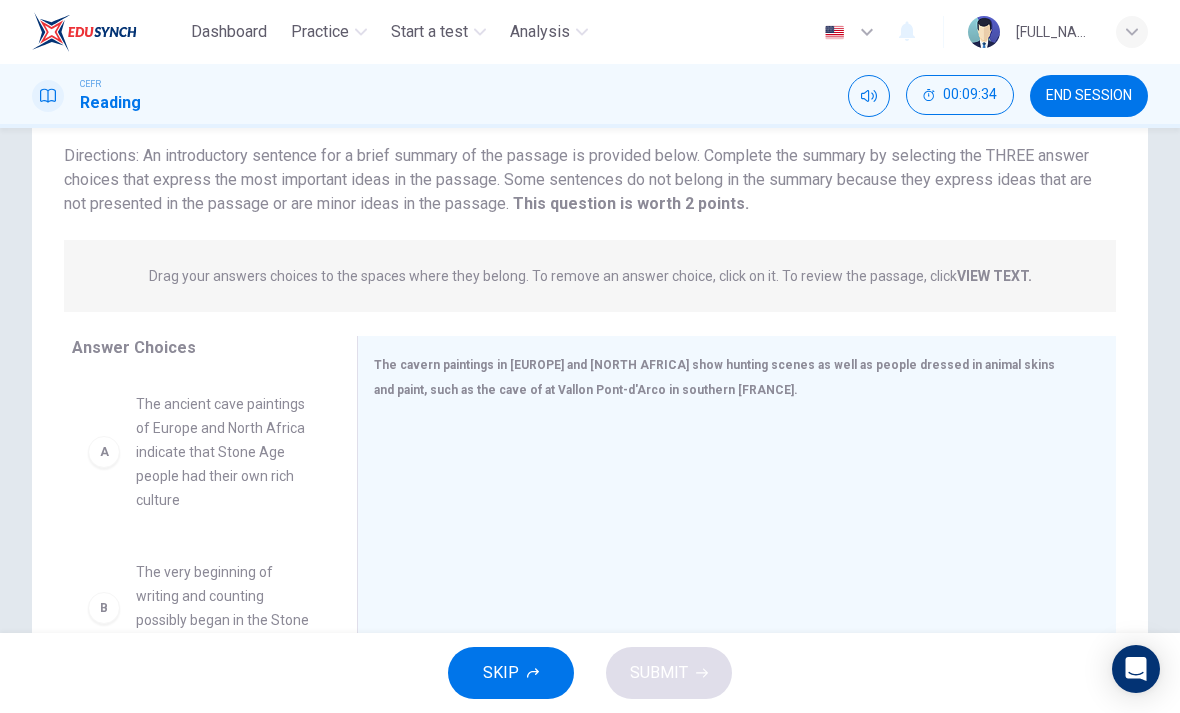 click on "A" at bounding box center [104, 452] 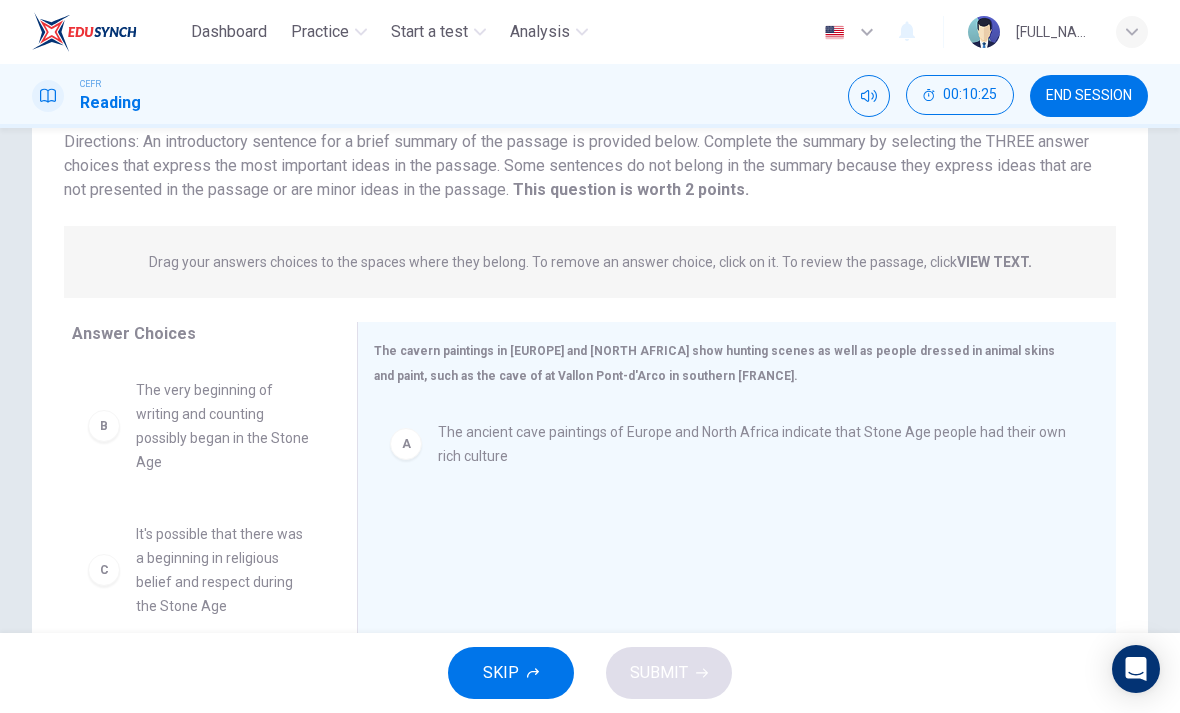 scroll, scrollTop: 155, scrollLeft: 0, axis: vertical 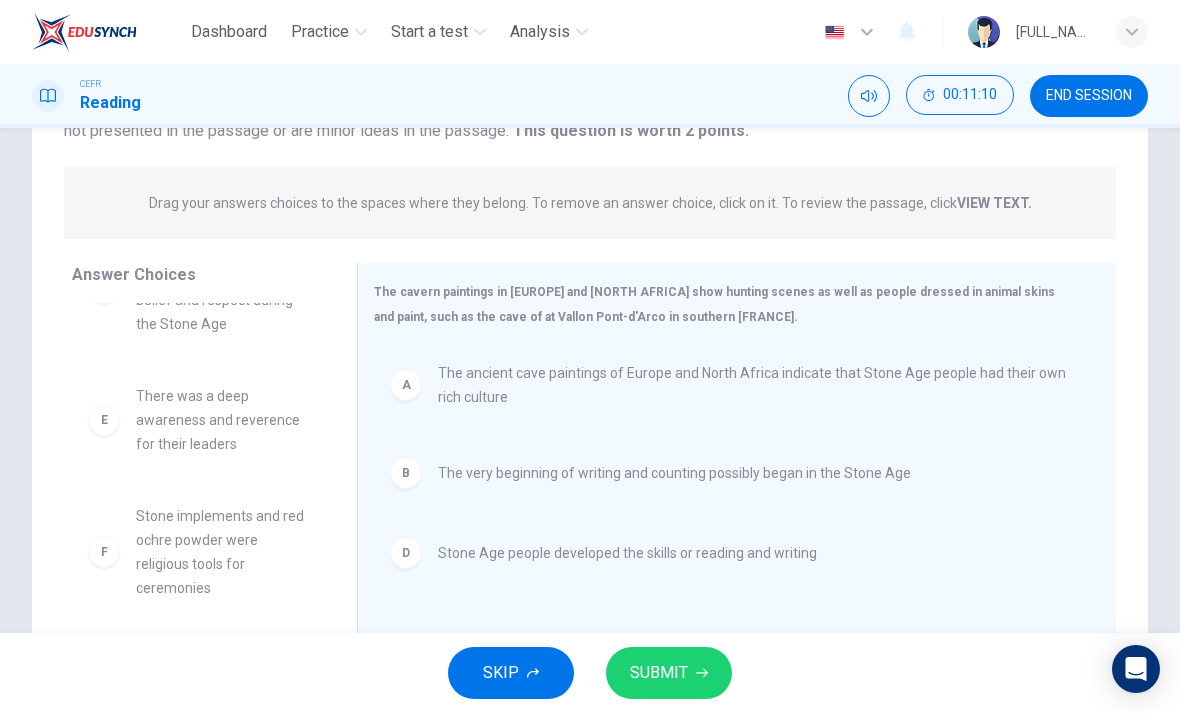 click on "SUBMIT" at bounding box center (659, 673) 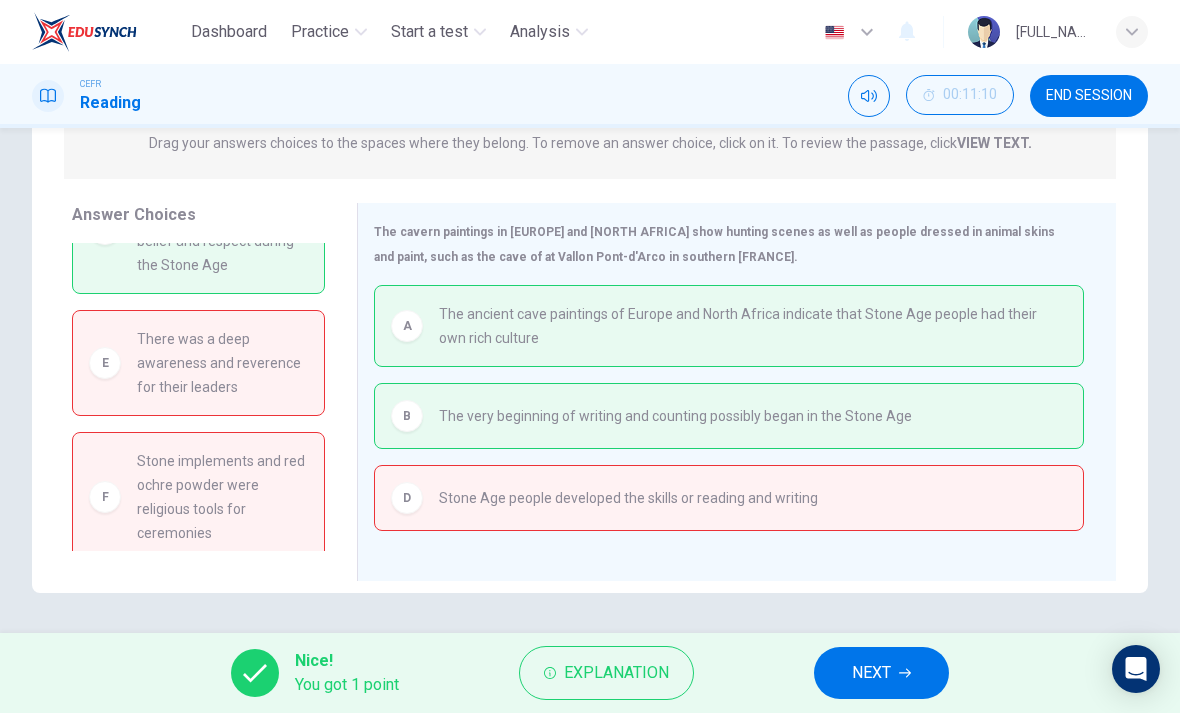 scroll, scrollTop: 270, scrollLeft: 0, axis: vertical 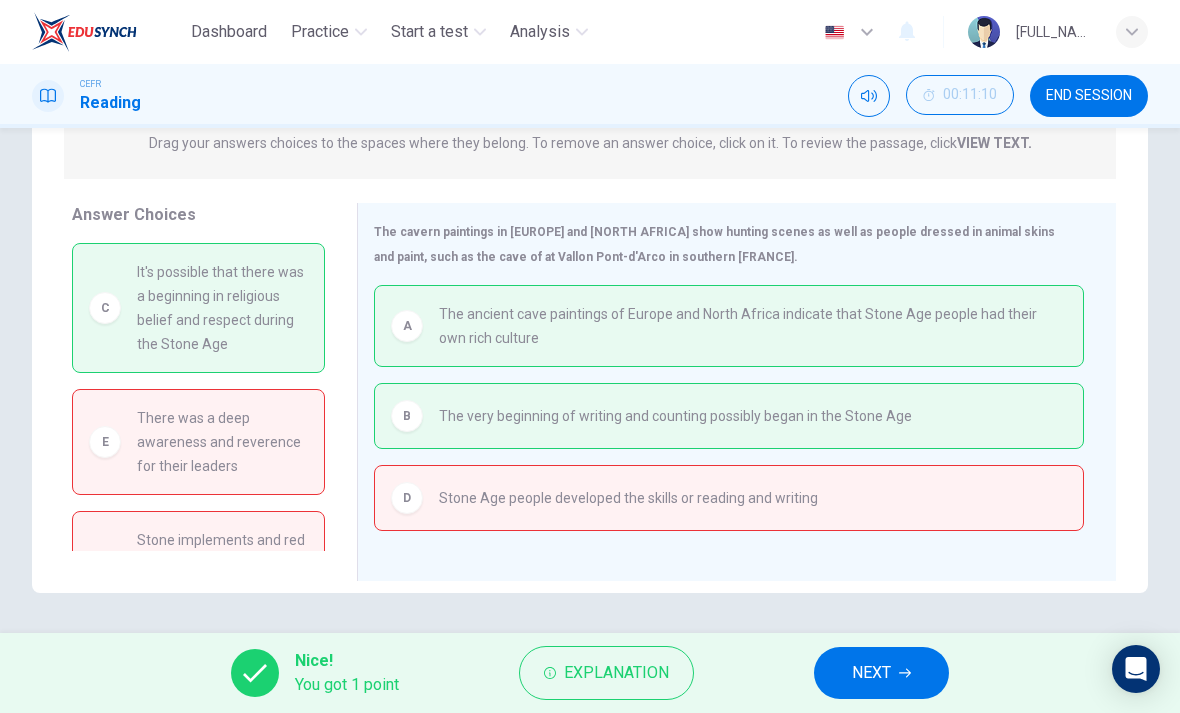 click on "NEXT" at bounding box center [881, 673] 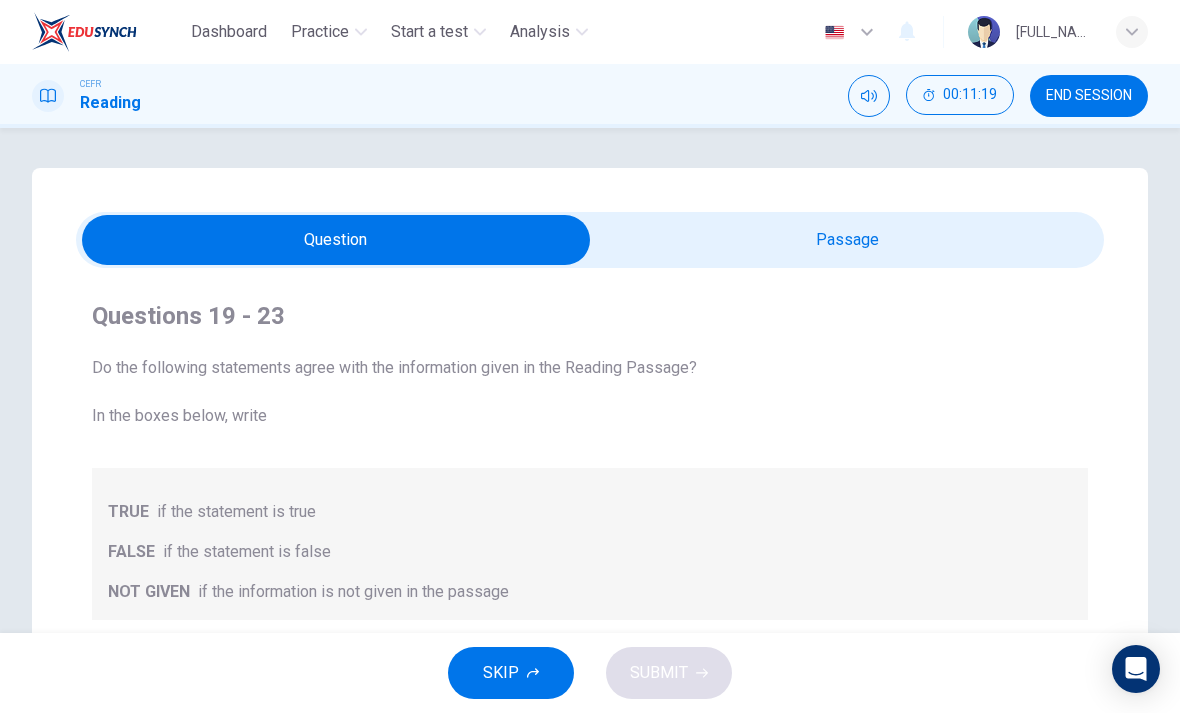 scroll, scrollTop: 0, scrollLeft: 0, axis: both 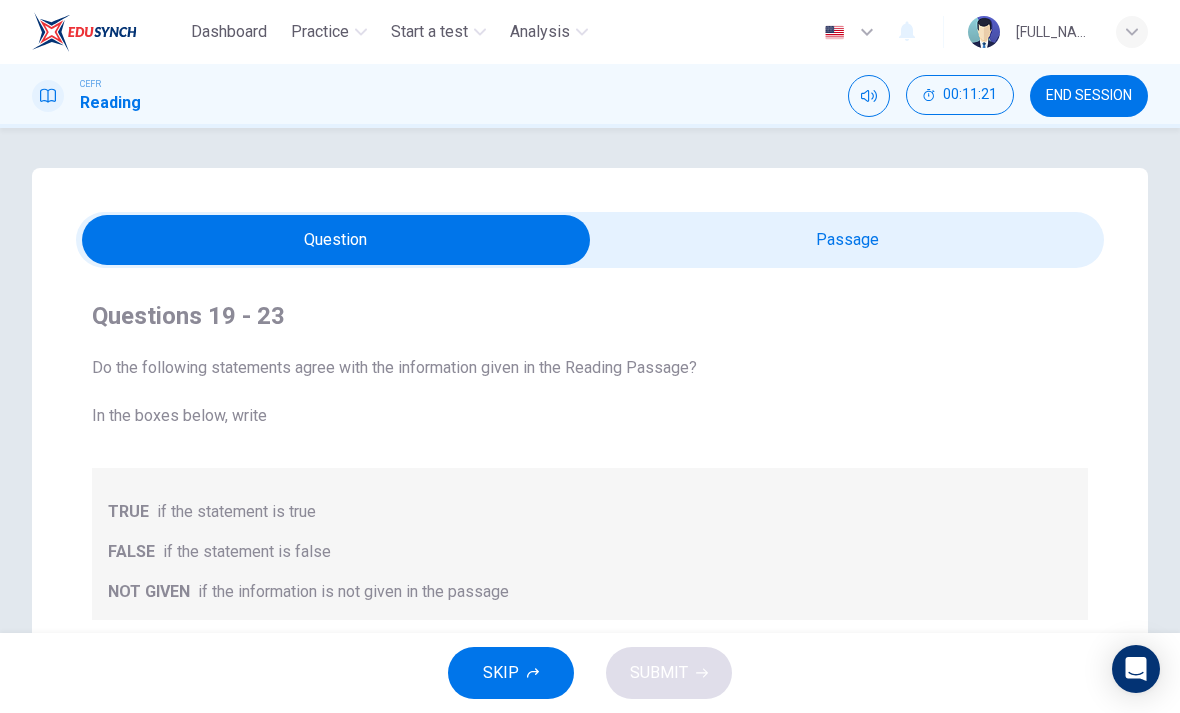 click at bounding box center (336, 240) 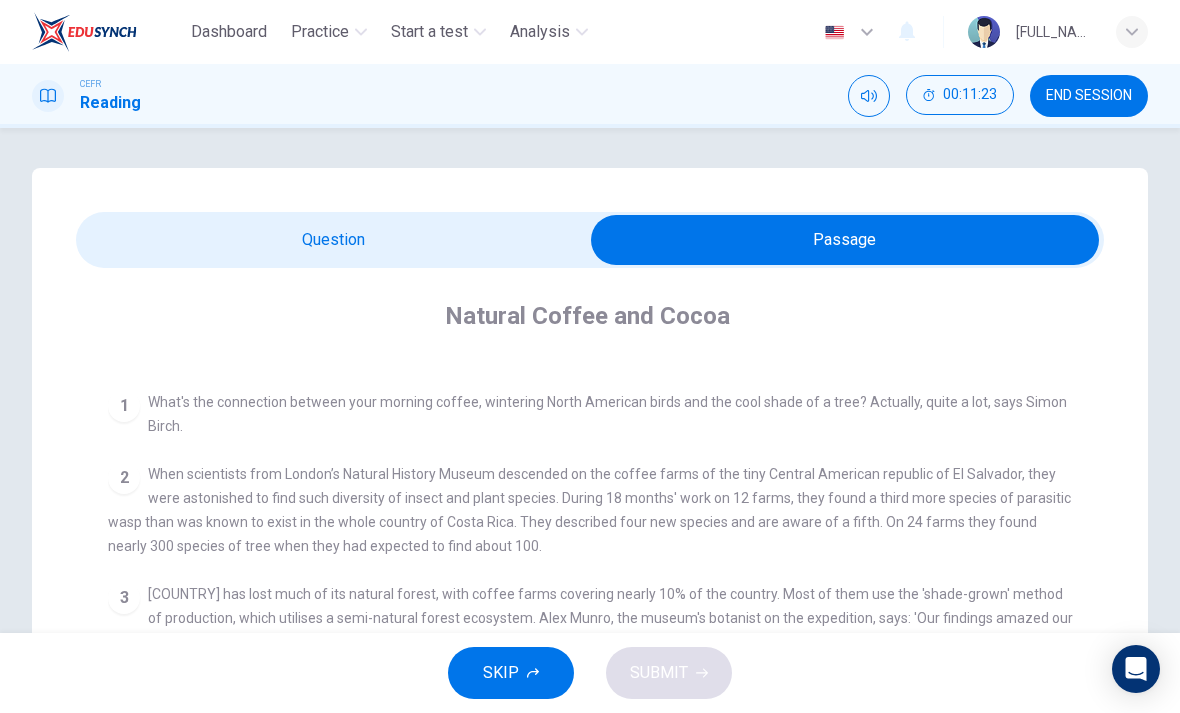 scroll, scrollTop: 368, scrollLeft: 0, axis: vertical 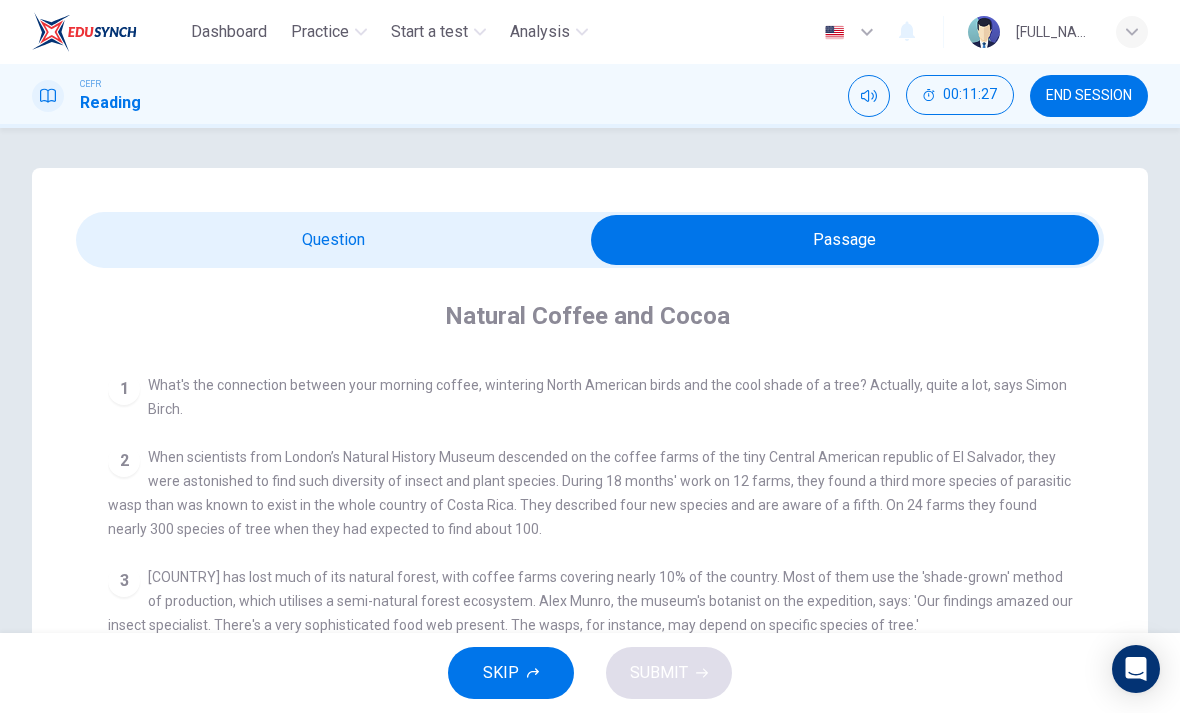 click at bounding box center [845, 240] 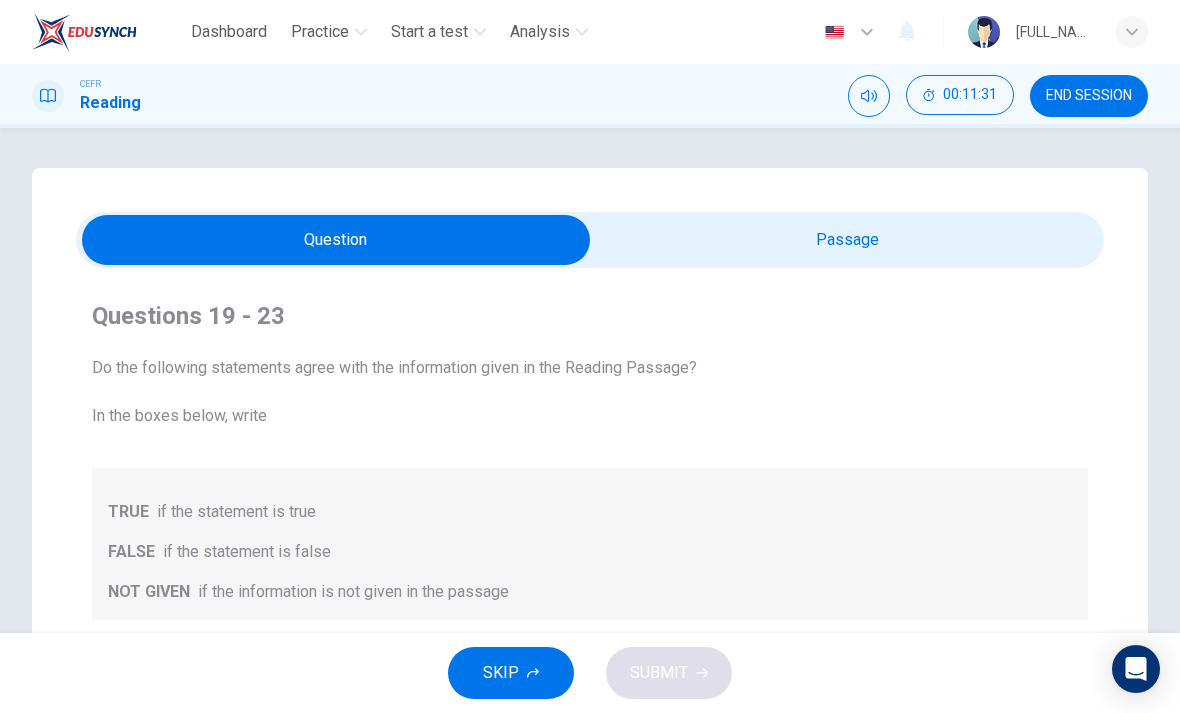 scroll, scrollTop: 0, scrollLeft: 0, axis: both 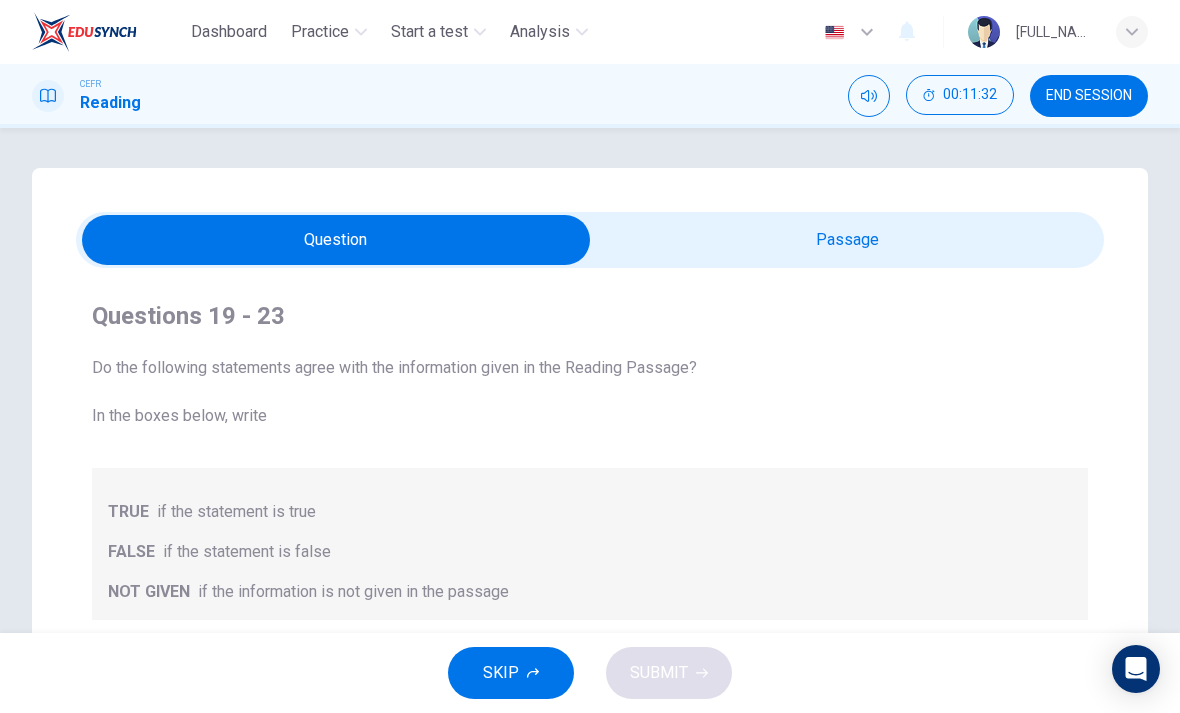 click at bounding box center [336, 240] 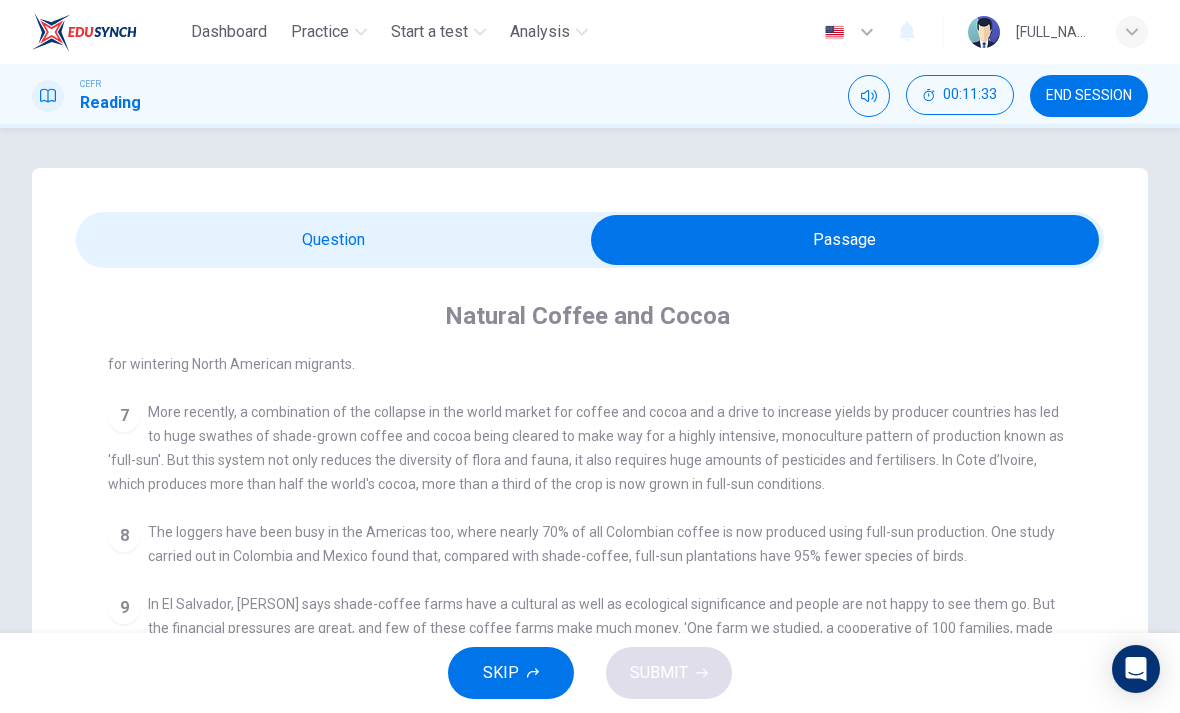 scroll, scrollTop: 1045, scrollLeft: 0, axis: vertical 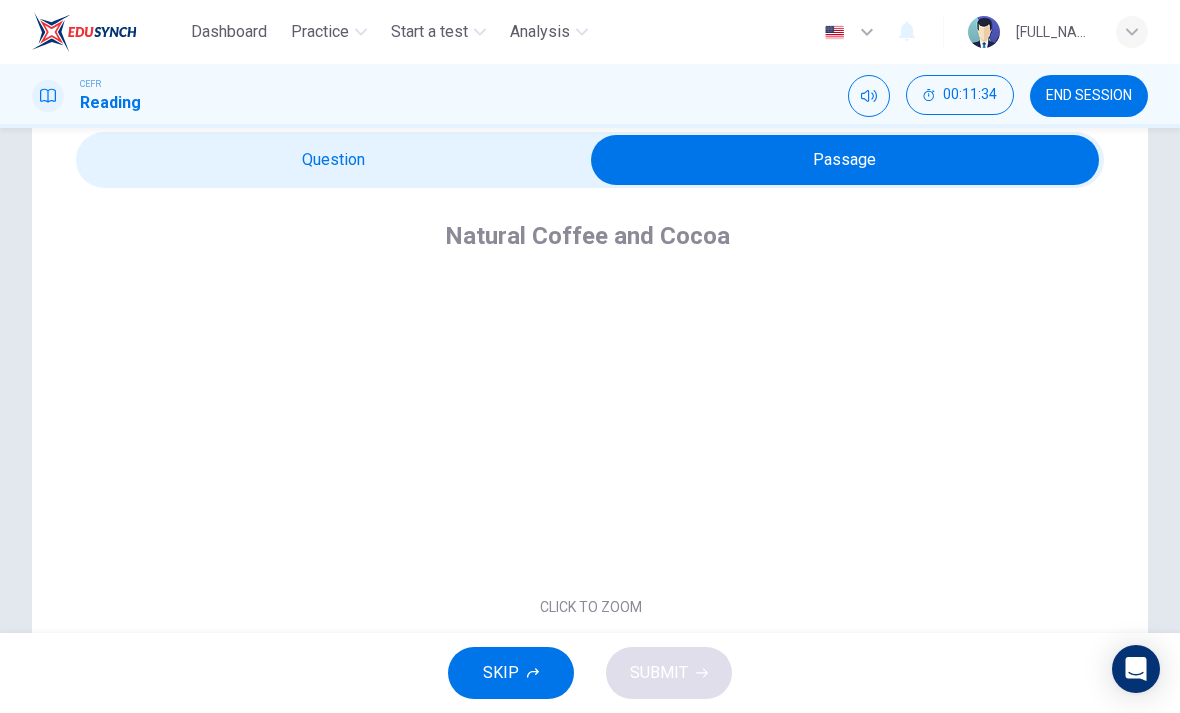 click at bounding box center (845, 160) 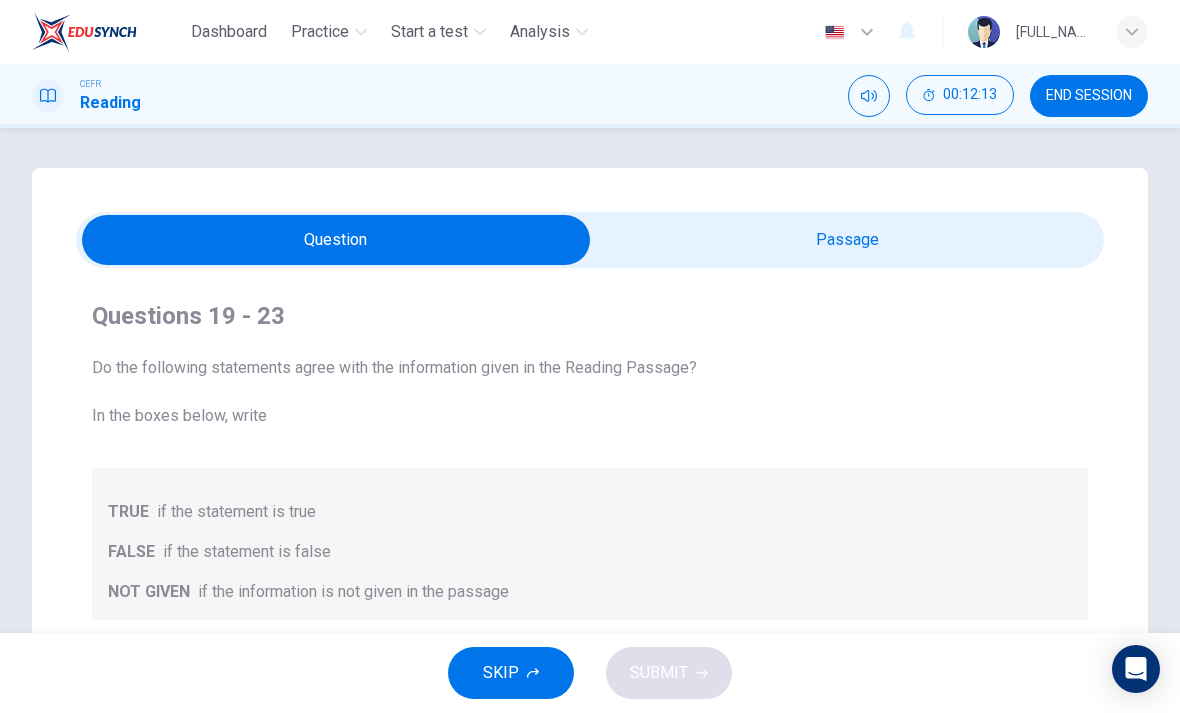 scroll, scrollTop: 0, scrollLeft: 0, axis: both 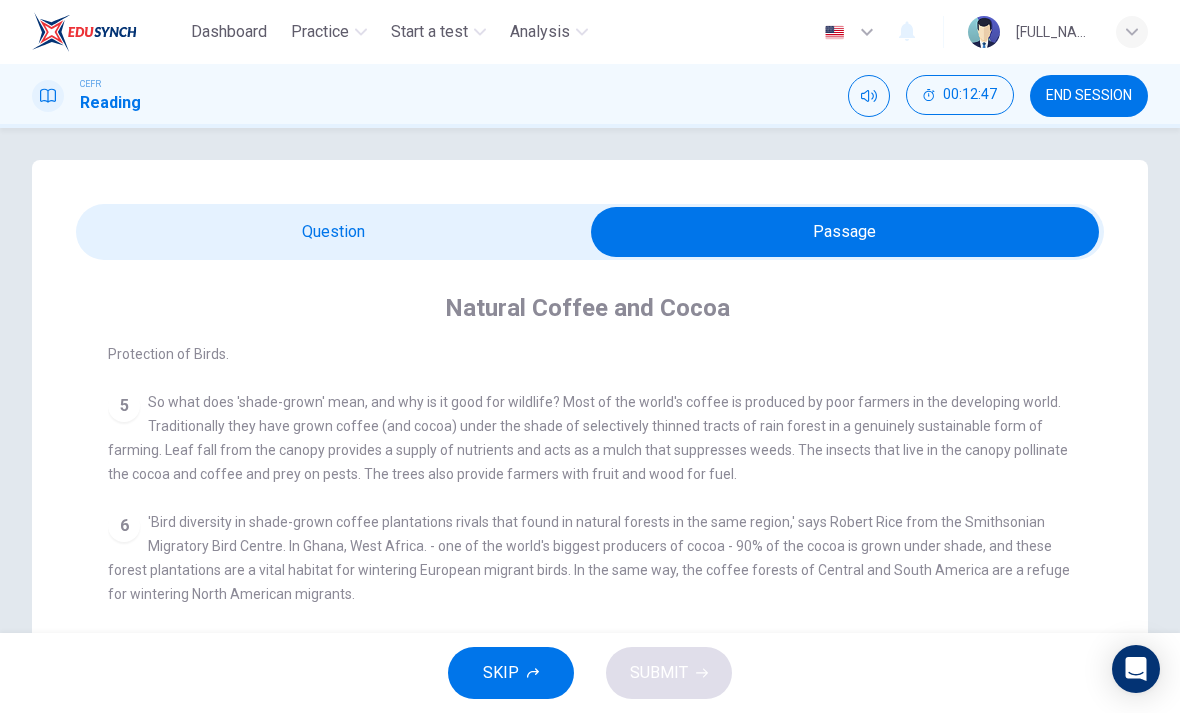 click at bounding box center (845, 232) 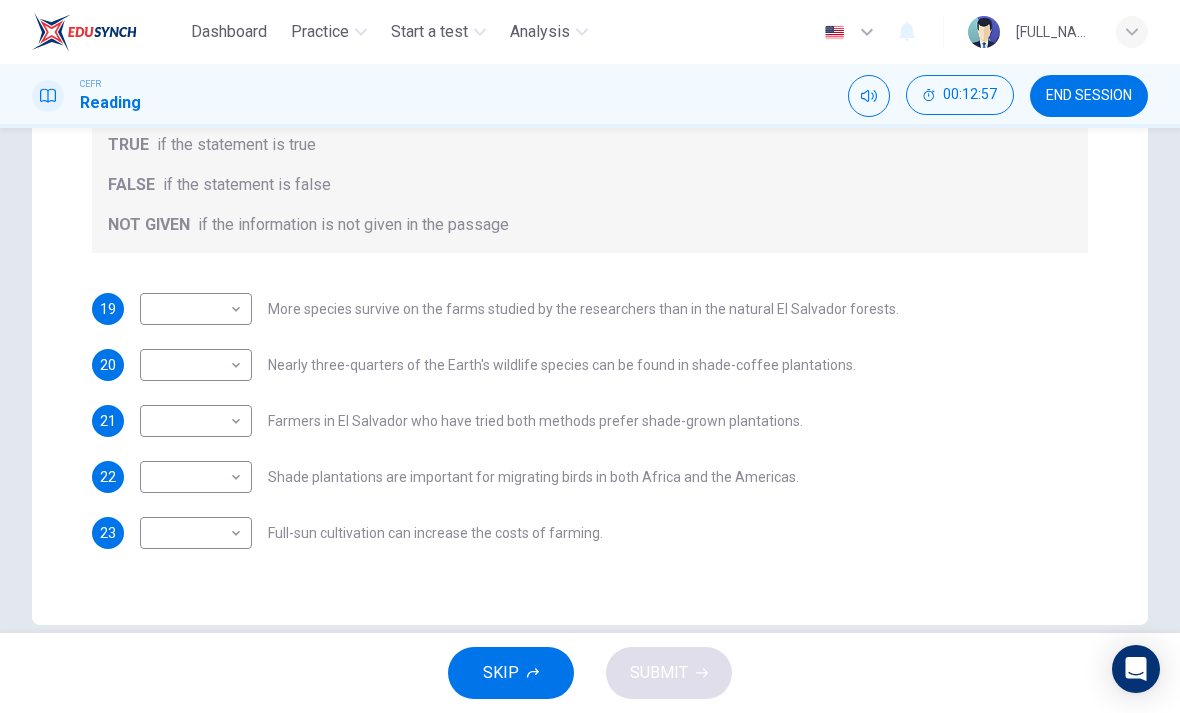 scroll, scrollTop: 355, scrollLeft: 0, axis: vertical 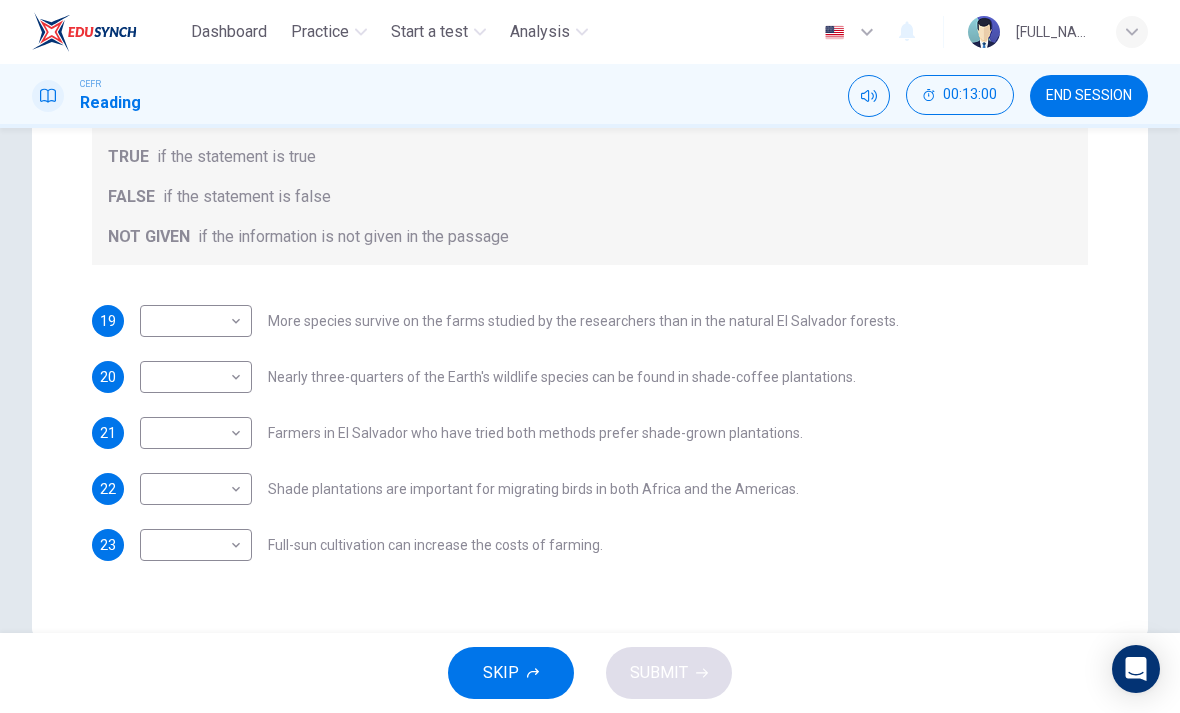 click on "Dashboard Practice Start a test Analysis English en ​ [FULL_NAME] CEFR Reading 00:13:00 END SESSION Question Passage Questions 19 - 23 Do the following statements agree with the information given in the Reading
Passage?
In the boxes below, write TRUE if the statement is true FALSE if the statement is false NOT GIVEN if the information is not given in the passage 19 ​ ​ More species survive on the farms studied by the researchers than in the natural El Salvador forests. 20 ​ ​ Nearly three-quarters of the Earth's wildlife species can be found in shade-coffee plantations. 21 ​ ​ Farmers in El Salvador who have tried both methods prefer shade-grown plantations. 22 ​ ​ Shade plantations are important for migrating birds in both Africa and the Americas. 23 ​ ​ Full-sun cultivation can increase the costs of farming. Natural Coffee and Cocoa CLICK TO ZOOM Click to Zoom 1 2 3 4 5 6 7 8 9 10 11 12 SKIP SUBMIT EduSynch - Online Language Proficiency Testing" at bounding box center (590, 356) 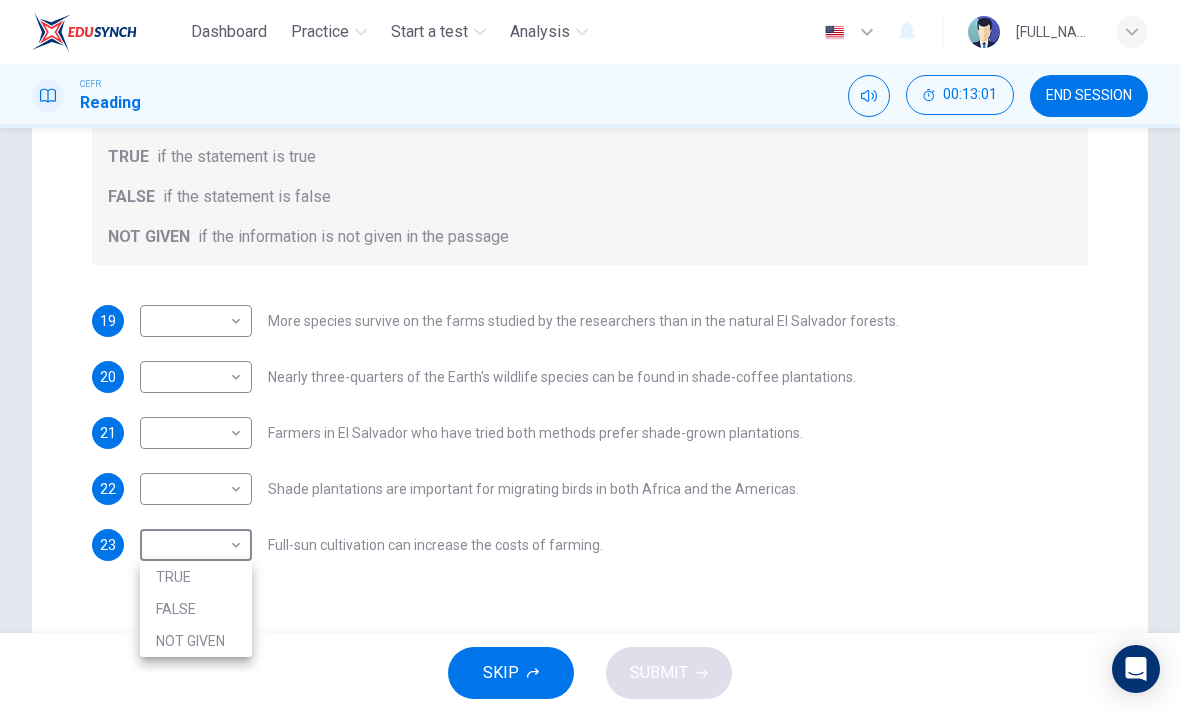 click at bounding box center (590, 356) 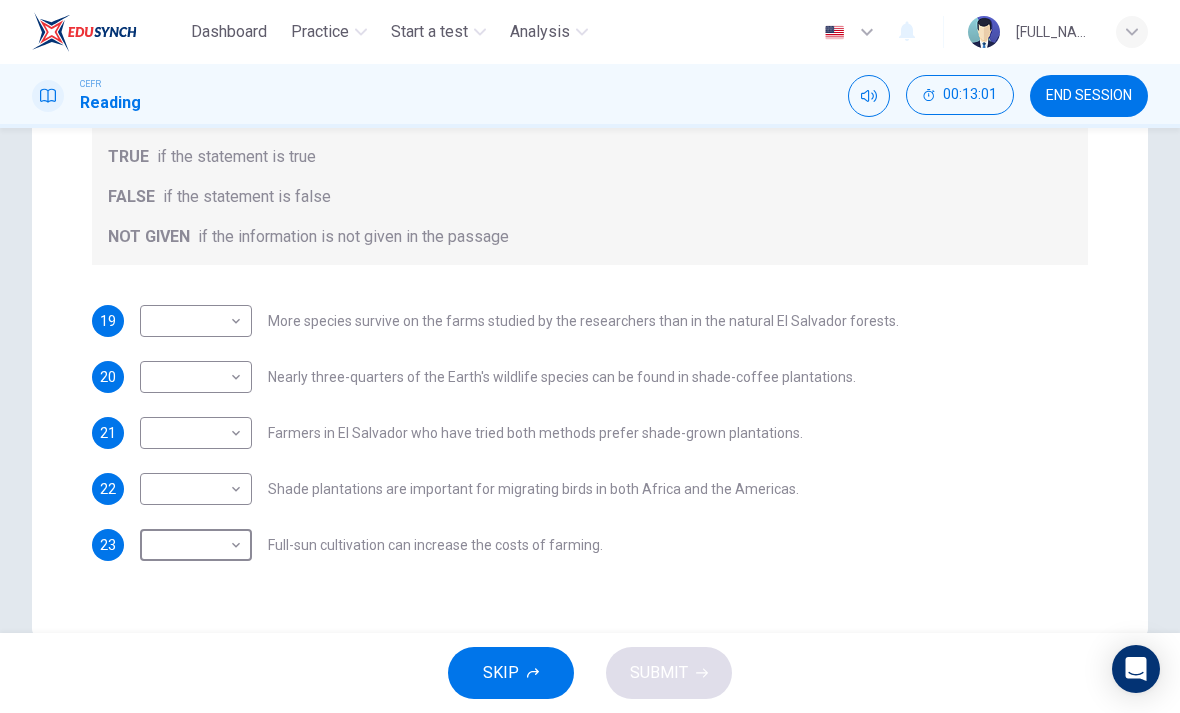 click on "FALSE if the statement is false" at bounding box center [590, 197] 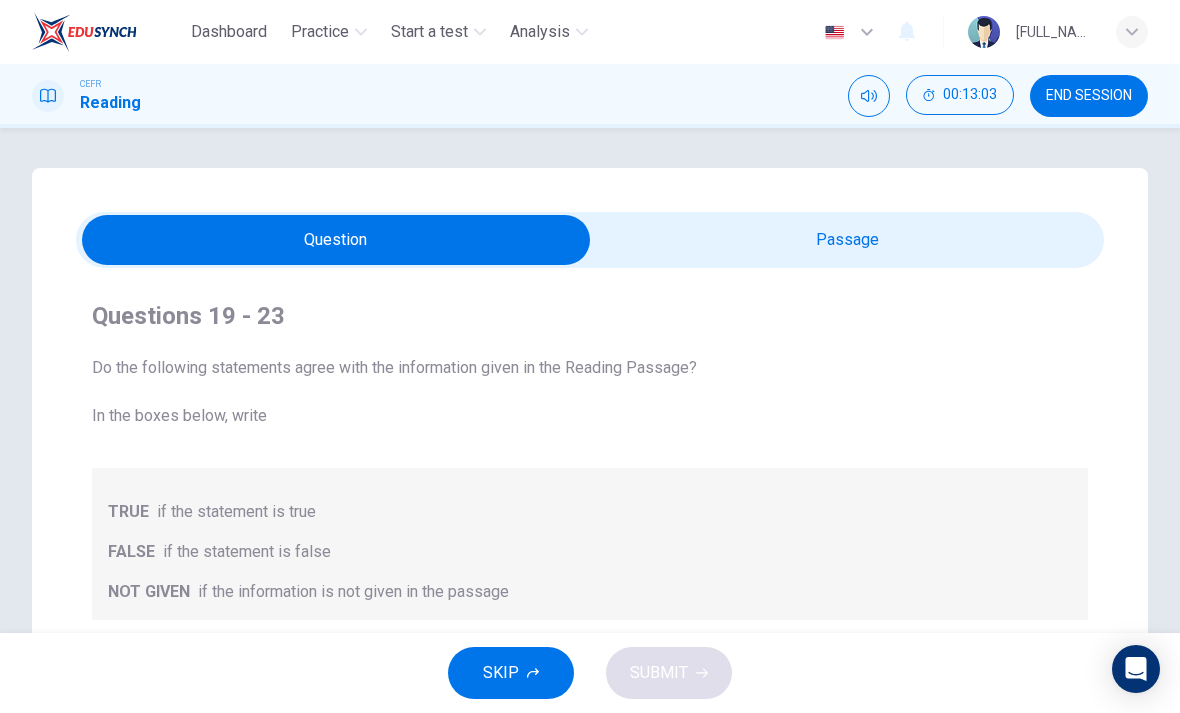 scroll, scrollTop: 0, scrollLeft: 0, axis: both 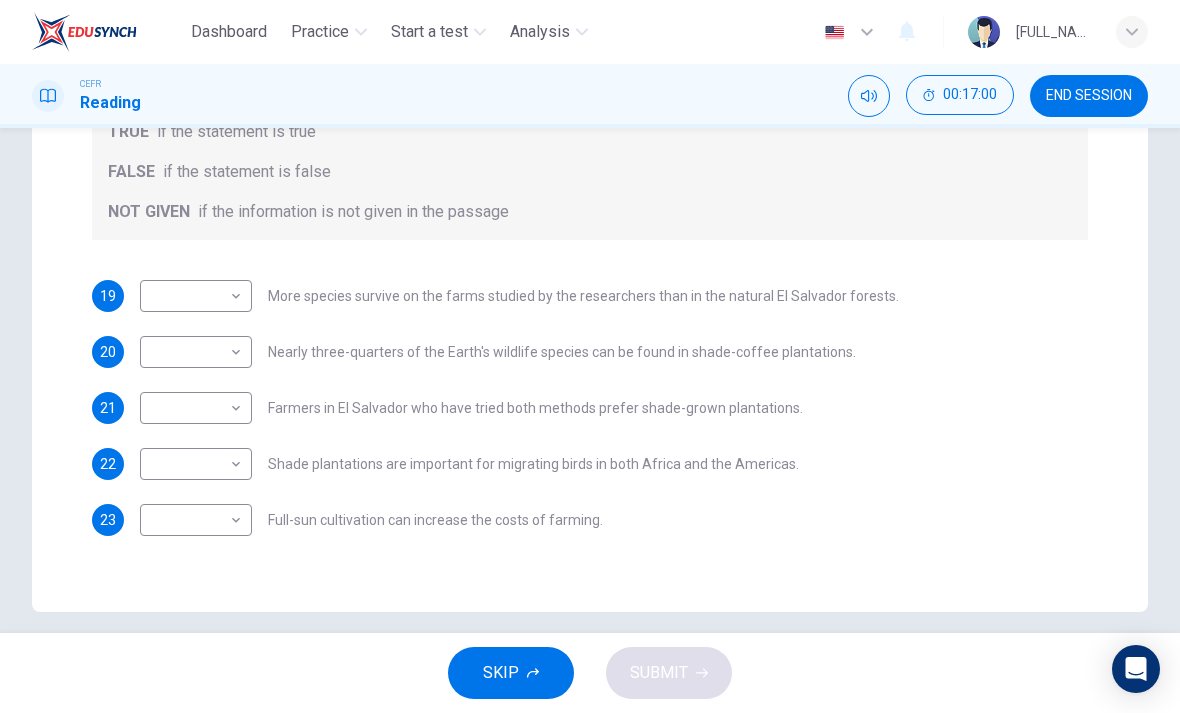 click on "Dashboard Practice Start a test Analysis English en ​ SHARIFAH NOOR EISYAH BINTI SYED AHMAD FUAD CEFR Reading 00:17:00 END SESSION Question Passage Questions 19 - 23 Do the following statements agree with the information given in the Reading
Passage?
In the boxes below, write TRUE if the statement is true FALSE if the statement is false NOT GIVEN if the information is not given in the passage 19 ​ ​ More species survive on the farms studied by the researchers than in the natural El Salvador forests. 20 ​ ​ Nearly three-quarters of the Earth's wildlife species can be found in shade-coffee plantations. 21 ​ ​ Farmers in El Salvador who have tried both methods prefer shade-grown plantations. 22 ​ ​ Shade plantations are important for migrating birds in both Africa and the Americas. 23 ​ ​ Full-sun cultivation can increase the costs of farming. Natural Coffee and Cocoa CLICK TO ZOOM Click to Zoom 1 2 3 4 5 6 7 8 9 10 11 12 SKIP SUBMIT EduSynch - Online Language Proficiency Testing" at bounding box center [590, 356] 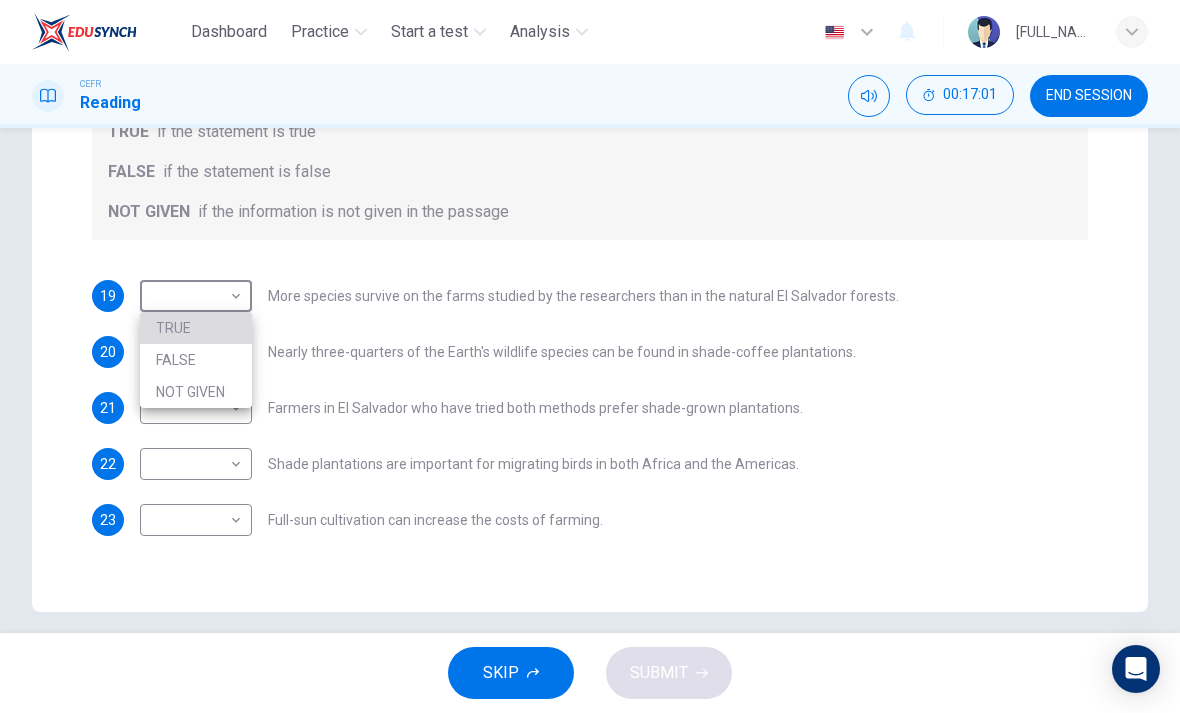 click on "TRUE" at bounding box center (196, 328) 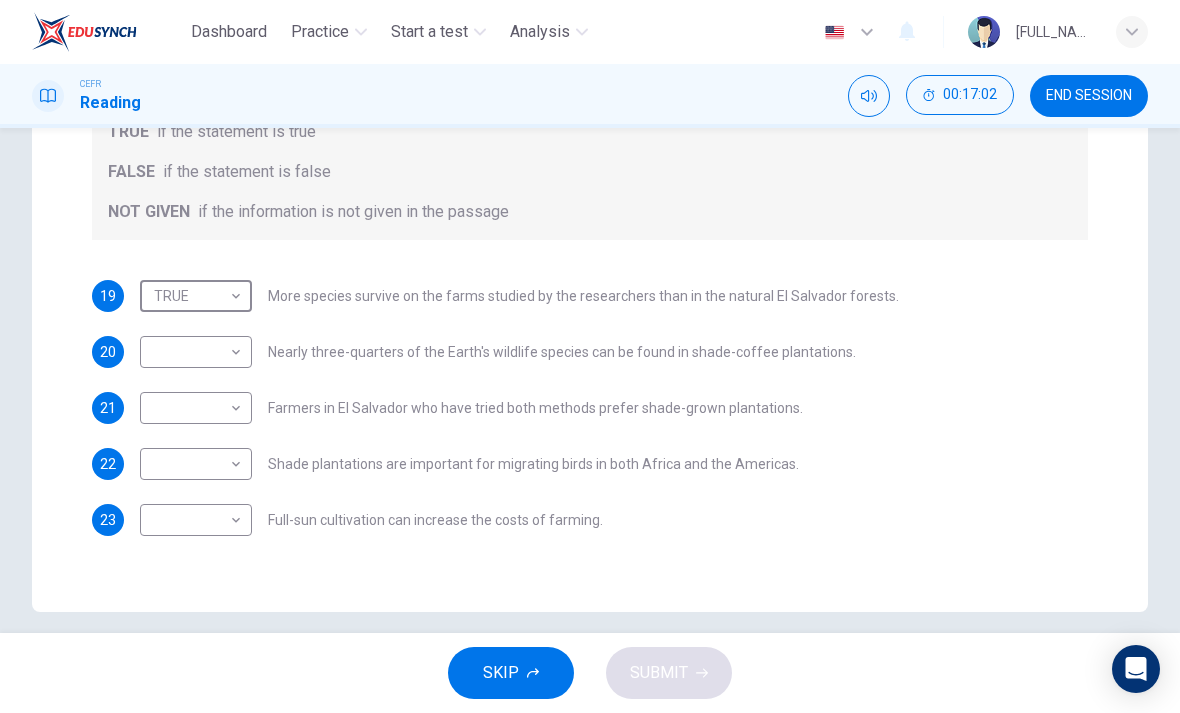 click on "Dashboard Practice Start a test Analysis English en ​ SHARIFAH NOOR EISYAH BINTI SYED AHMAD FUAD CEFR Reading 00:17:02 END SESSION Question Passage Questions 19 - 23 Do the following statements agree with the information given in the Reading
Passage?
In the boxes below, write TRUE if the statement is true FALSE if the statement is false NOT GIVEN if the information is not given in the passage 19 TRUE TRUE ​ More species survive on the farms studied by the researchers than in the natural El Salvador forests. 20 ​ ​ Nearly three-quarters of the Earth's wildlife species can be found in shade-coffee plantations. 21 ​ ​ Farmers in El Salvador who have tried both methods prefer shade-grown plantations. 22 ​ ​ Shade plantations are important for migrating birds in both Africa and the Americas. 23 ​ ​ Full-sun cultivation can increase the costs of farming. Natural Coffee and Cocoa CLICK TO ZOOM Click to Zoom 1 2 3 4 5 6 7 8 9 10 11 12 SKIP SUBMIT EduSynch - Online Language Proficiency Testing" at bounding box center [590, 356] 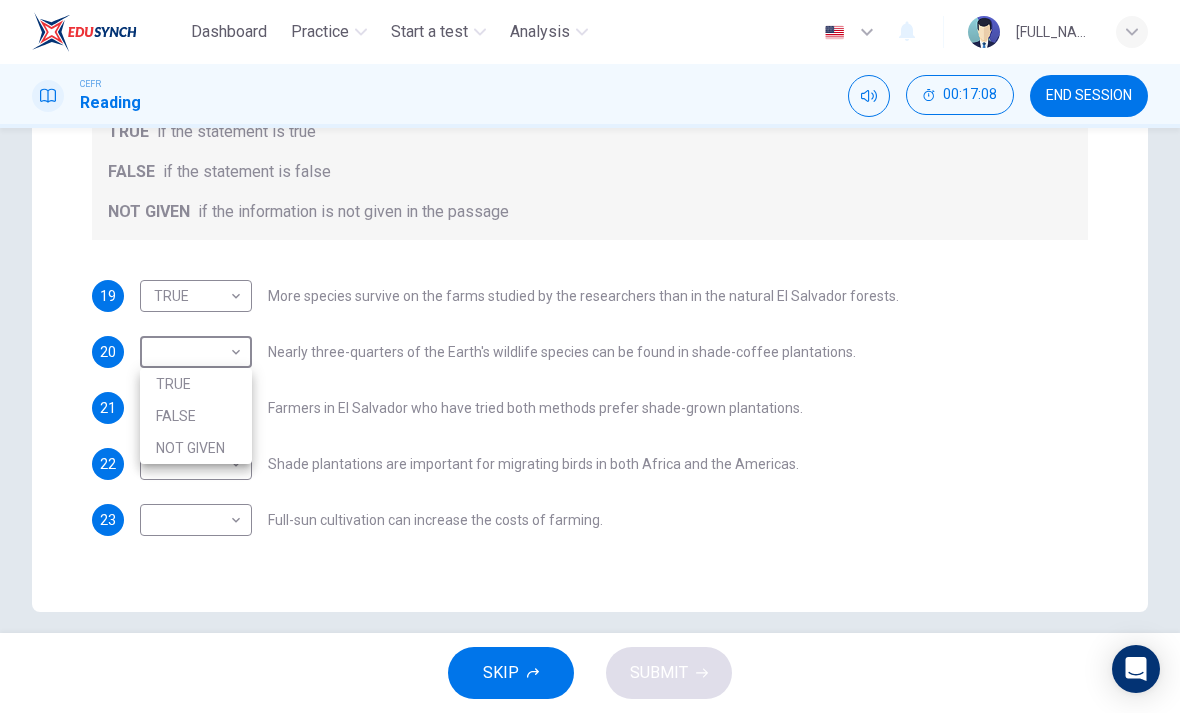 click at bounding box center (590, 356) 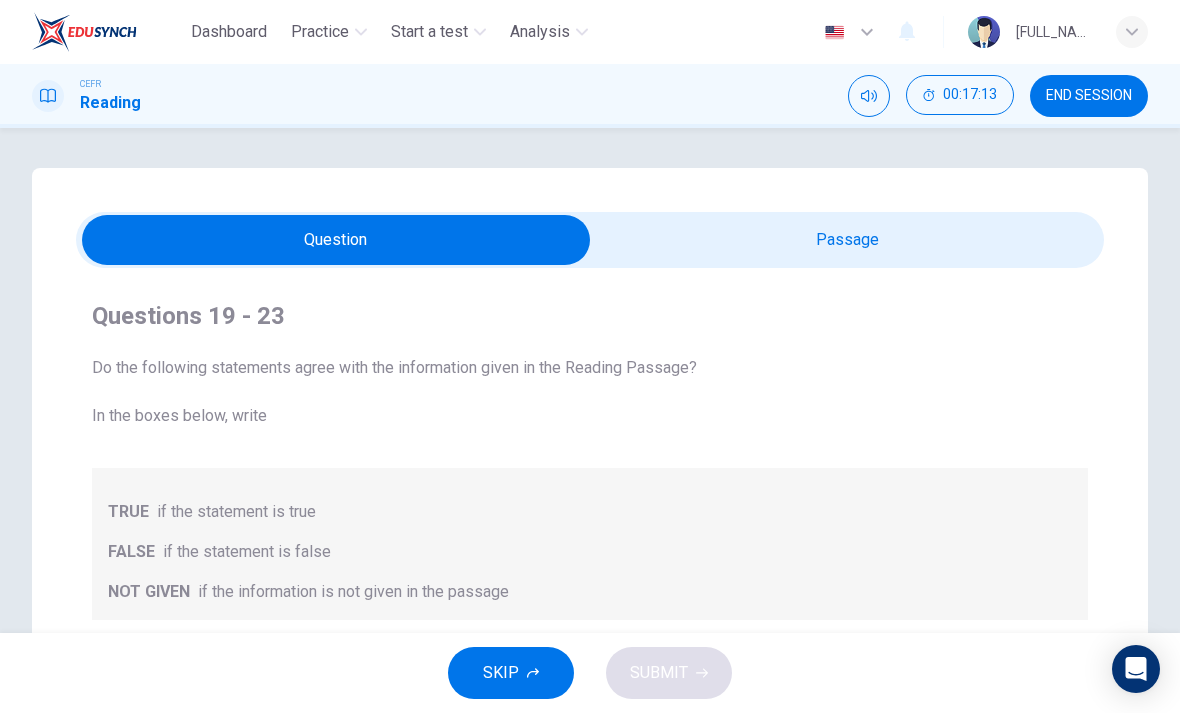 scroll, scrollTop: 0, scrollLeft: 0, axis: both 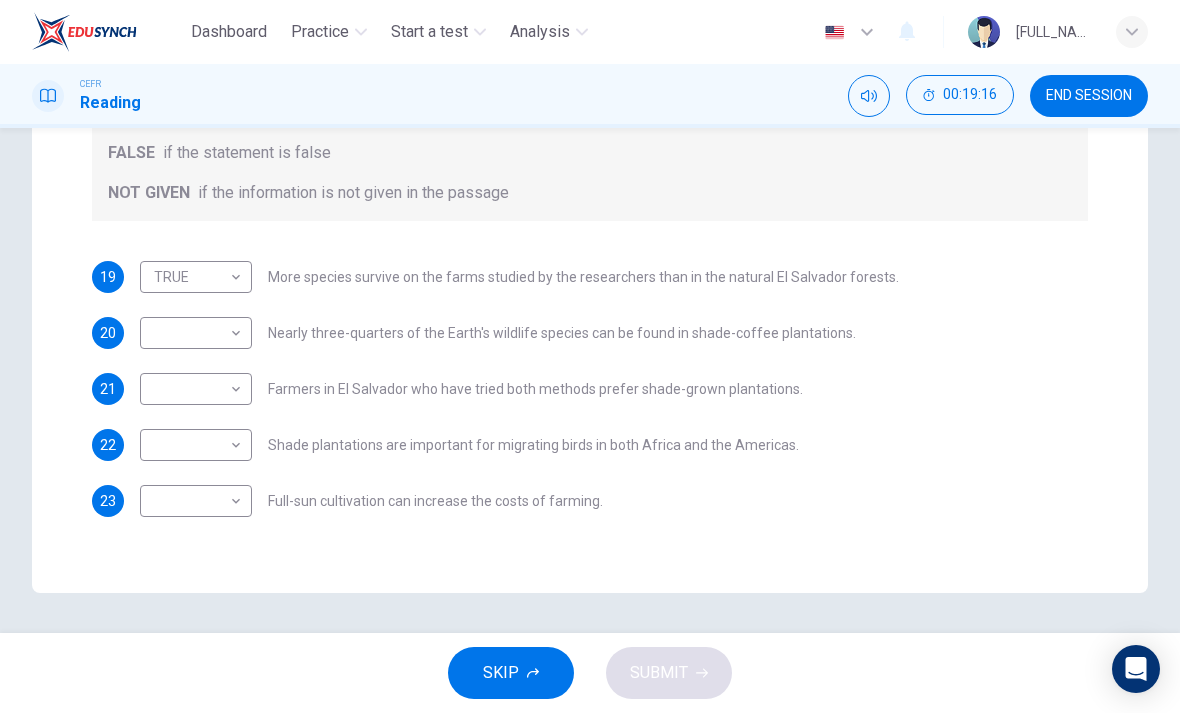 click on "Dashboard Practice Start a test Analysis English en ​ SHARIFAH NOOR EISYAH BINTI SYED AHMAD FUAD CEFR Reading 00:19:16 END SESSION Question Passage Questions 19 - 23 Do the following statements agree with the information given in the Reading
Passage?
In the boxes below, write TRUE if the statement is true FALSE if the statement is false NOT GIVEN if the information is not given in the passage 19 TRUE TRUE ​ More species survive on the farms studied by the researchers than in the natural El Salvador forests. 20 ​ ​ Nearly three-quarters of the Earth's wildlife species can be found in shade-coffee plantations. 21 ​ ​ Farmers in El Salvador who have tried both methods prefer shade-grown plantations. 22 ​ ​ Shade plantations are important for migrating birds in both Africa and the Americas. 23 ​ ​ Full-sun cultivation can increase the costs of farming. Natural Coffee and Cocoa CLICK TO ZOOM Click to Zoom 1 2 3 4 5 6 7 8 9 10 11 12 SKIP SUBMIT EduSynch - Online Language Proficiency Testing
Dashboard Practice Start a test Analysis Notifications © Copyright  2025" at bounding box center [590, 356] 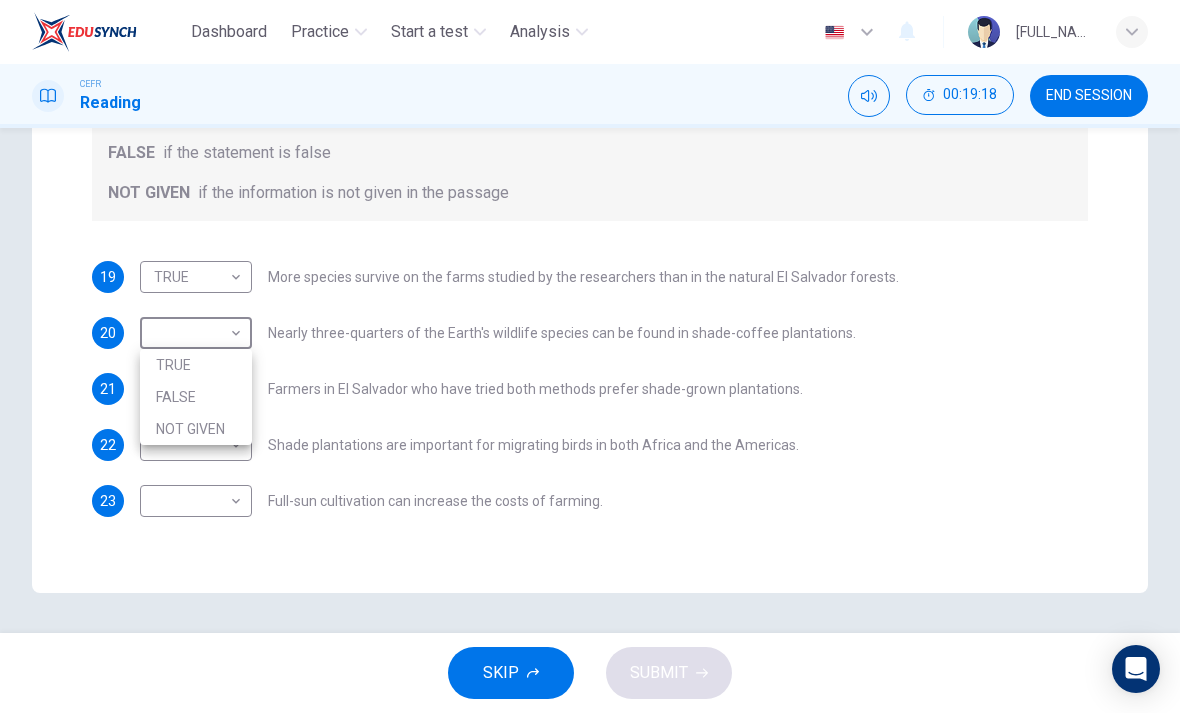 click on "FALSE" at bounding box center [196, 397] 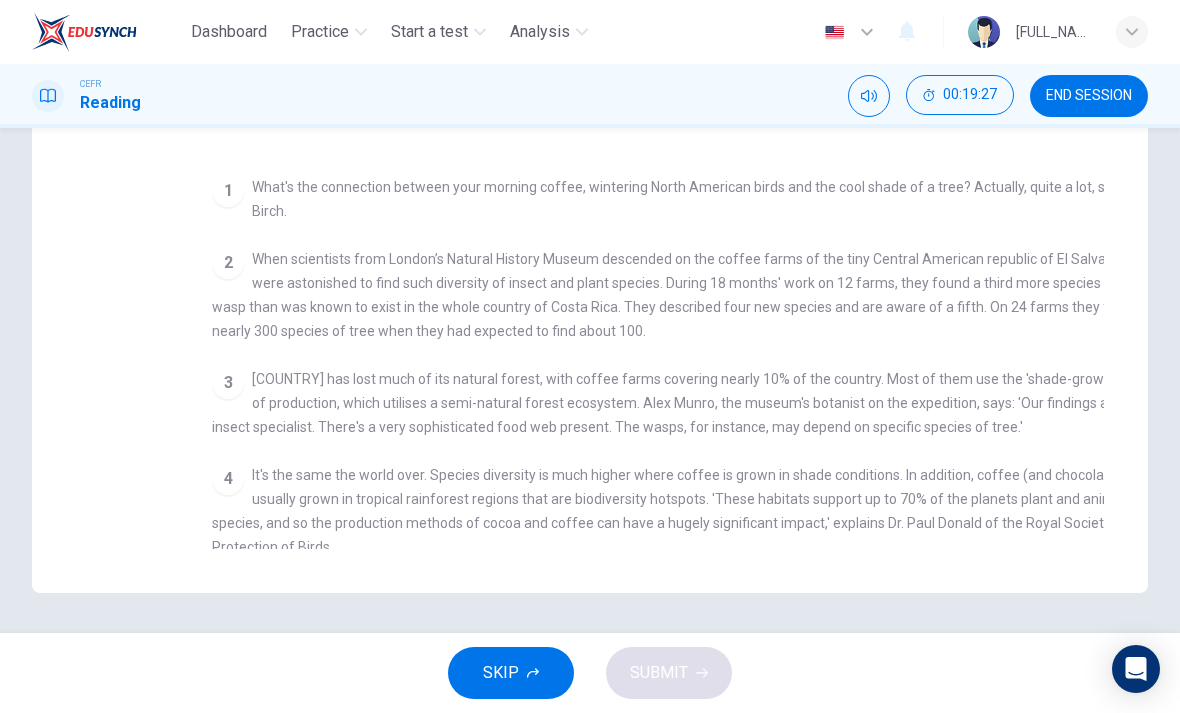 scroll, scrollTop: 399, scrollLeft: 0, axis: vertical 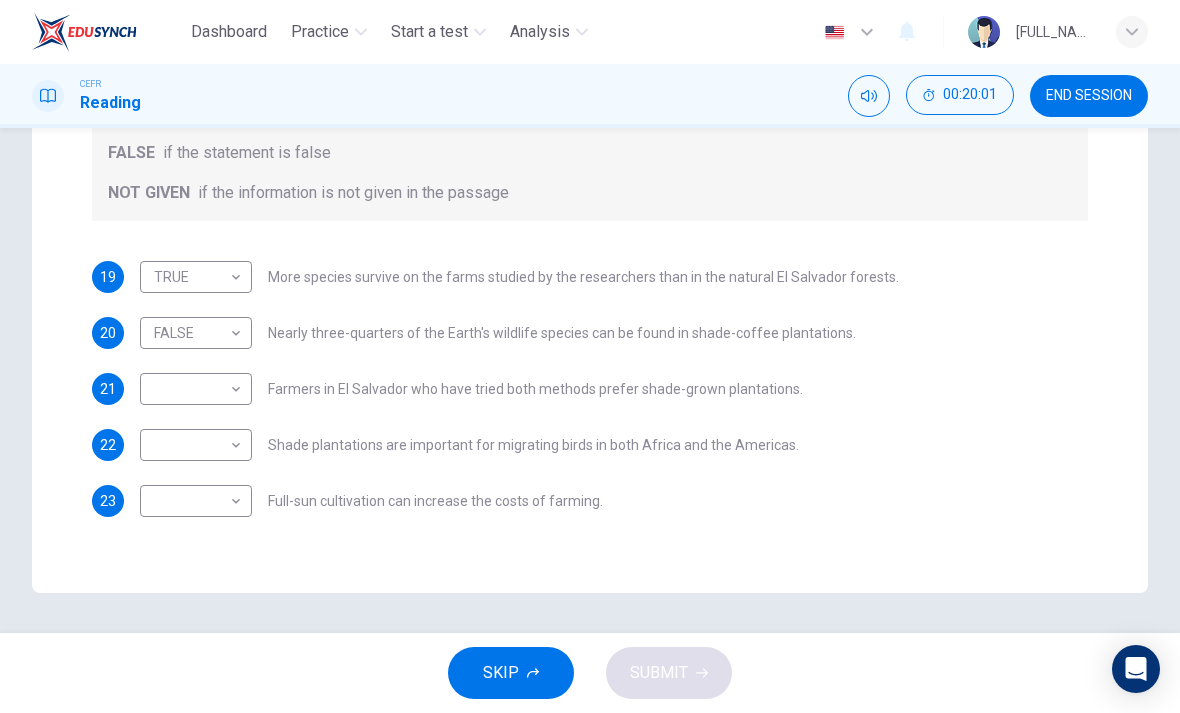 click on "Dashboard Practice Start a test Analysis English en ​ [FIRST] [LAST] CEFR Reading 00:20:01 END SESSION Question Passage Questions 19 - 23 Do the following statements agree with the information given in the Reading
Passage?
In the boxes below, write TRUE if the statement is true FALSE if the statement is false NOT GIVEN if the information is not given in the passage 19 TRUE TRUE ​ More species survive on the farms studied by the researchers than in the natural El Salvador forests. 20 FALSE FALSE ​ Nearly three-quarters of the Earth's wildlife species can be found in shade-coffee plantations. 21 ​ ​ Farmers in El Salvador who have tried both methods prefer shade-grown plantations. 22 ​ ​ Shade plantations are important for migrating birds in both Africa and the Americas. 23 ​ ​ Full-sun cultivation can increase the costs of farming. Natural Coffee and Cocoa CLICK TO ZOOM Click to Zoom 1 2 3 4 5 6 7 8 9 10 11 12 SKIP SUBMIT
Dashboard Practice Start a test" at bounding box center (590, 356) 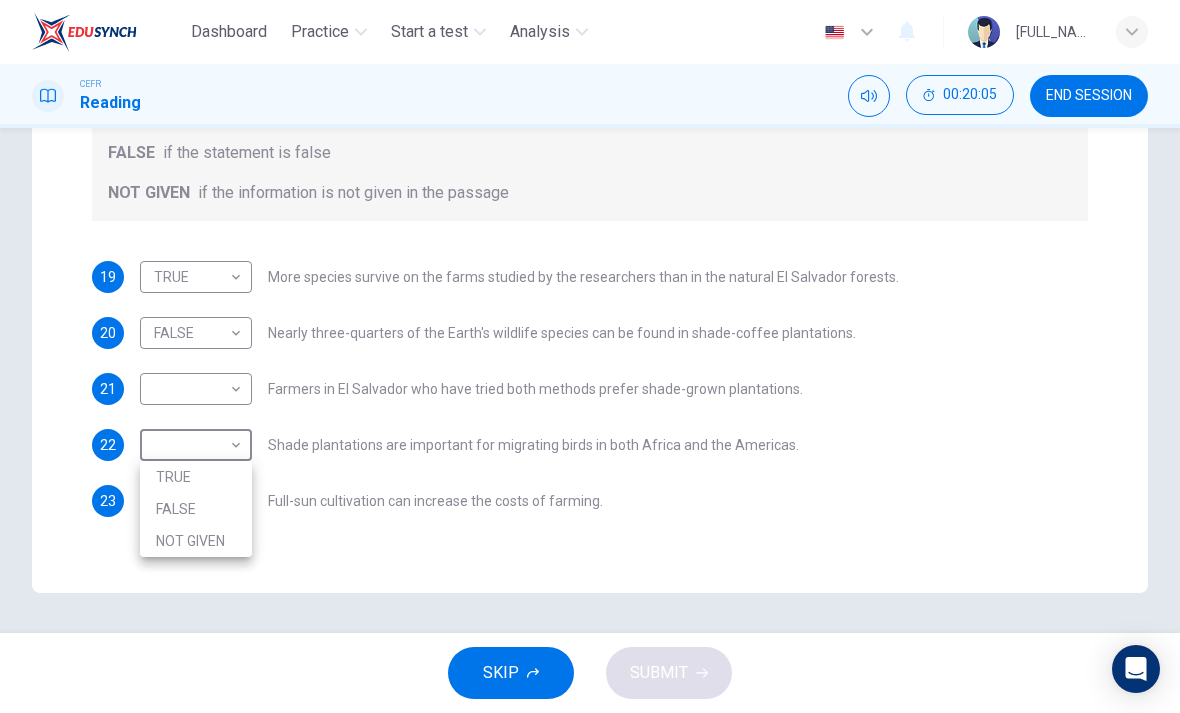 click on "TRUE" at bounding box center (196, 477) 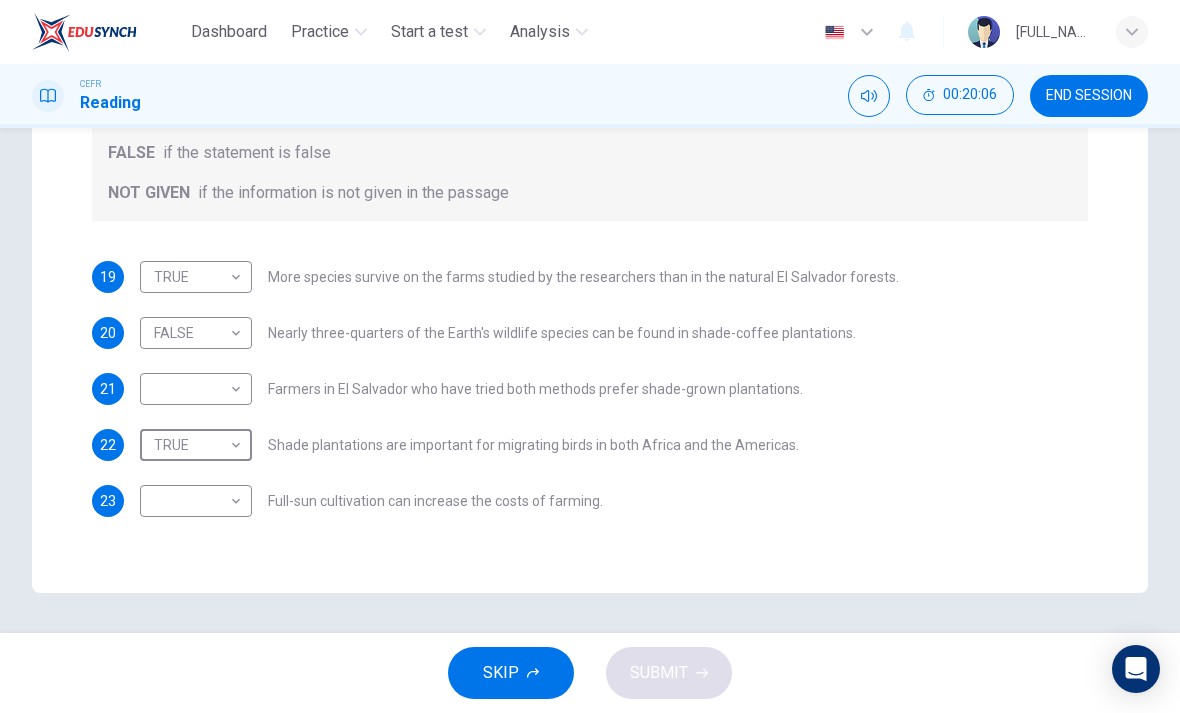 click on "Dashboard Practice Start a test Analysis English en ​ [PERSON] [PERSON] [PERSON] CEFR Reading 00:20:06 END SESSION Question Passage Questions 19 - 23 Do the following statements agree with the information given in the Reading
Passage?
In the boxes below, write TRUE if the statement is true FALSE if the statement is false NOT GIVEN if the information is not given in the passage 19 TRUE TRUE ​ More species survive on the farms studied by the researchers than in the natural El Salvador forests. 20 FALSE FALSE ​ Nearly three-quarters of the Earth's wildlife species can be found in shade-coffee plantations. 21 ​ ​ Farmers in El Salvador who have tried both methods prefer shade-grown plantations. 22 TRUE TRUE ​ Shade plantations are important for migrating birds in both Africa and the Americas. 23 ​ ​ Full-sun cultivation can increase the costs of farming. Natural Coffee and Cocoa CLICK TO ZOOM Click to Zoom 1 2 3 4 5 6 7 8 9 10 11 12 SKIP SUBMIT
Dashboard Practice Analysis" at bounding box center [590, 356] 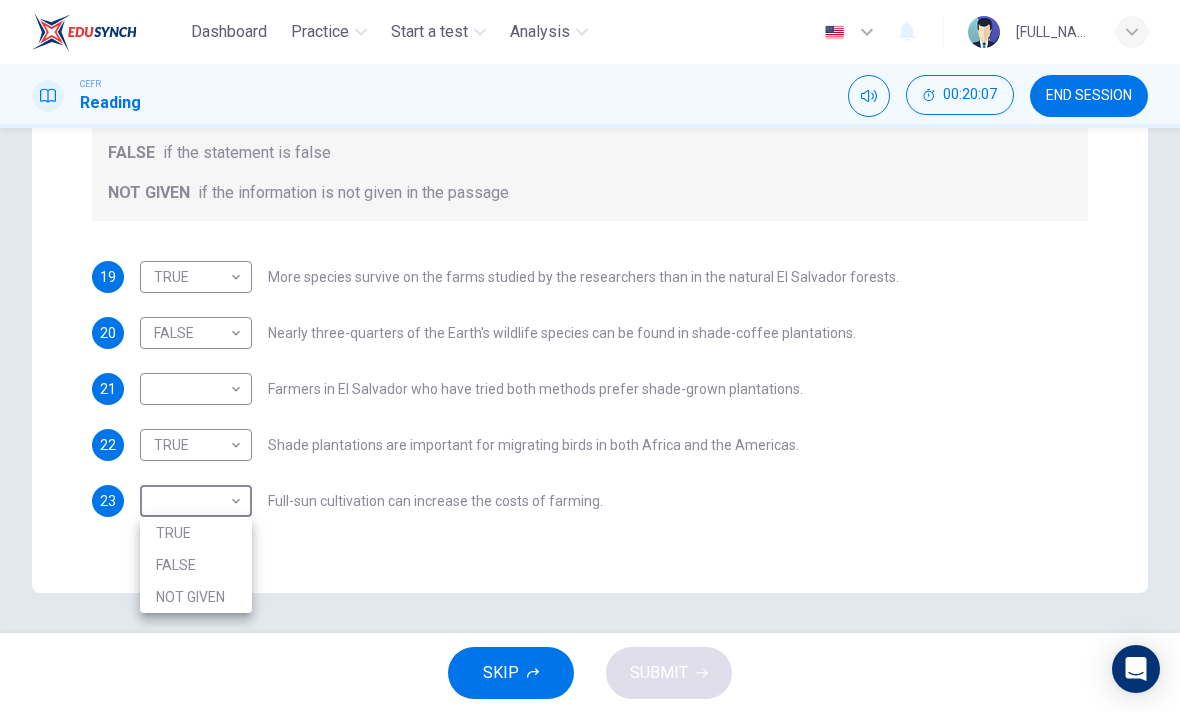 click on "FALSE" at bounding box center (196, 565) 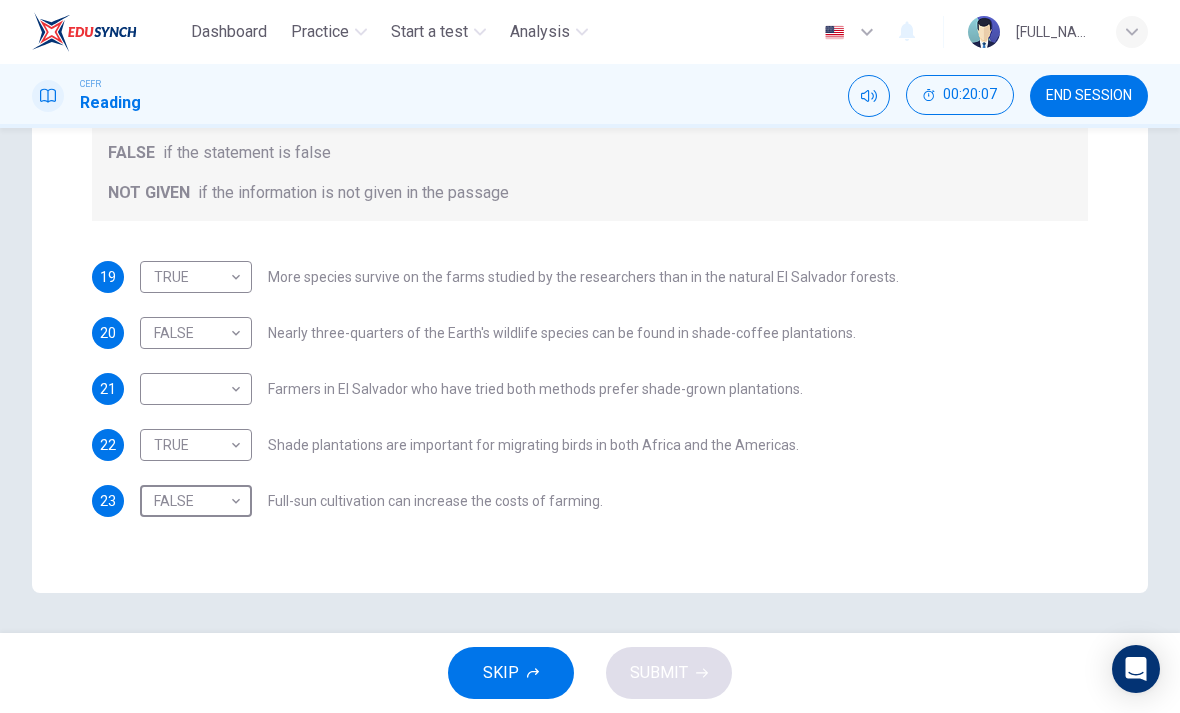 scroll, scrollTop: 333, scrollLeft: 0, axis: vertical 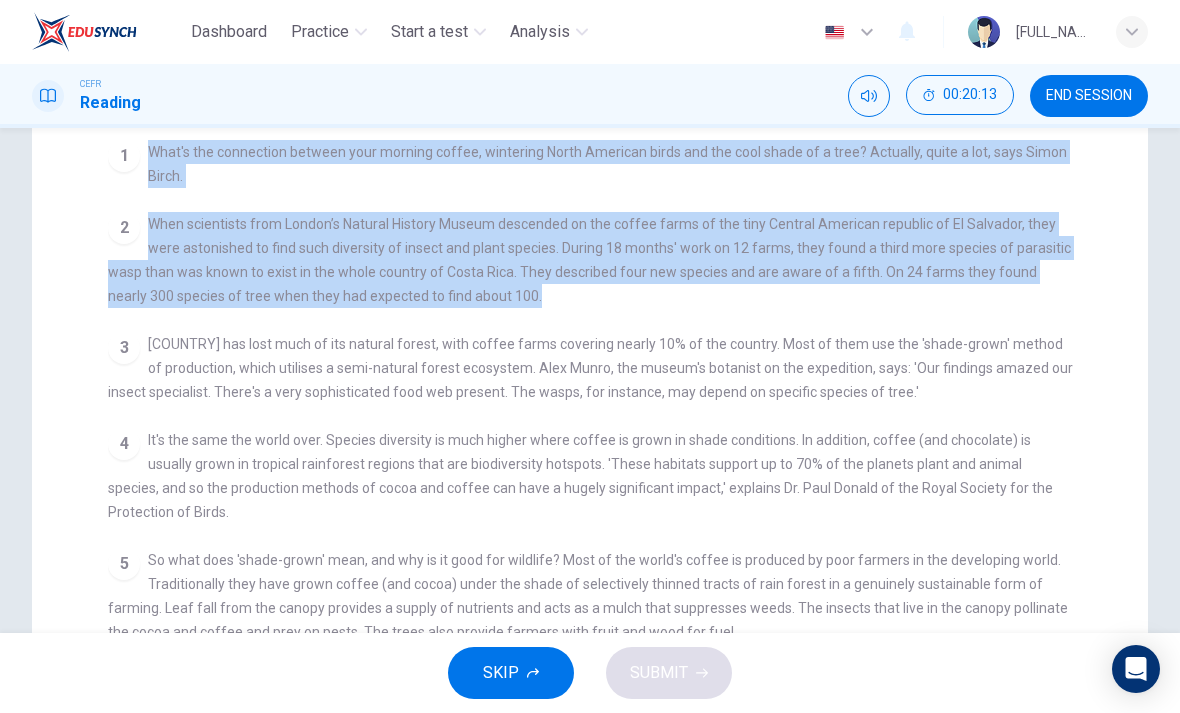 click on "When scientists from [CITY]'s Natural History Museum descended on the coffee farms of the tiny Central American republic of [COUNTRY], they were astonished to find such diversity of insect and plant species. During 18 months' work on 12 farms, they found a third more species of parasitic wasp than was known to exist in the whole country of [COUNTRY]. They described four new species and are aware of a fifth. On 24 farms they found nearly 300 species of tree when they had expected to find about 100." at bounding box center [590, 260] 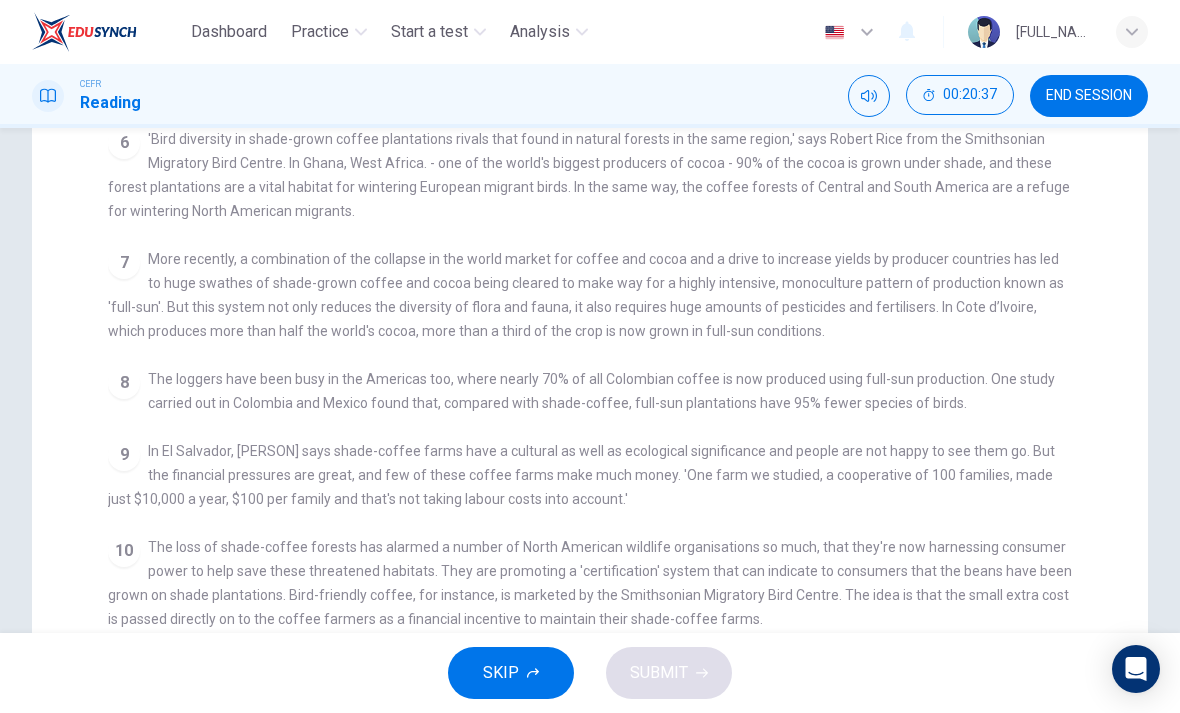 scroll, scrollTop: 838, scrollLeft: 0, axis: vertical 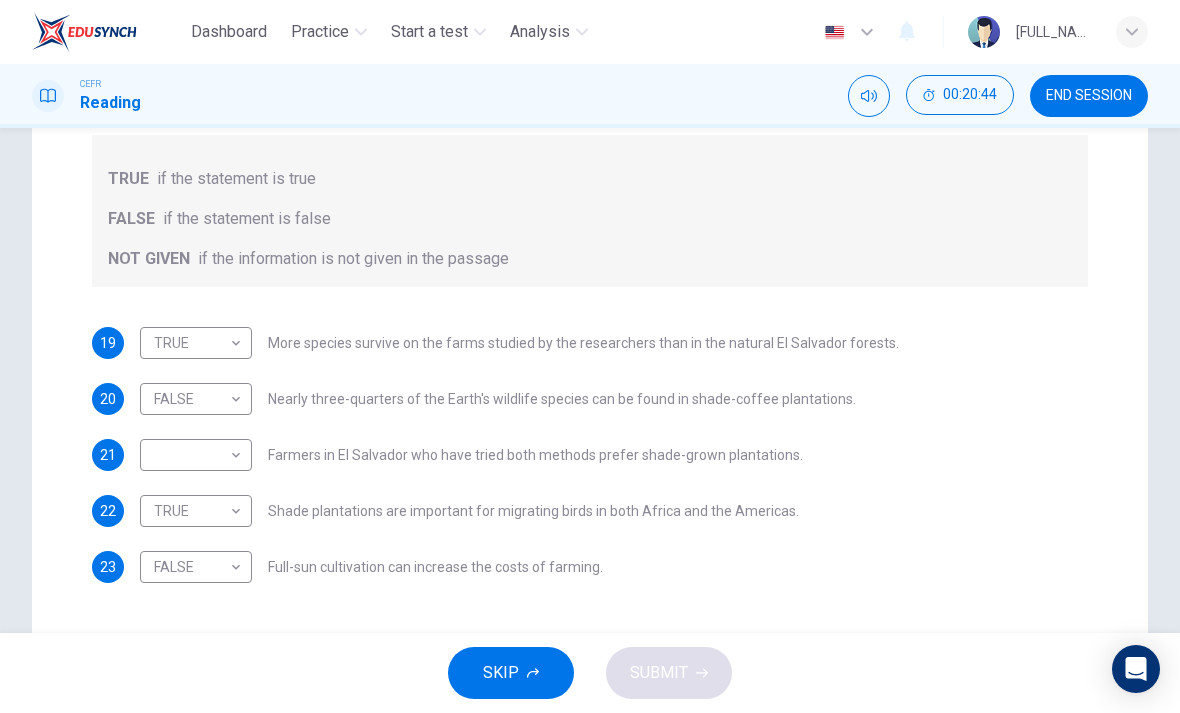 click on "Dashboard Practice Start a test Analysis English en ​ SHARIFAH NOOR EISYAH BINTI SYED AHMAD FUAD CEFR Reading 00:20:44 END SESSION Question Passage Questions 19 - 23 Do the following statements agree with the information given in the Reading
Passage?
In the boxes below, write TRUE if the statement is true FALSE if the statement is false NOT GIVEN if the information is not given in the passage 19 TRUE TRUE ​ More species survive on the farms studied by the researchers than in the natural El Salvador forests. 20 FALSE FALSE ​ Nearly three-quarters of the Earth's wildlife species can be found in shade-coffee plantations. 21 ​ ​ Farmers in El Salvador who have tried both methods prefer shade-grown plantations. 22 TRUE TRUE ​ Shade plantations are important for migrating birds in both Africa and the Americas. 23 FALSE FALSE ​ Full-sun cultivation can increase the costs of farming. Natural Coffee and Cocoa CLICK TO ZOOM Click to Zoom 1 2 3 4 5 6 7 8 9 10 11 12 SKIP SUBMIT
Dashboard Practice" at bounding box center [590, 356] 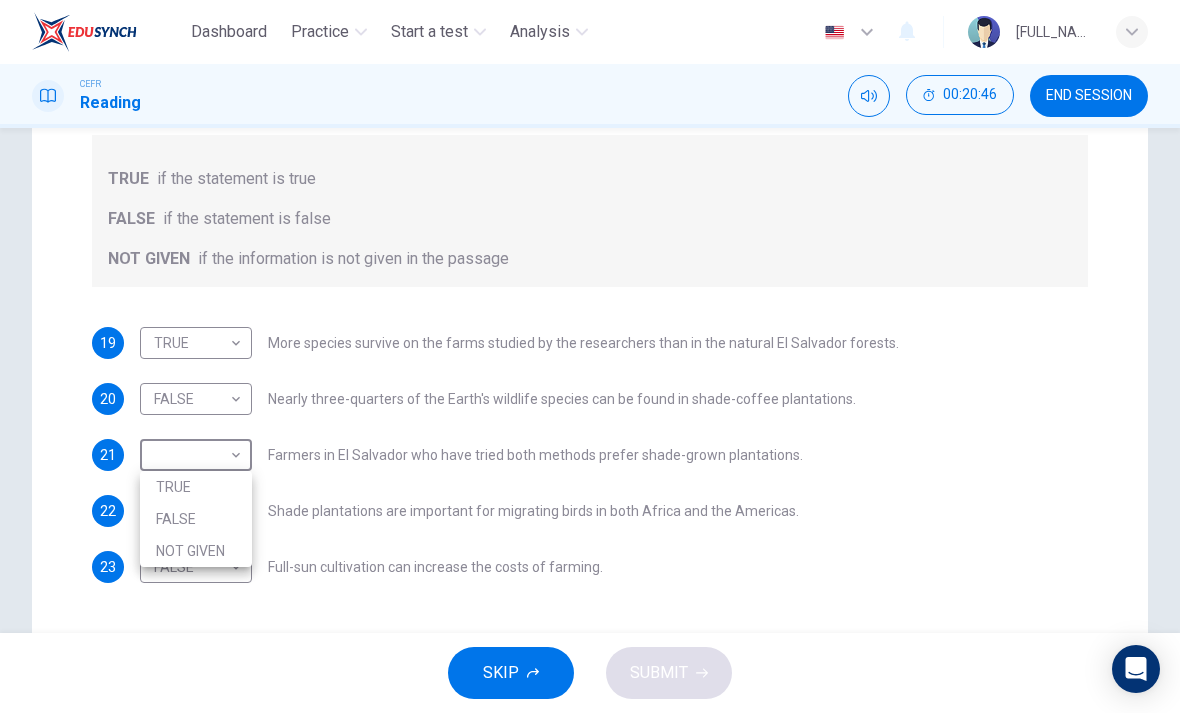 click on "TRUE" at bounding box center [196, 487] 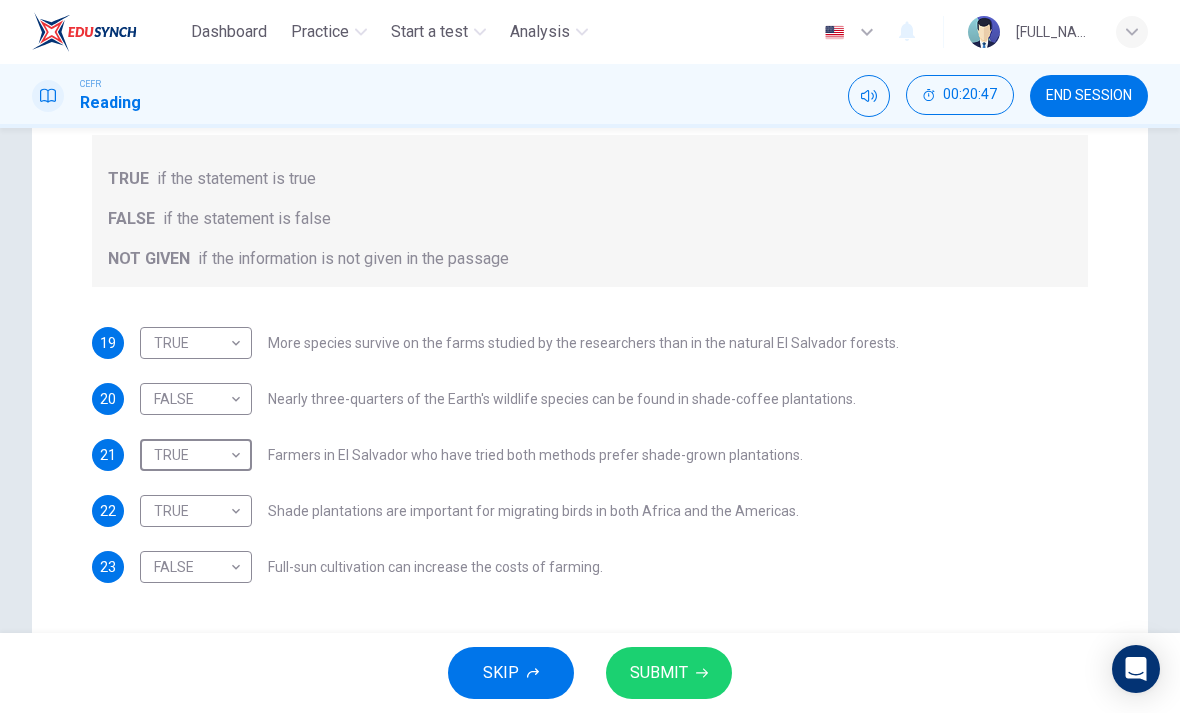 click on "SUBMIT" at bounding box center [659, 673] 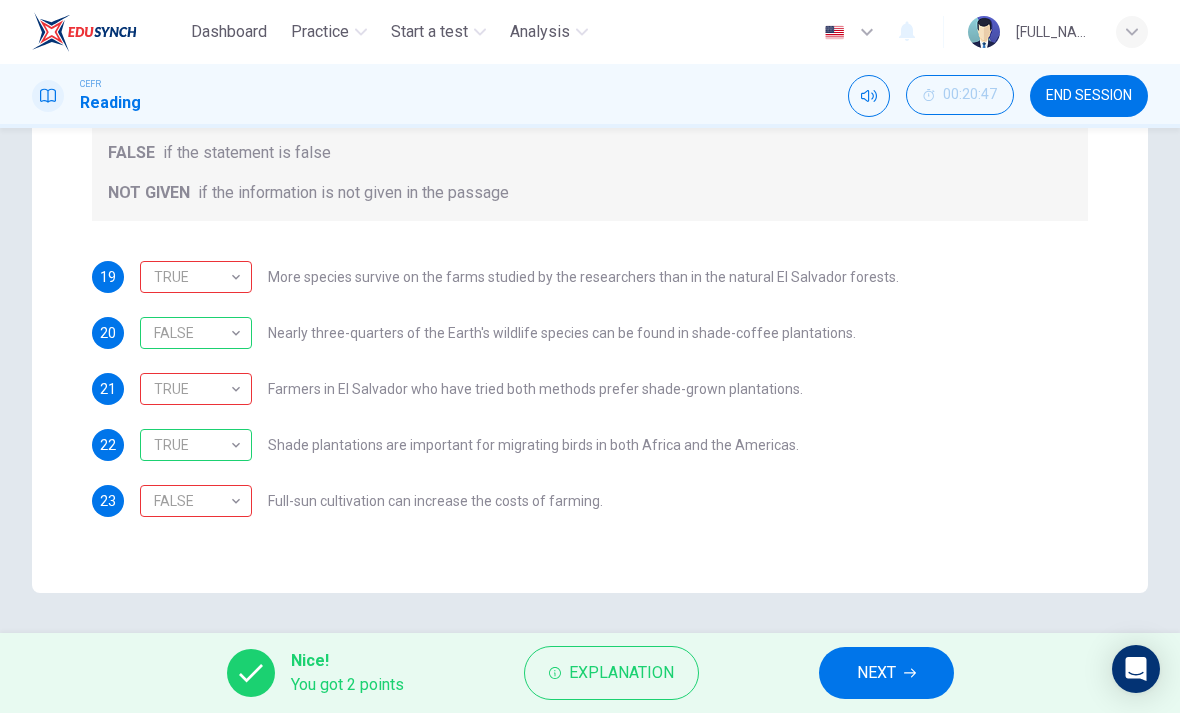 scroll, scrollTop: 399, scrollLeft: 0, axis: vertical 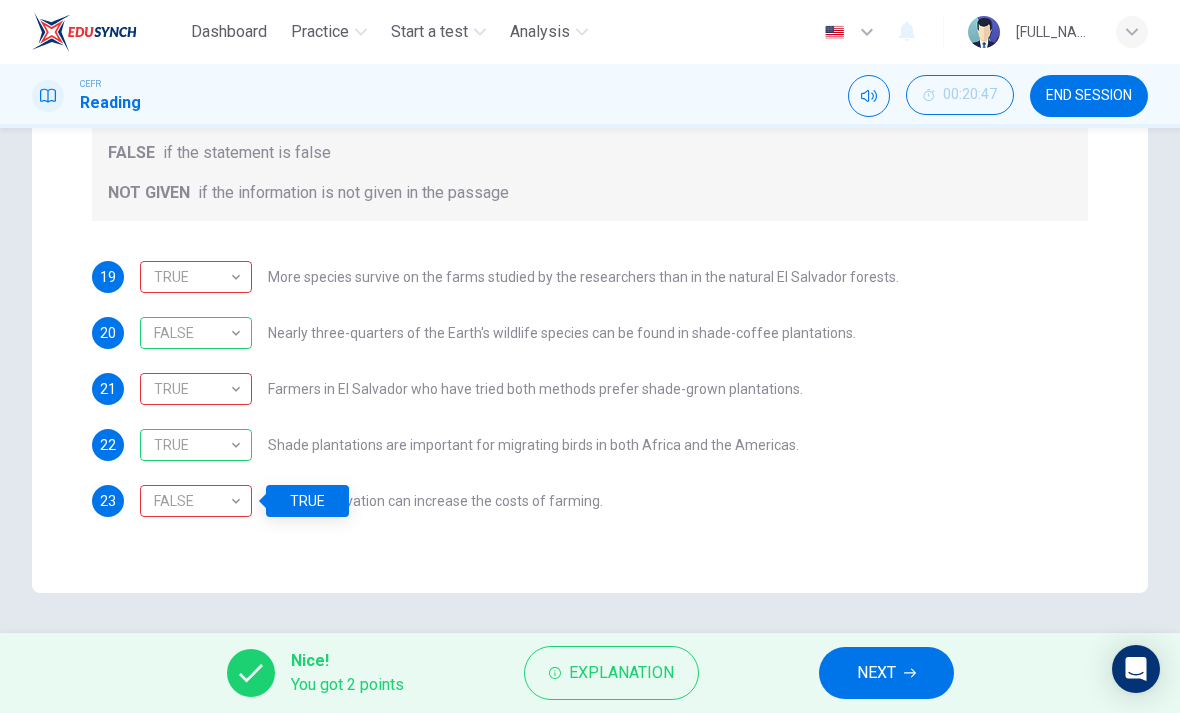 click on "NEXT" at bounding box center [876, 673] 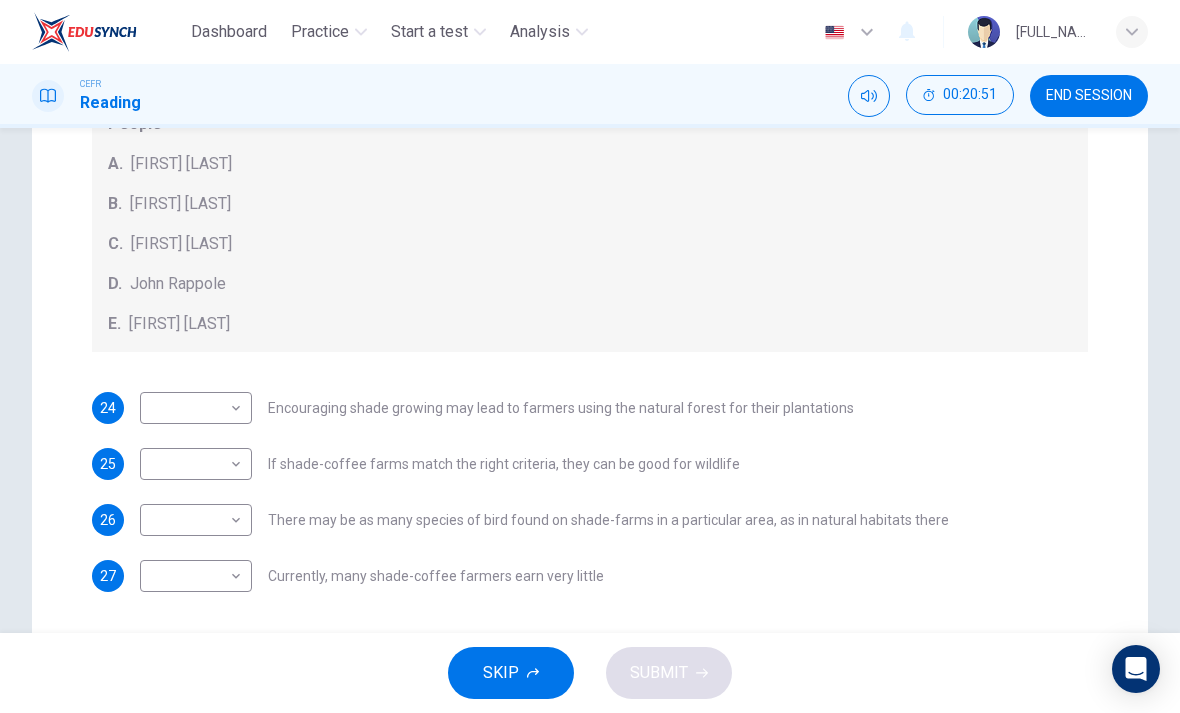 scroll, scrollTop: 426, scrollLeft: 0, axis: vertical 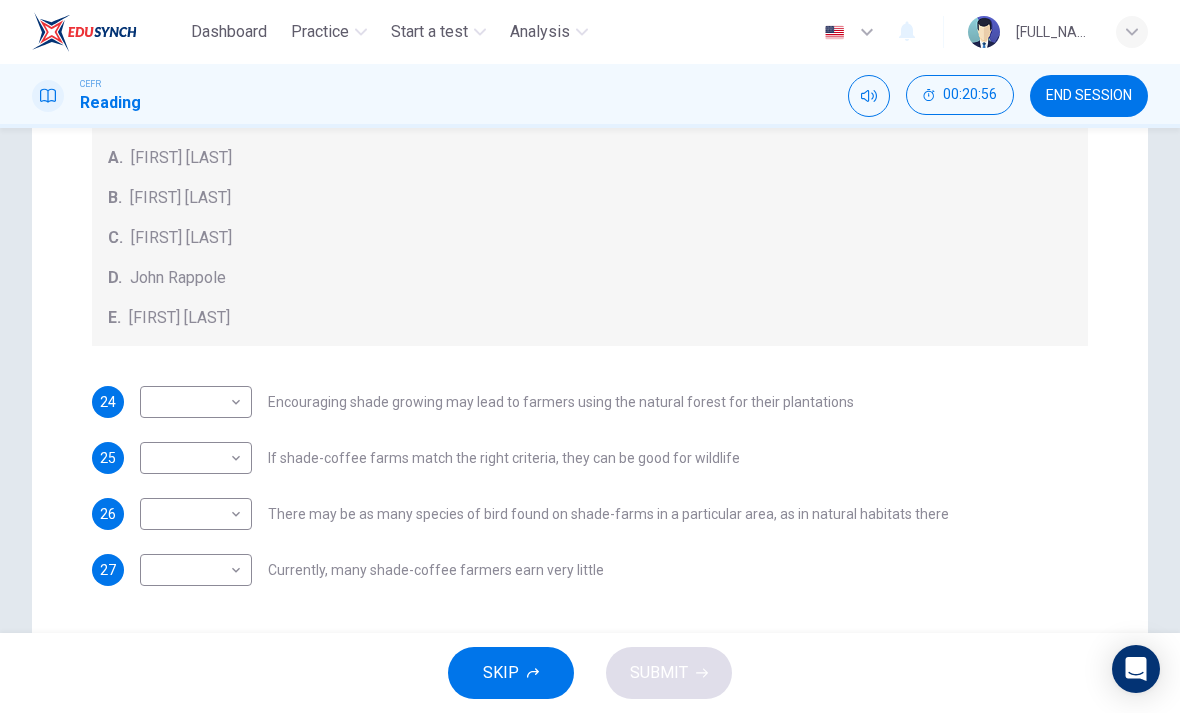 click on "24" at bounding box center [108, 402] 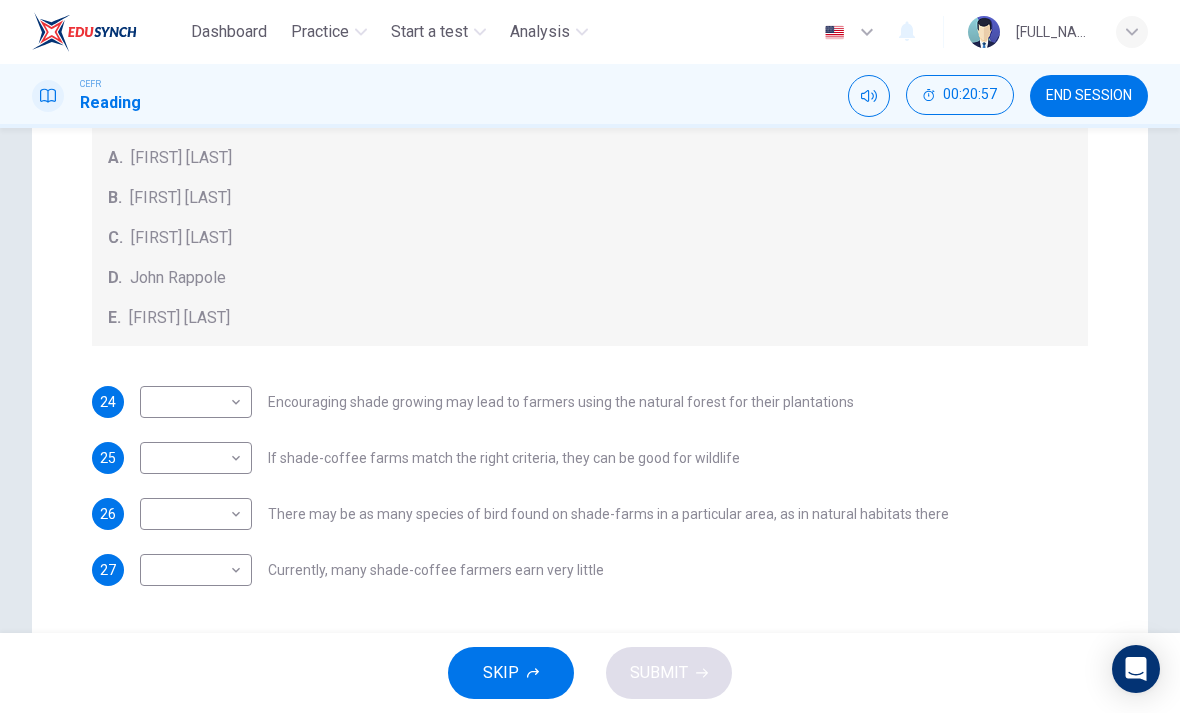 click on "24" at bounding box center [108, 402] 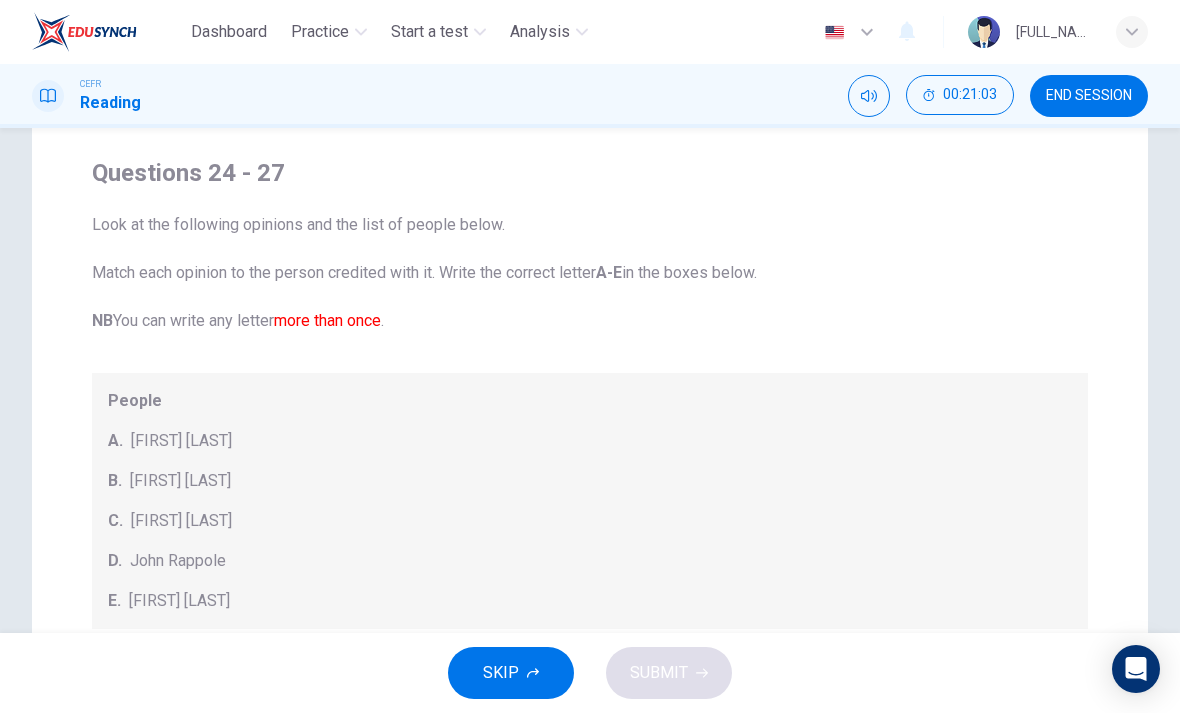 scroll, scrollTop: 172, scrollLeft: 0, axis: vertical 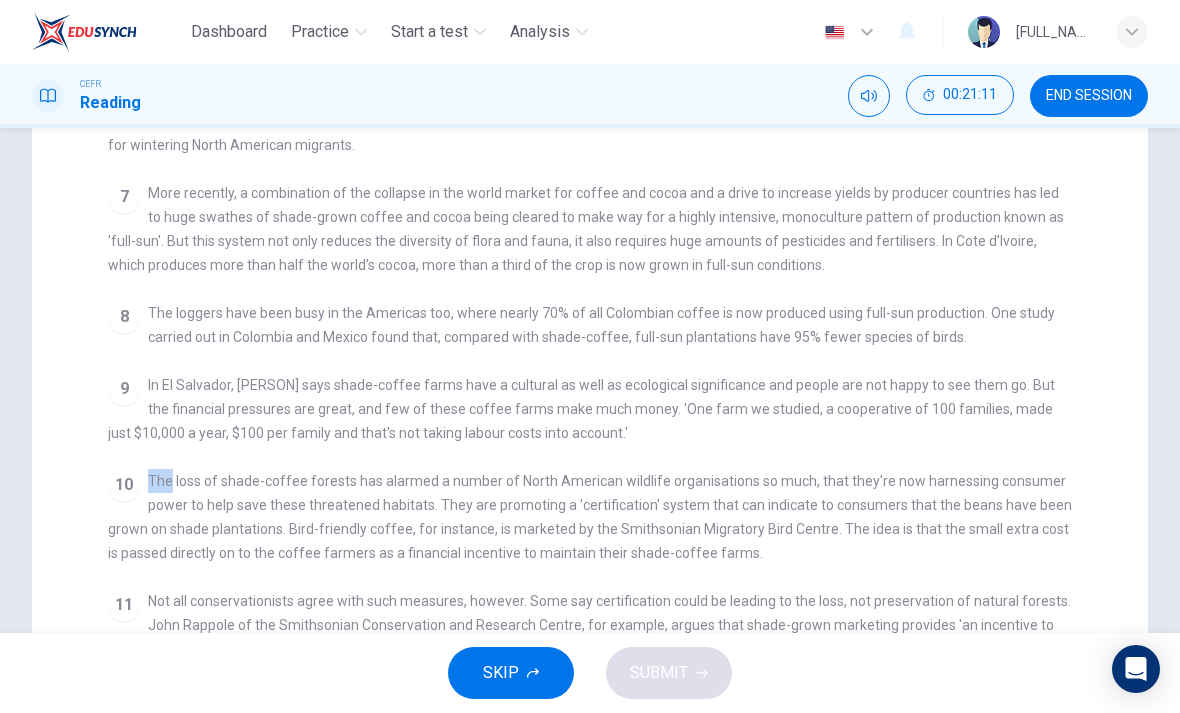 click on "CLICK TO ZOOM Click to Zoom 1 What's the connection between your morning coffee, wintering North American birds and the cool shade of a tree? Actually, quite a lot, says Simon Birch. 2 When scientists from London’s Natural History Museum descended on the coffee farms of the tiny Central American republic of El Salvador, they were astonished to find such diversity of insect and plant species. During 18 months' work on 12 farms, they found a third more species of parasitic wasp than was known to exist in the whole country of Costa Rica. They described four new species and are aware of a fifth. On 24 farms they found nearly 300 species of tree when they had expected to find about 100. 3 4 5 6 7 8 The loggers have been busy in the Americas too, where nearly 70% of all Colombian coffee is now produced using full-sun production. One study carried out in Colombia and Mexico found that, compared with shade-coffee, full-sun plantations have 95% fewer species of birds. 9 10 11 12" at bounding box center (603, 488) 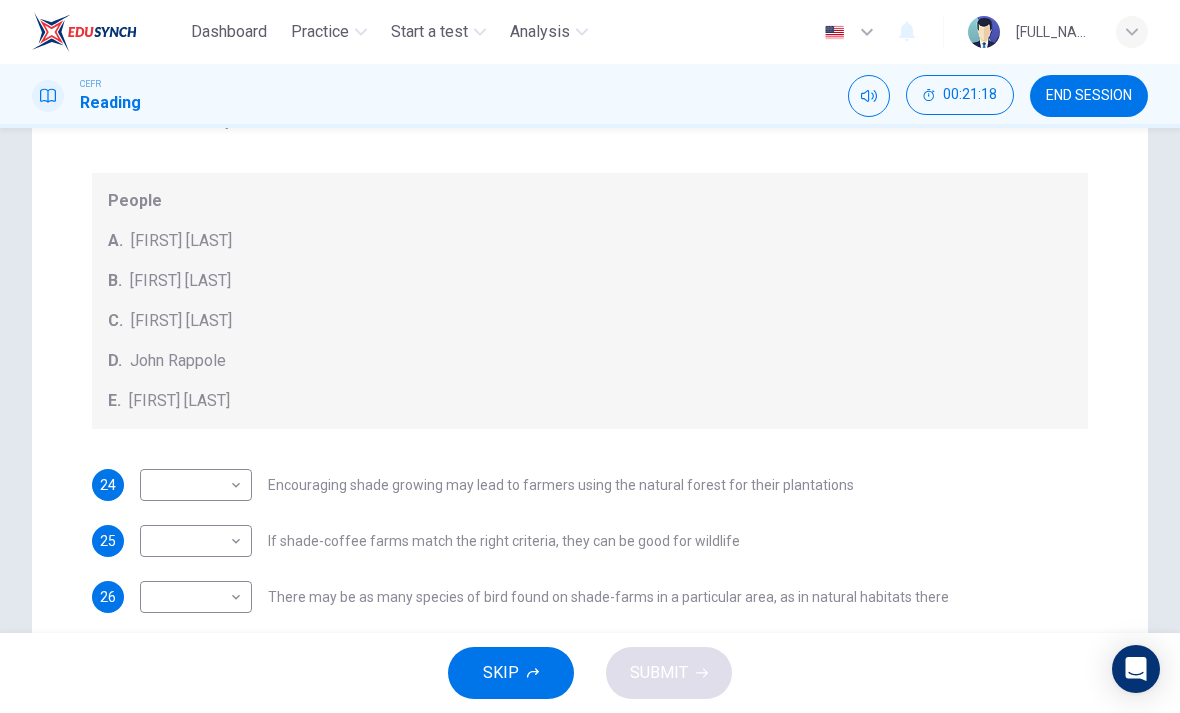 scroll, scrollTop: 354, scrollLeft: 0, axis: vertical 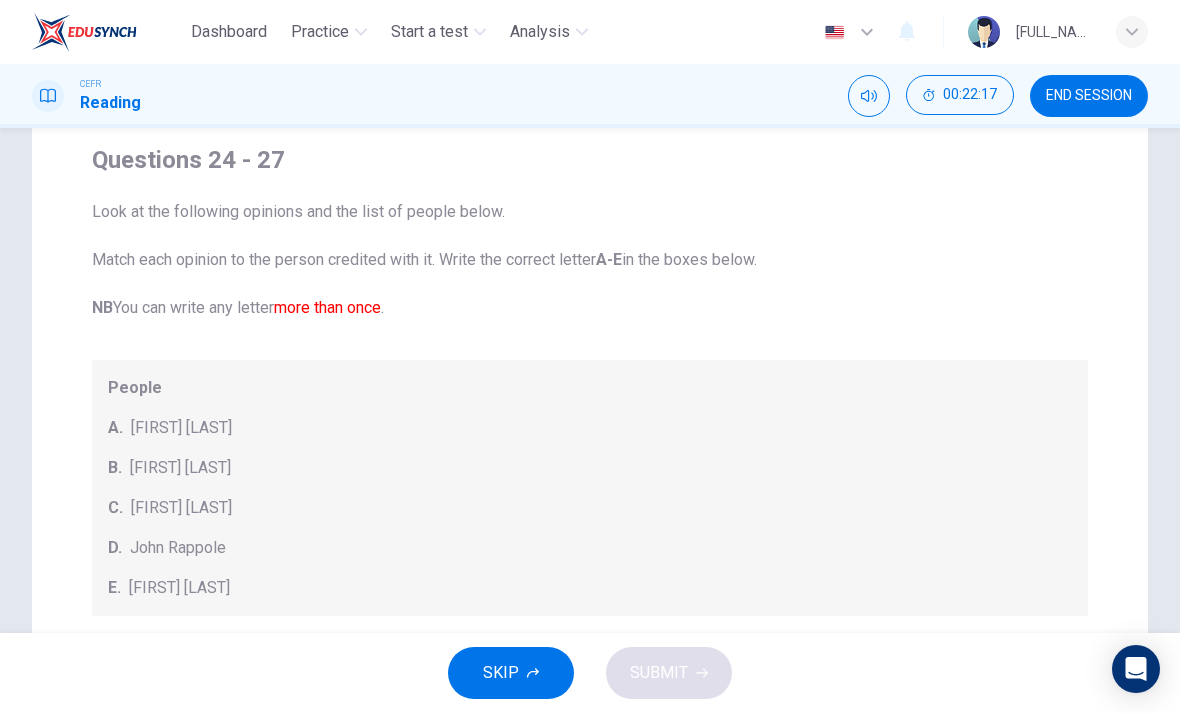 click on "Look at the following opinions and the list of people below.
Match each opinion to the person credited with it.
Write the correct letter  A-E  in the boxes below.
NB  You can write any letter  more than once . People A. [NAME] B. [NAME] C. [NAME] D. [NAME] E. [NAME]" at bounding box center (590, 408) 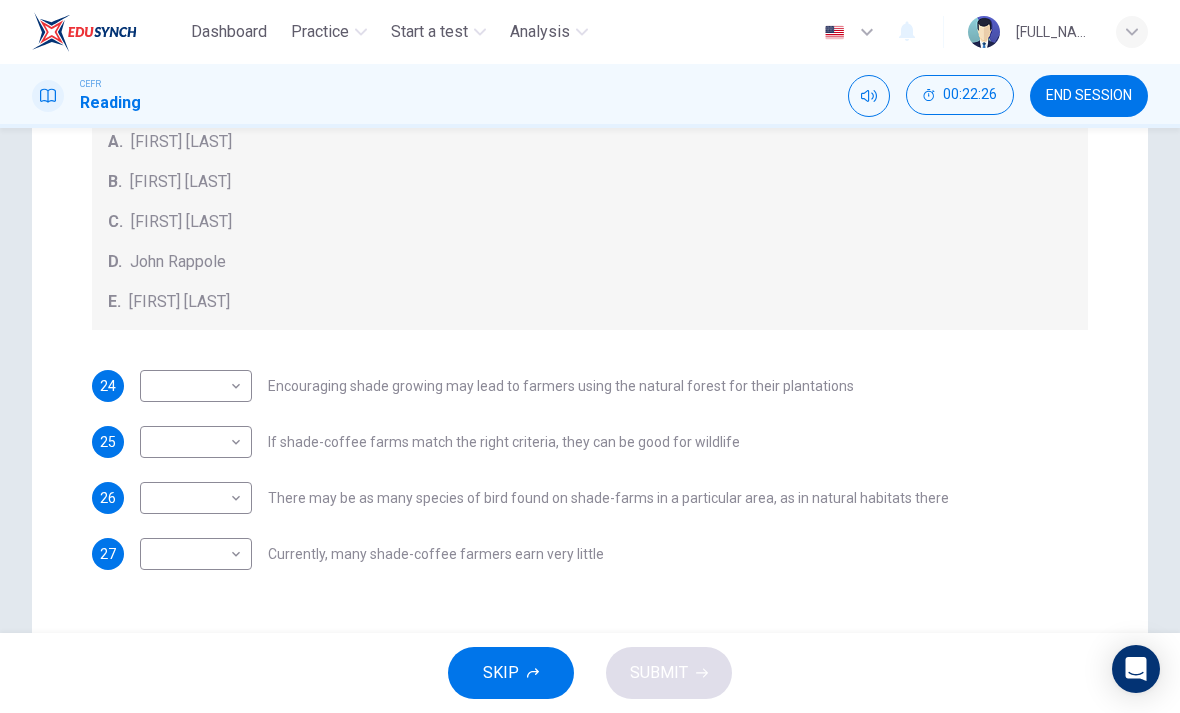 scroll, scrollTop: 443, scrollLeft: 0, axis: vertical 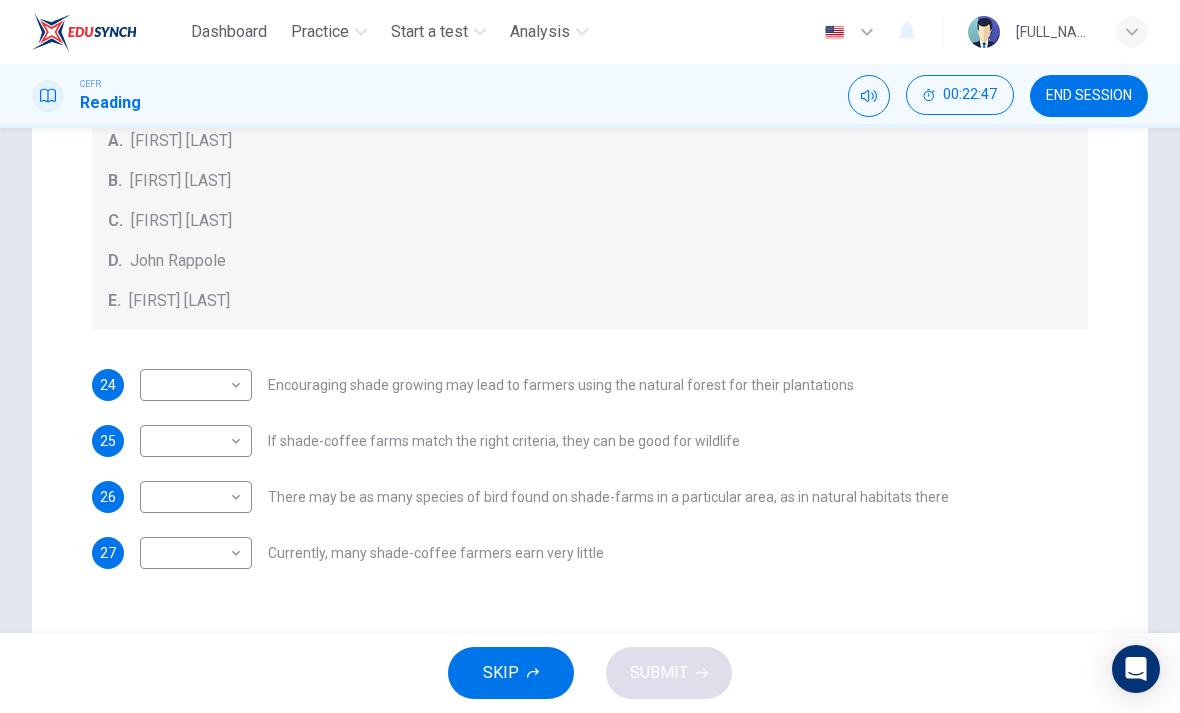click on "24 ​ ​ Encouraging shade growing may lead to farmers using the natural forest for their plantations 25 ​ ​ If shade-coffee farms match the right criteria, they can be good for wildlife 26 ​ ​ There may be as many species of bird found on shade-farms in a particular area, as in natural habitats there 27 ​ ​ Currently, many shade-coffee farmers earn very little" at bounding box center (590, 469) 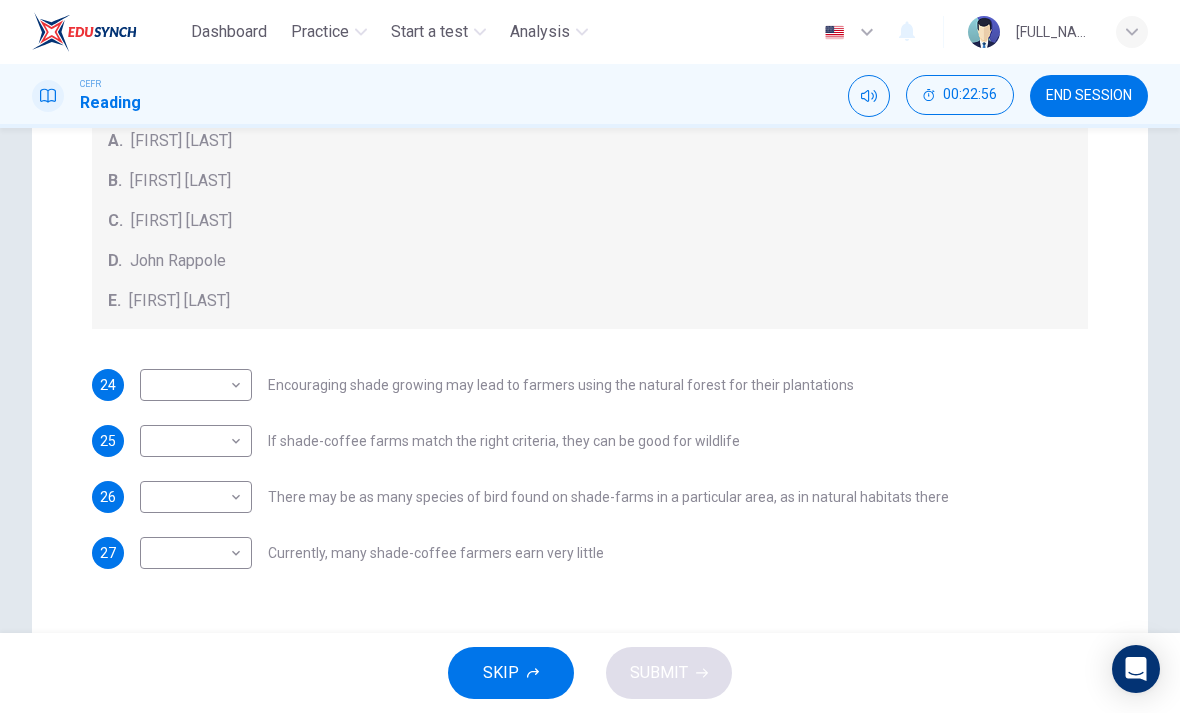 click on "Dashboard Practice Start a test Analysis English en ​ [PERSON] [PERSON] [PERSON] CEFR Reading 00:22:56 END SESSION Question Passage Questions 24 - 27 Look at the following opinions and the list of people below.
Match each opinion to the person credited with it.
Write the correct letter  A-E  in the boxes below.
NB  You can write any letter  more than once . People A. [PERSON] B. [PERSON] C. [PERSON] D. [PERSON] E. [PERSON] 24 ​ ​ Encouraging shade growing may lead to farmers using the natural forest for their plantations 25 ​ ​ If shade-coffee farms match the right criteria, they can be good for wildlife 26 ​ ​ There may be as many species of bird found on shade-farms in a particular area, as in natural habitats there 27 ​ ​ Currently, many shade-coffee farmers earn very little Natural Coffee and Cocoa CLICK TO ZOOM Click to Zoom 1 2 3 4 5 6 7 8 9 10 11 12 SKIP SUBMIT EduSynch - Online Language Proficiency Testing
Dashboard Practice Start a test" at bounding box center (590, 356) 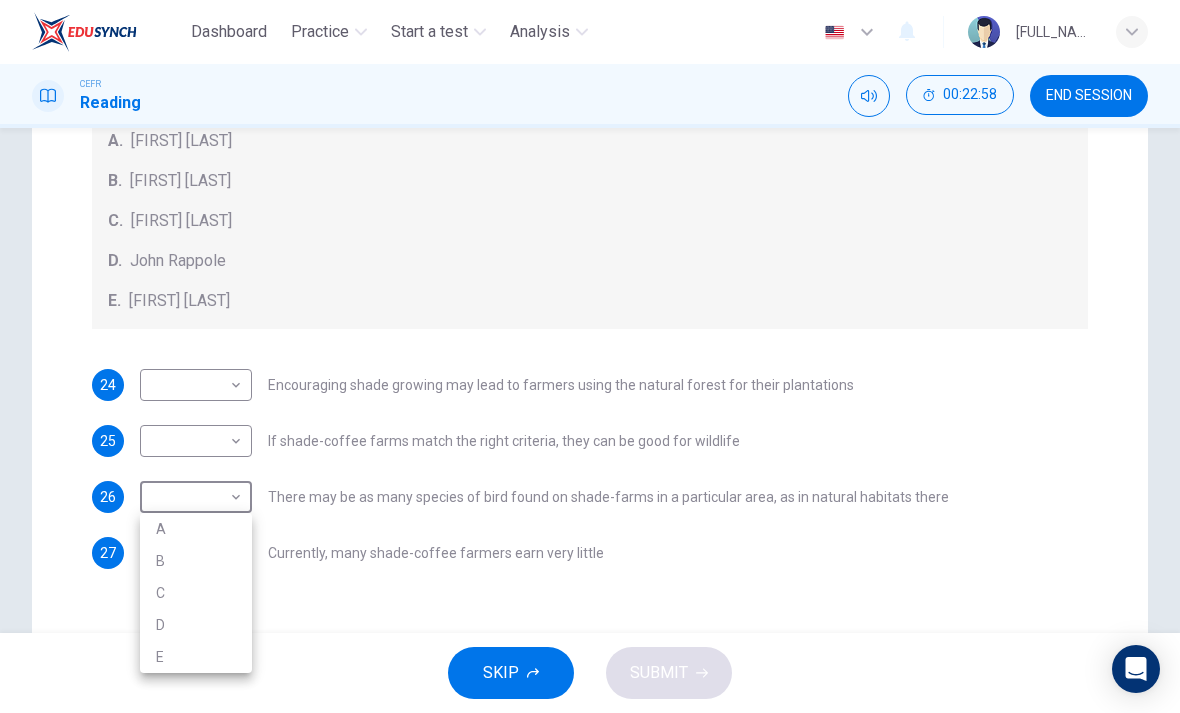 click on "B" at bounding box center (196, 561) 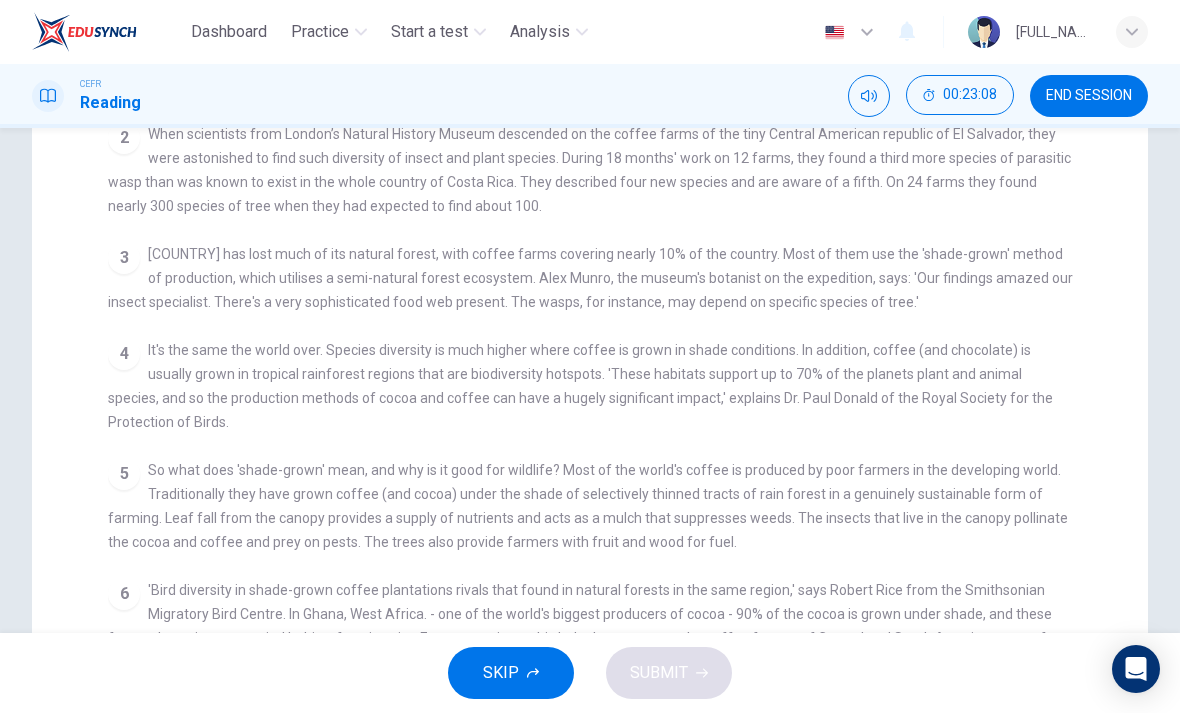 scroll, scrollTop: 432, scrollLeft: 0, axis: vertical 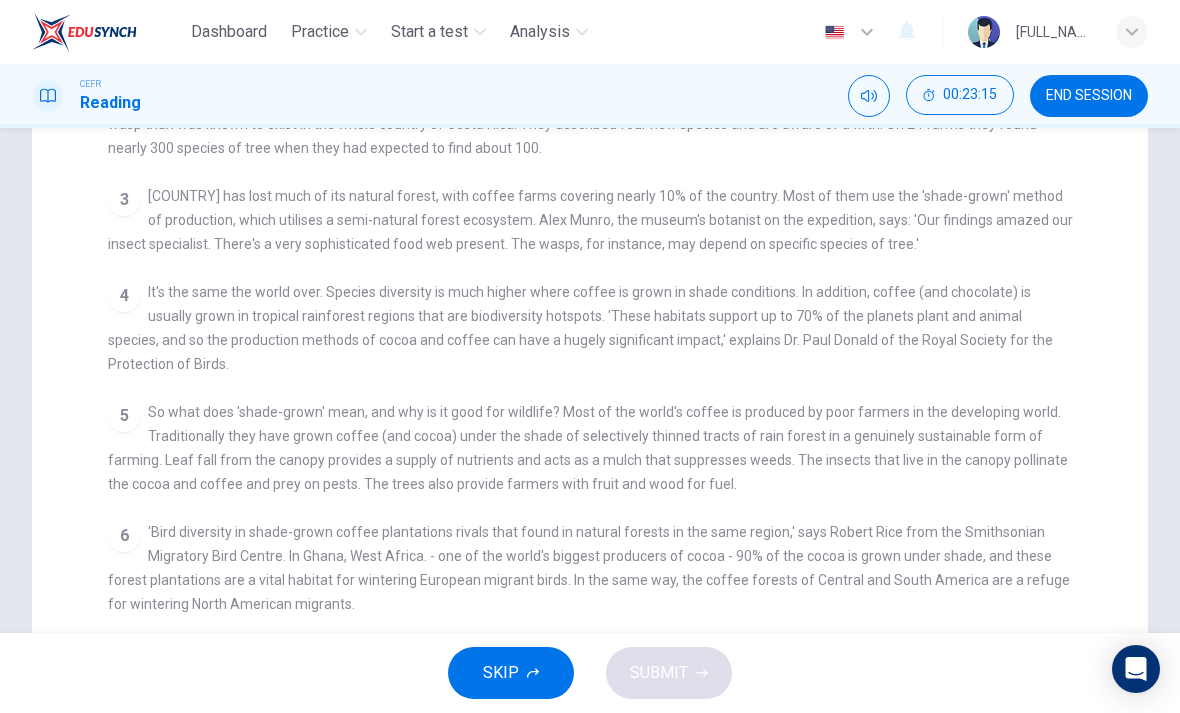 click on "CLICK TO ZOOM Click to Zoom 1 What's the connection between your morning coffee, wintering North American birds and the cool shade of a tree? Actually, quite a lot, says Simon Birch. 2 When scientists from London’s Natural History Museum descended on the coffee farms of the tiny Central American republic of El Salvador, they were astonished to find such diversity of insect and plant species. During 18 months' work on 12 farms, they found a third more species of parasitic wasp than was known to exist in the whole country of Costa Rica. They described four new species and are aware of a fifth. On 24 farms they found nearly 300 species of tree when they had expected to find about 100. 3 4 5 6 7 8 The loggers have been busy in the Americas too, where nearly 70% of all Colombian coffee is now produced using full-sun production. One study carried out in Colombia and Mexico found that, compared with shade-coffee, full-sun plantations have 95% fewer species of birds. 9 10 11 12" at bounding box center (603, 282) 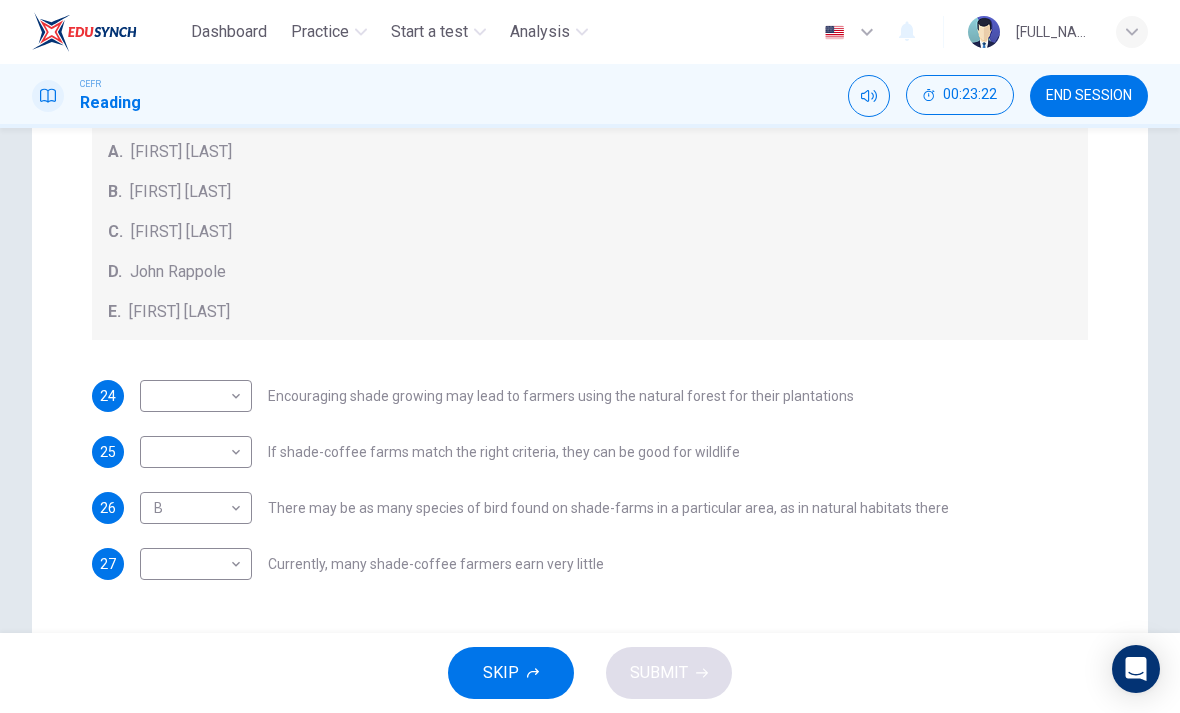 click on "Dashboard Practice Start a test Analysis English en ​ [NAME] [NAME] CEFR Reading 00:23:22 END SESSION Question Passage Questions 24 - 27 Look at the following opinions and the list of people below.
Match each opinion to the person credited with it.
Write the correct letter  A-E  in the boxes below.
NB  You can write any letter  more than once . People A. Alex Munroe B. Paul Donald C. Robert Rice D. John Rappole E. Stacey Philpott 24 ​ ​ Encouraging shade growing may lead to farmers using the natural forest for their plantations 25 ​ ​ If shade-coffee farms match the right criteria, they can be good for wildlife 26 B B ​ There may be as many species of bird found on shade-farms in a natural habitats there 27 ​ ​ Currently, many shade-coffee farmers earn very little Natural Coffee and Cocoa CLICK TO ZOOM Click to Zoom 1 2 3 4 5 6 7 8 9 10 11 12 SKIP SUBMIT EduSynch - Online Language Proficiency Testing
Dashboard Practice Start a test" at bounding box center (590, 356) 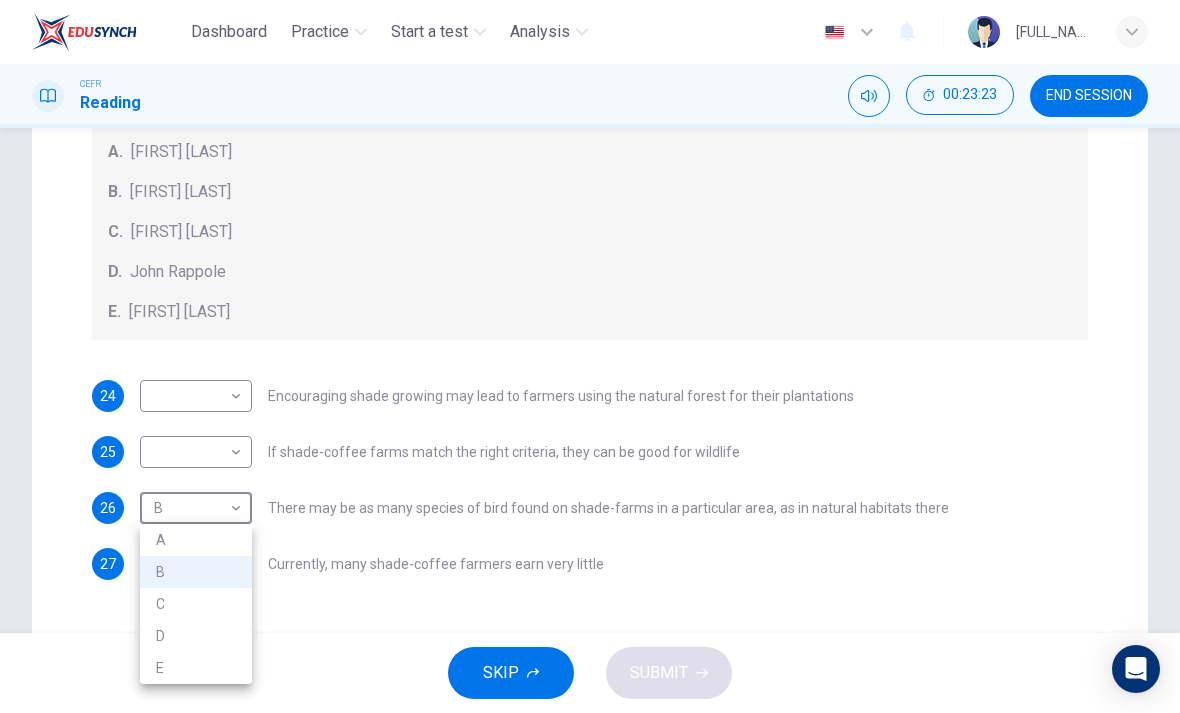 click on "C" at bounding box center (196, 604) 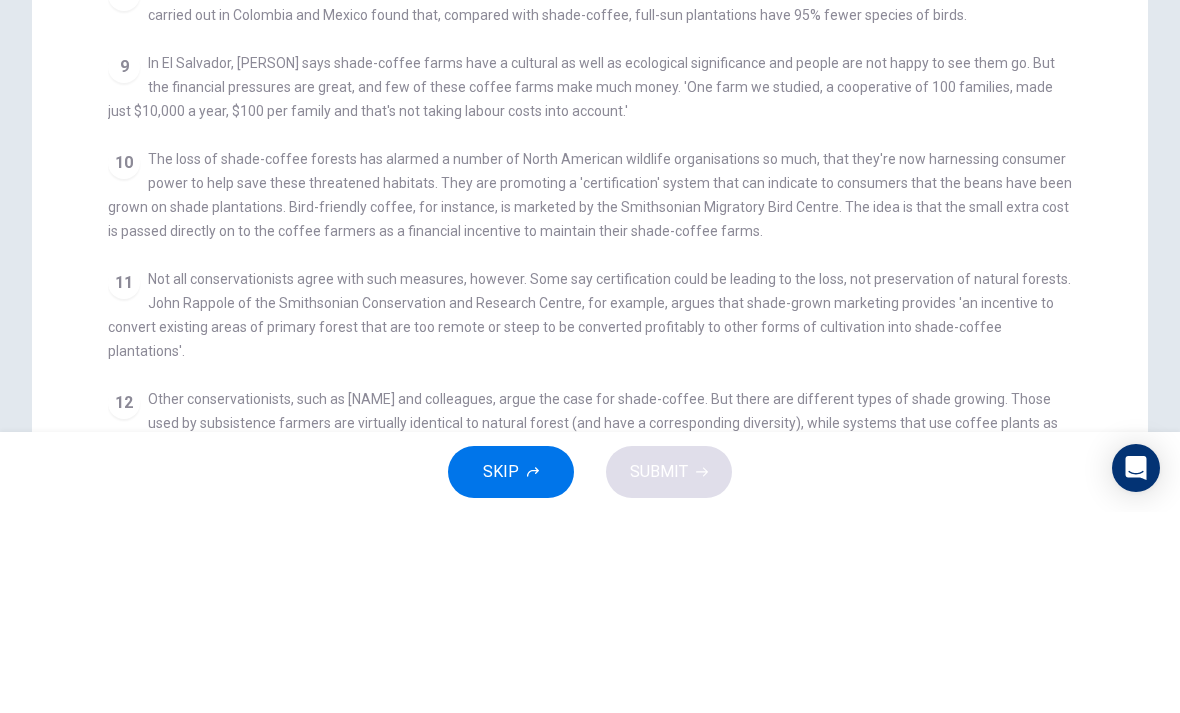 scroll, scrollTop: 982, scrollLeft: 0, axis: vertical 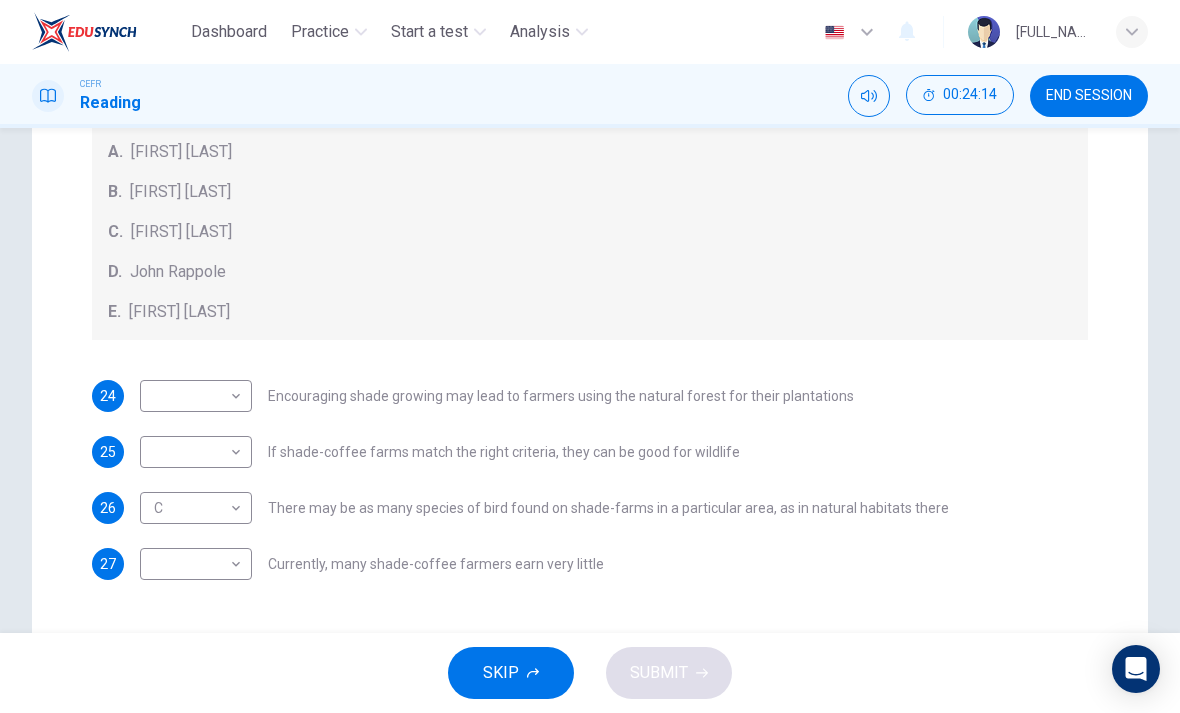 click on "Dashboard Practice Start a test Analysis English en ​ [FIRST] [LAST] CEFR Reading 00:24:14 END SESSION Question Passage Questions 24 - 27 Look at the following opinions and the list of people below.
Match each opinion to the person credited with it.
Write the correct letter  A-E  in the boxes below.
NB  You can write any letter  more than once . People A. Alex Munroe B. Paul Donald C. Robert Rice D. John Rappole E. Stacey Philpott 24 ​ ​ Encouraging shade growing may lead to farmers using the natural forest for their plantations 25 ​ ​ If shade-coffee farms match the right criteria, they can be good for wildlife 26 C C ​ There may be as many species of bird found on shade-farms in a natural habitats there 27 ​ ​ Currently, many shade-coffee farmers earn very little Natural Coffee and Cocoa CLICK TO ZOOM Click to Zoom 1 2 3 4 5 6 7 8 9 10 11 12 SKIP SUBMIT EduSynch - Online Language Proficiency Testing
Dashboard Practice Start a test" at bounding box center (590, 356) 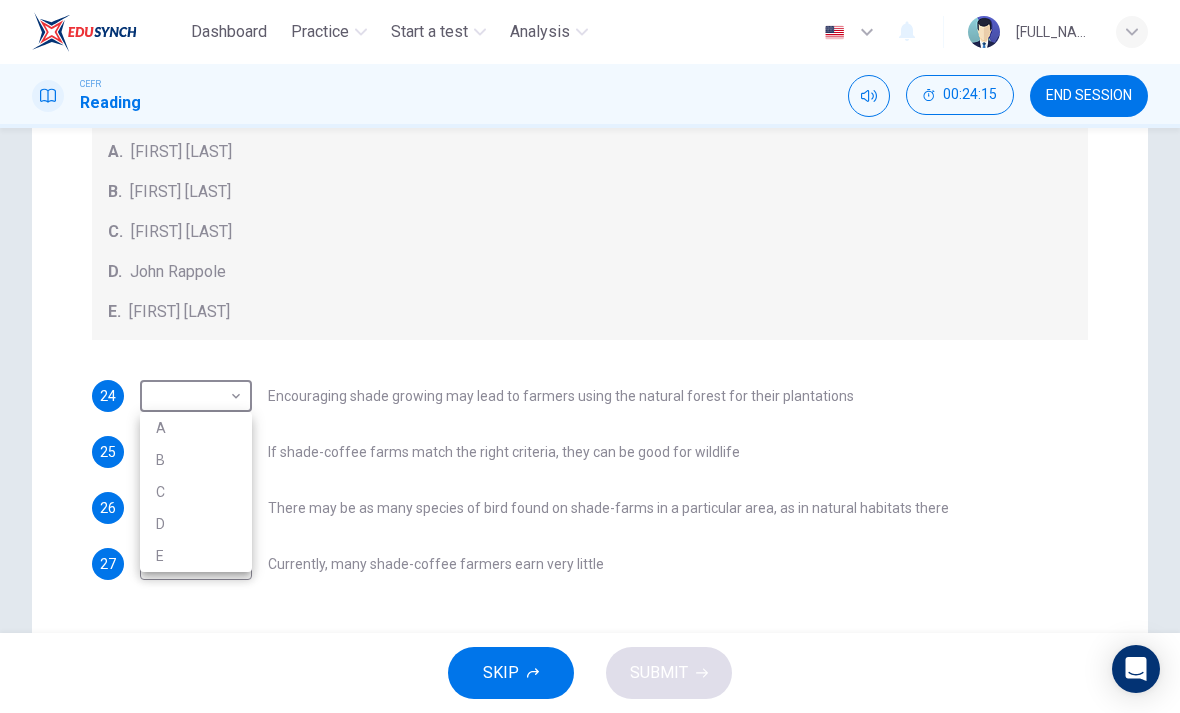 click on "D" at bounding box center [196, 524] 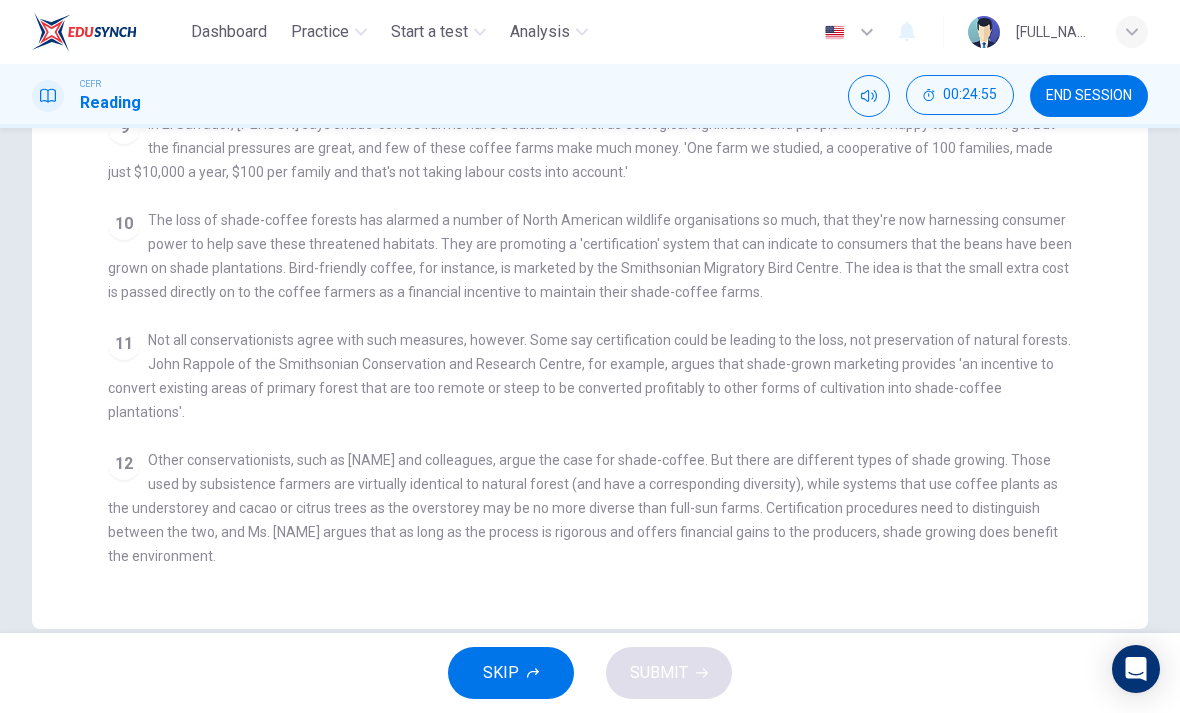 scroll, scrollTop: 493, scrollLeft: 0, axis: vertical 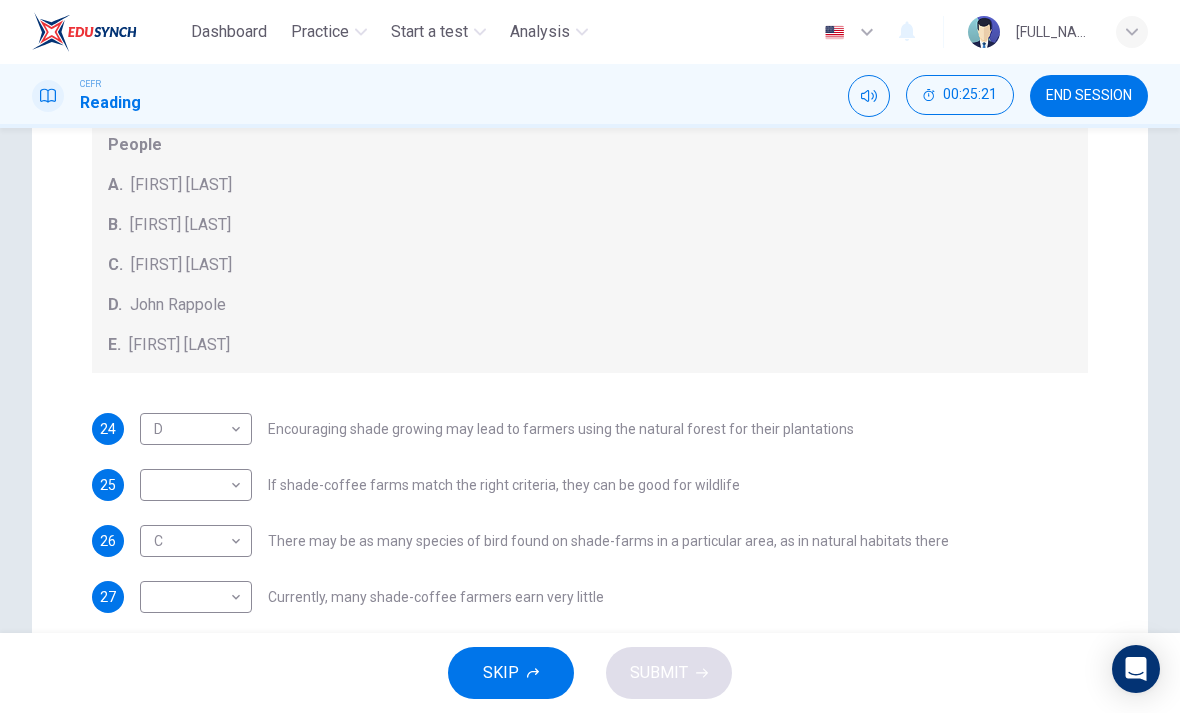 click on "Dashboard Practice Start a test Analysis English en ​ SHARIFAH NOOR EISYAH BINTI SYED AHMAD FUAD CEFR Reading 00:25:21 END SESSION Question Passage Questions 24 - 27 Look at the following opinions and the list of people below.
Match each opinion to the person credited with it.
Write the correct letter  A-E  in the boxes below.
NB  You can write any letter  more than once . People A. Alex Munroe B. Paul Donald C. Robert Rice D. John Rappole E. Stacey Philpott 24 D D ​ Encouraging shade growing may lead to farmers using the natural forest for their plantations 25 ​ ​ If shade-coffee farms match the right criteria, they can be good for wildlife 26 C C ​ There may be as many species of bird found on shade-farms in a particular area, as in natural habitats there 27 ​ ​ Currently, many shade-coffee farmers earn very little Natural Coffee and Cocoa CLICK TO ZOOM Click to Zoom 1 2 3 4 5 6 7 8 9 10 11 12 SKIP SUBMIT EduSynch - Online Language Proficiency Testing
Dashboard Practice Start a test" at bounding box center [590, 356] 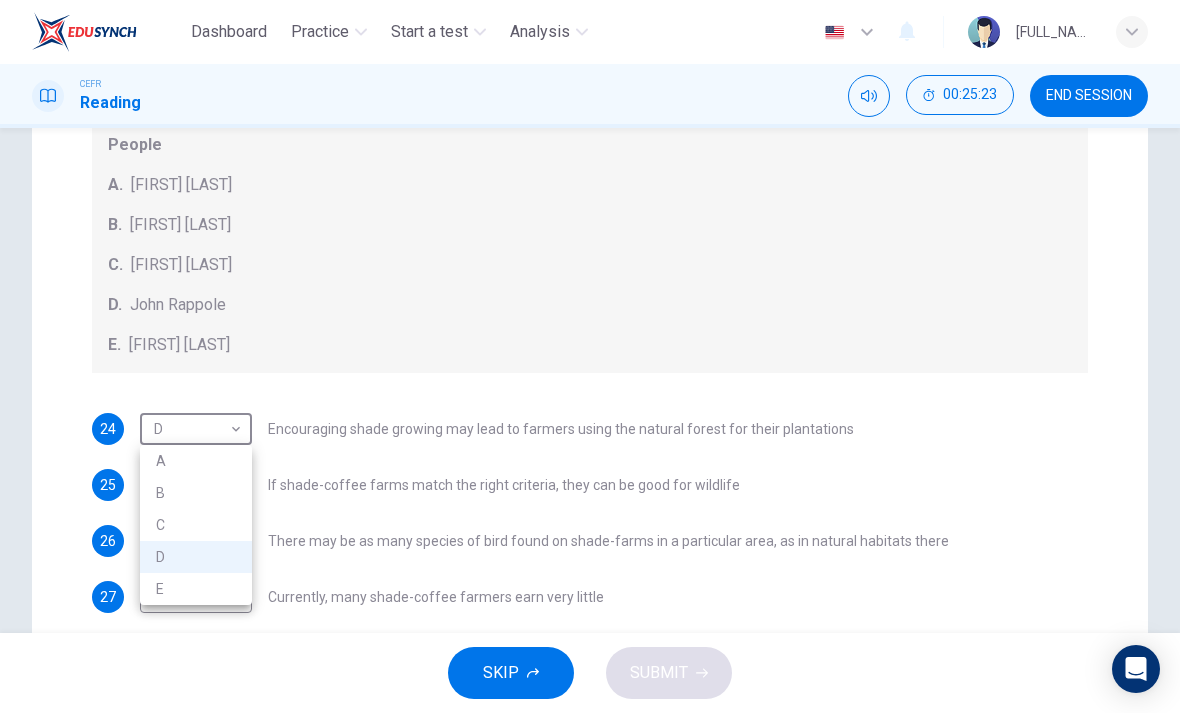 click at bounding box center [590, 356] 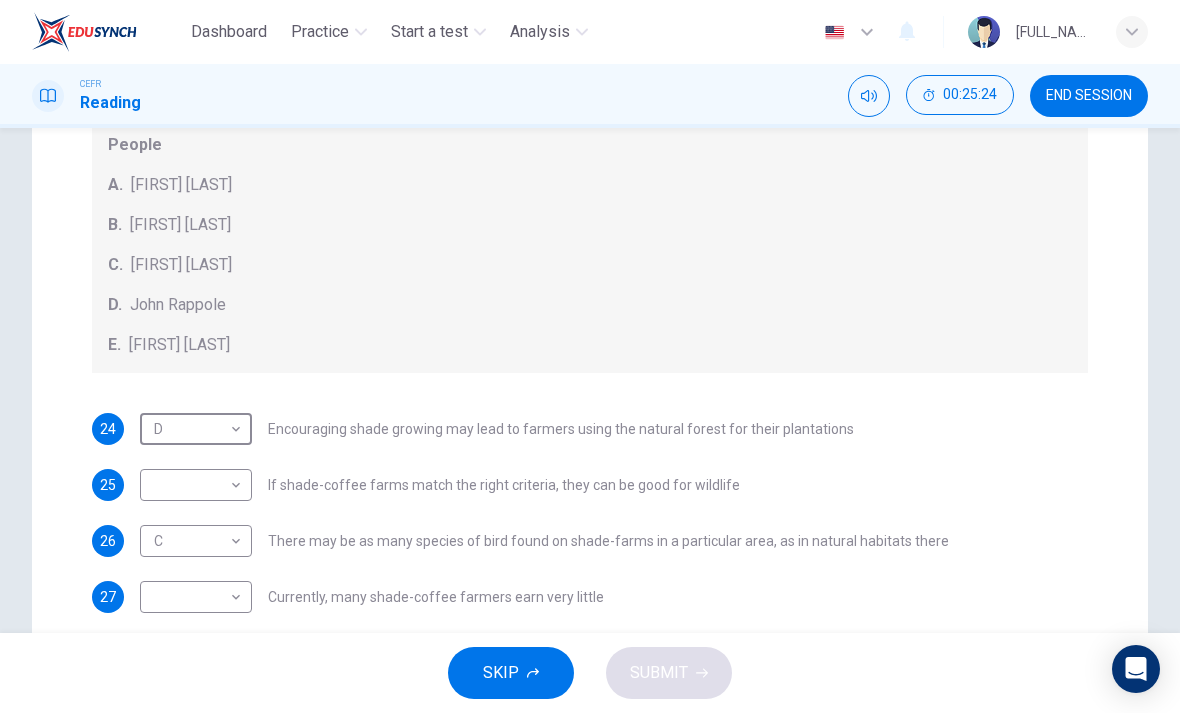 click on "Dashboard Practice Start a test Analysis English en ​ [FULL_NAME] CEFR Reading 00:25:24 END SESSION Question Passage Questions 24 - 27 Look at the following opinions and the list of people below.
Match each opinion to the person credited with it.
Write the correct letter  A-E  in the boxes below.
NB  You can write any letter  more than once . People A. Alex Munroe B. Paul Donald C. Robert Rice D. John Rappole E. Stacey Philpott 24 D D ​ Encouraging shade growing may lead to farmers using the natural forest for their plantations 25 ​ ​ If shade-coffee farms match the right criteria, they can be good for wildlife 26 C C ​ There may be as many species of bird found on shade-farms in a particular area, as in natural habitats there 27 ​ ​ Currently, many shade-coffee farmers earn very little Natural Coffee and Cocoa CLICK TO ZOOM Click to Zoom 1 2 3 4 5 6 7 8 9 10 11 12 SKIP SUBMIT EduSynch - Online Language Proficiency Testing
Dashboard Practice Start a test" at bounding box center (590, 356) 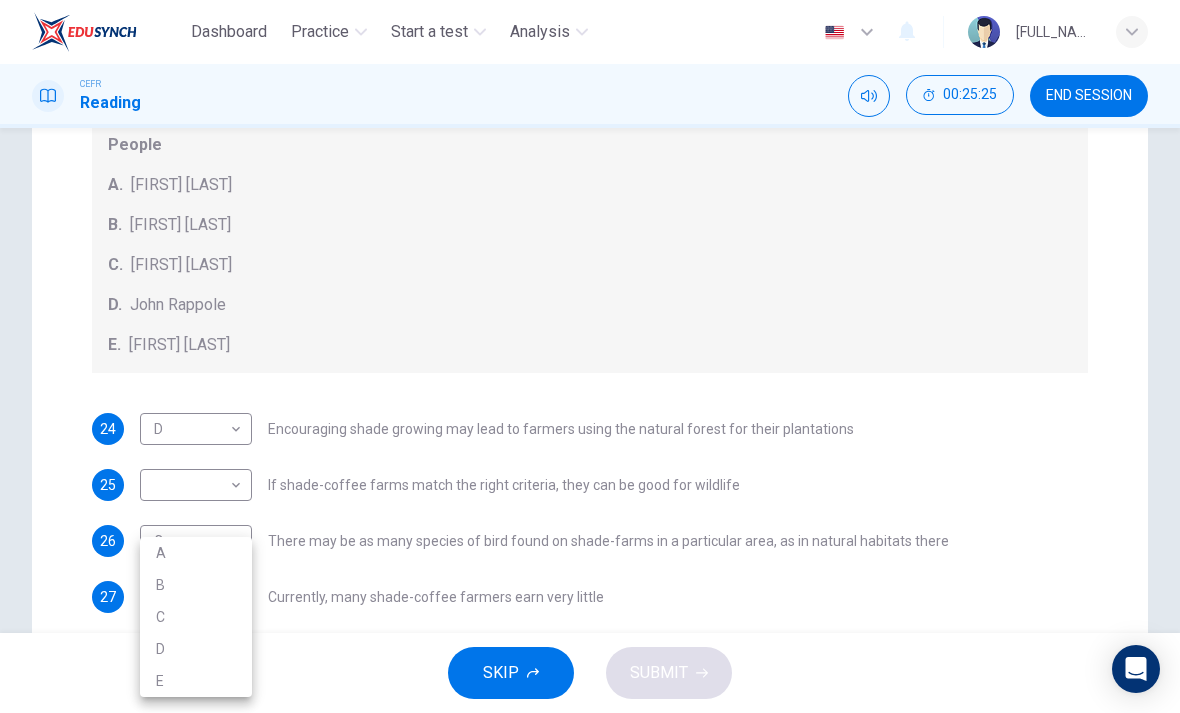 click on "A" at bounding box center (196, 553) 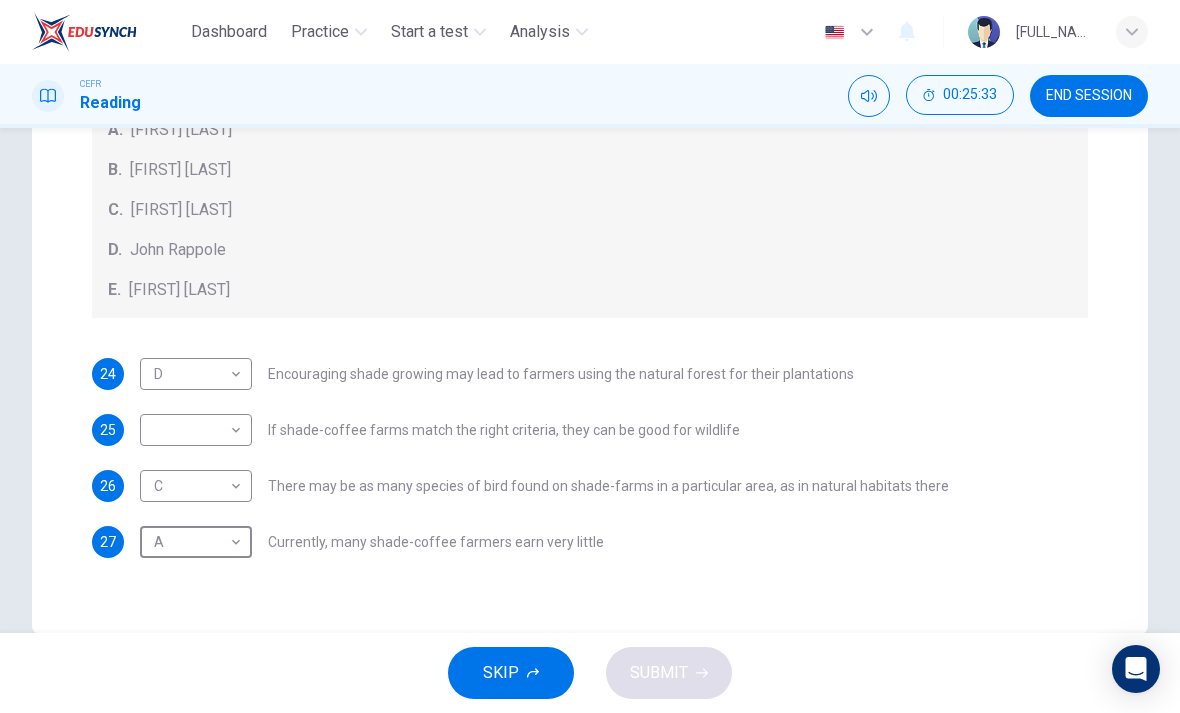 scroll, scrollTop: 455, scrollLeft: 0, axis: vertical 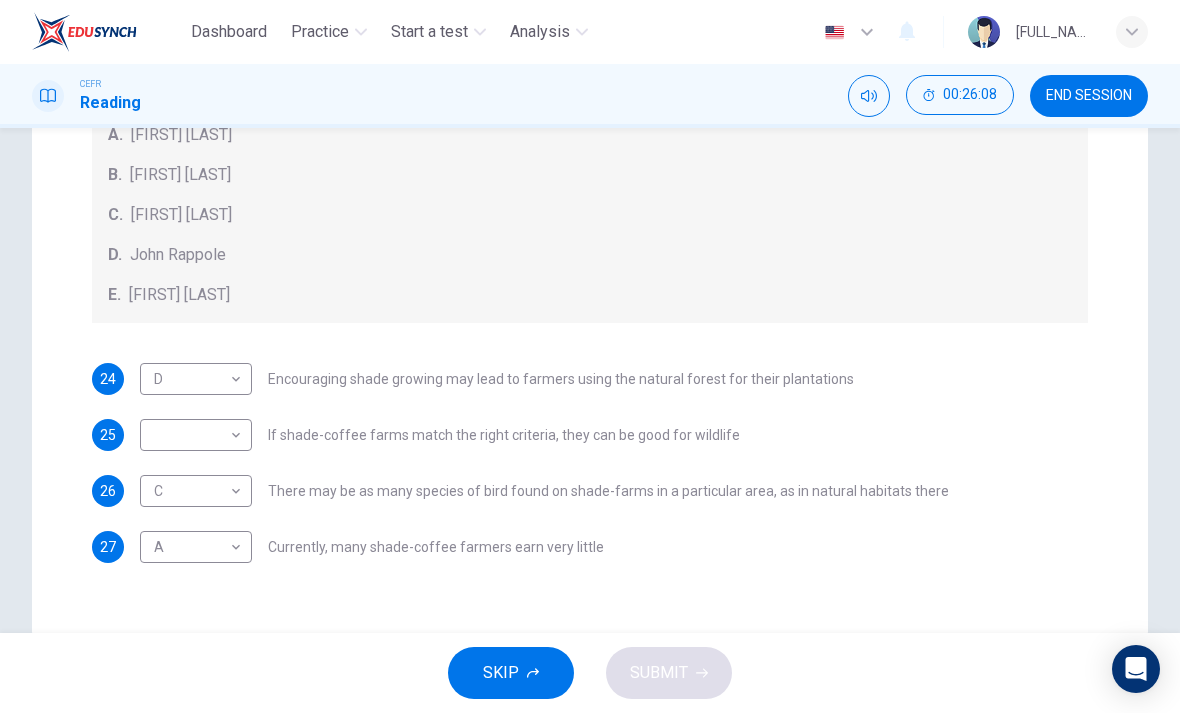 click on "Dashboard Practice Start a test Analysis English en ​ SHARIFAH NOOR EISYAH BINTI SYED AHMAD FUAD CEFR Reading 00:26:08 END SESSION Question Passage Questions 24 - 27 Look at the following opinions and the list of people below.
Match each opinion to the person credited with it.
Write the correct letter  A-E  in the boxes below.
NB  You can write any letter  more than once . People A. Alex Munroe B. Paul Donald C. Robert Rice D. John Rappole E. Stacey Philpott 24 D D ​ Encouraging shade growing may lead to farmers using the natural forest for their plantations 25 ​ ​ If shade-coffee farms match the right criteria, they can be good for wildlife 26 C C ​ There may be as many species of bird found on shade-farms in a particular area, as in natural habitats there 27 A A ​ Currently, many shade-coffee farmers earn very little Natural Coffee and Cocoa CLICK TO ZOOM Click to Zoom 1 2 3 4 5 6 7 8 9 10 11 12 SKIP SUBMIT EduSynch - Online Language Proficiency Testing
Dashboard Practice Start a test" at bounding box center [590, 356] 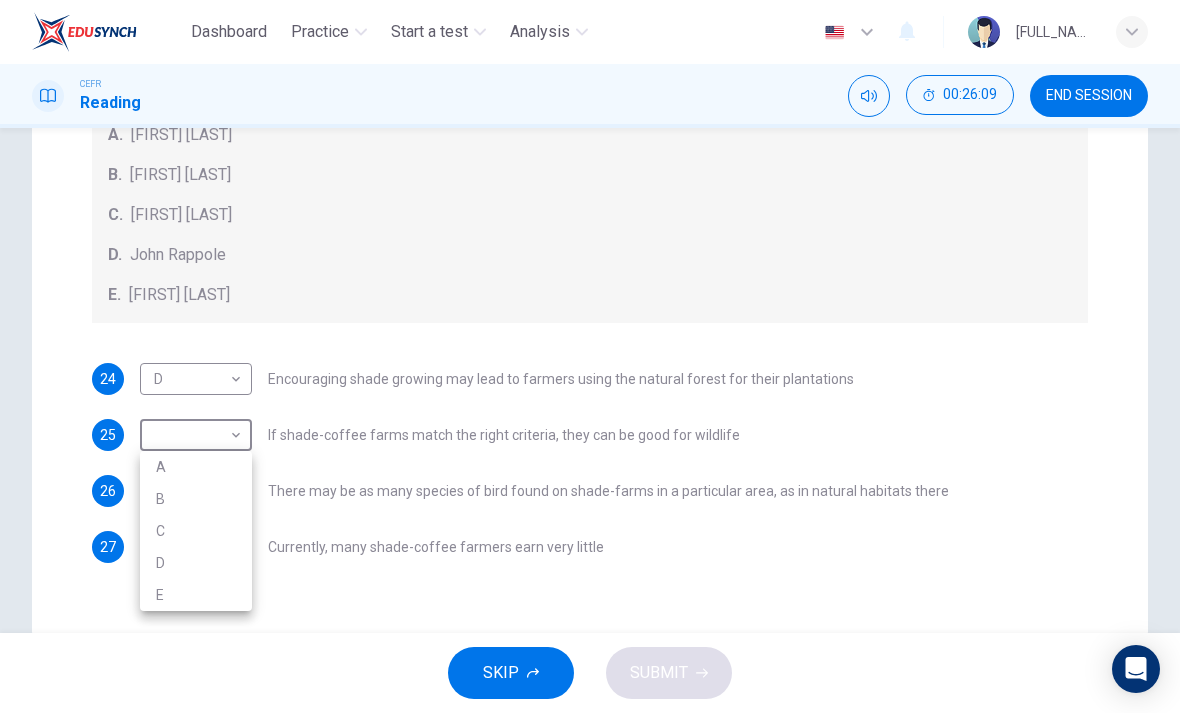 click on "B" at bounding box center [196, 499] 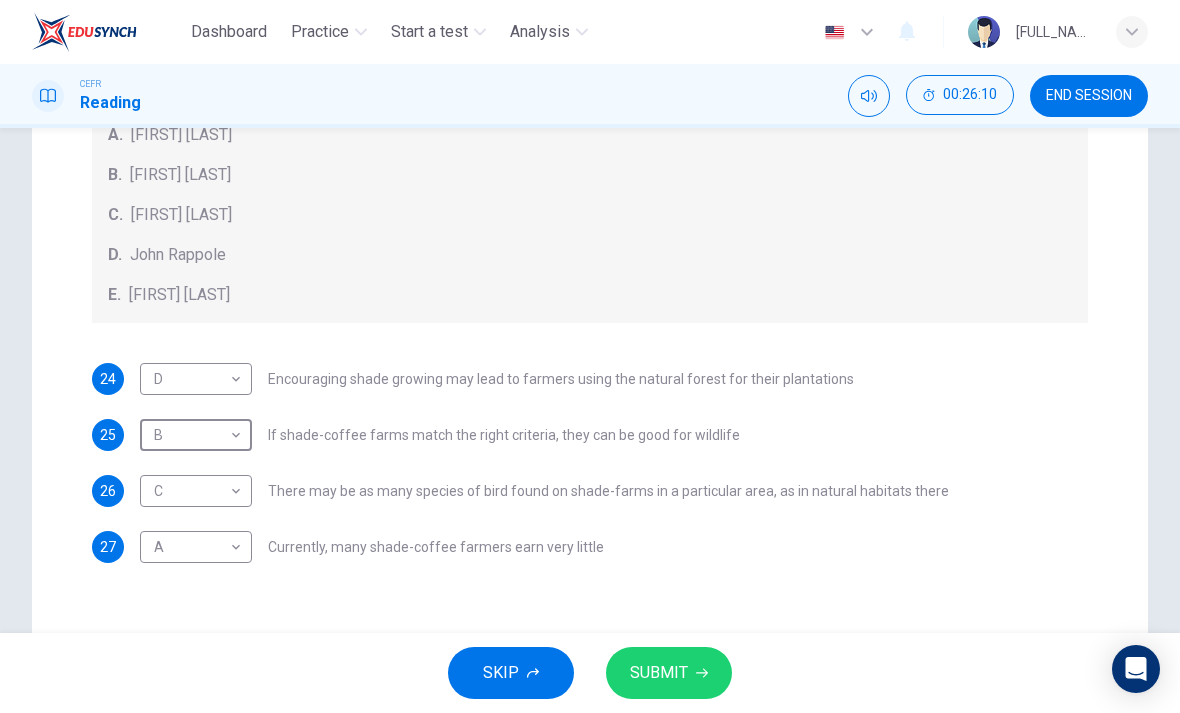 click on "SUBMIT" at bounding box center (669, 673) 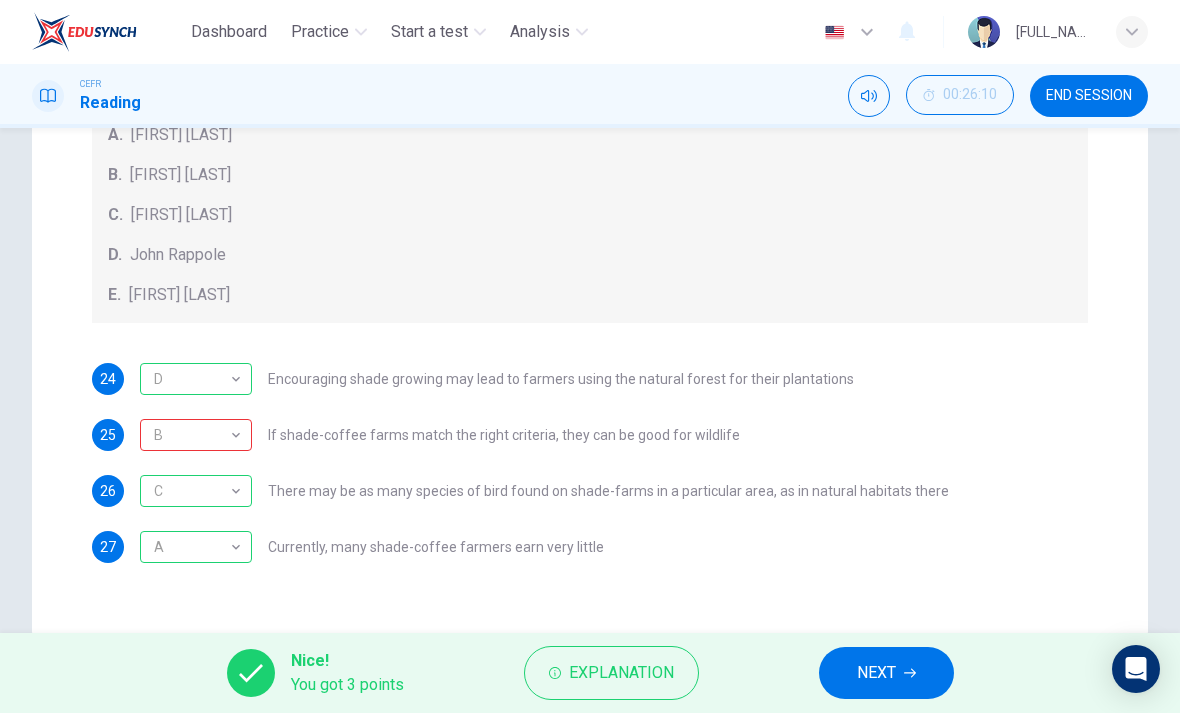 click on "Explanation" at bounding box center (621, 673) 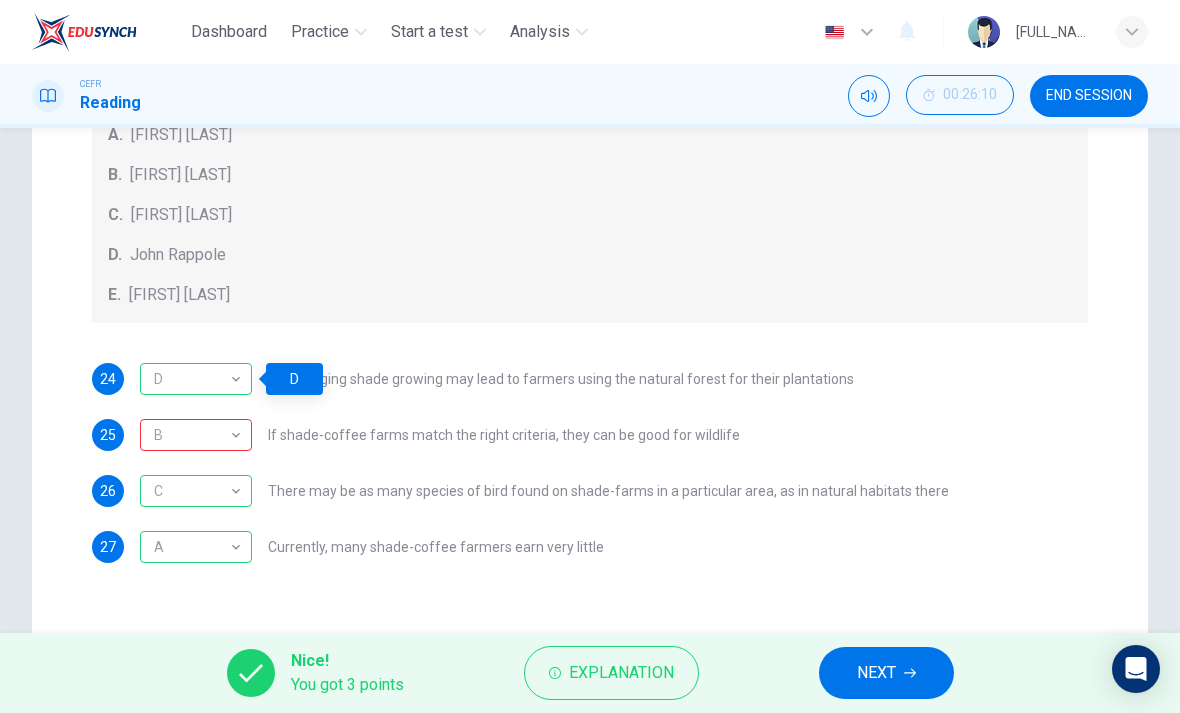 click on "NEXT" at bounding box center (886, 673) 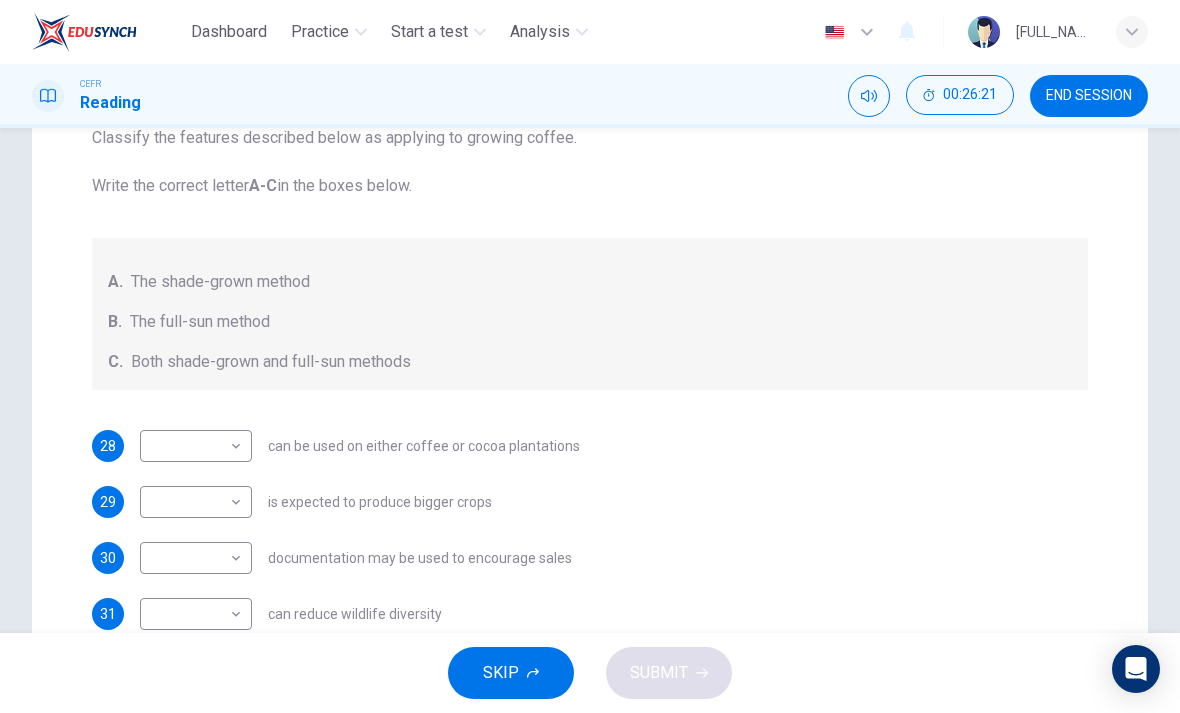 scroll, scrollTop: 230, scrollLeft: 0, axis: vertical 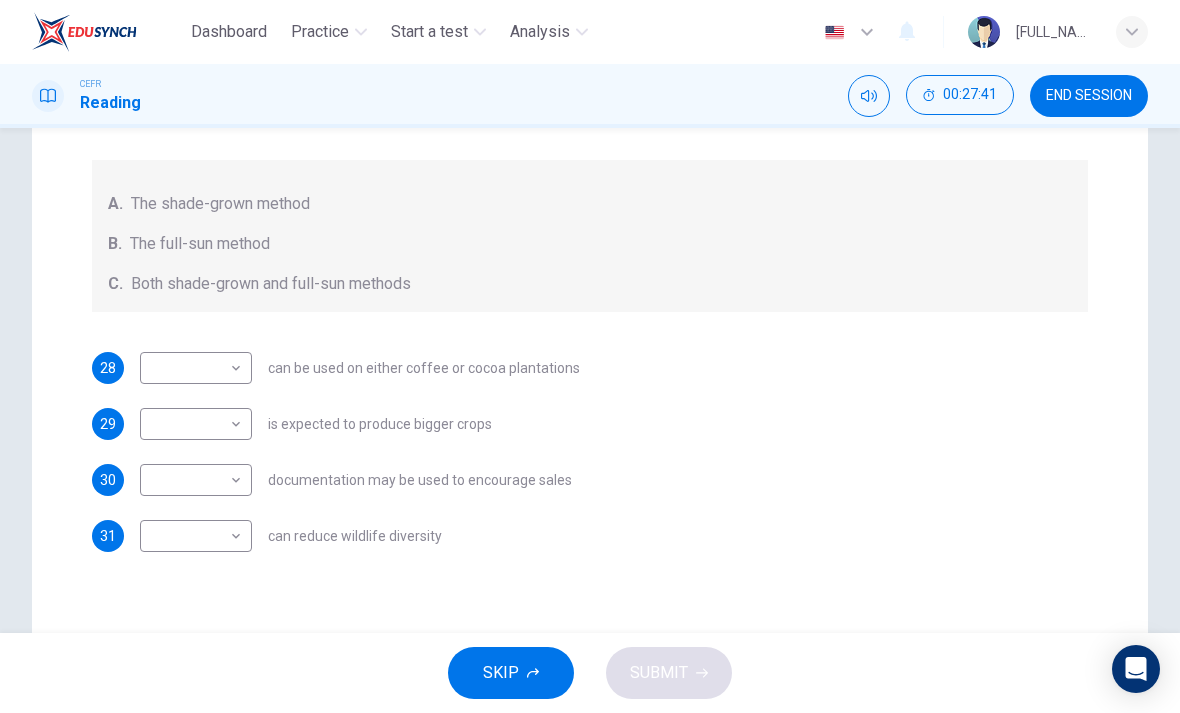 click on "Question 28 - 31 Classify the features described below as applying to growing coffee.
Write the correct letter  A-C  in the boxes below. A. The shade-grown method B. The full-sun method C. Both shade-grown and full-sun methods 28 ​ ​ can be used on either coffee or cocoa plantations 29 ​ ​ is expected to produce bigger crops 30 ​ ​ documentation may be used to encourage sales 31 ​ ​ can reduce wildlife diversity Natural Coffee and Cocoa CLICK TO ZOOM Click to Zoom 1 What's the connection between your morning coffee, wintering North American birds and the cool shade of a tree? Actually, quite a lot, says Simon Birch. 2 3 4 5 6 7 8 9 10 11 12 SKIP SUBMIT EduSynch - Online Language Proficiency Testing
Dashboard Practice Start a test Analysis Notifications © Copyright  2025" at bounding box center [590, 356] 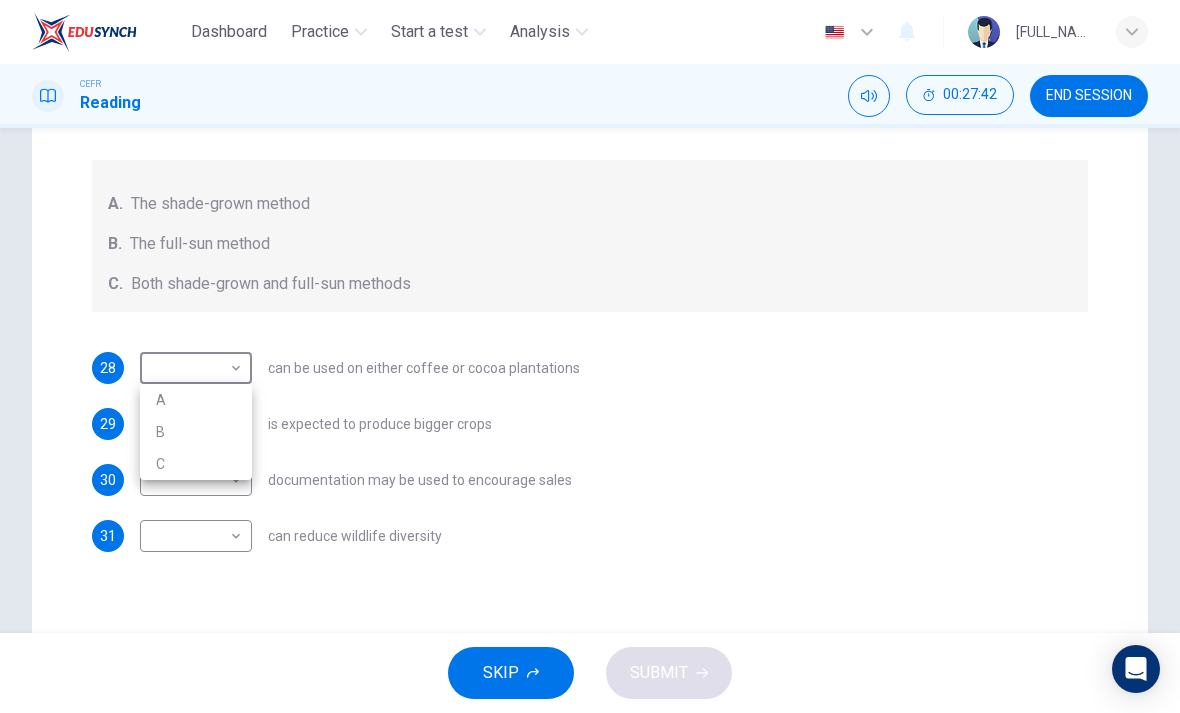 click on "A" at bounding box center (196, 400) 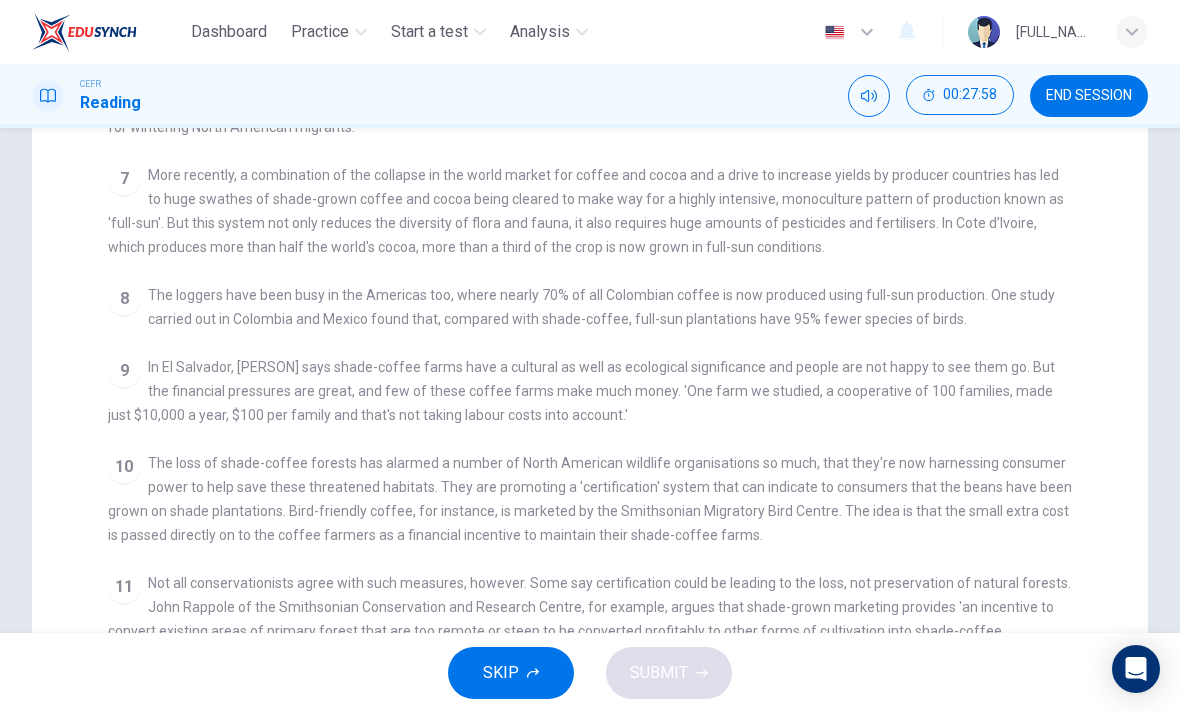 scroll, scrollTop: 949, scrollLeft: 0, axis: vertical 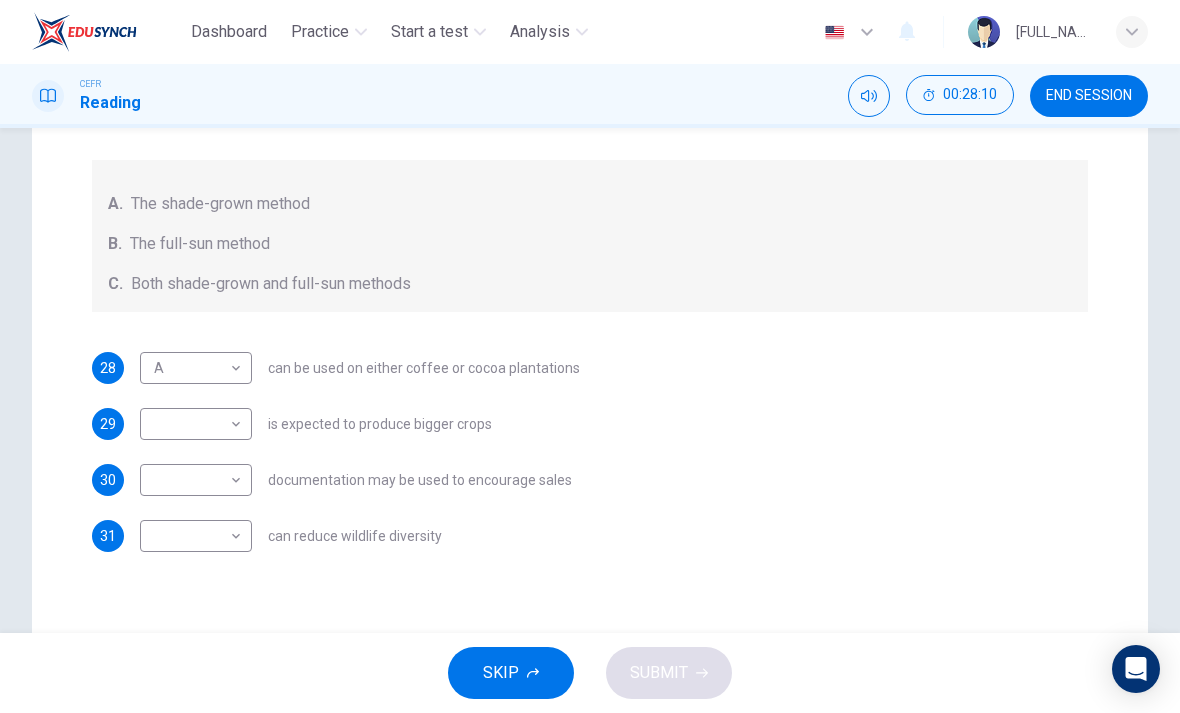 click on "Dashboard Practice Start a test Analysis English en ​ SHARIFAH NOOR EISYAH BINTI SYED AHMAD FUAD CEFR Reading 00:28:10 END SESSION Question Passage Questions 28 - 31 Classify the features described below as applying to growing coffee.
Write the correct letter  A-C  in the boxes below. A. The shade-grown method B. The full-sun method C. Both shade-grown and full-sun methods 28 A A ​ can be used on either coffee or cocoa plantations 29 ​ ​ is expected to produce bigger crops 30 ​ ​ documentation may be used to encourage sales 31 ​ ​ can reduce wildlife diversity Natural Coffee and Cocoa CLICK TO ZOOM Click to Zoom 1 What's the connection between your morning coffee, wintering North American birds and the cool shade of a tree? Actually, quite a lot, says Simon Birch. 2 3 4 5 6 7 8 9 10 11 12 SKIP SUBMIT EduSynch - Online Language Proficiency Testing
Dashboard Practice Start a test Analysis Notifications © Copyright  2025" at bounding box center [590, 356] 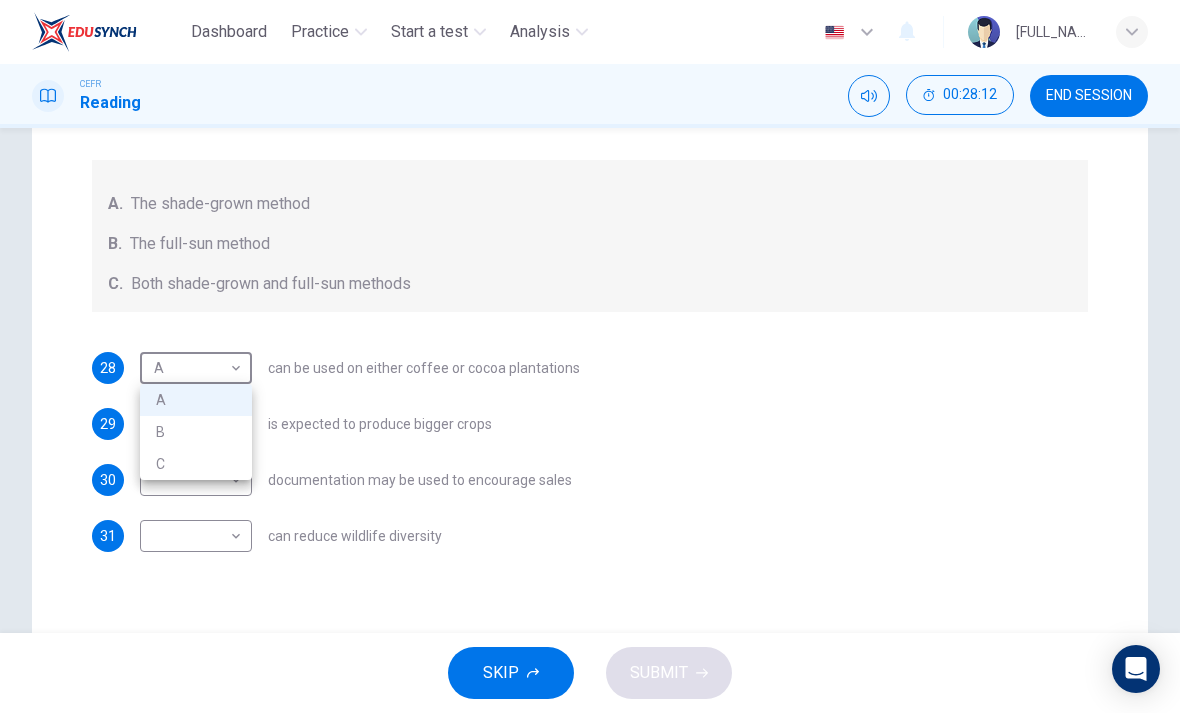 click on "C" at bounding box center [196, 464] 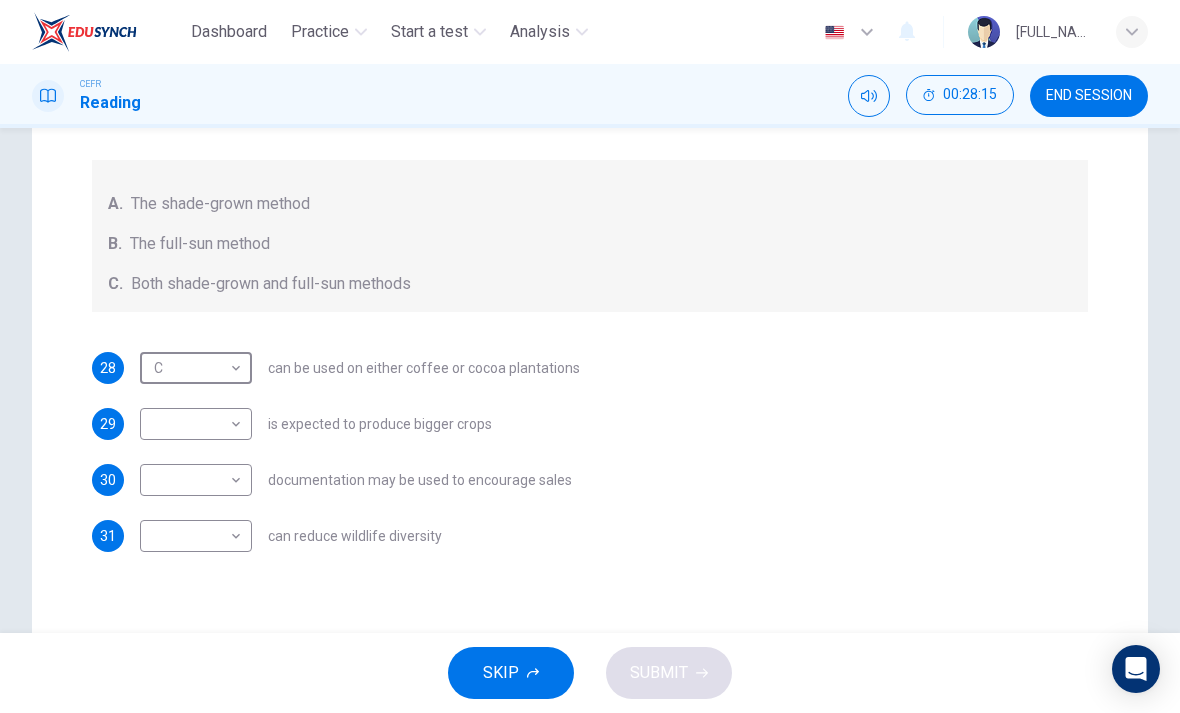 click on "Question 28 - 31 Classify the features described below as applying to growing coffee.
Write the correct letter  A-C  in the boxes below. A. The shade-grown method B. The full-sun method C. Both shade-grown and full-sun methods 28 C C ​ can be used on either coffee or cocoa plantations 29 ​ ​ is expected to produce bigger crops 30 ​ ​ documentation may be used to encourage sales 31 ​ ​ can reduce wildlife diversity Natural Coffee and Cocoa CLICK TO ZOOM Click to Zoom 1 What's the connection between your morning coffee, wintering North American birds and the cool shade of a tree? Actually, quite a lot, says Simon Birch. 2 3 4 5 6 7 8 9 10 11 12 SKIP SUBMIT EduSynch - Online Language Proficiency Testing
Dashboard Practice Start a test Analysis Notifications © Copyright  2025" at bounding box center [590, 356] 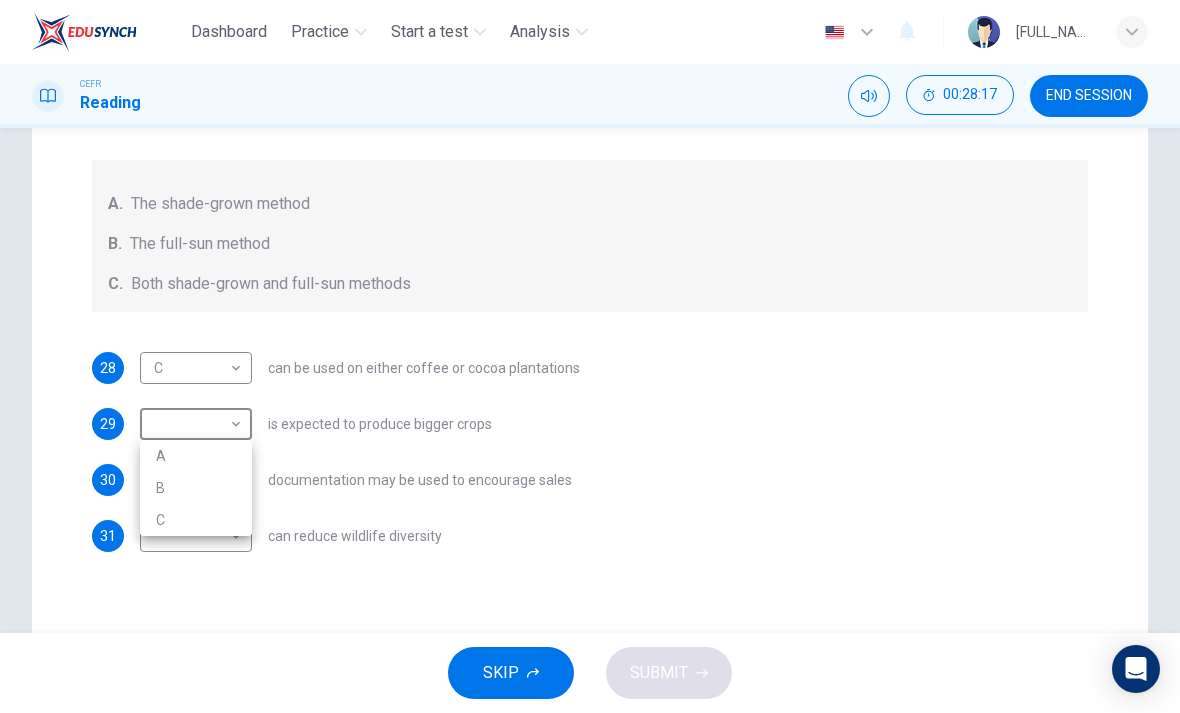 click on "B" at bounding box center (196, 488) 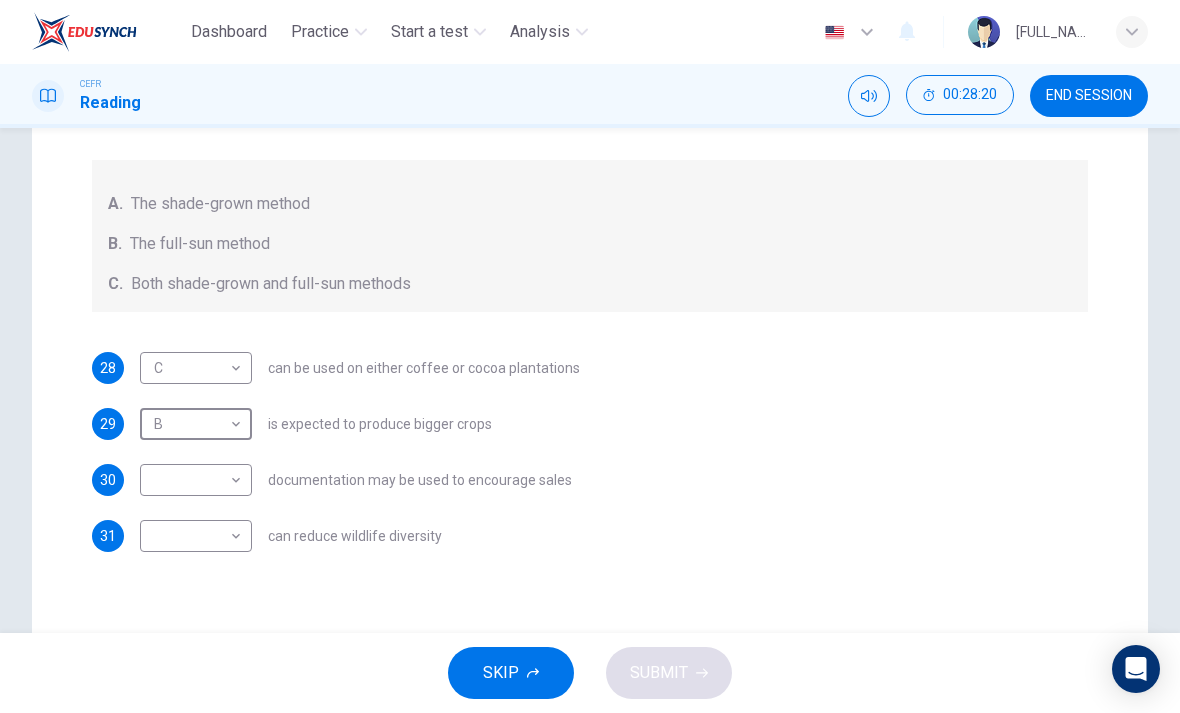click on "Dashboard Practice Start a test Analysis English en ​ SHARIFAH NOOR EISYAH BINTI SYED AHMAD FUAD CEFR Reading 00:28:20 END SESSION Question Passage Questions 28 - 31 Classify the features described below as applying to growing coffee.
Write the correct letter  A-C  in the boxes below. A. The shade-grown method B. The full-sun method C. Both shade-grown and full-sun methods 28 C C ​ can be used on either coffee or cocoa plantations 29 B B ​ is expected to produce bigger crops 30 ​ ​ documentation may be used to encourage sales 31 ​ ​ can reduce wildlife diversity Natural Coffee and Cocoa CLICK TO ZOOM Click to Zoom 1 What's the connection between your morning coffee, wintering North American birds and the cool shade of a tree? Actually, quite a lot, says Simon Birch. 2 3 4 5 6 7 8 9 10 11 12 SKIP SUBMIT EduSynch - Online Language Proficiency Testing
Dashboard Practice Start a test Analysis Notifications © Copyright  2025" at bounding box center [590, 356] 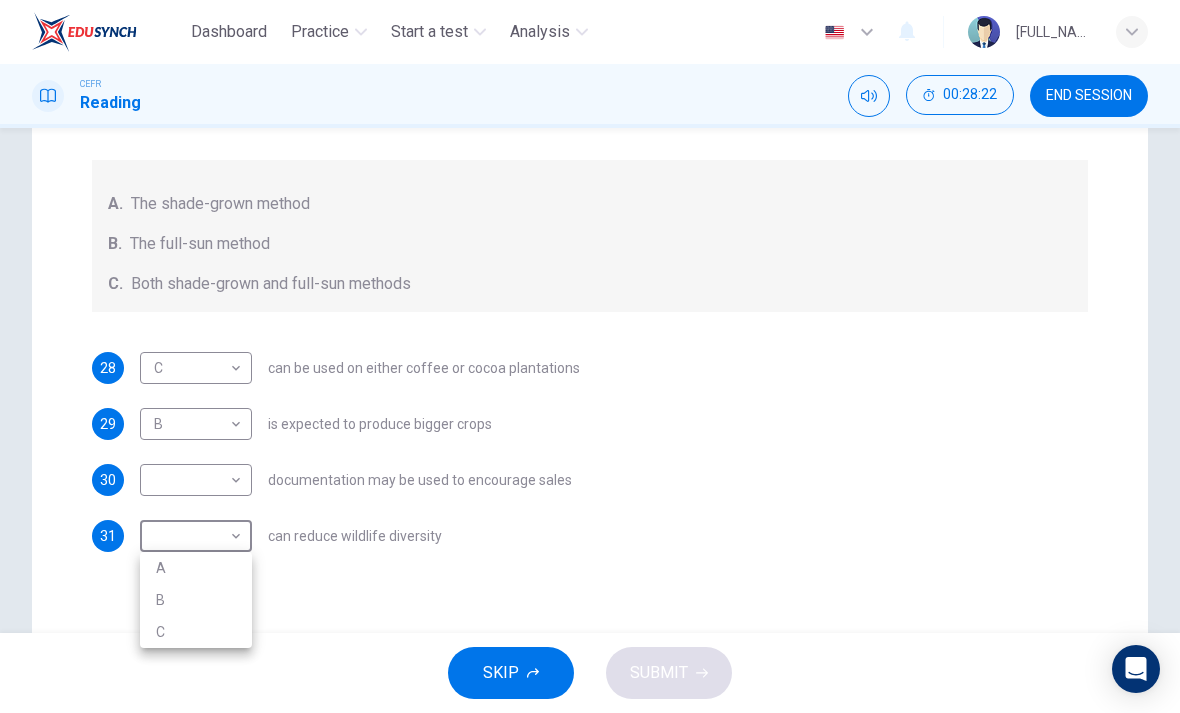 click on "B" at bounding box center [196, 600] 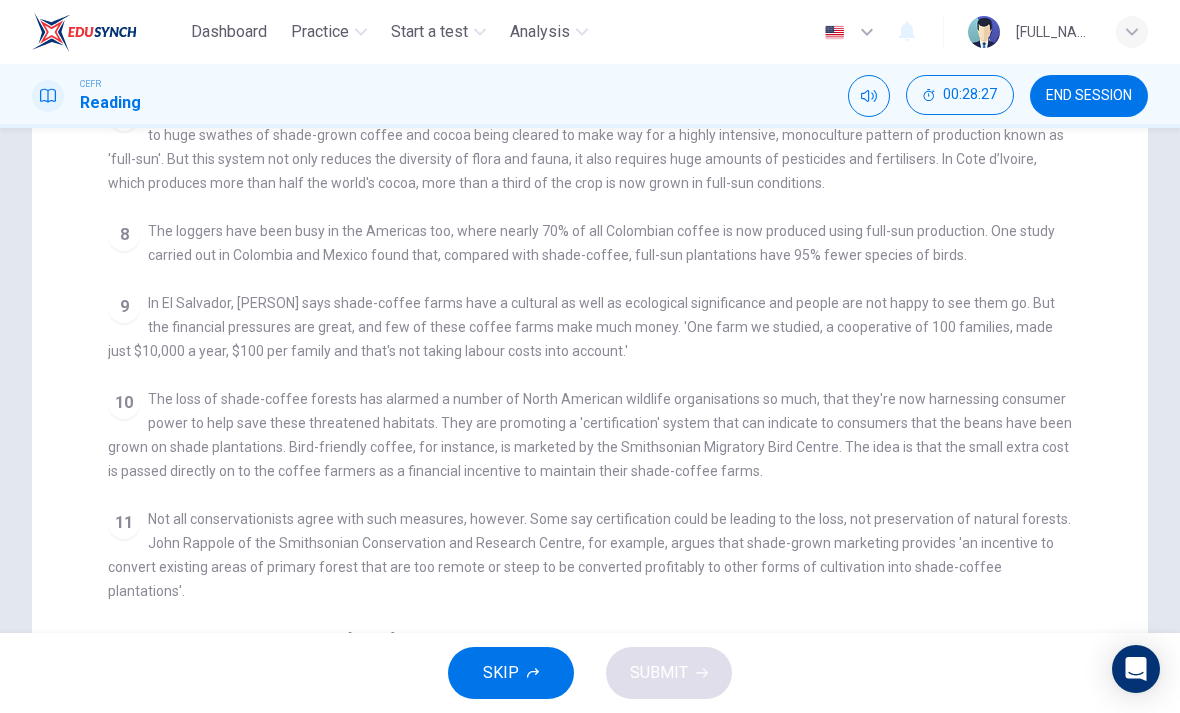 scroll, scrollTop: 982, scrollLeft: 0, axis: vertical 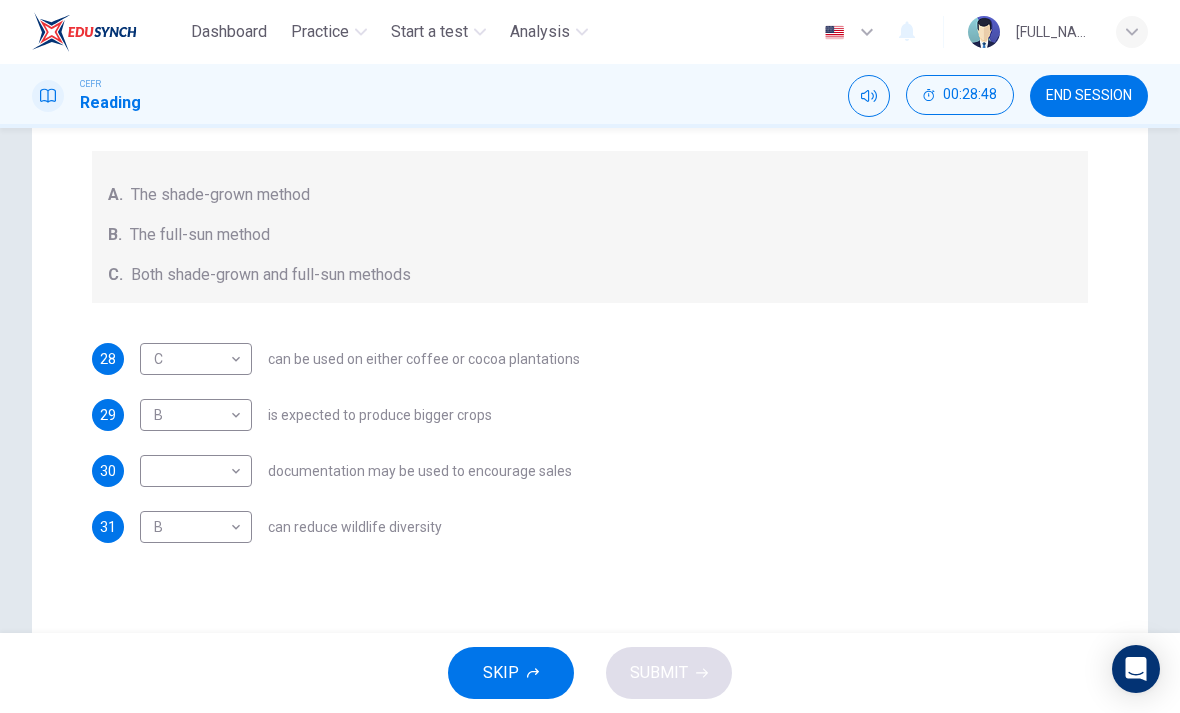 click on "Dashboard Practice Start a test Analysis English en ​ [FULL_NAME] CEFR Reading 00:28:48 END SESSION Question Passage Questions 28 - 31 Classify the features described below as applying to growing coffee.
Write the correct letter  A-C  in the boxes below. A. The shade-grown method B. The full-sun method C. Both shade-grown and full-sun methods 28 C C ​ can be used on either coffee or cocoa plantations 29 B B ​ is expected to produce bigger crops 30 ​ ​ documentation may be used to encourage sales 31 B B ​ can reduce wildlife diversity Natural Coffee and Cocoa CLICK TO ZOOM Click to Zoom 1 What's the connection between your morning coffee, wintering North American birds and the cool shade of a tree? Actually, quite a lot, says Simon Birch. 2 3 4 5 6 7 8 9 10 11 12 SKIP SUBMIT EduSynch - Online Language Proficiency Testing
Dashboard Practice Start a test Analysis Notifications © Copyright  2025" at bounding box center (590, 356) 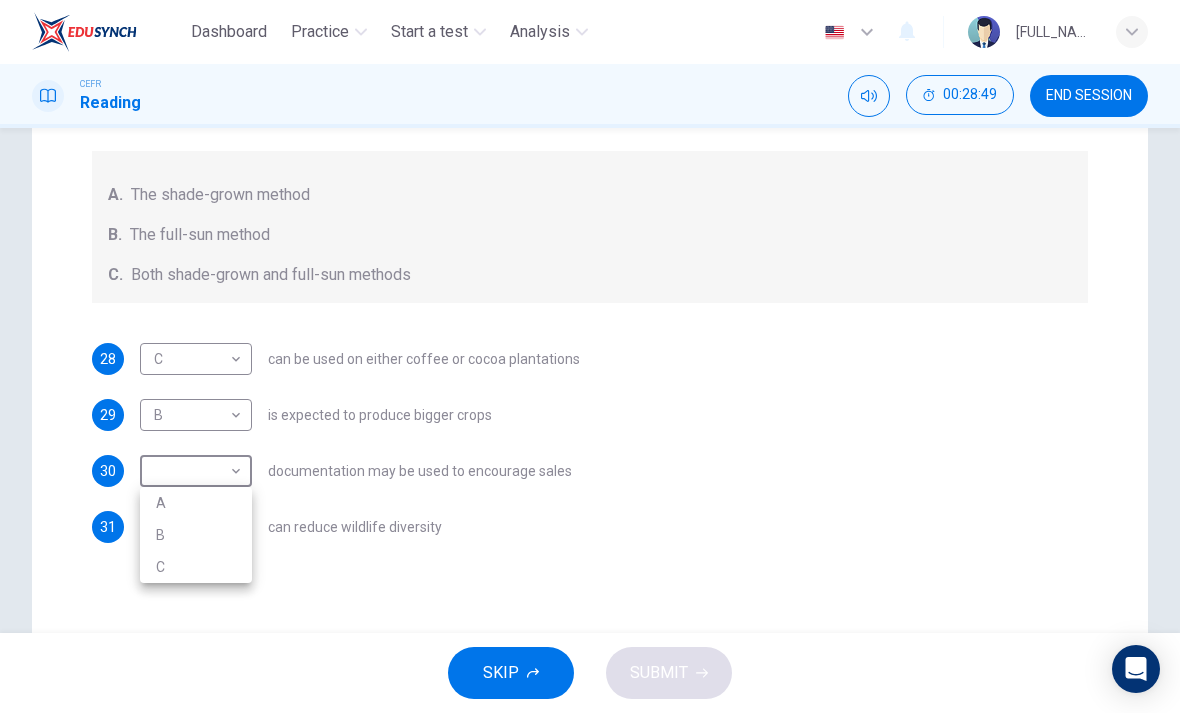 click at bounding box center (590, 356) 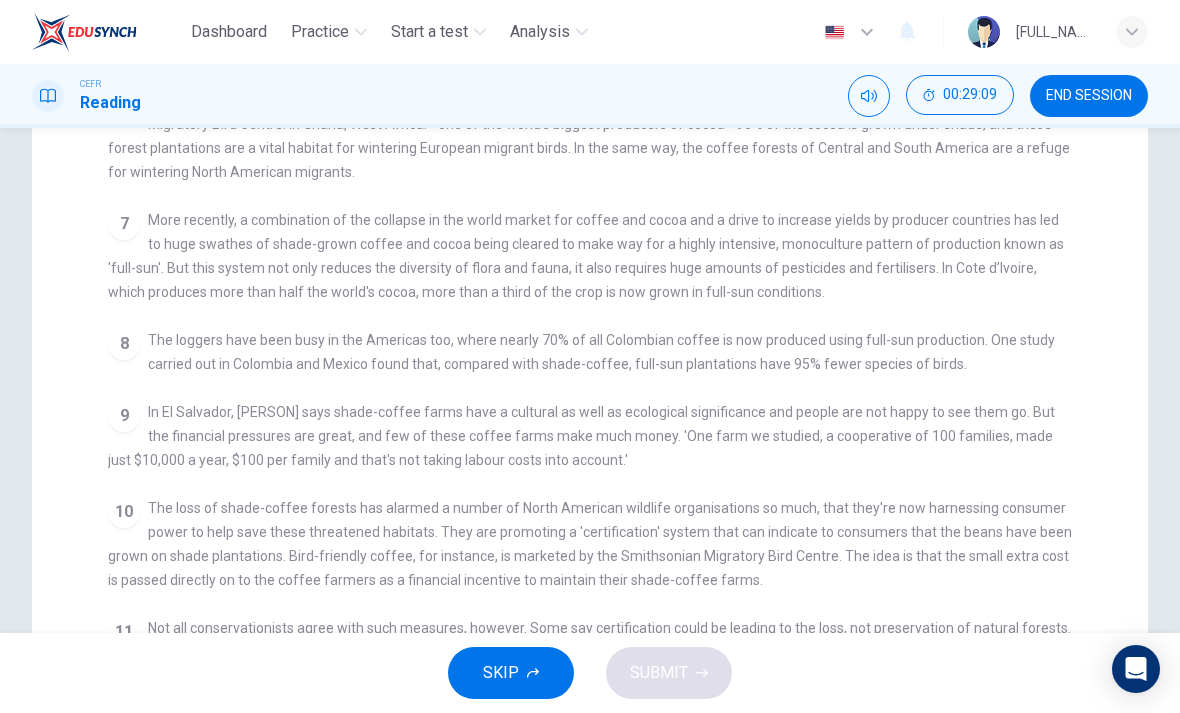 scroll, scrollTop: 865, scrollLeft: 0, axis: vertical 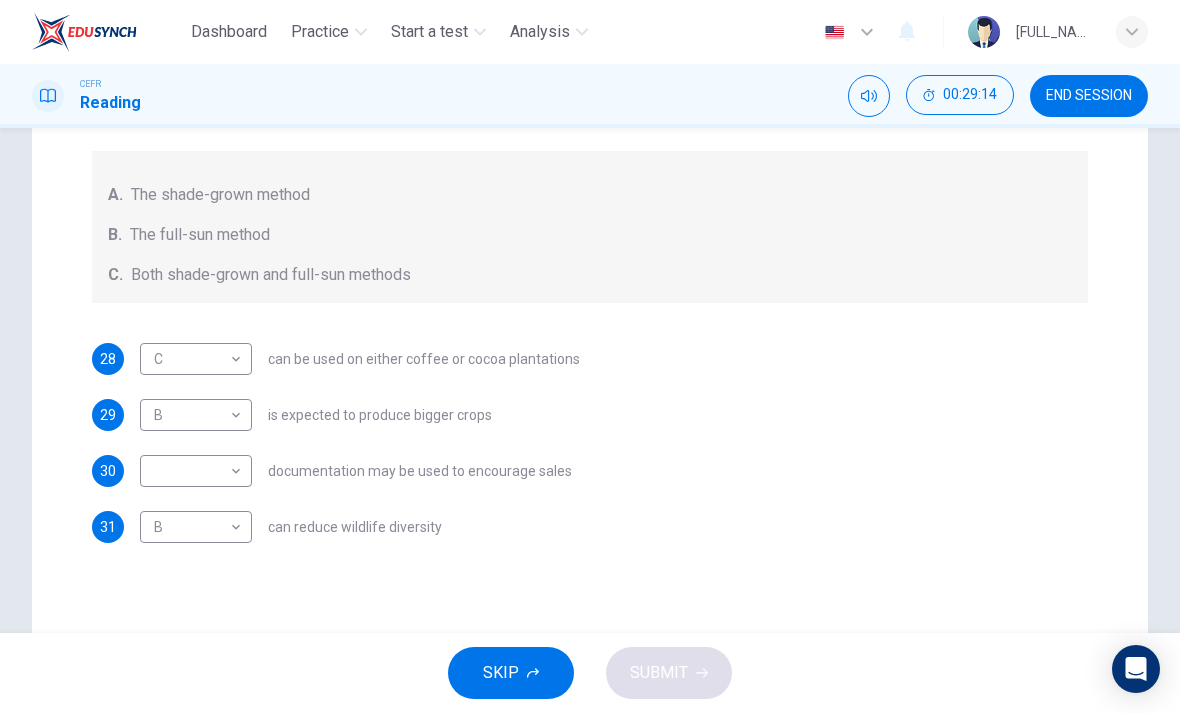 click on "Dashboard Practice Start a test Analysis Notifications © Copyright  2025" at bounding box center (590, 356) 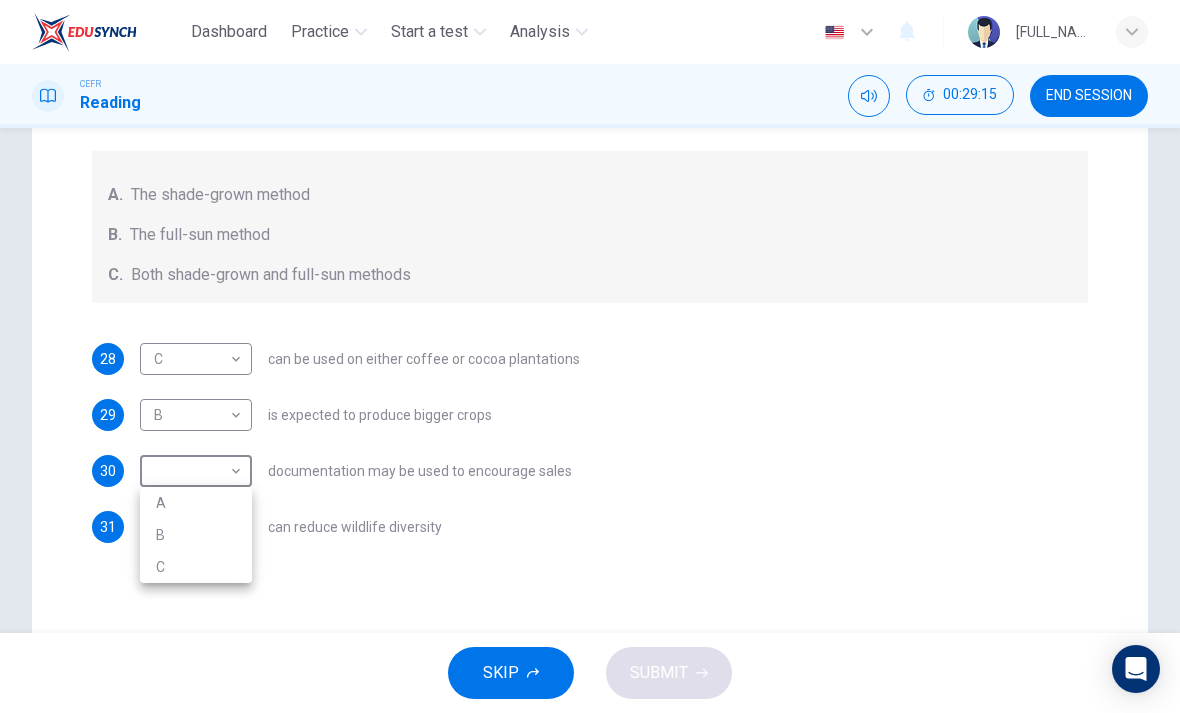 click on "A" at bounding box center (196, 503) 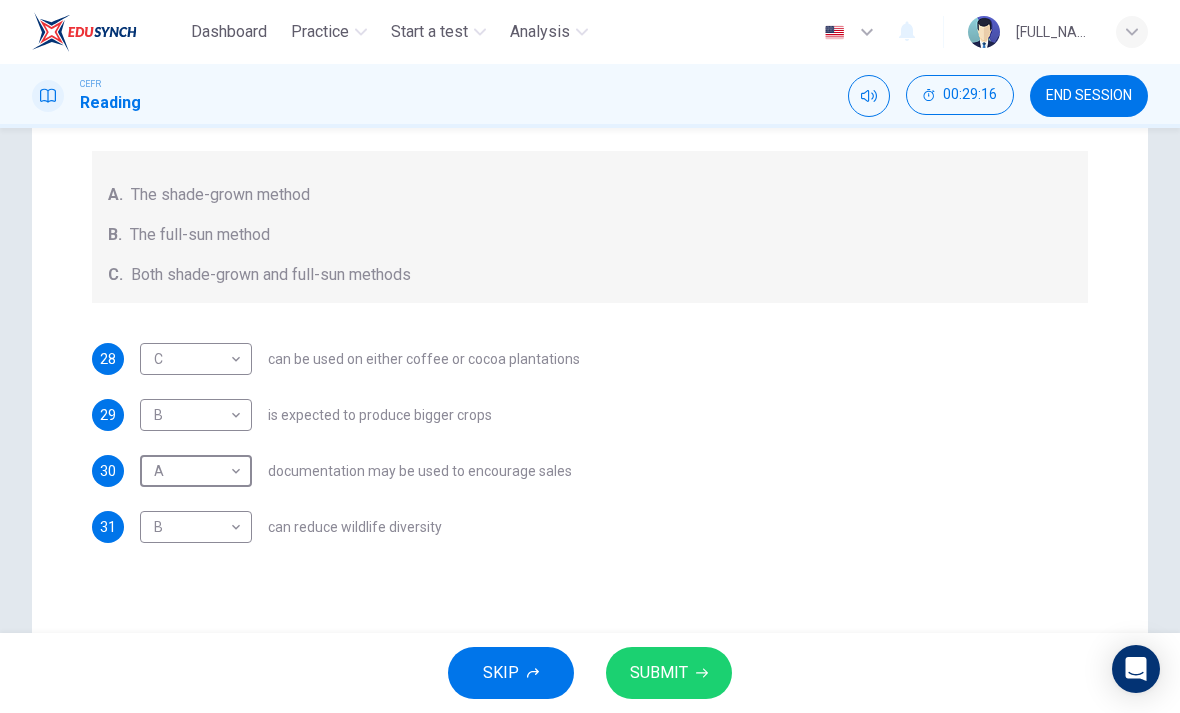 click on "SUBMIT" at bounding box center [669, 673] 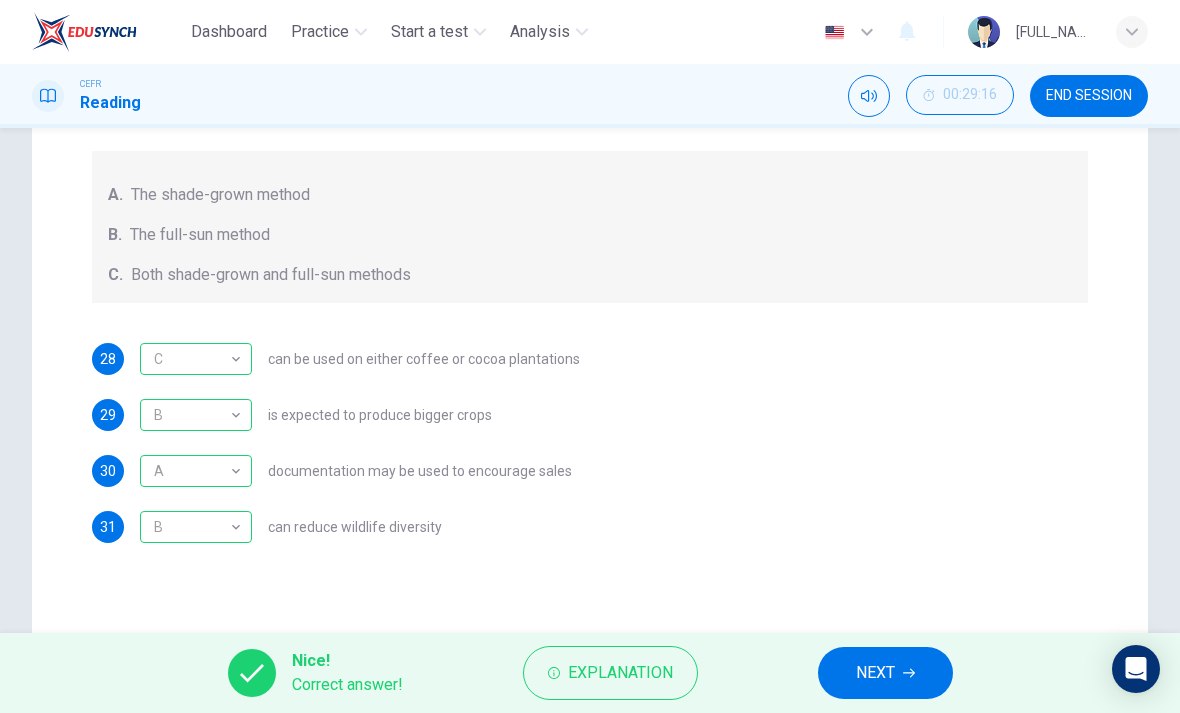 click on "NEXT" at bounding box center [875, 673] 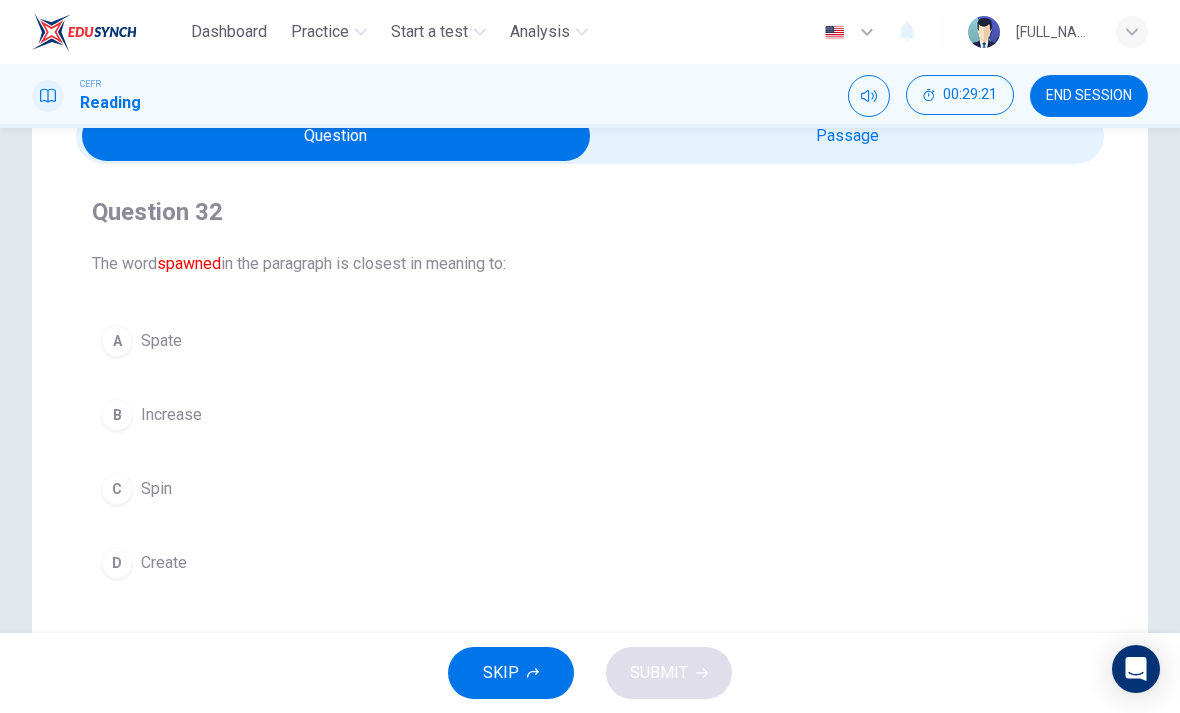 scroll, scrollTop: 104, scrollLeft: 0, axis: vertical 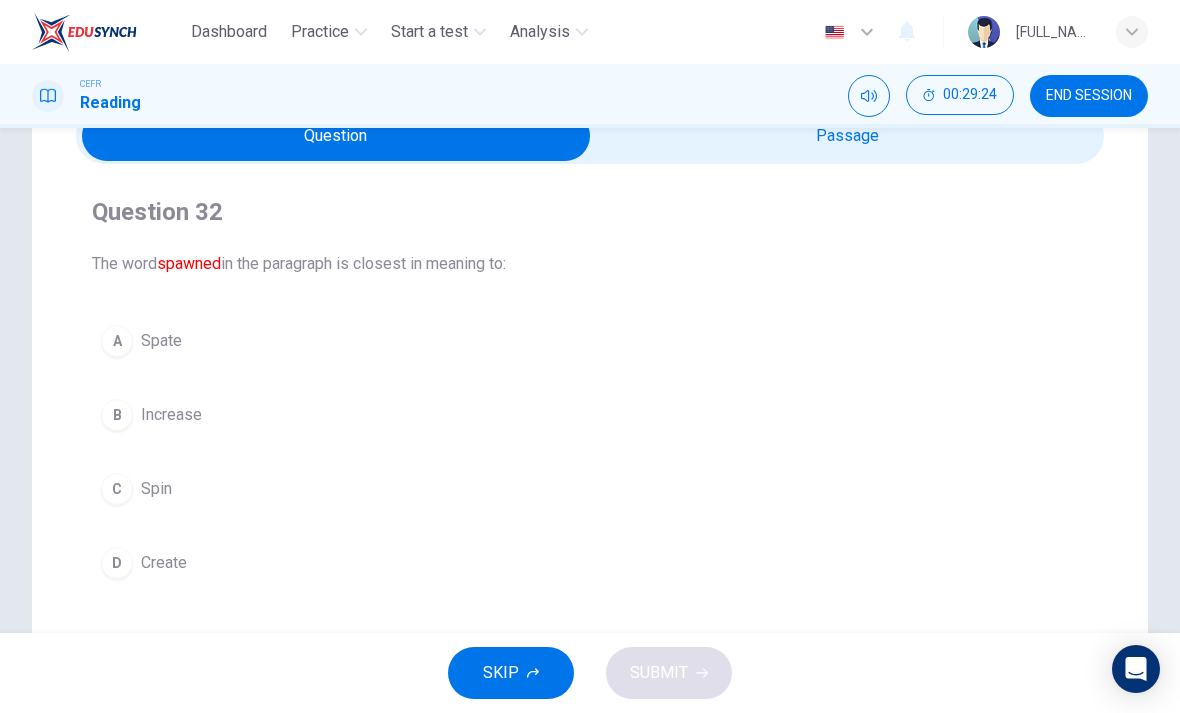 click on "B Increase" at bounding box center (590, 415) 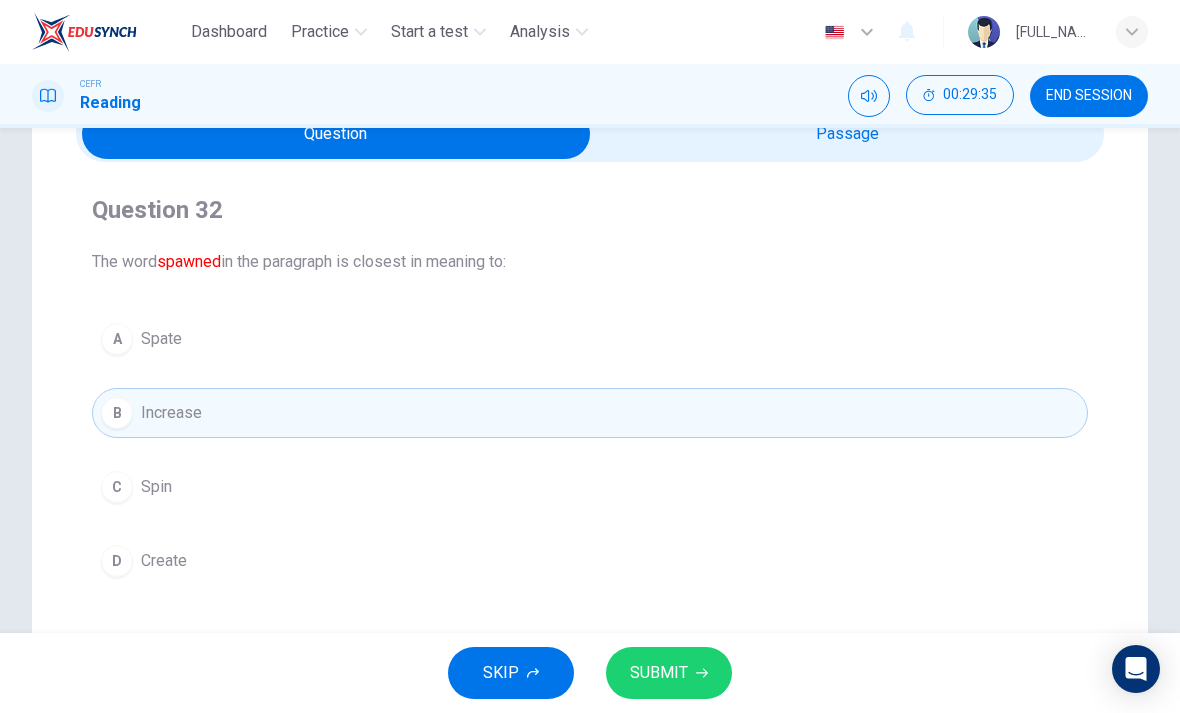 scroll, scrollTop: 106, scrollLeft: 0, axis: vertical 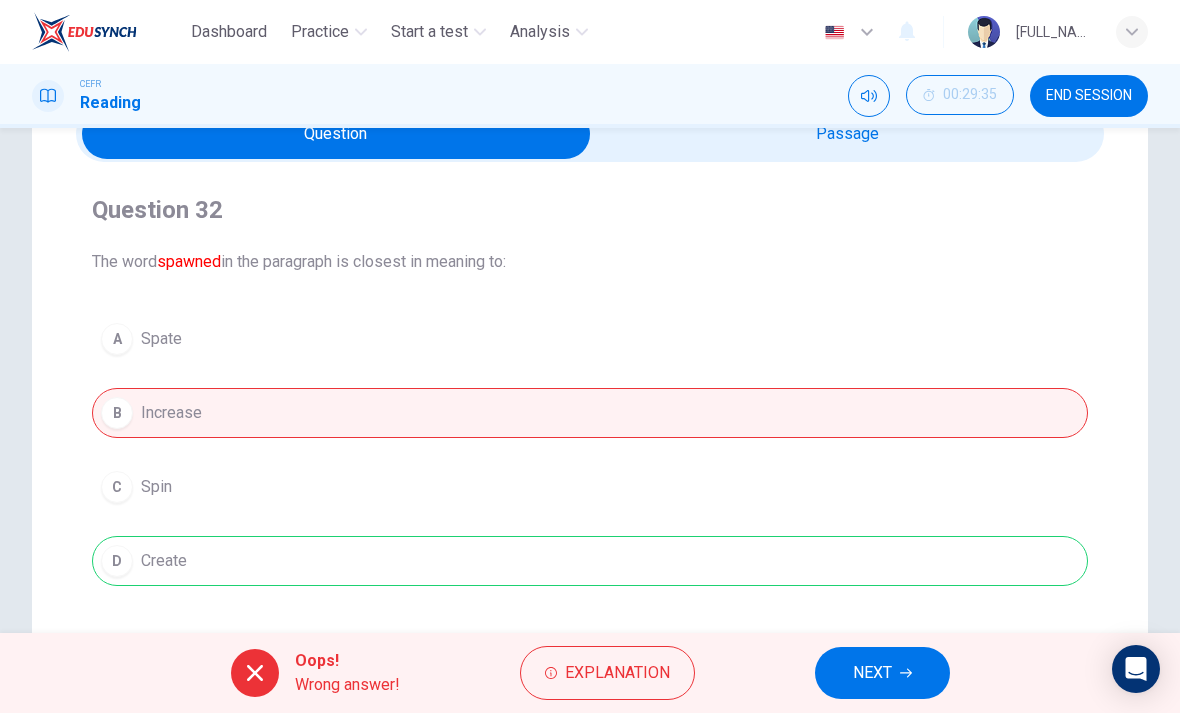 click on "Explanation" at bounding box center (617, 673) 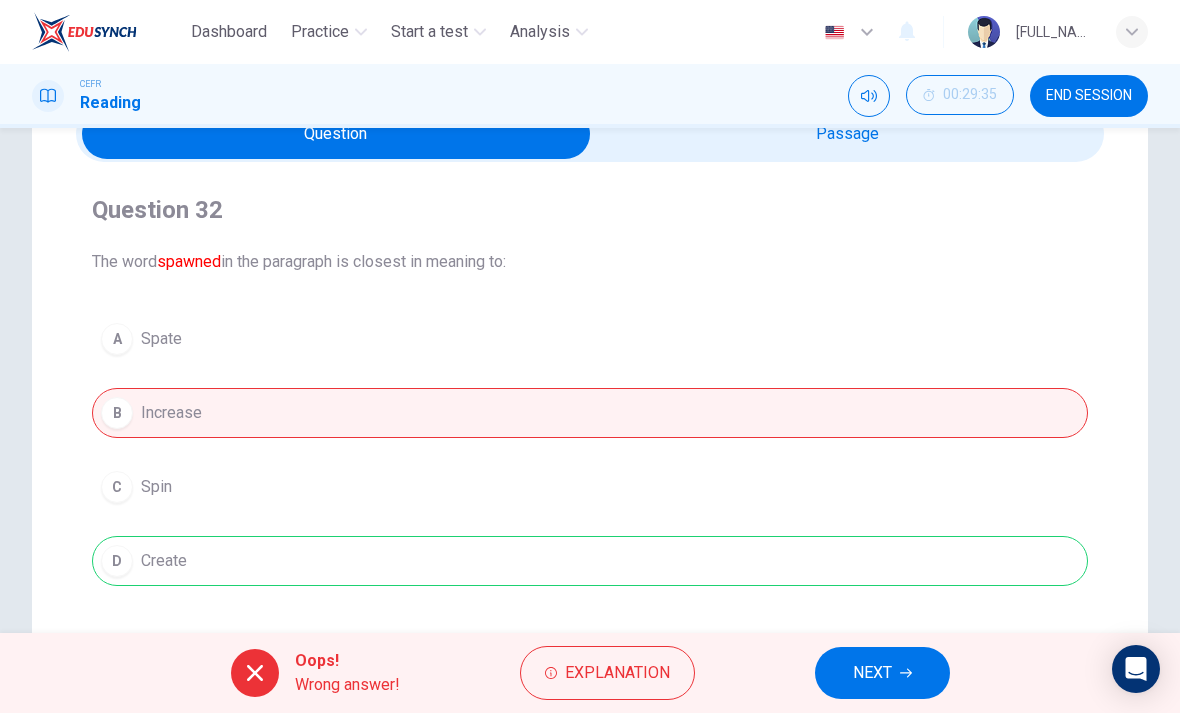 click on "A Spate B Increase C Spin D Create" at bounding box center [590, 450] 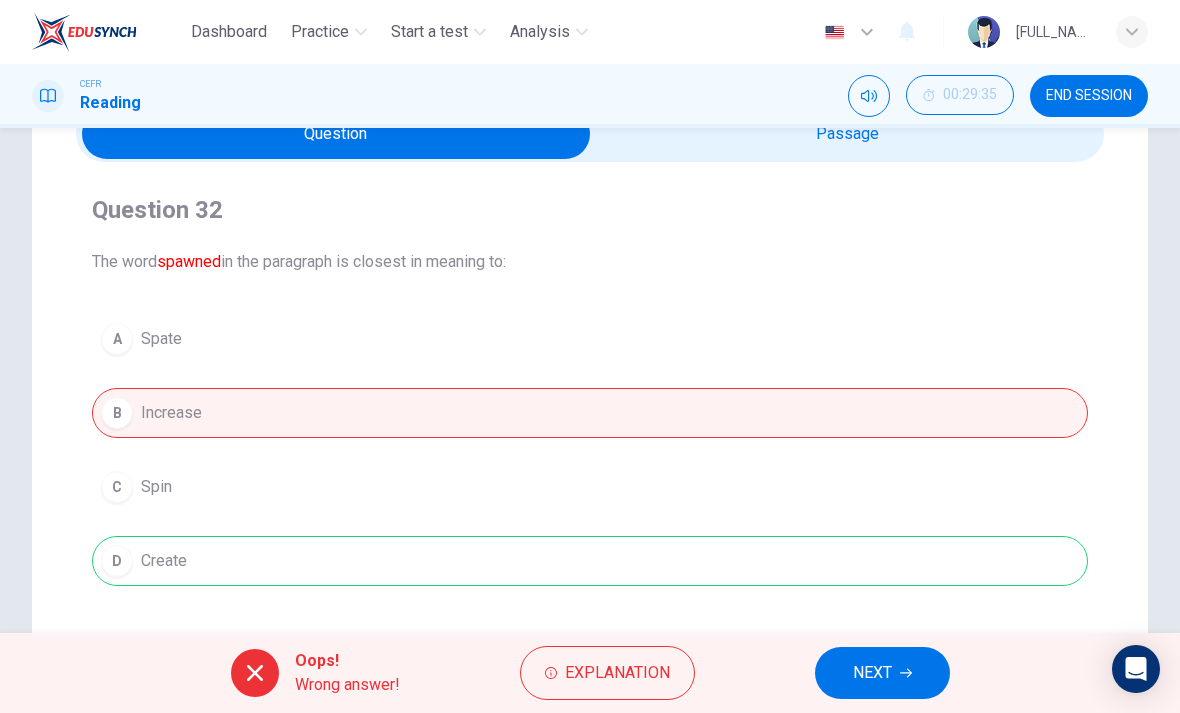click on "NEXT" at bounding box center (882, 673) 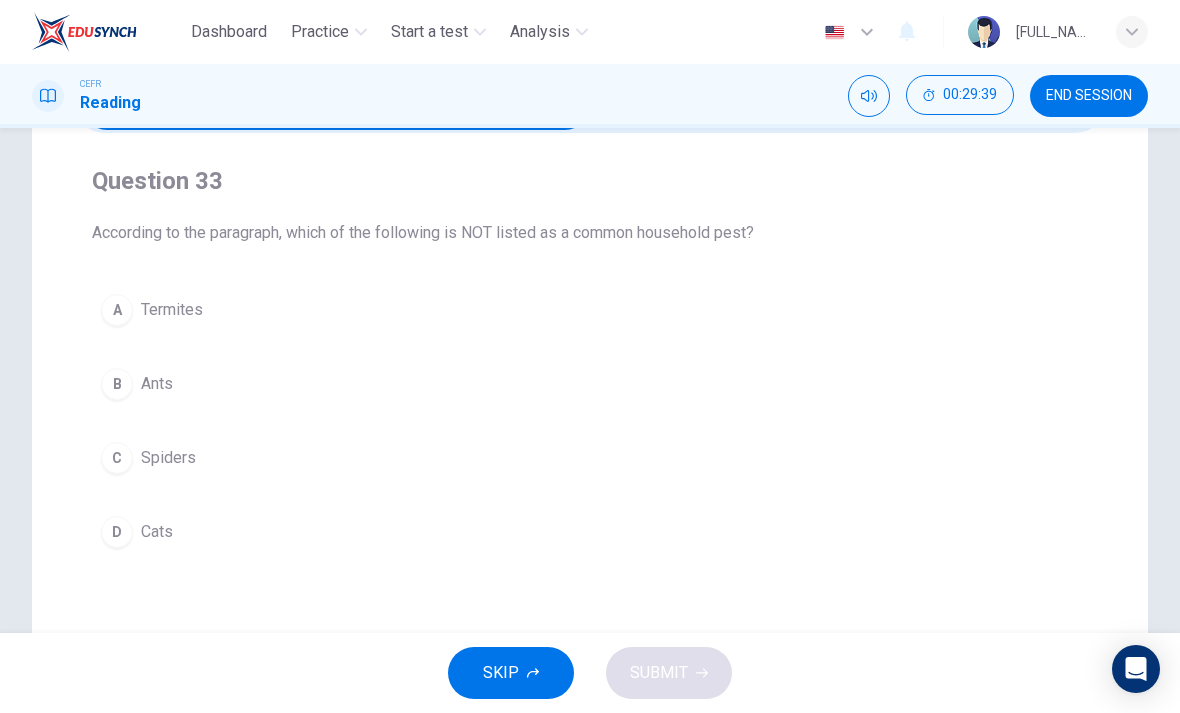 scroll, scrollTop: 135, scrollLeft: 0, axis: vertical 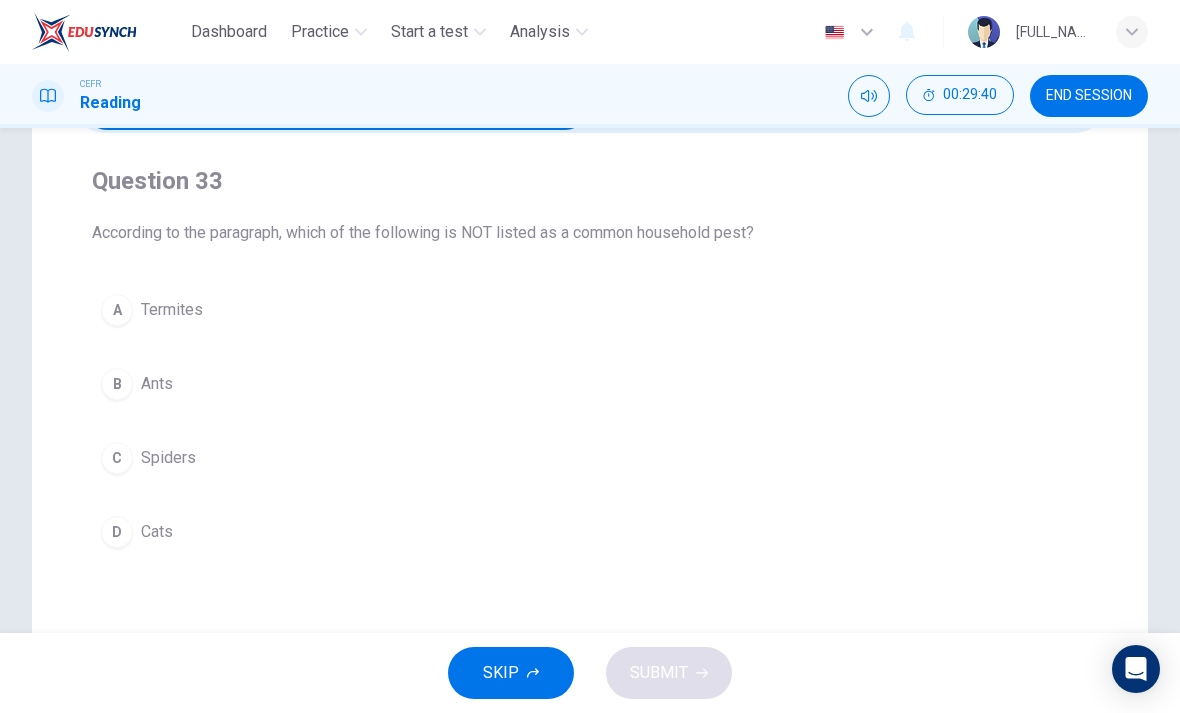 click on "D Cats" at bounding box center (590, 532) 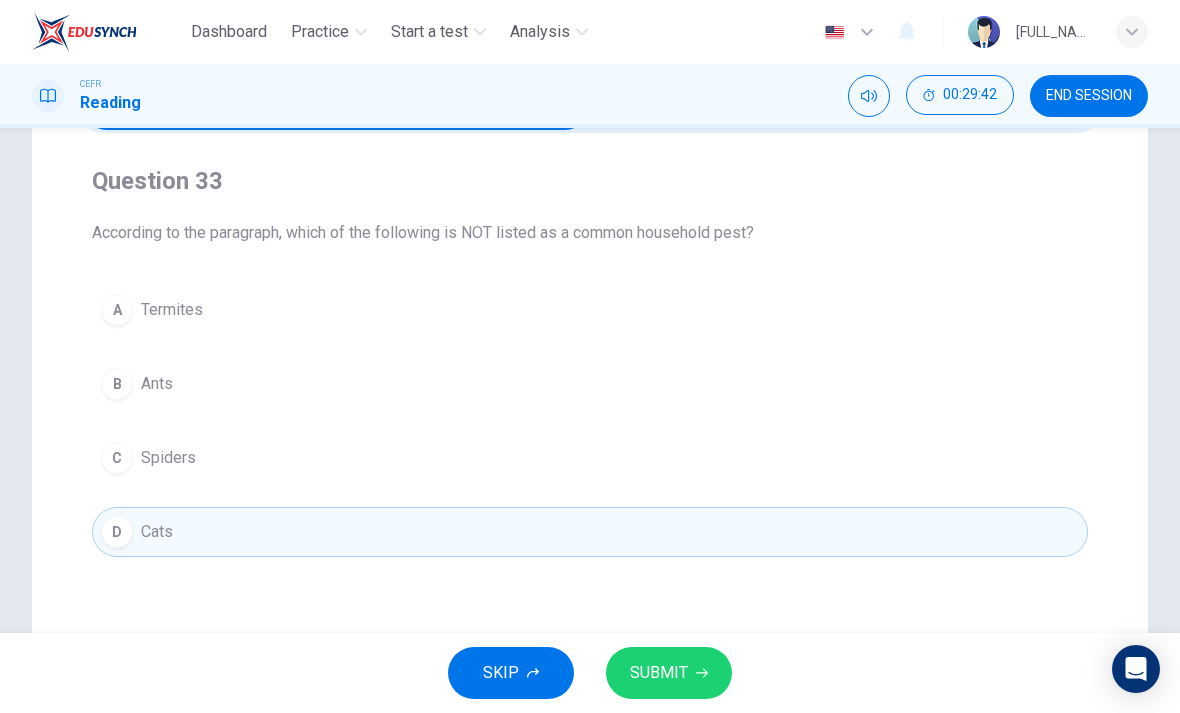 click on "SUBMIT" at bounding box center (669, 673) 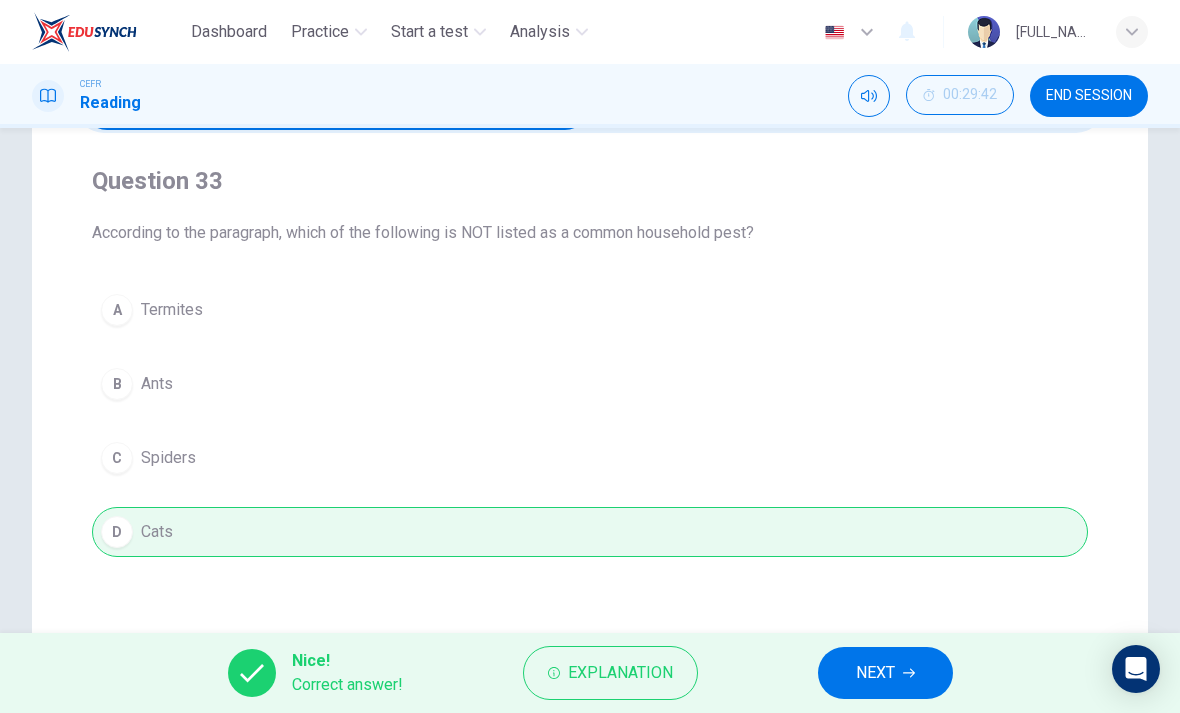 click on "NEXT" at bounding box center (885, 673) 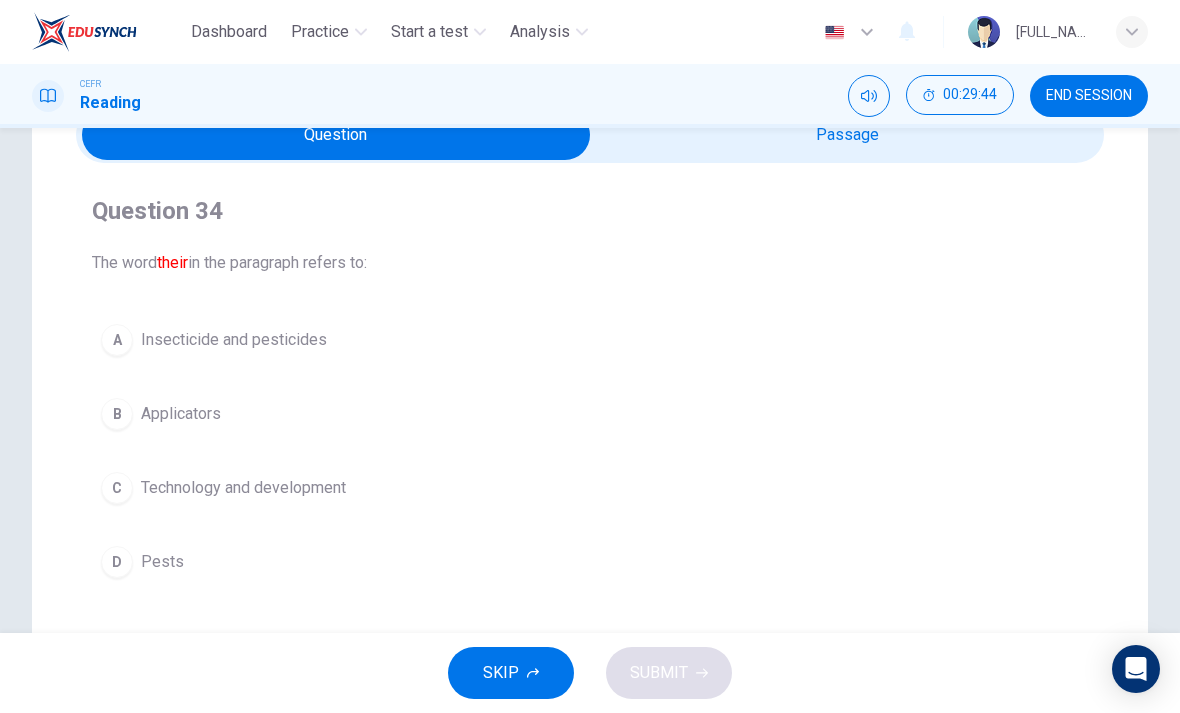 scroll, scrollTop: 105, scrollLeft: 0, axis: vertical 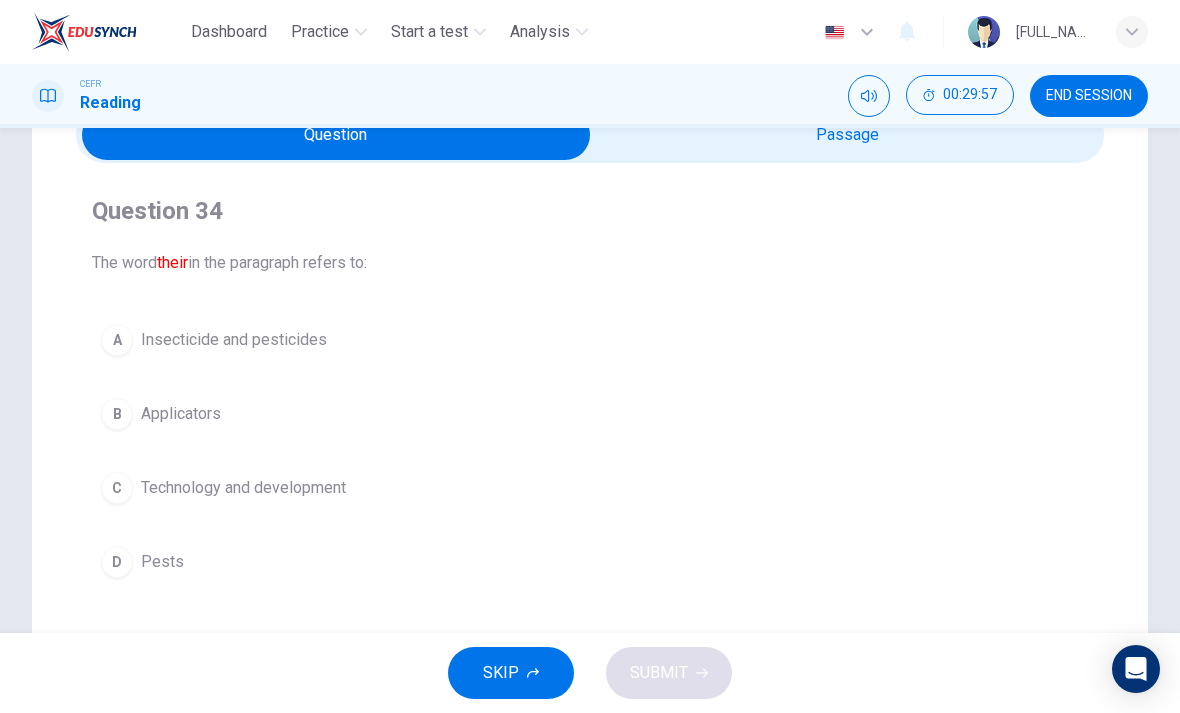 click on "A Insecticide and pesticides" at bounding box center [590, 340] 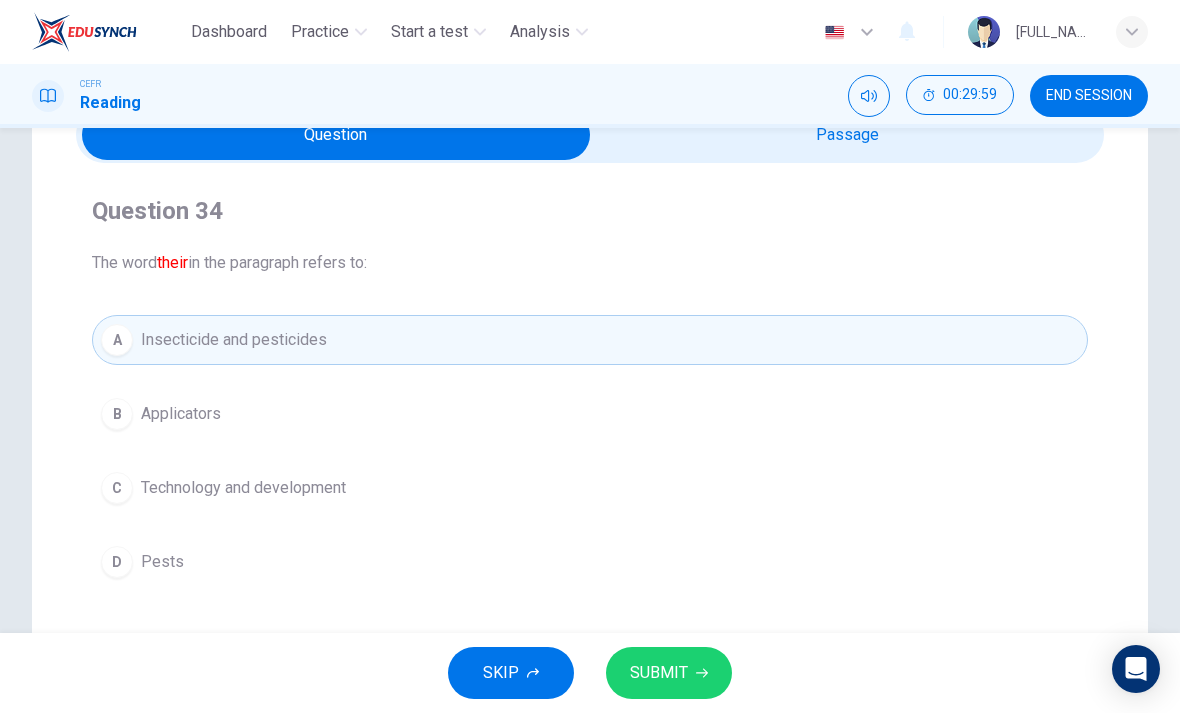 click on "SUBMIT" at bounding box center [669, 673] 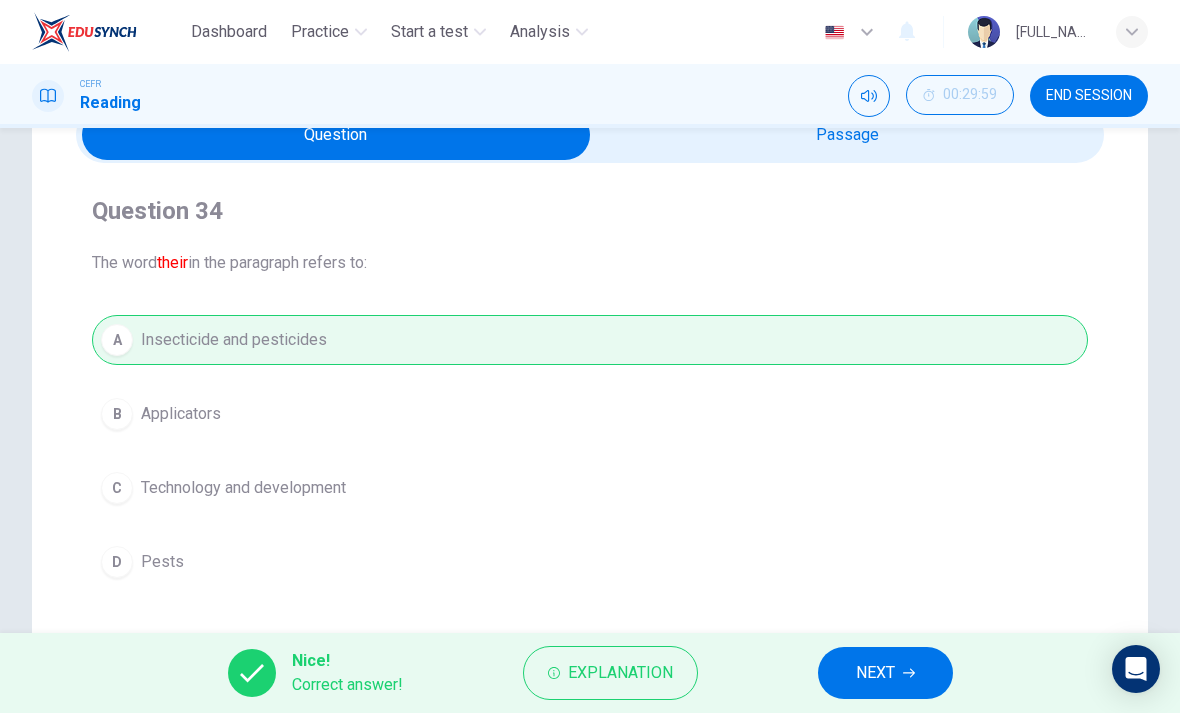 click on "NEXT" at bounding box center (885, 673) 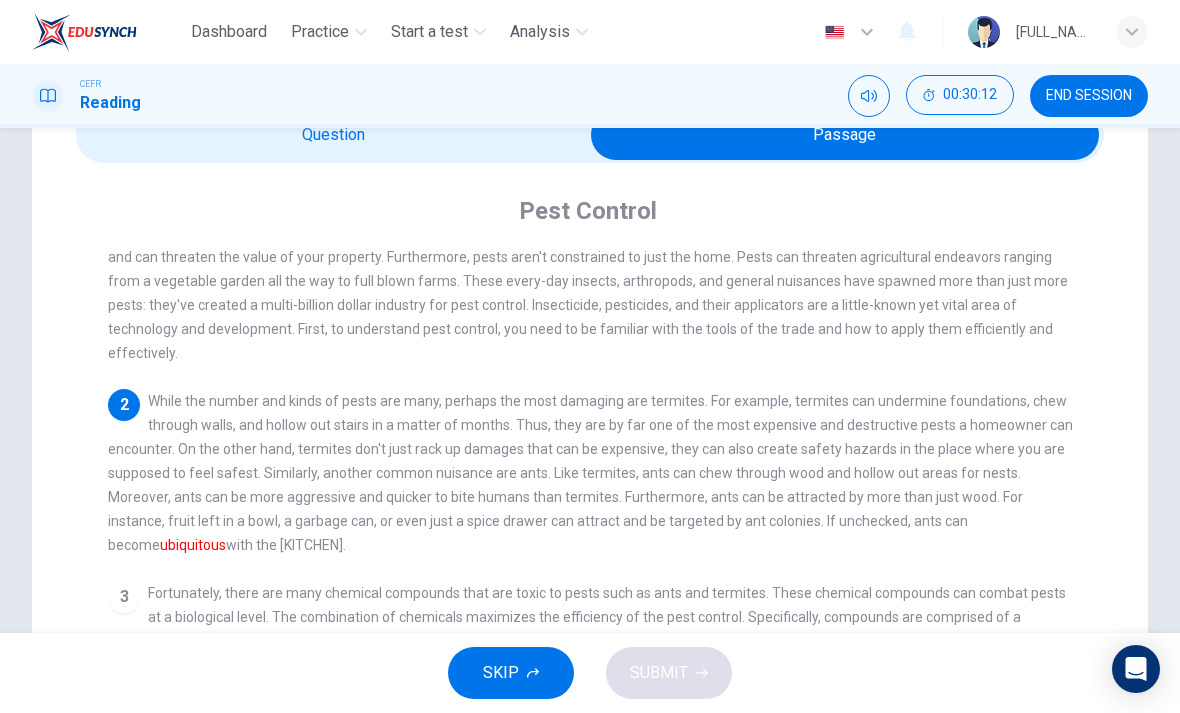 scroll, scrollTop: 113, scrollLeft: 0, axis: vertical 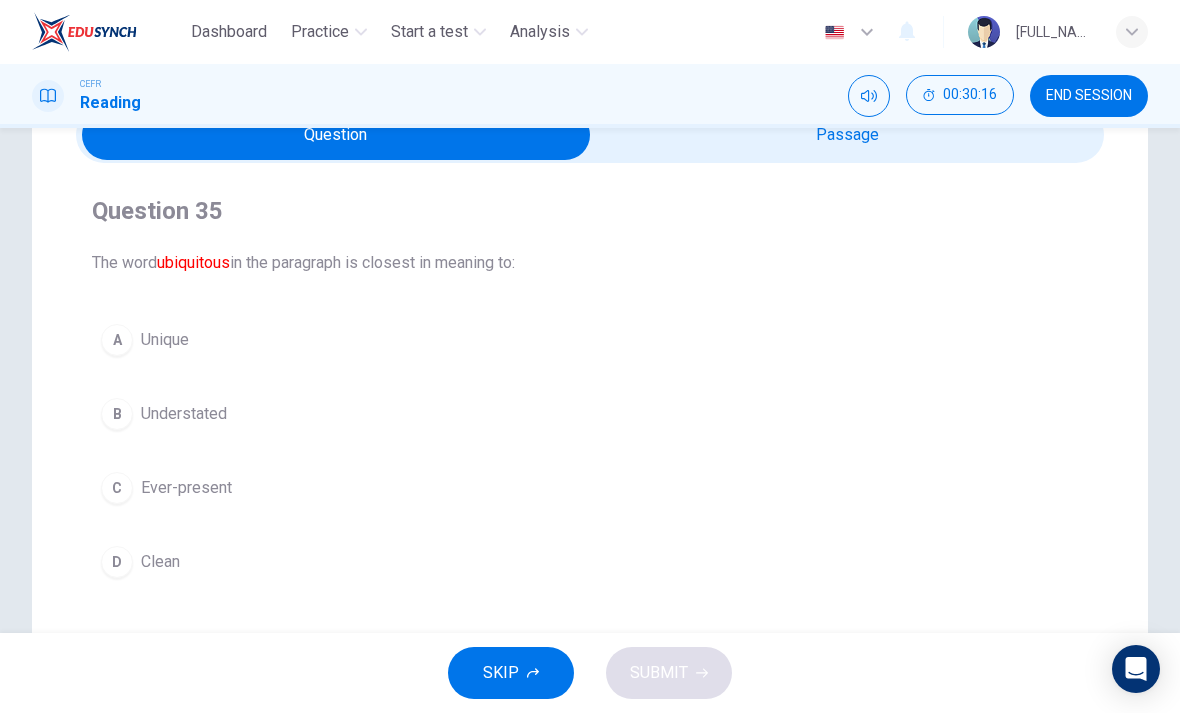 click on "C Ever-present" at bounding box center [590, 488] 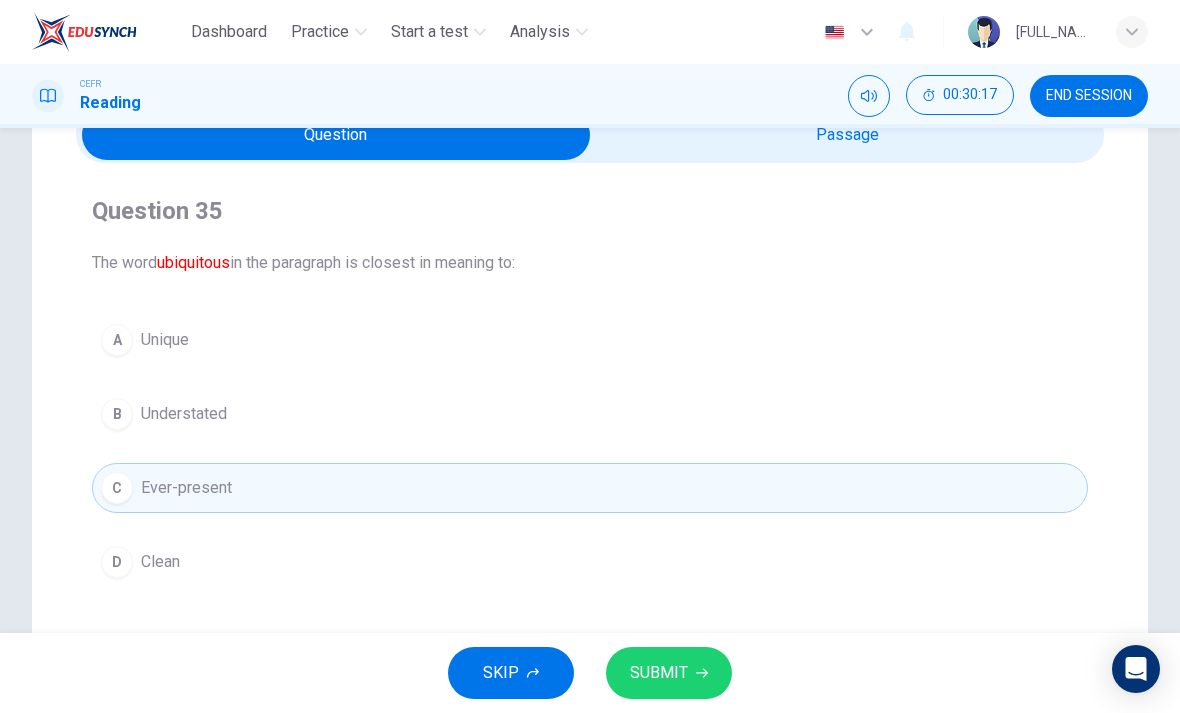 click on "SUBMIT" at bounding box center [669, 673] 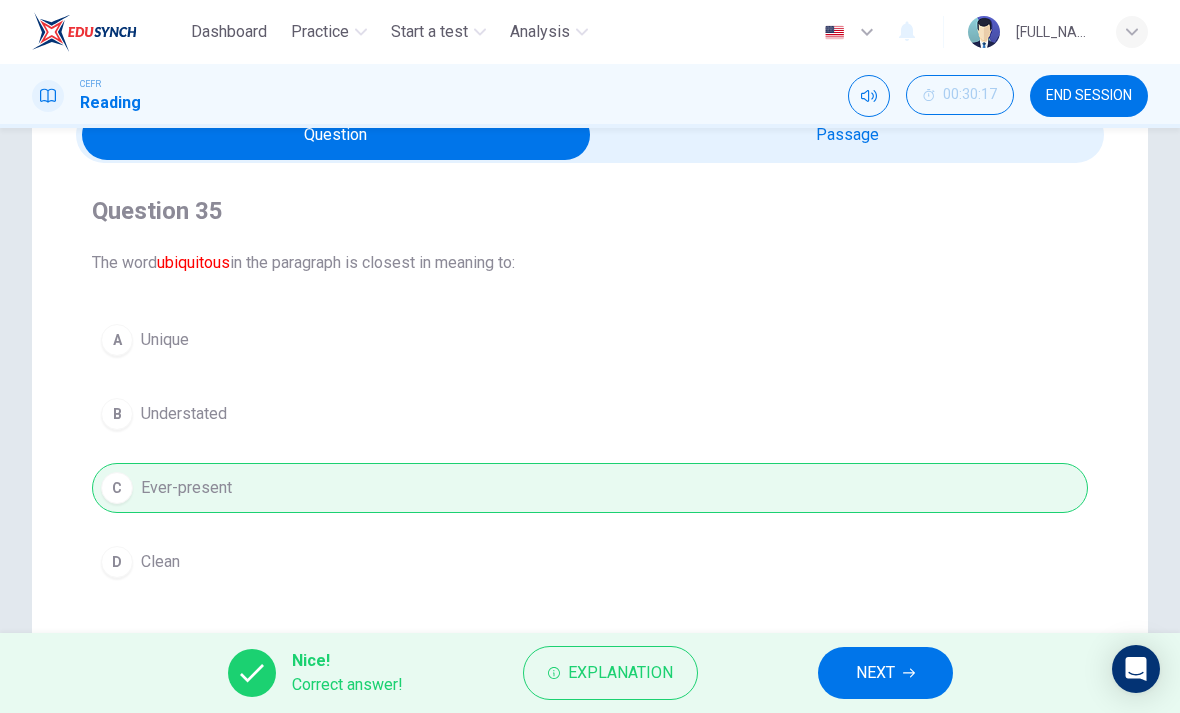 click on "NEXT" at bounding box center (885, 673) 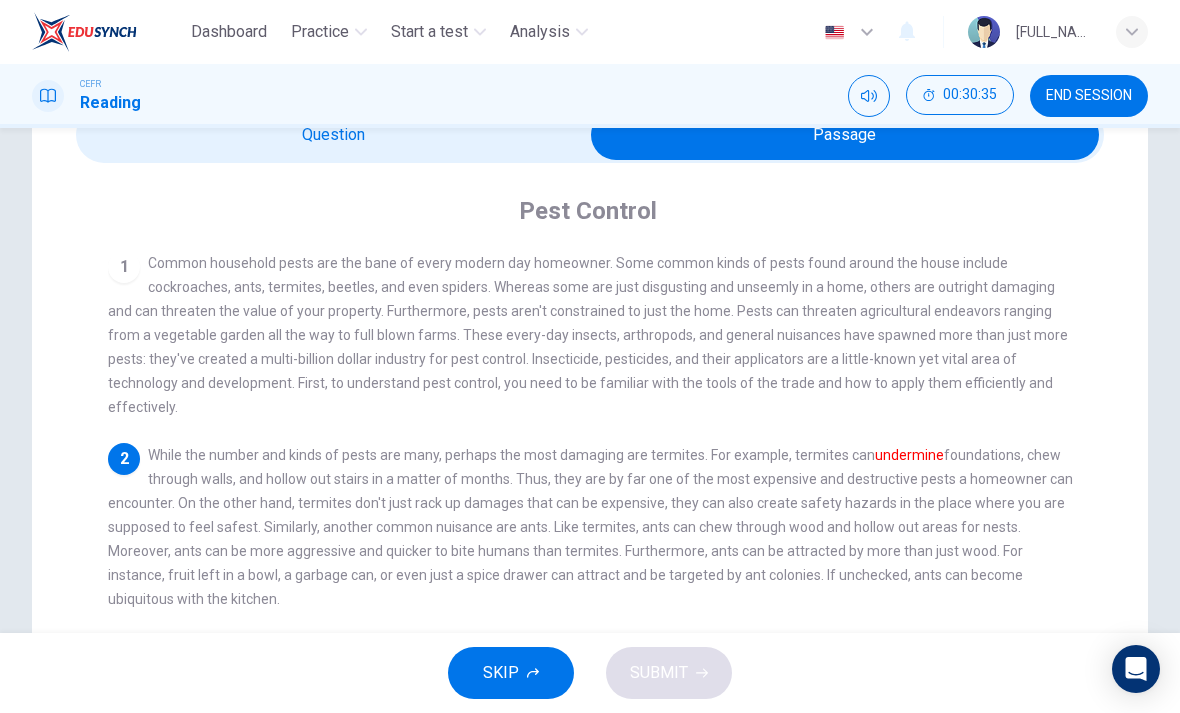 scroll, scrollTop: 16, scrollLeft: 0, axis: vertical 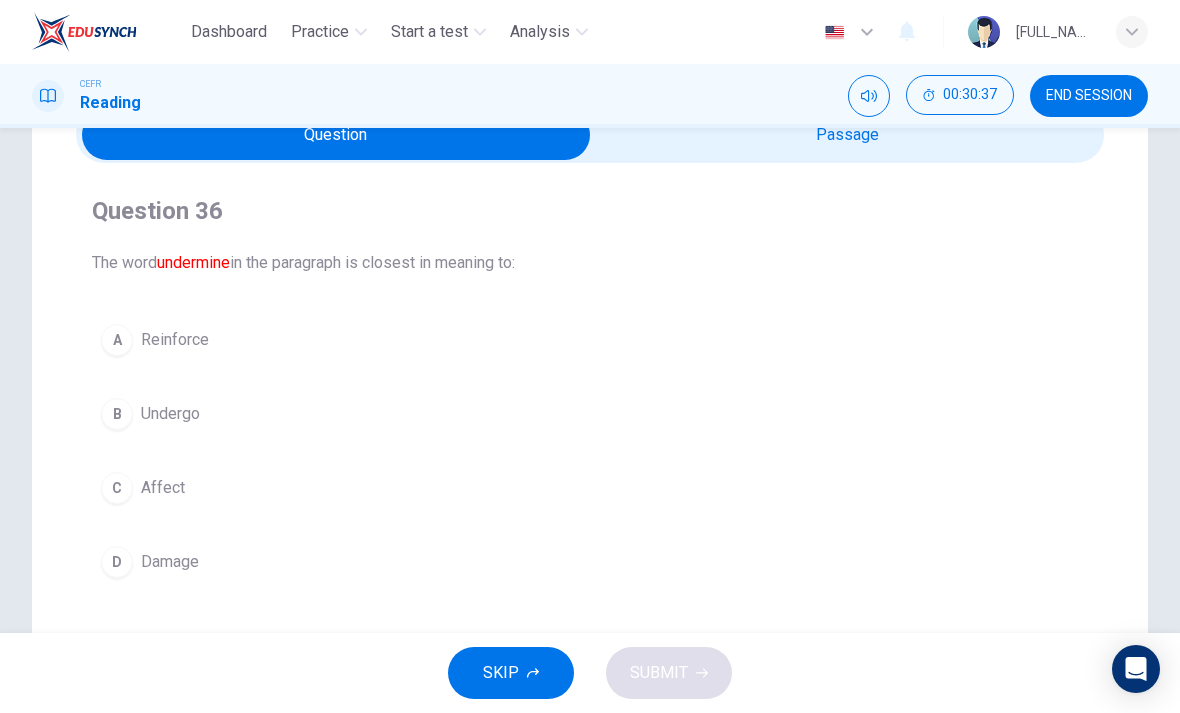 click on "D Damage" at bounding box center [590, 562] 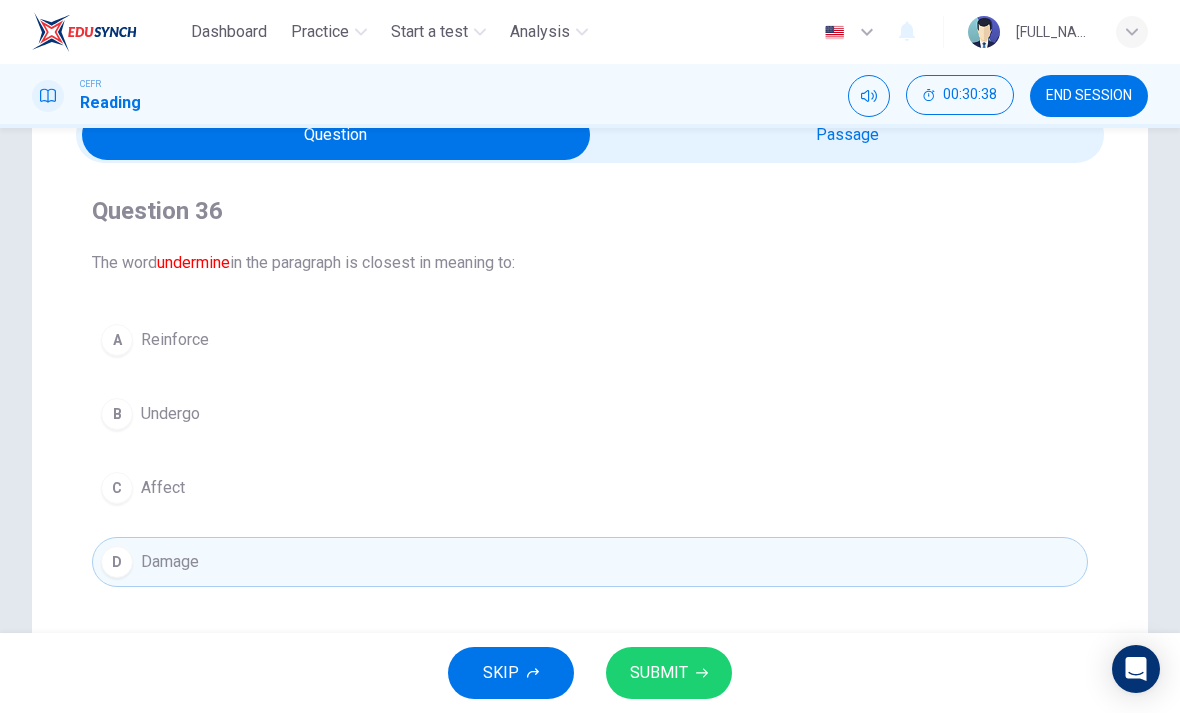 click on "SUBMIT" at bounding box center [669, 673] 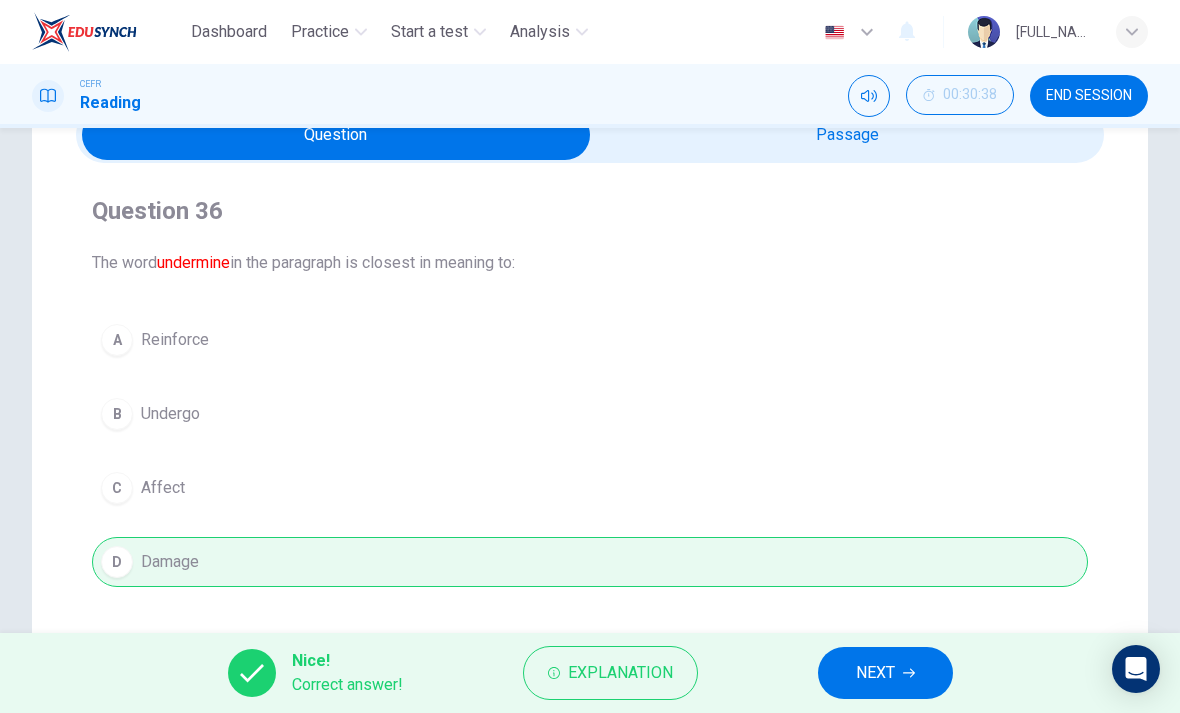 click on "NEXT" at bounding box center (885, 673) 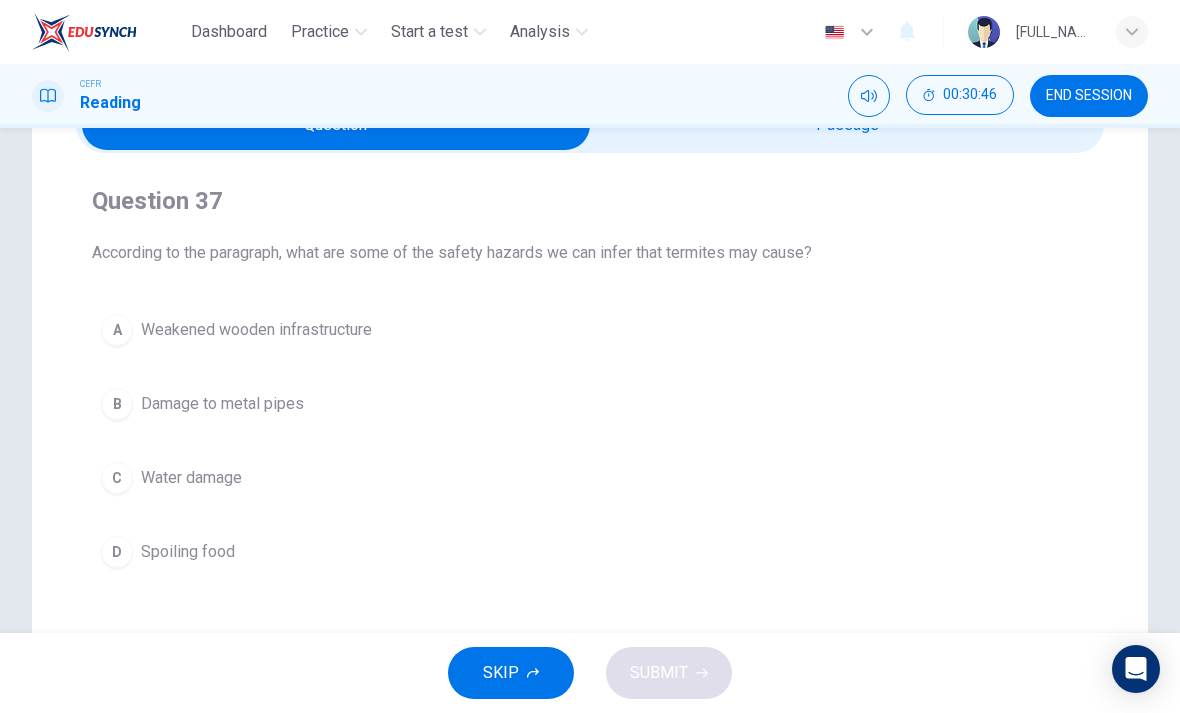 scroll, scrollTop: 114, scrollLeft: 0, axis: vertical 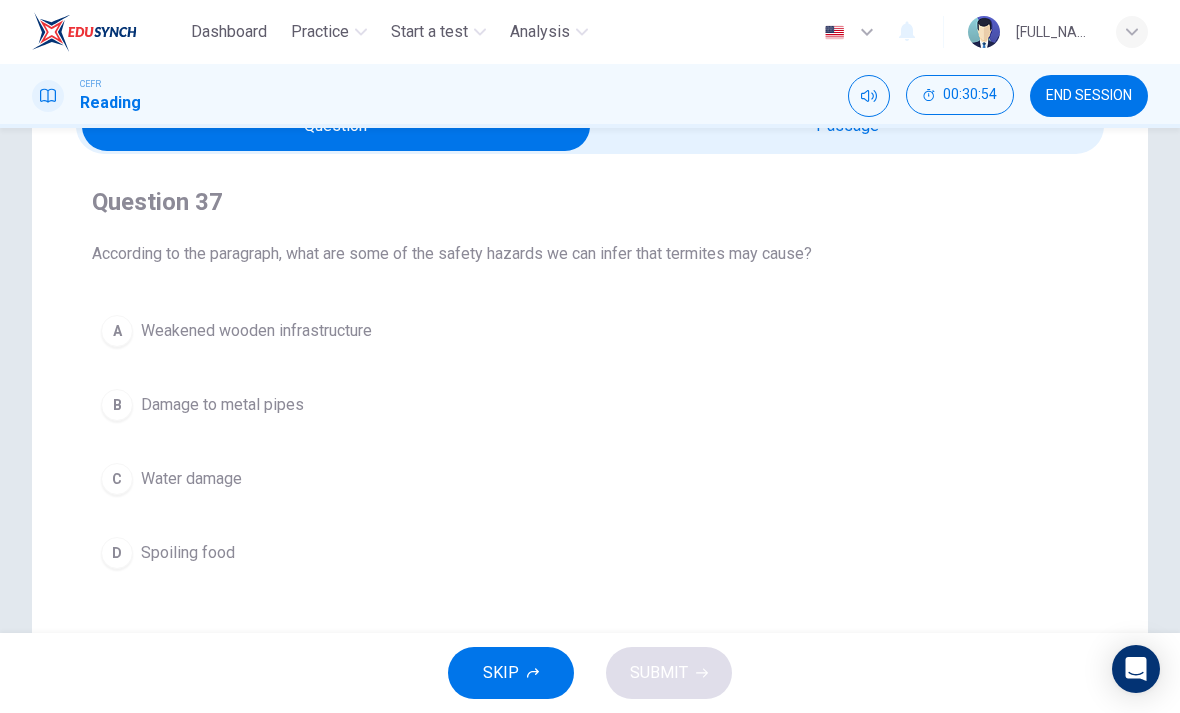 click on "A Weakened wooden infrastructure" at bounding box center (590, 331) 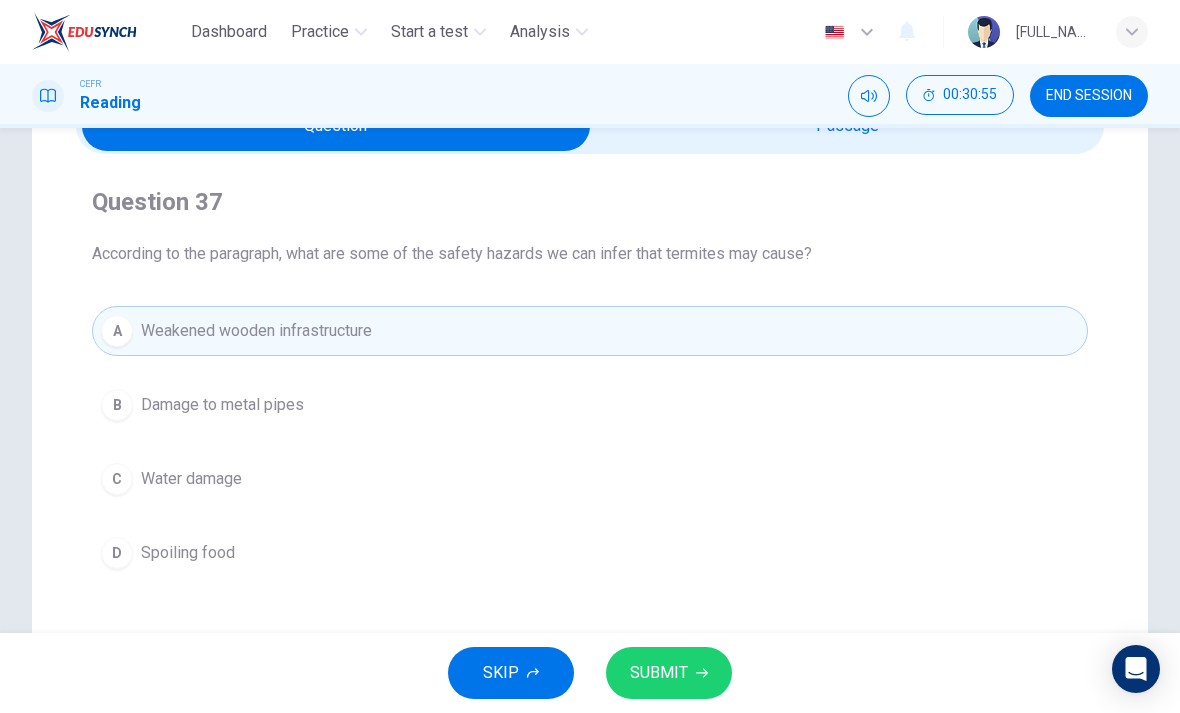 click on "SUBMIT" at bounding box center (659, 673) 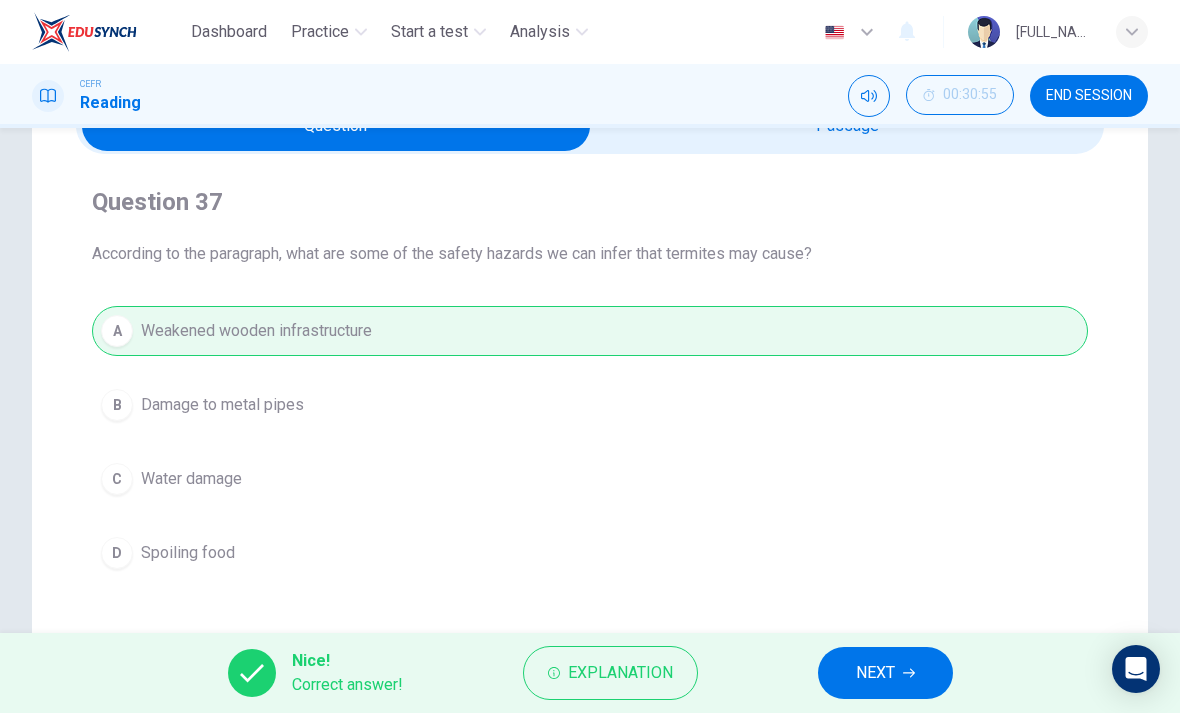click on "NEXT" at bounding box center (885, 673) 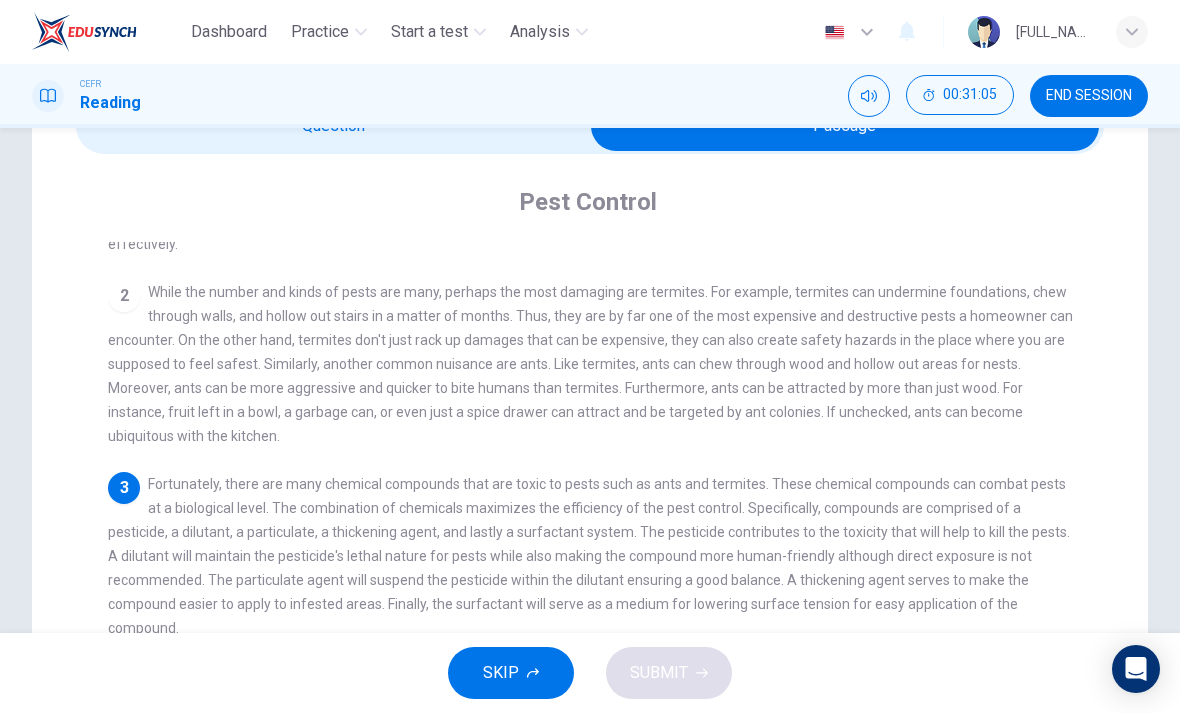 scroll, scrollTop: 154, scrollLeft: 0, axis: vertical 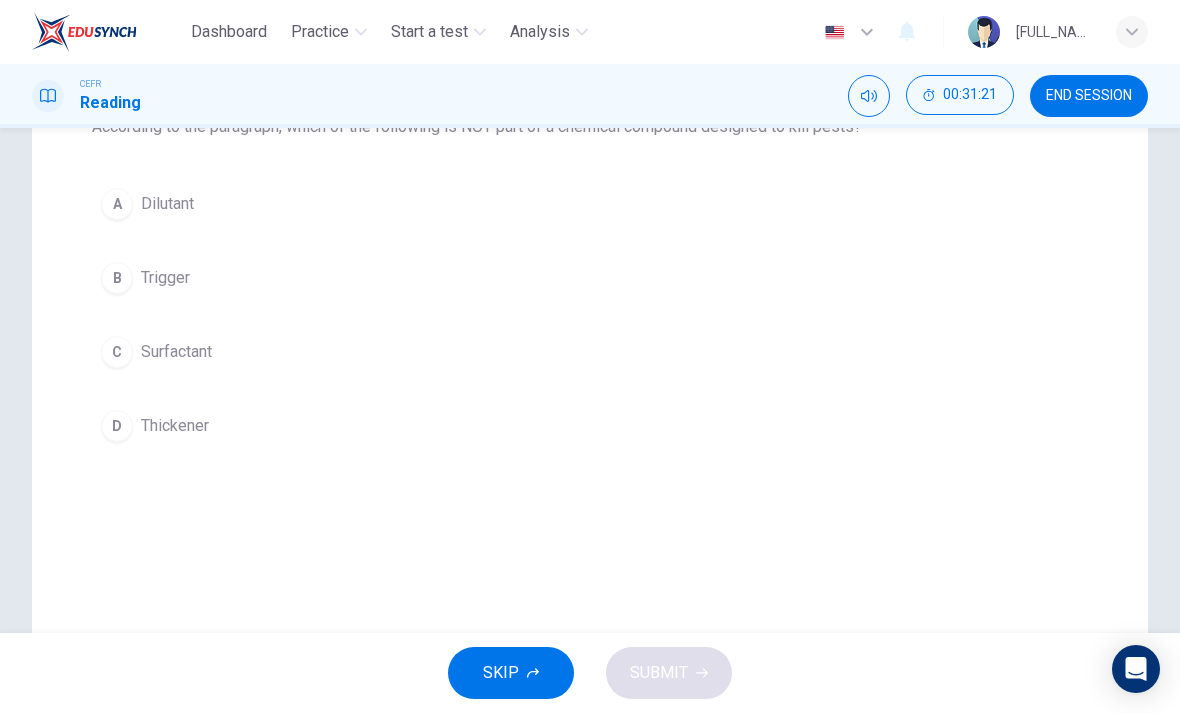 click on "Thickener" at bounding box center (167, 204) 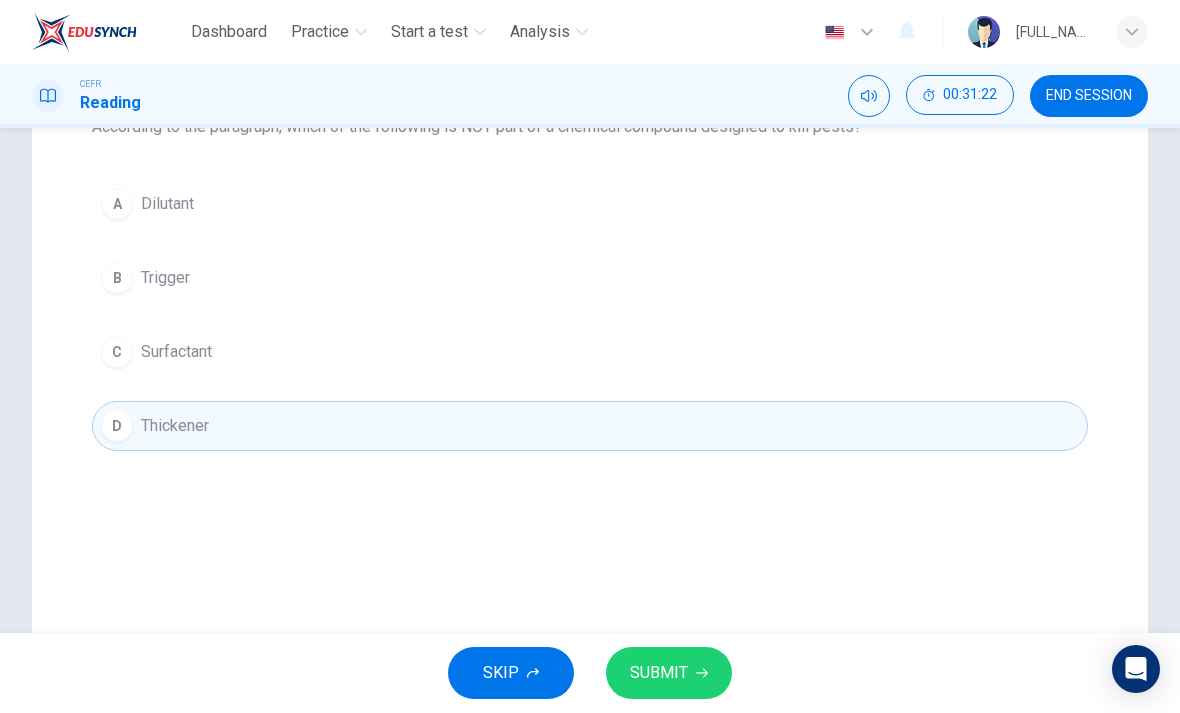 click on "B Trigger" at bounding box center [590, 278] 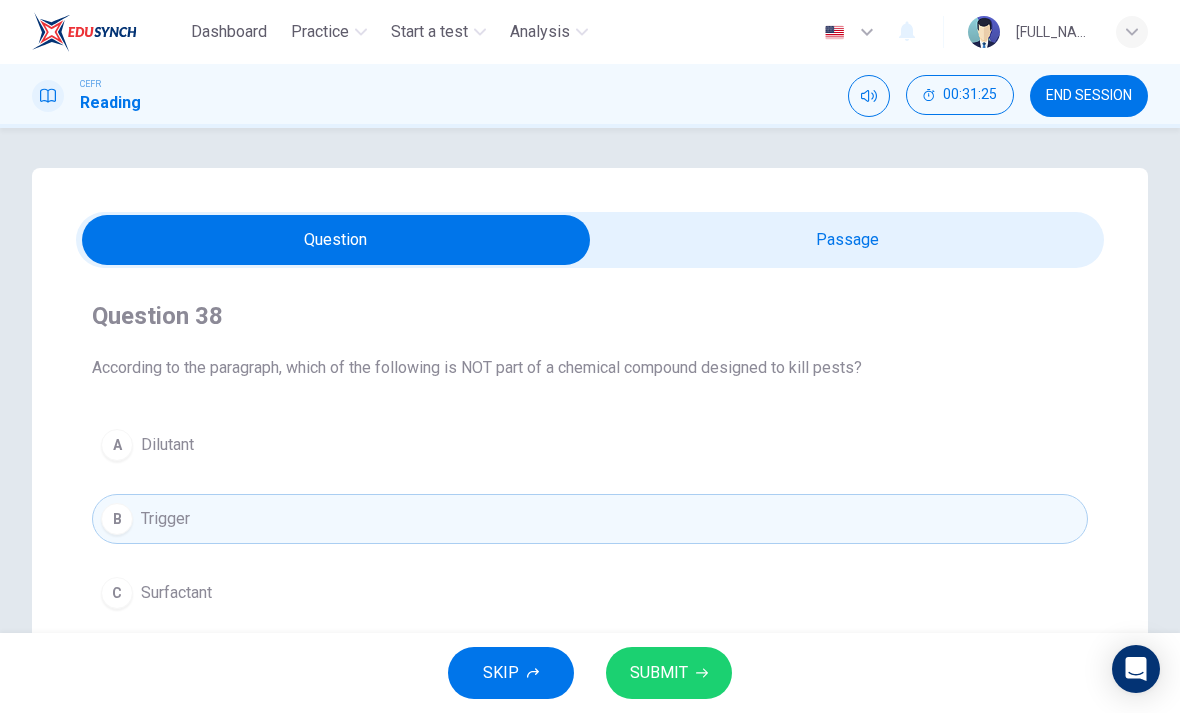 scroll, scrollTop: 0, scrollLeft: 0, axis: both 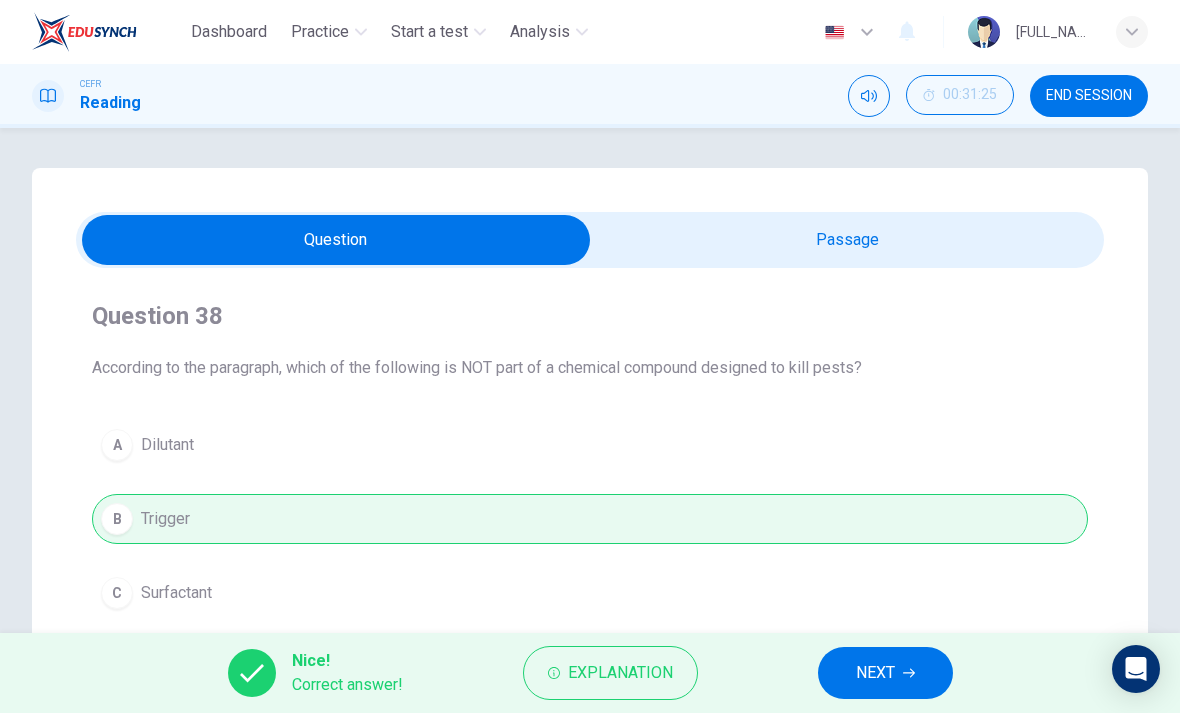 click on "NEXT" at bounding box center (875, 673) 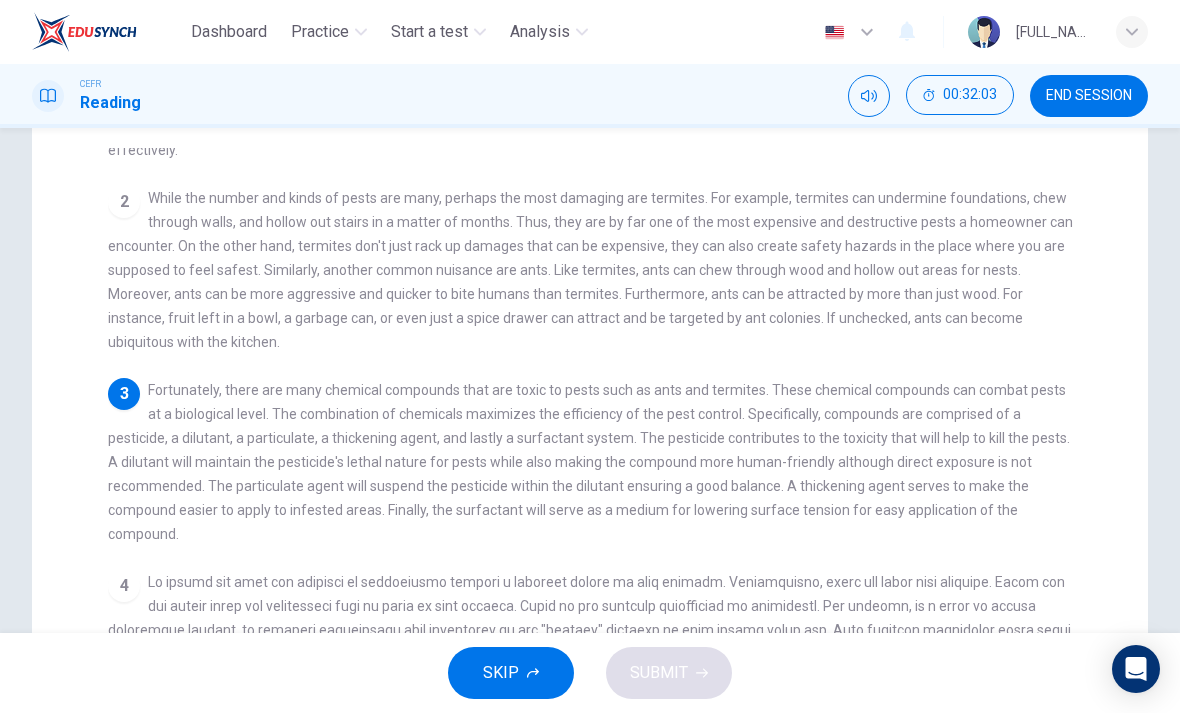 scroll, scrollTop: 208, scrollLeft: 0, axis: vertical 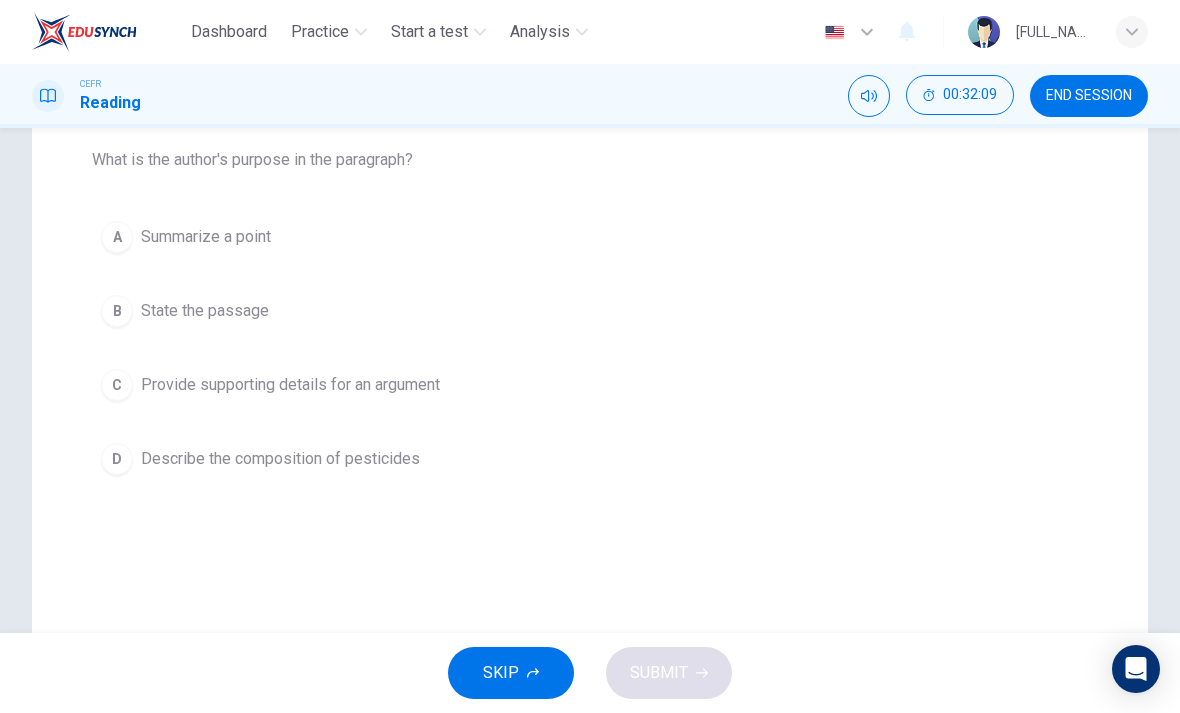 click on "C Provide supporting details for an argument" at bounding box center (590, 385) 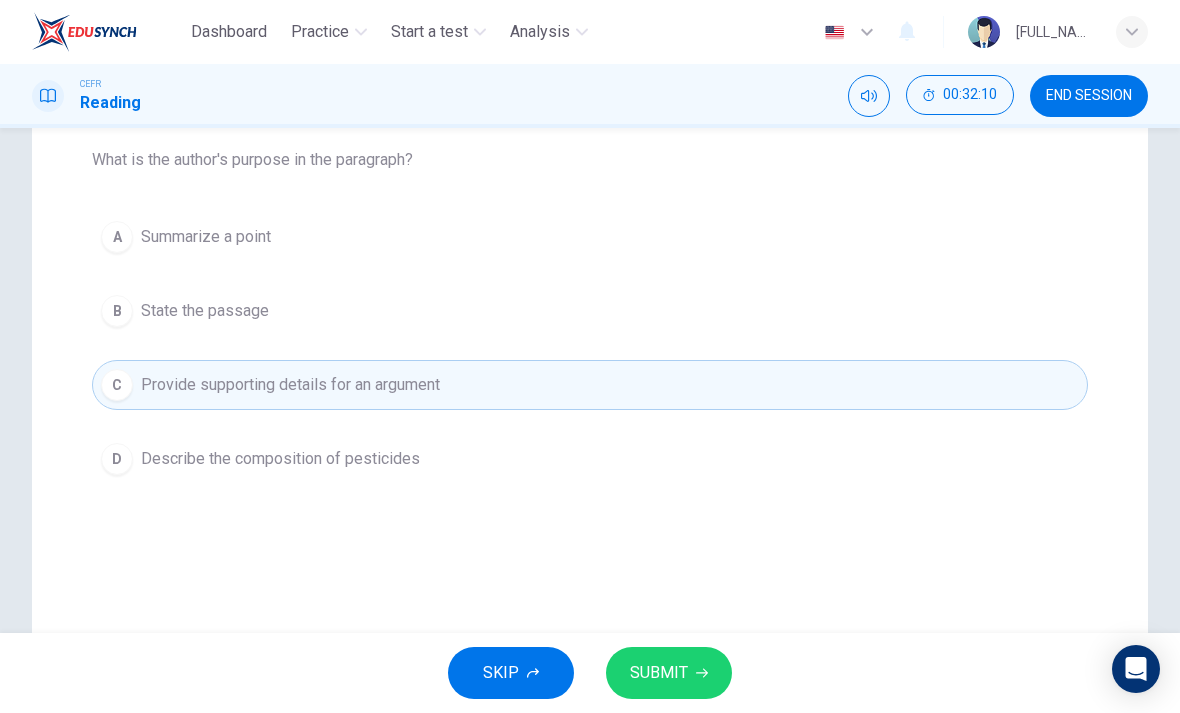 click on "SUBMIT" at bounding box center (659, 673) 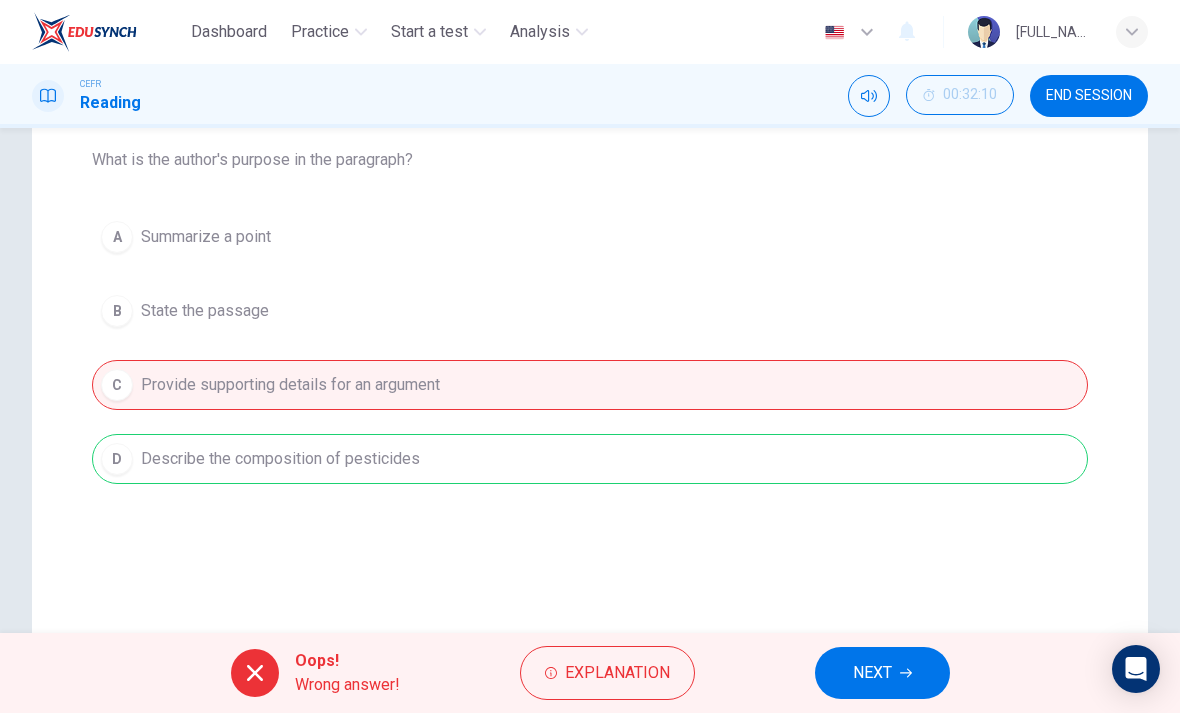 click on "NEXT" at bounding box center (872, 673) 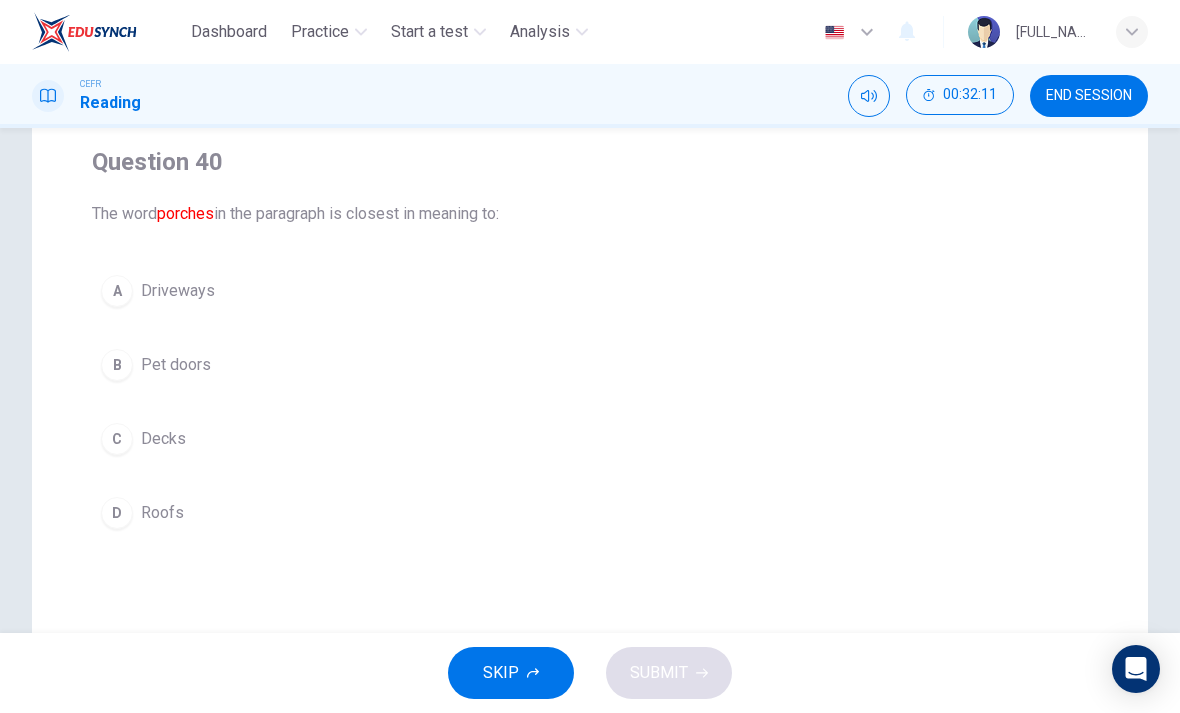 scroll, scrollTop: 154, scrollLeft: 0, axis: vertical 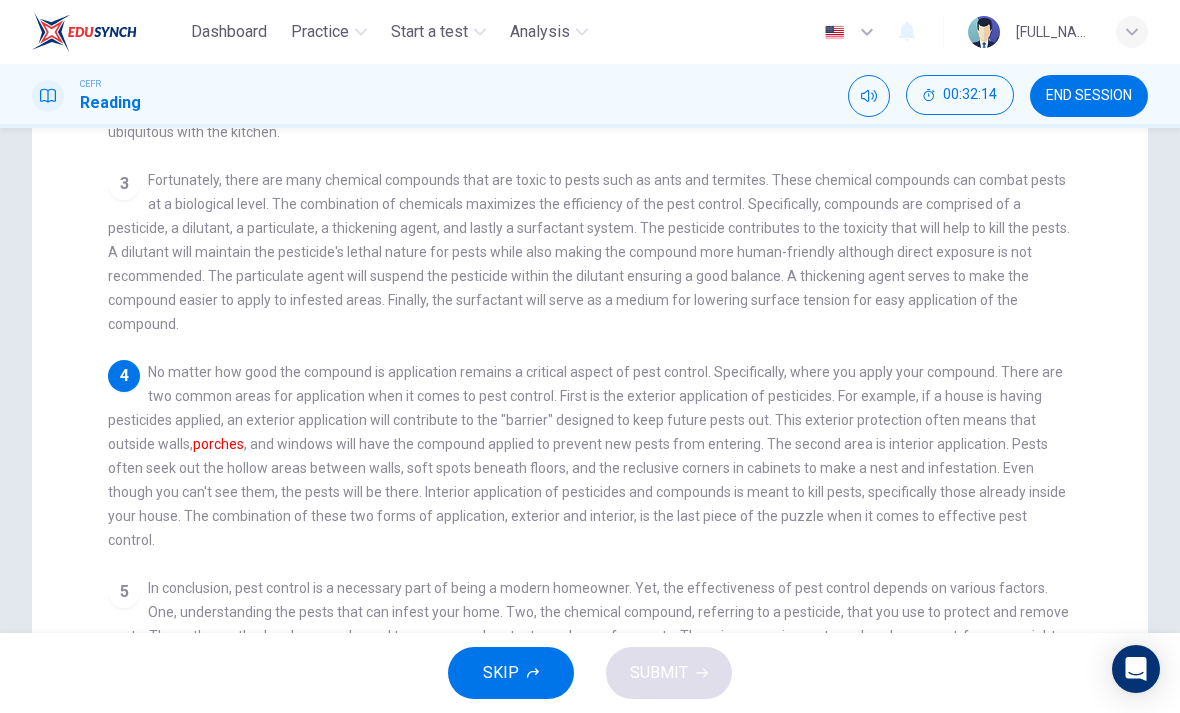 click on "1 Common household pests are the bane of every modern day homeowner. Some common kinds of pests found around the house include cockroaches, ants, termites, beetles, and even spiders. Whereas some are just disgusting and unseemly in a home, others are outright damaging and can threaten the value of your property. Furthermore, pests aren't constrained to just the home. Pests can threaten agricultural endeavors ranging from a vegetable garden all the way to full blown farms. These every-day insects, arthropods, and general nuisances have spawned more than just more pests: they've created a multi-billion dollar industry for pest control. Insecticide, pesticides, and their applicators are a little-known yet vital area of technology and development. First, to understand pest control, you need to be familiar with the tools of the trade and how to apply them efficiently and effectively. 2 3 4 porches 5" at bounding box center [603, 296] 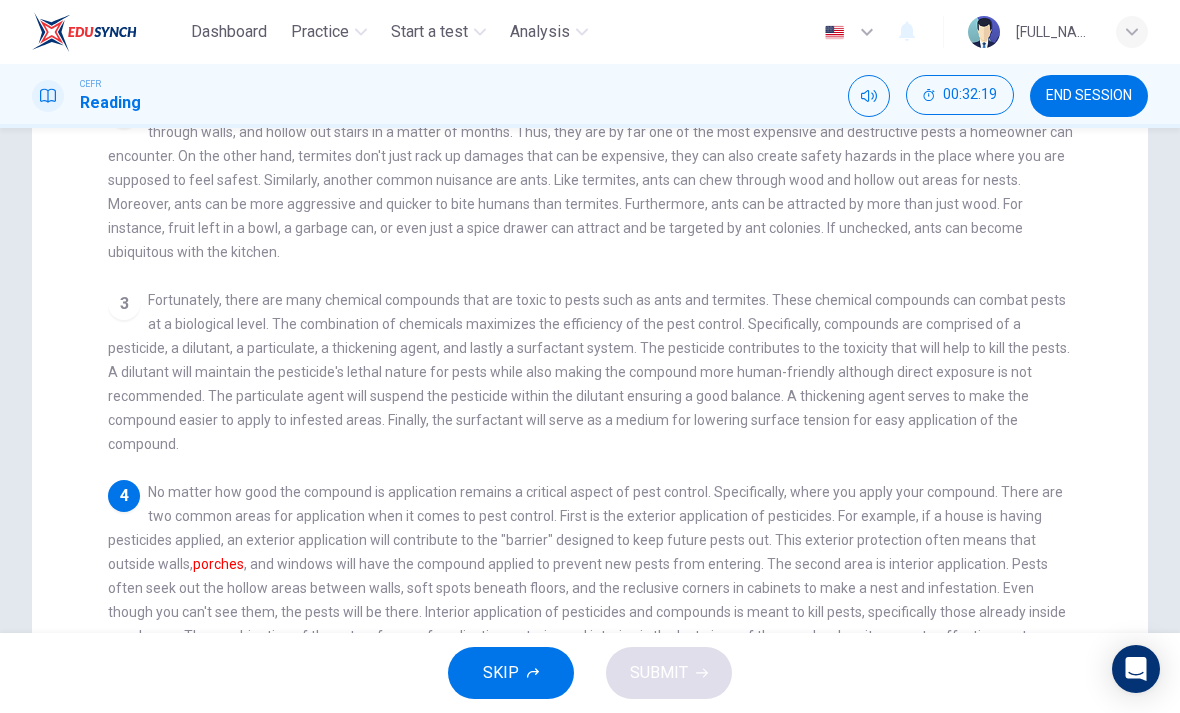 click on "4 No matter how good the compound is application remains a critical aspect of pest control. Specifically, where you apply your compound. There are two common areas for application when it comes to pest control. First is the exterior application of pesticides. For example, if a house is having pesticides applied, an exterior application will contribute to the "barrier" designed to keep future pests out. This exterior protection often means that outside walls,  porches" at bounding box center (590, 576) 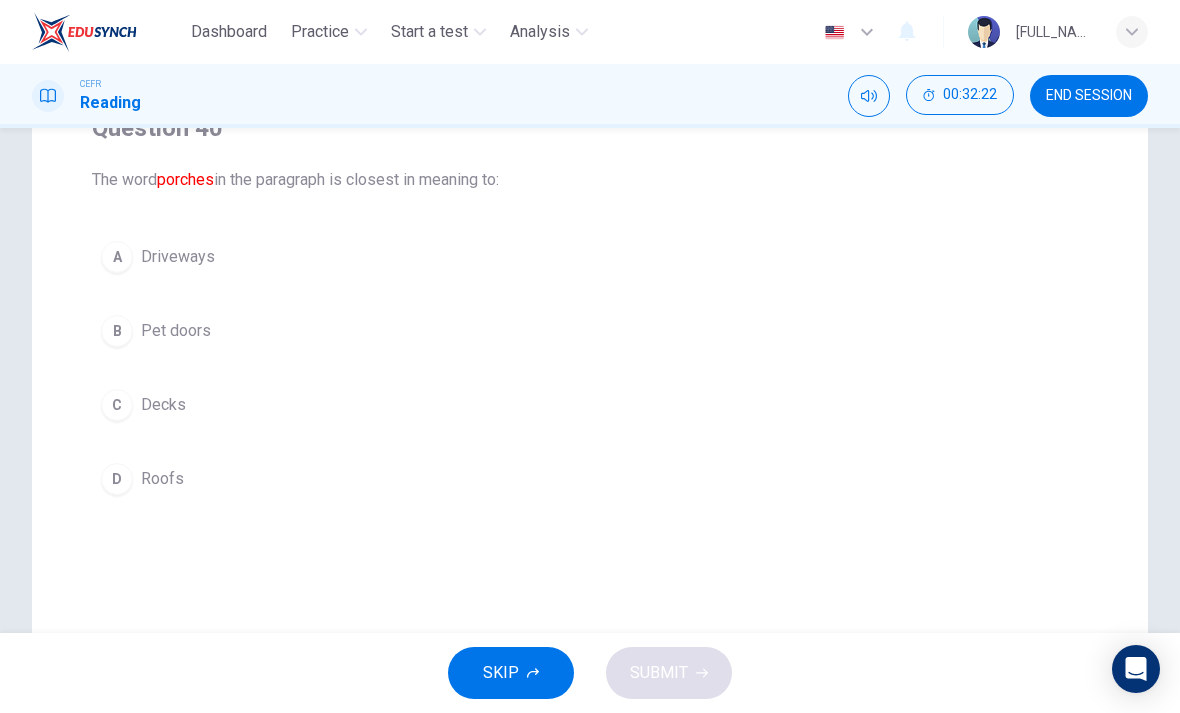 scroll, scrollTop: 188, scrollLeft: 0, axis: vertical 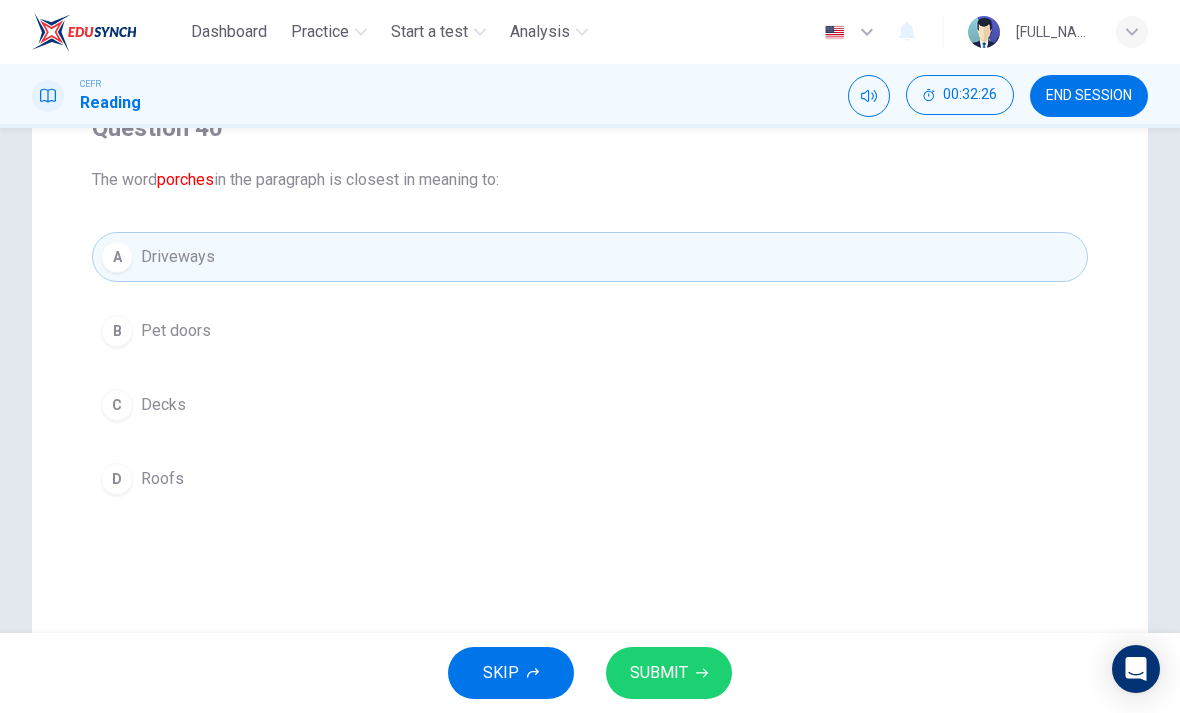 click on "C Decks" at bounding box center (590, 405) 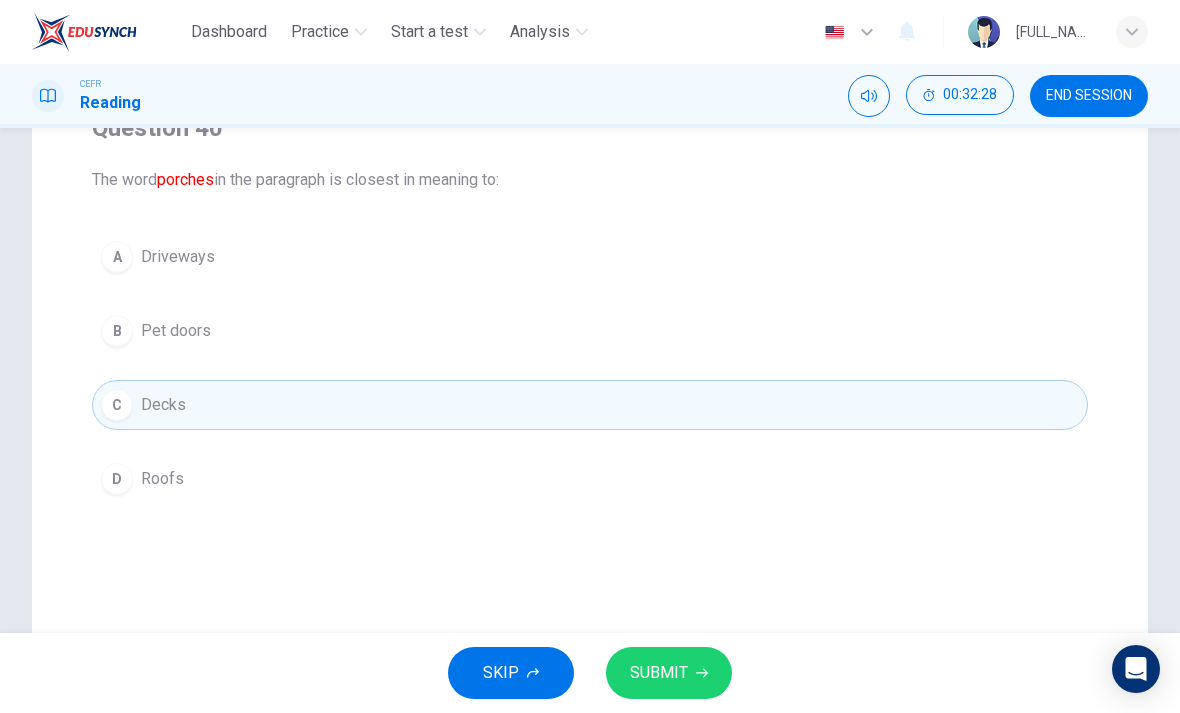 click at bounding box center [702, 673] 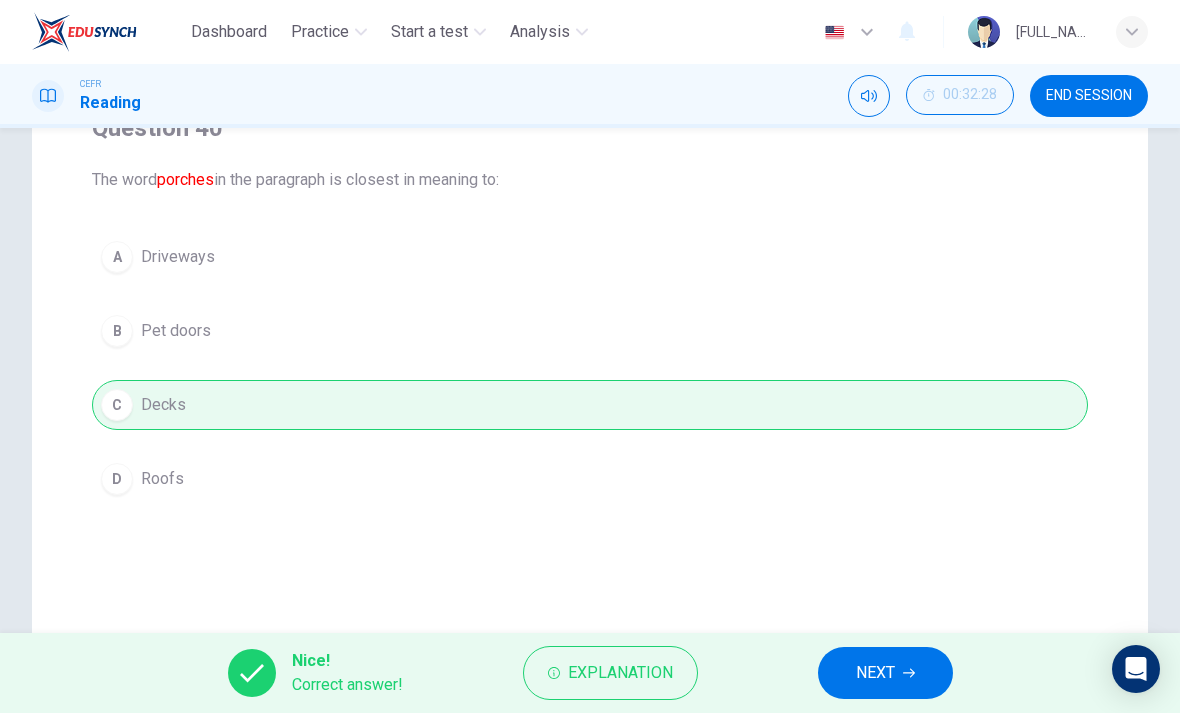 click on "NEXT" at bounding box center (875, 673) 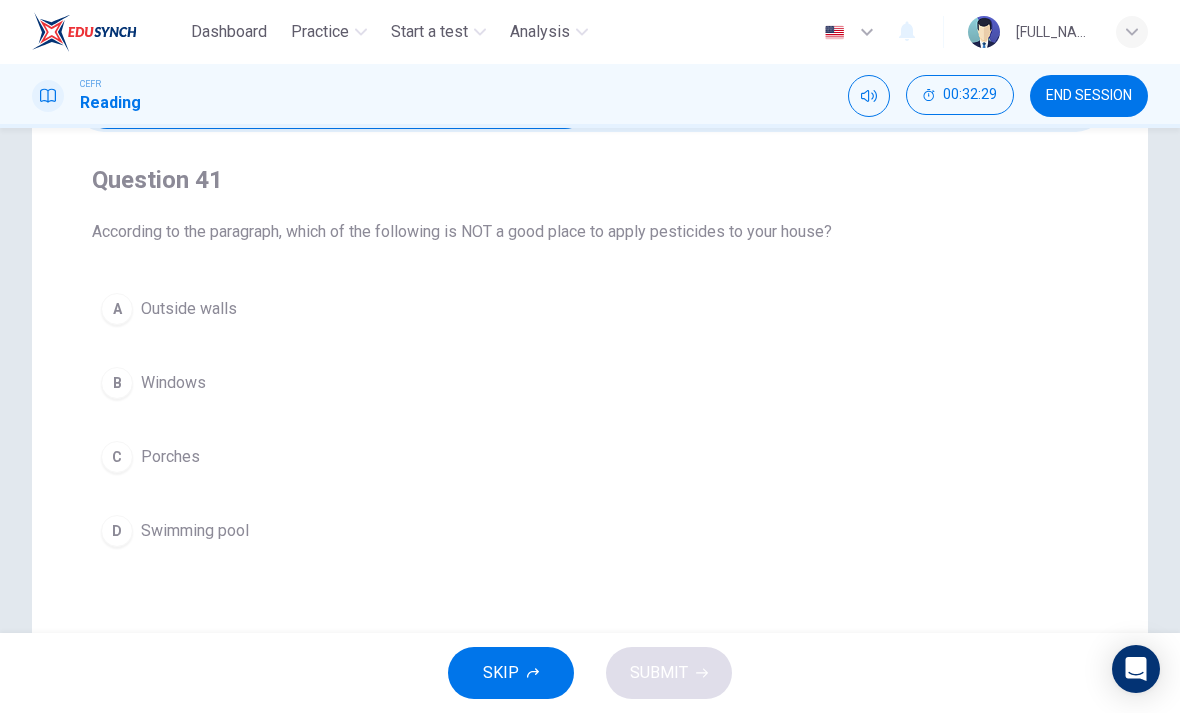 scroll, scrollTop: 138, scrollLeft: 0, axis: vertical 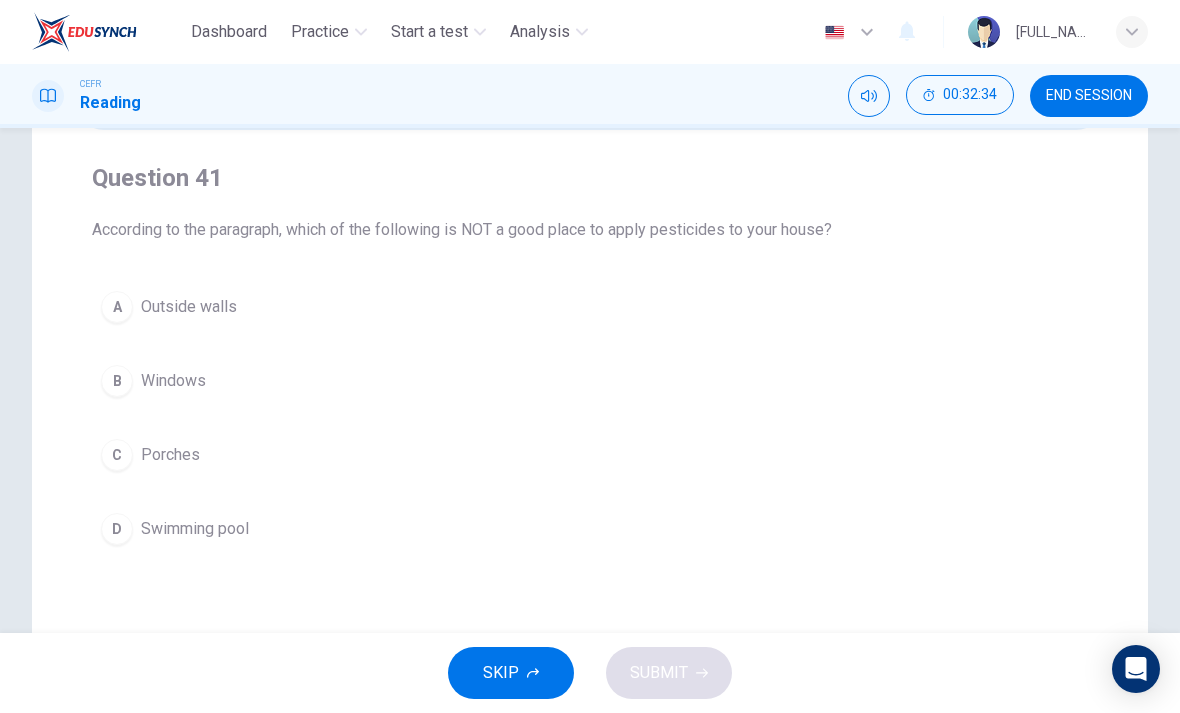 click on "D Swimming pool" at bounding box center (590, 529) 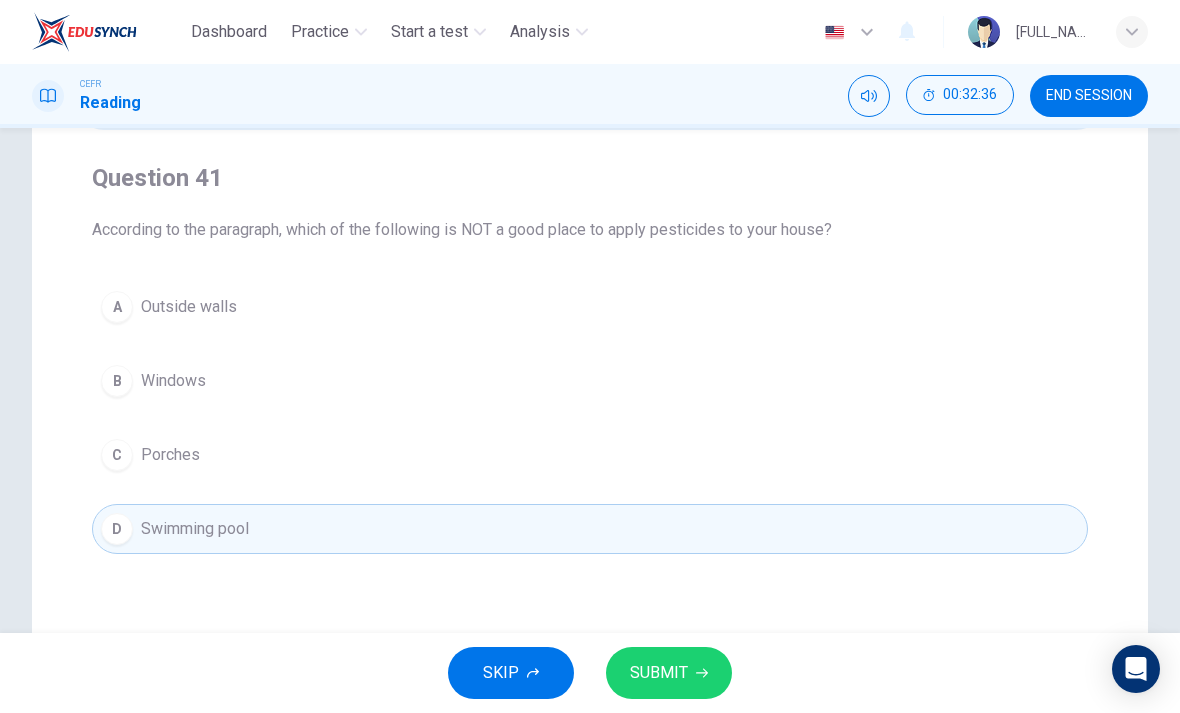 click on "SUBMIT" at bounding box center [669, 673] 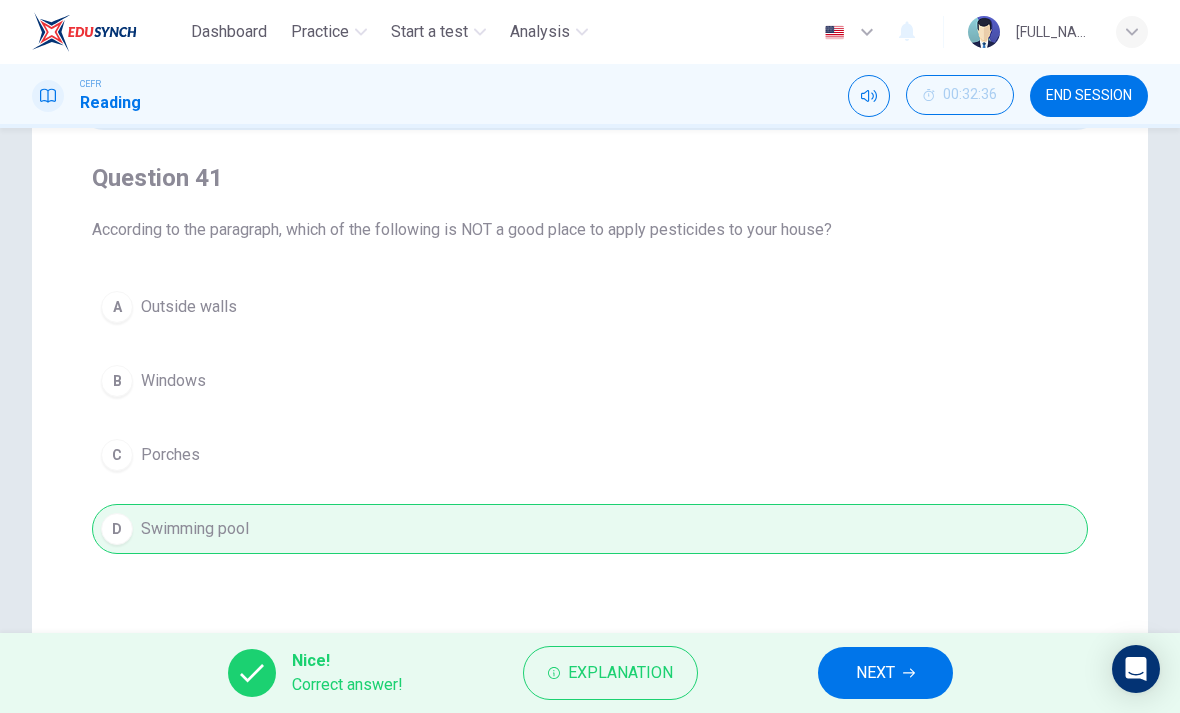click on "NEXT" at bounding box center [875, 673] 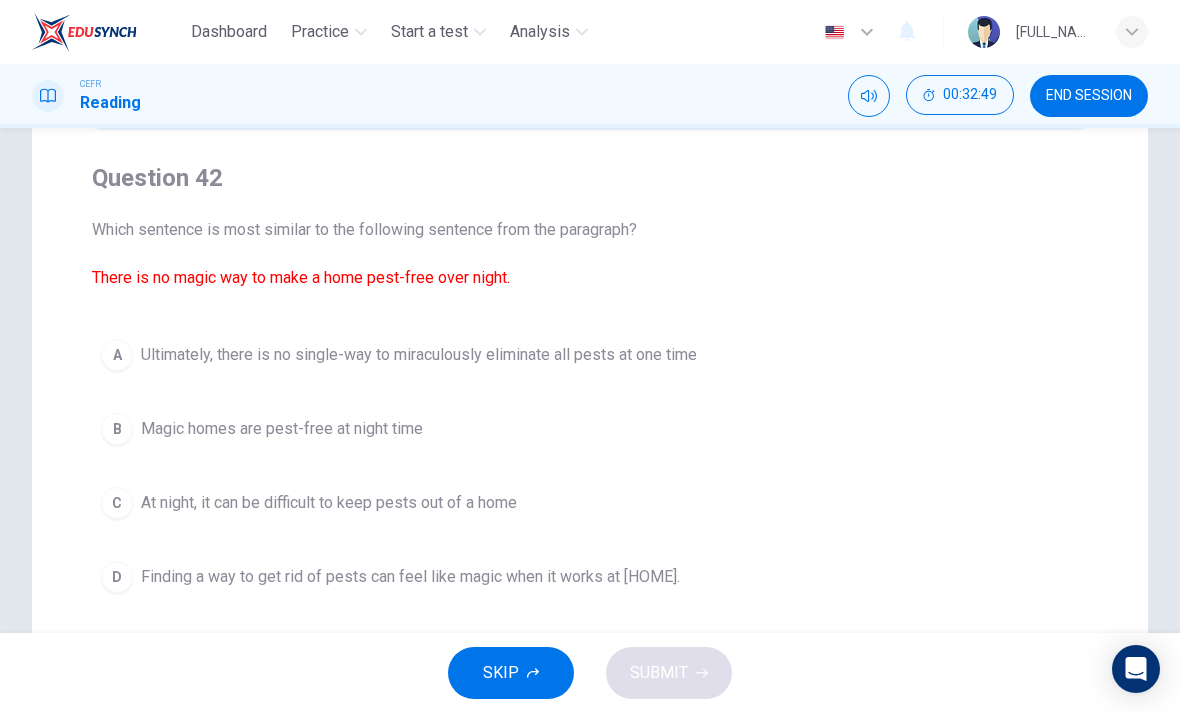 click on "Ultimately, there is no single-way to miraculously eliminate all pests at one time" at bounding box center (419, 355) 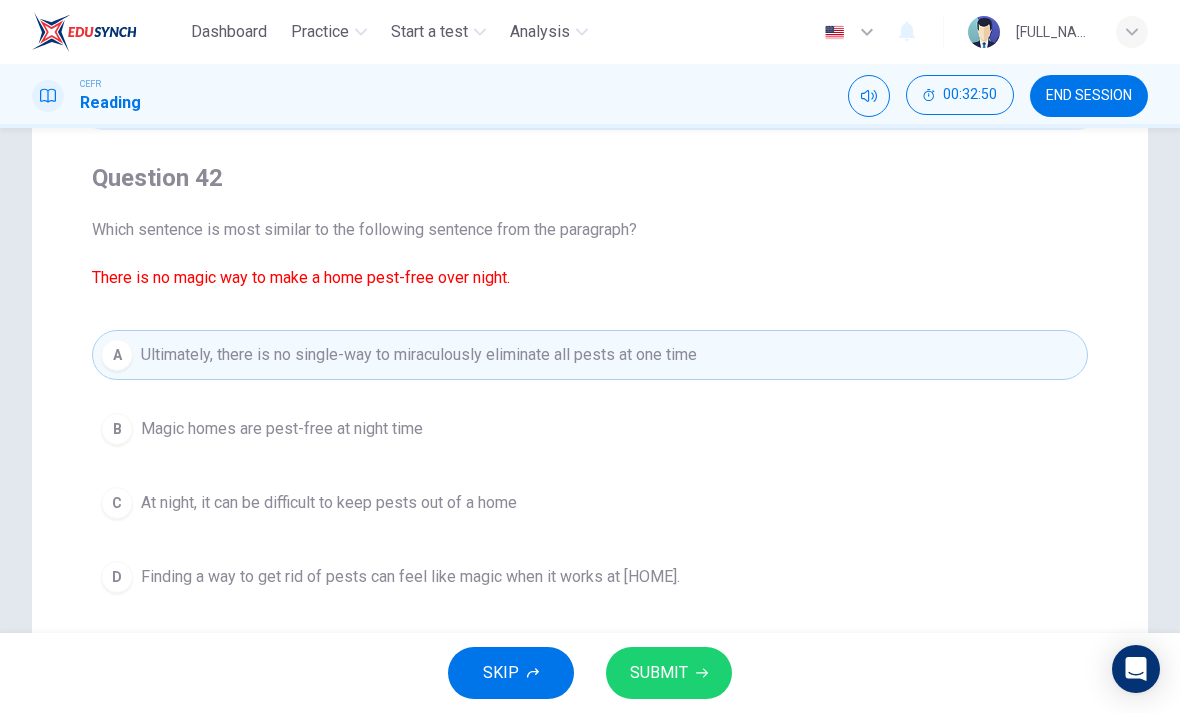 click on "SUBMIT" at bounding box center (669, 673) 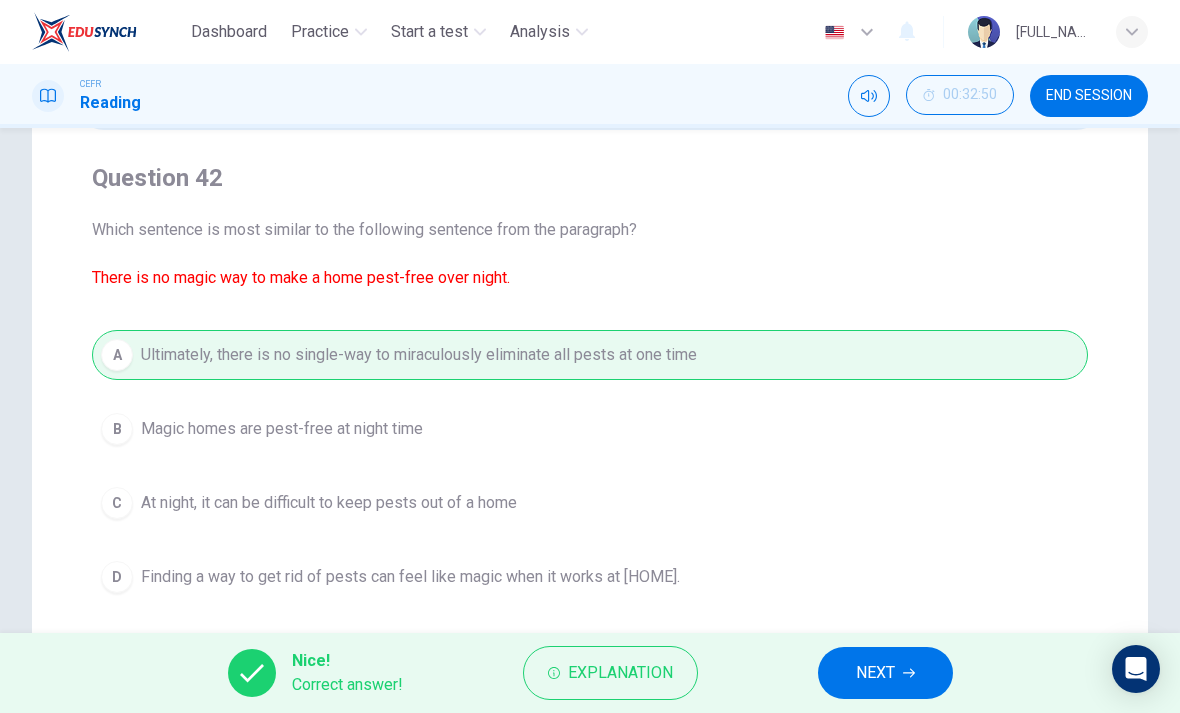 click on "NEXT" at bounding box center (885, 673) 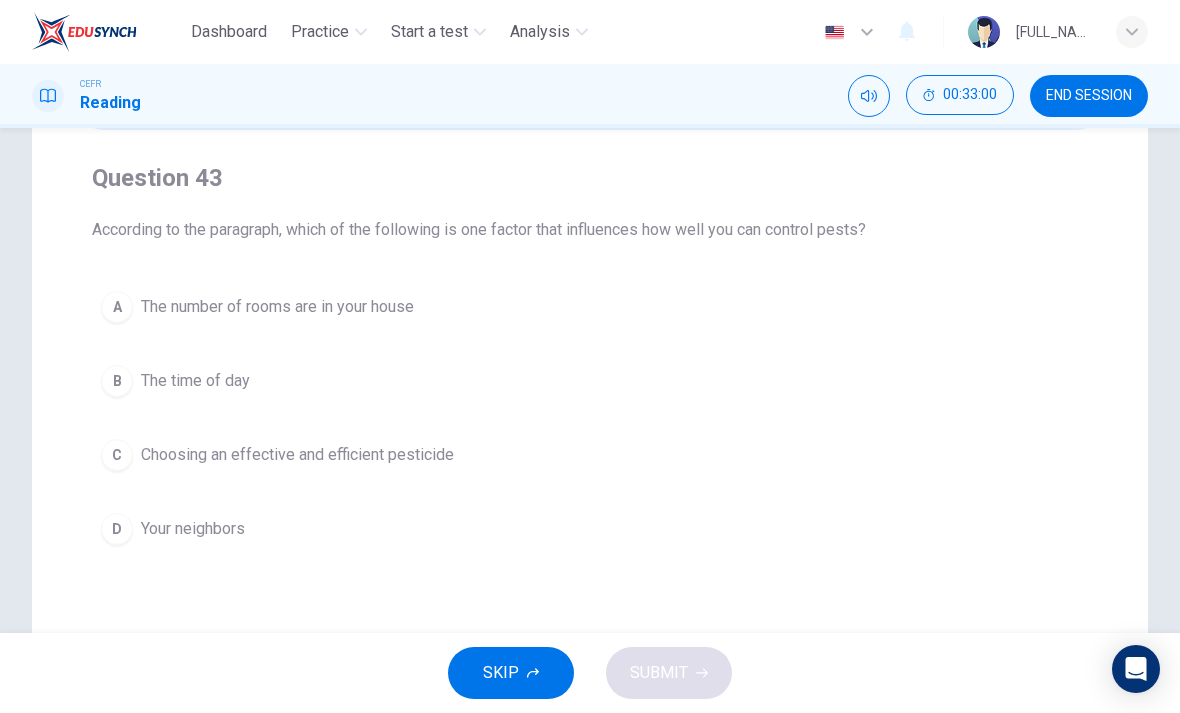 click on "C Choosing an effective and efficient pesticide" at bounding box center [590, 455] 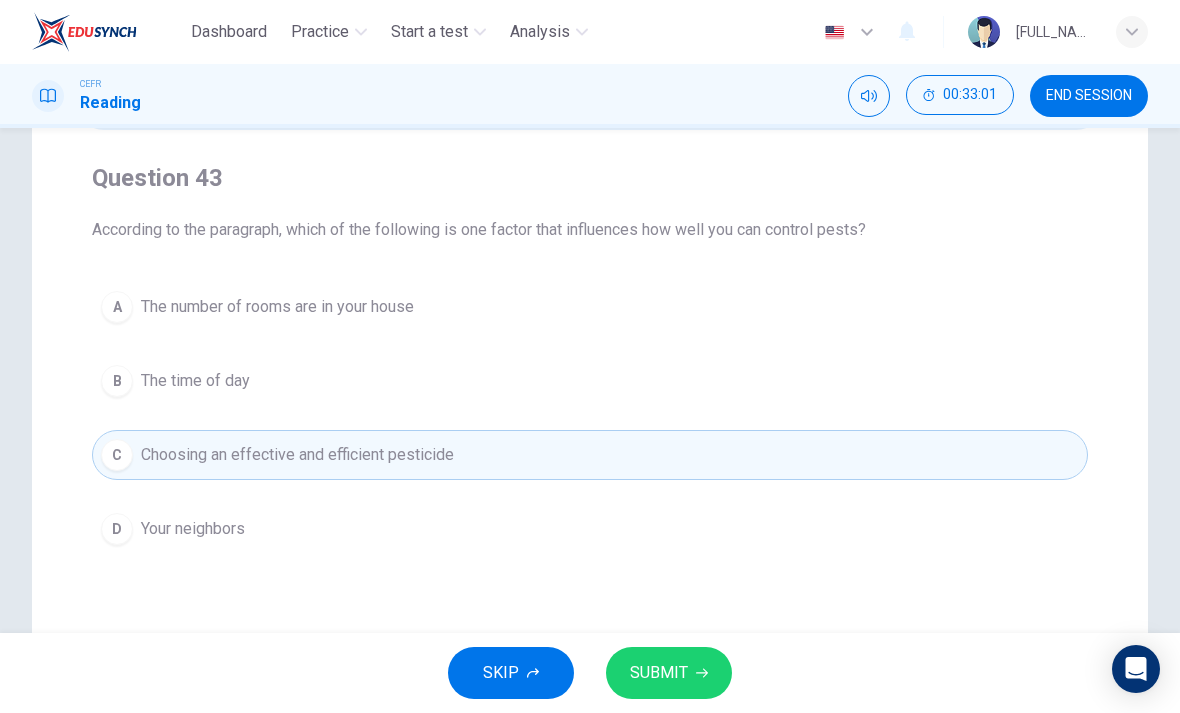 click on "SUBMIT" at bounding box center (669, 673) 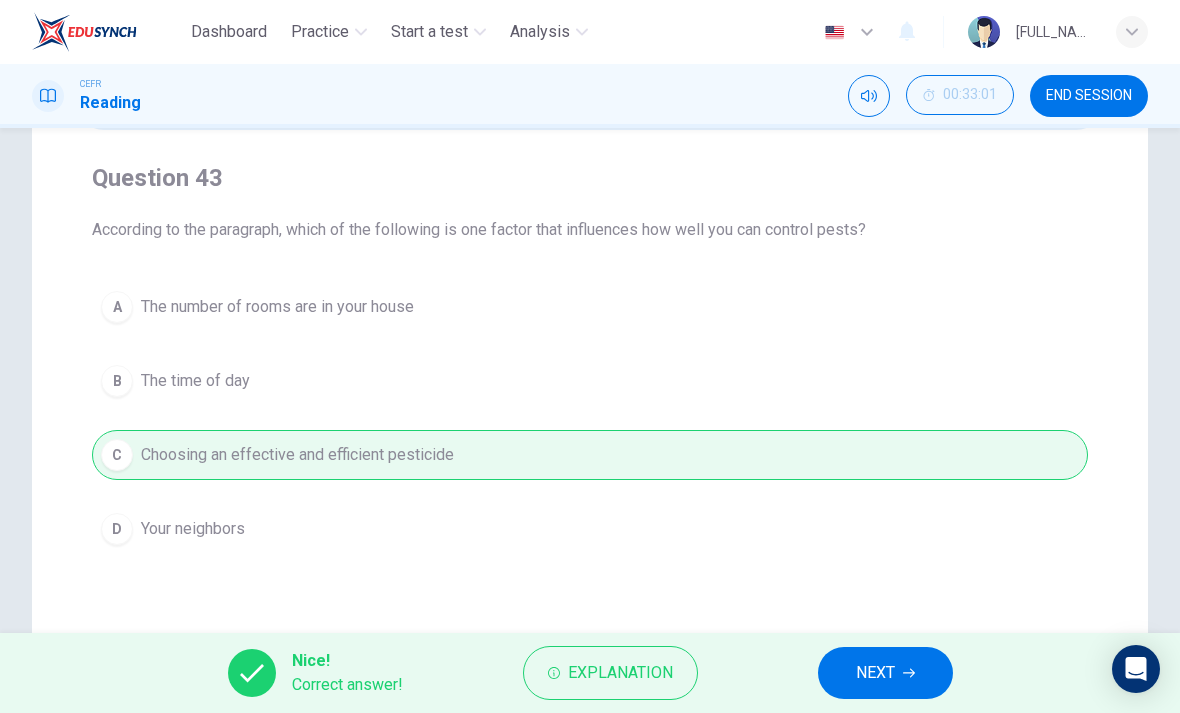 click on "NEXT" at bounding box center [875, 673] 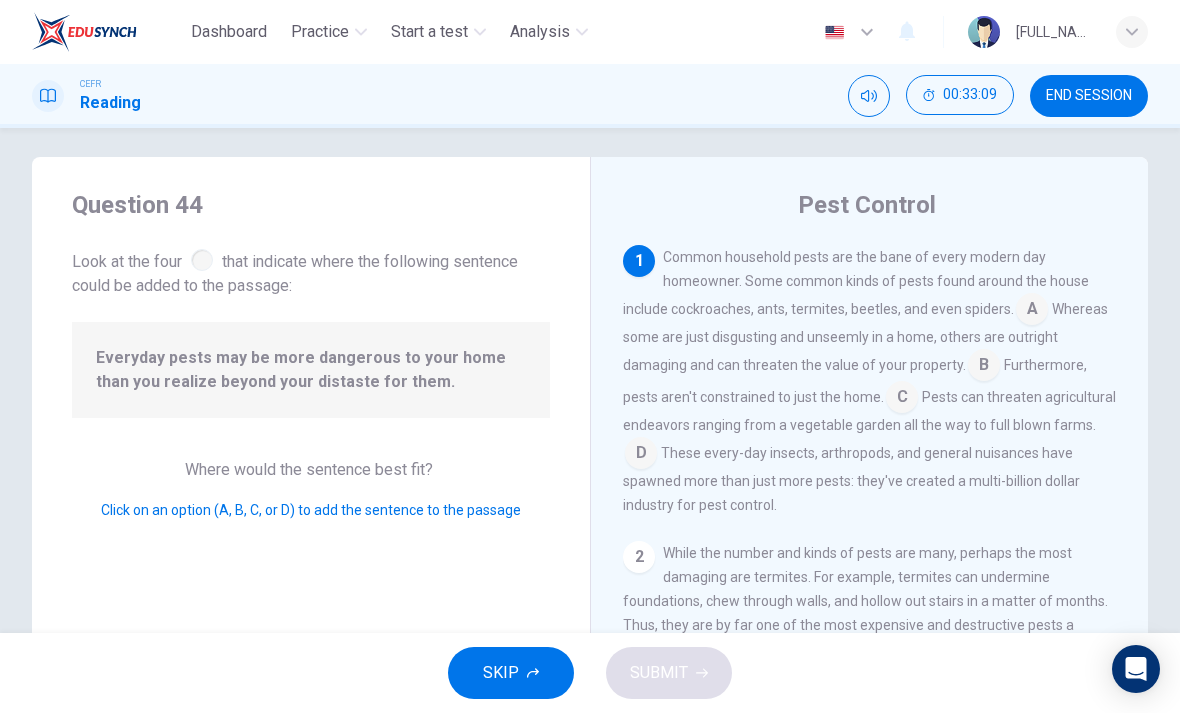 scroll, scrollTop: 11, scrollLeft: 0, axis: vertical 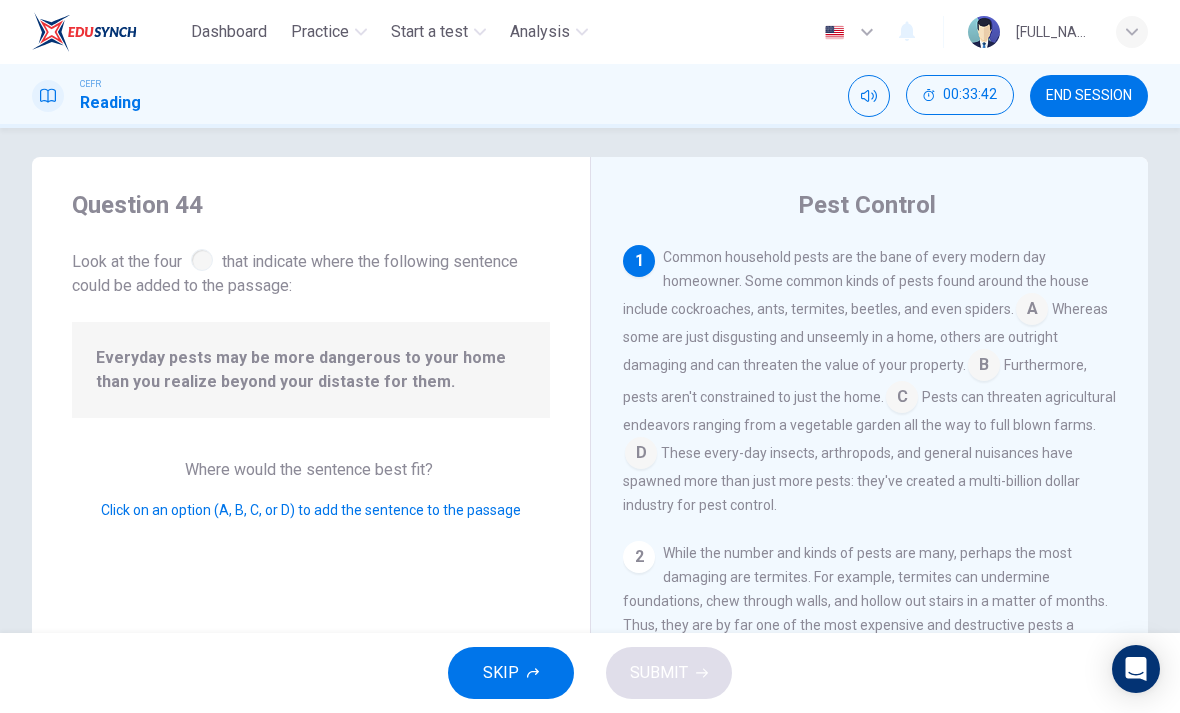 click at bounding box center (1032, 311) 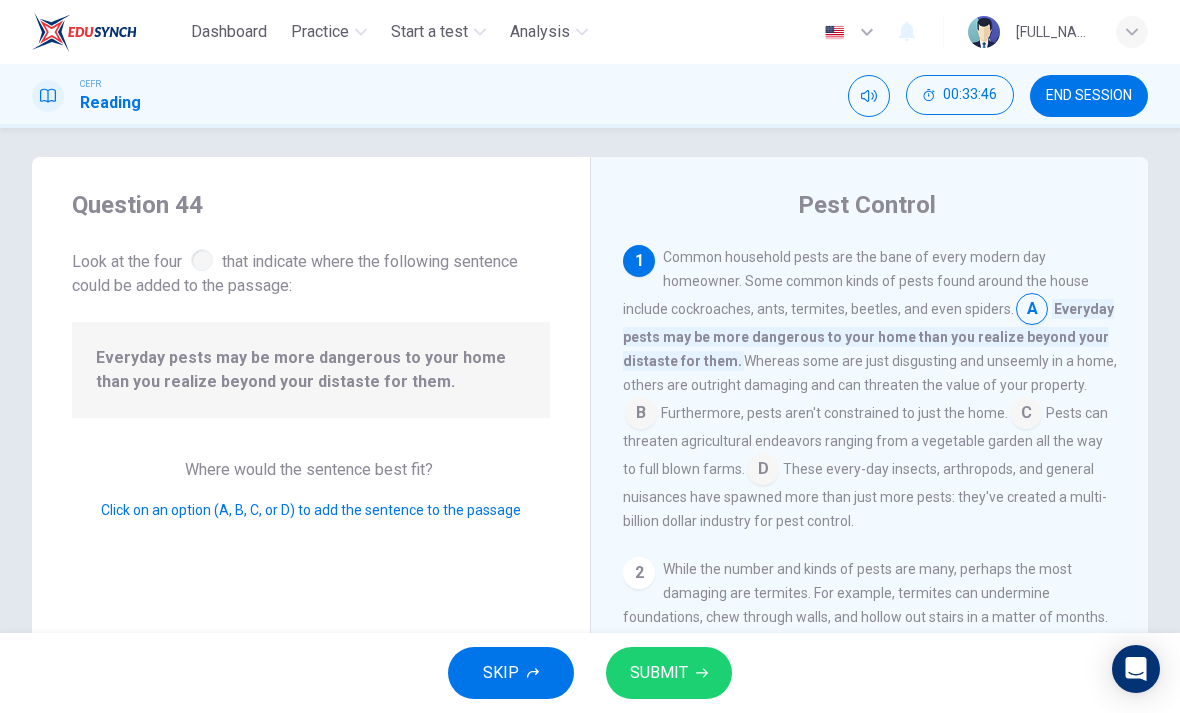 click on "SUBMIT" at bounding box center (669, 673) 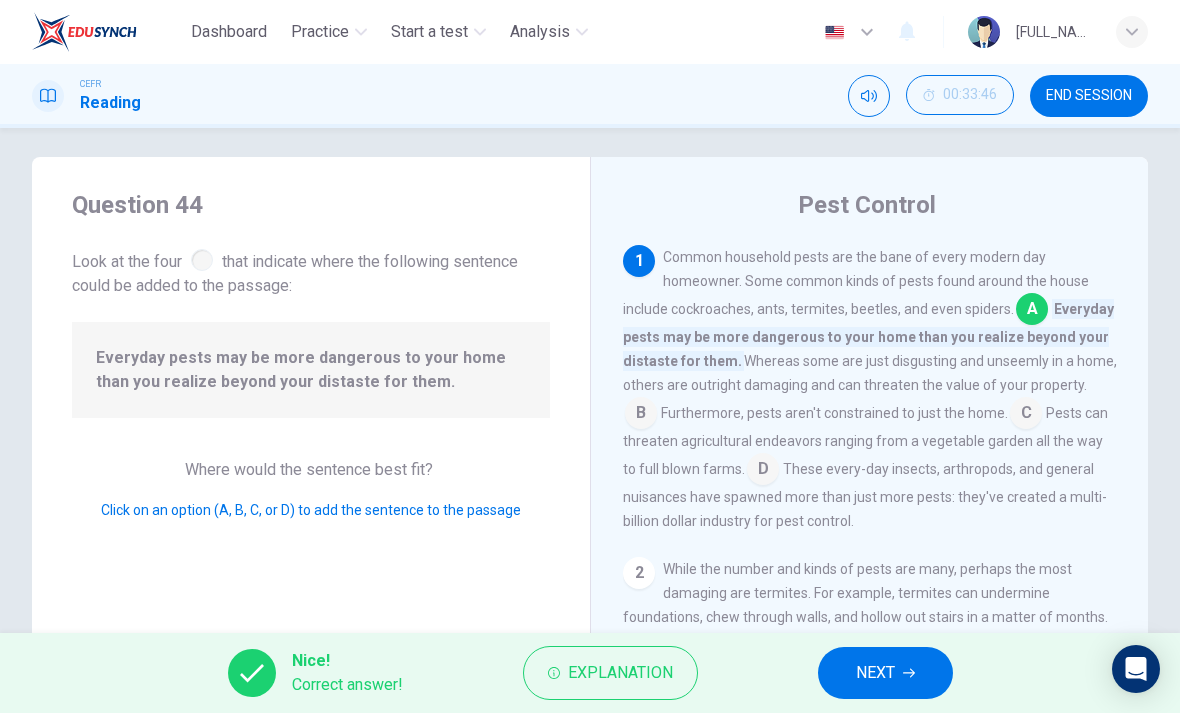 click on "NEXT" at bounding box center (875, 673) 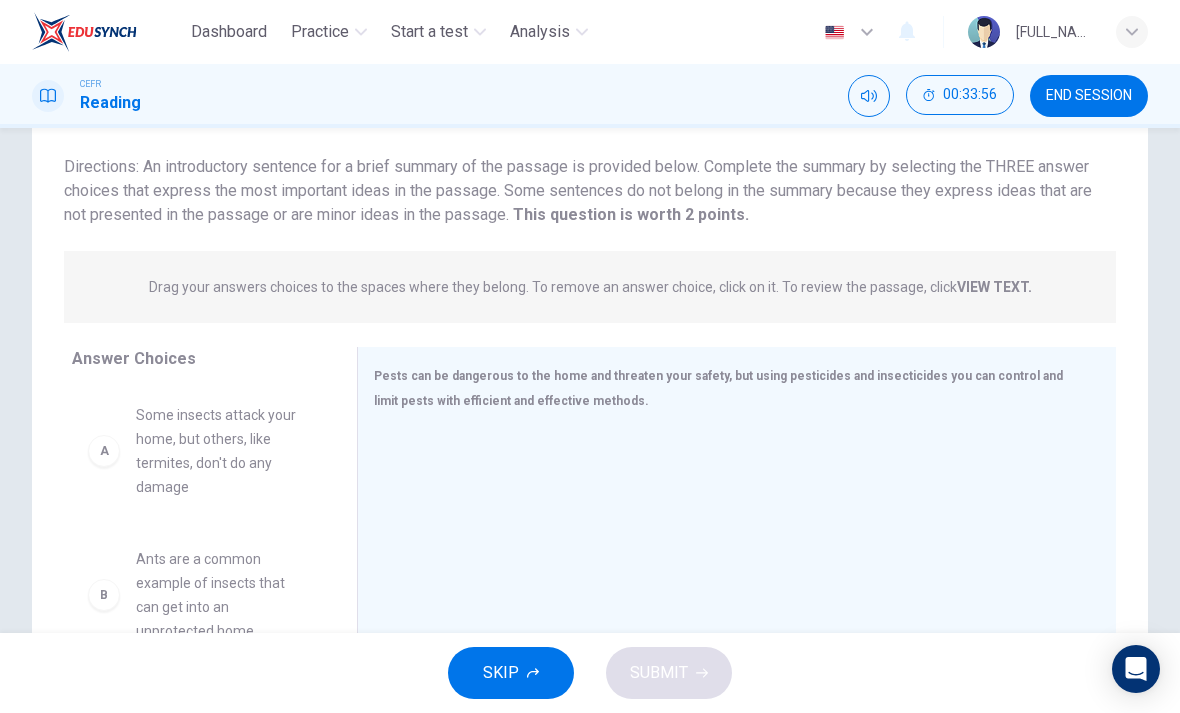 scroll, scrollTop: 127, scrollLeft: 0, axis: vertical 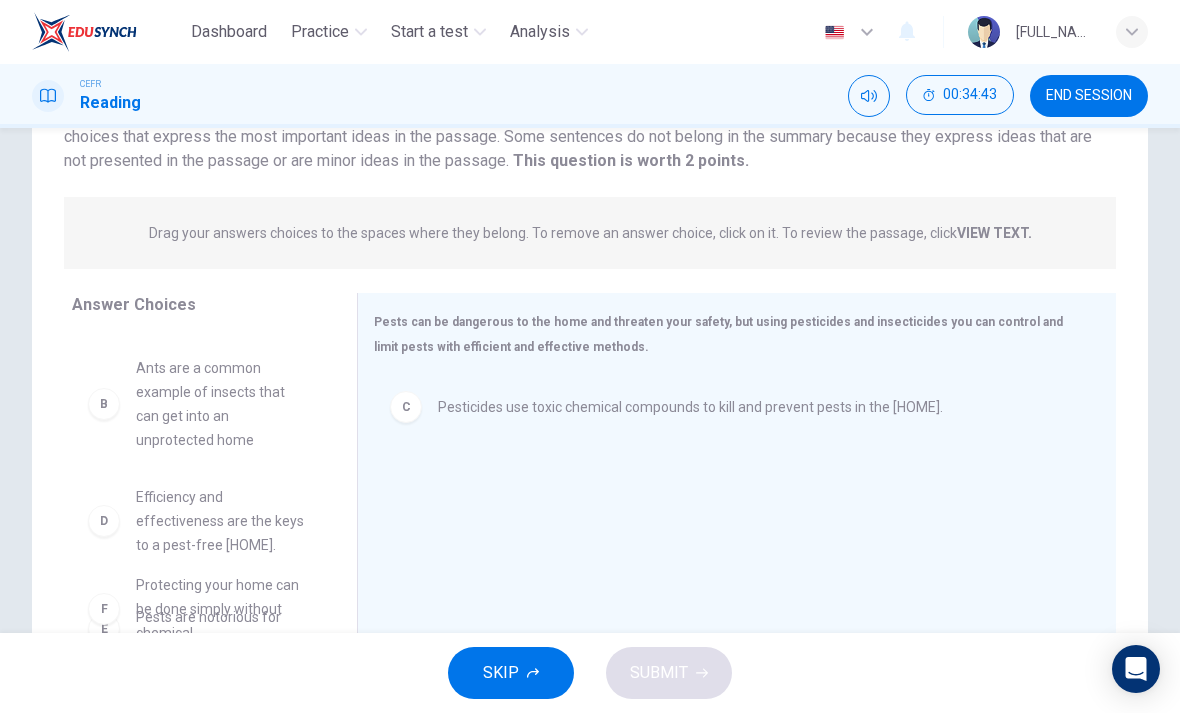 click on "A Some insects attack your home, but others, like termites, don't do any damage D Efficiency and effectiveness are the keys to a pest-free home E Pests are notorious for their night-time activity F Protecting your home can be done simply without chemical" at bounding box center (198, 351) 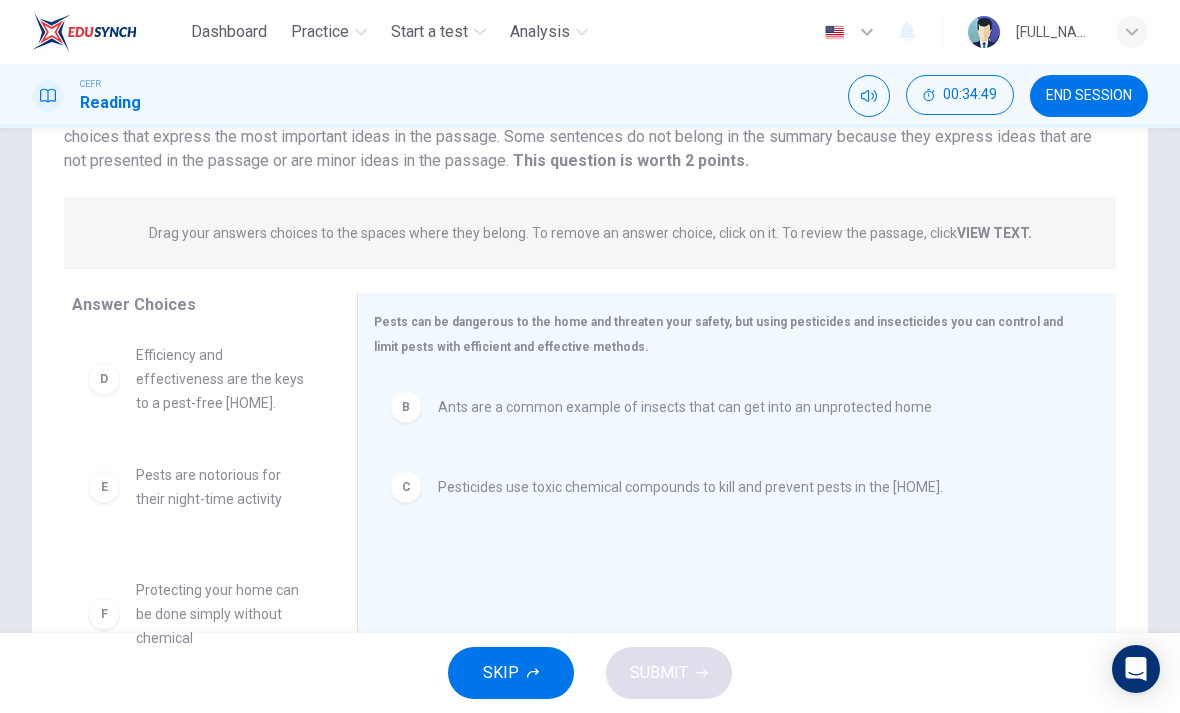 scroll, scrollTop: 150, scrollLeft: 0, axis: vertical 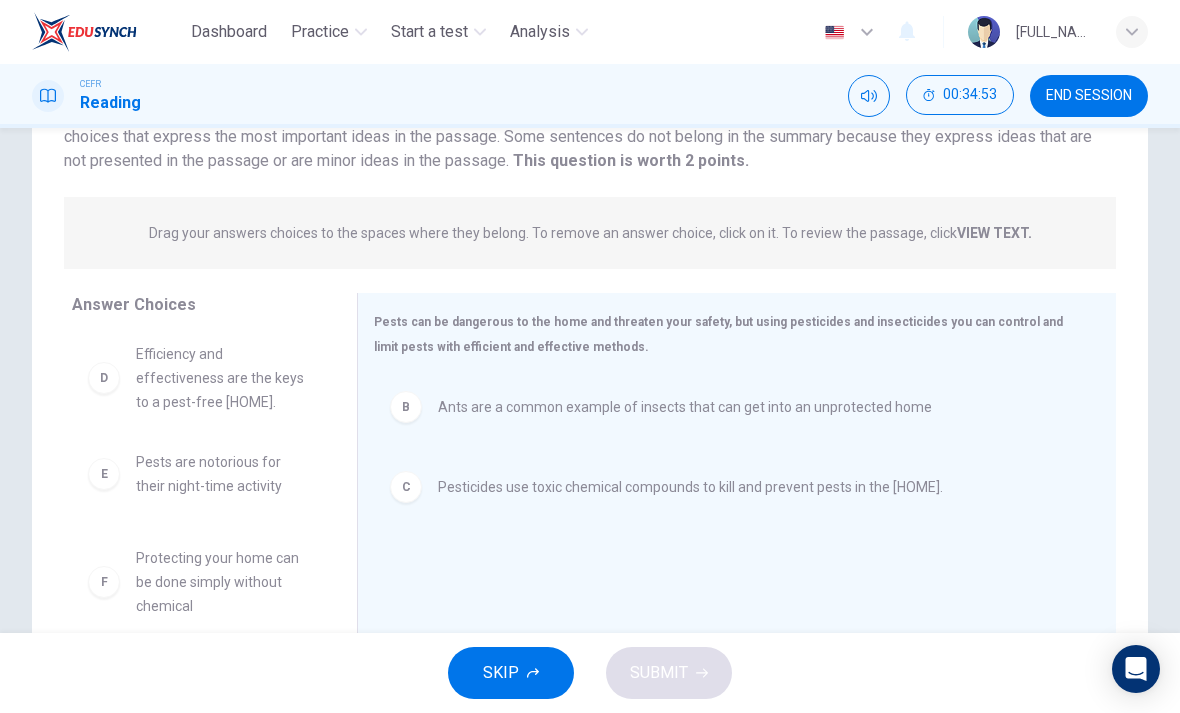 click on "A Some insects attack your home, but others, like termites, don't do any damage E Pests are notorious for their night-time activity F Protecting your home can be done simply without chemical" at bounding box center (198, 340) 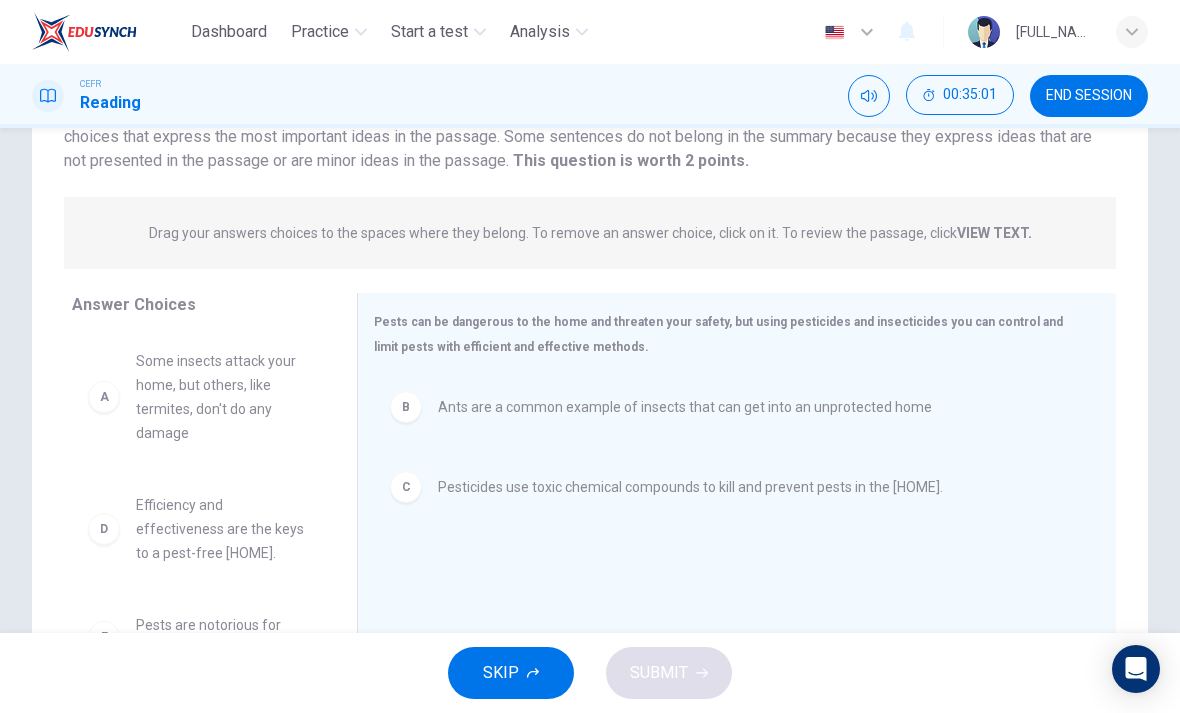 scroll, scrollTop: 0, scrollLeft: 0, axis: both 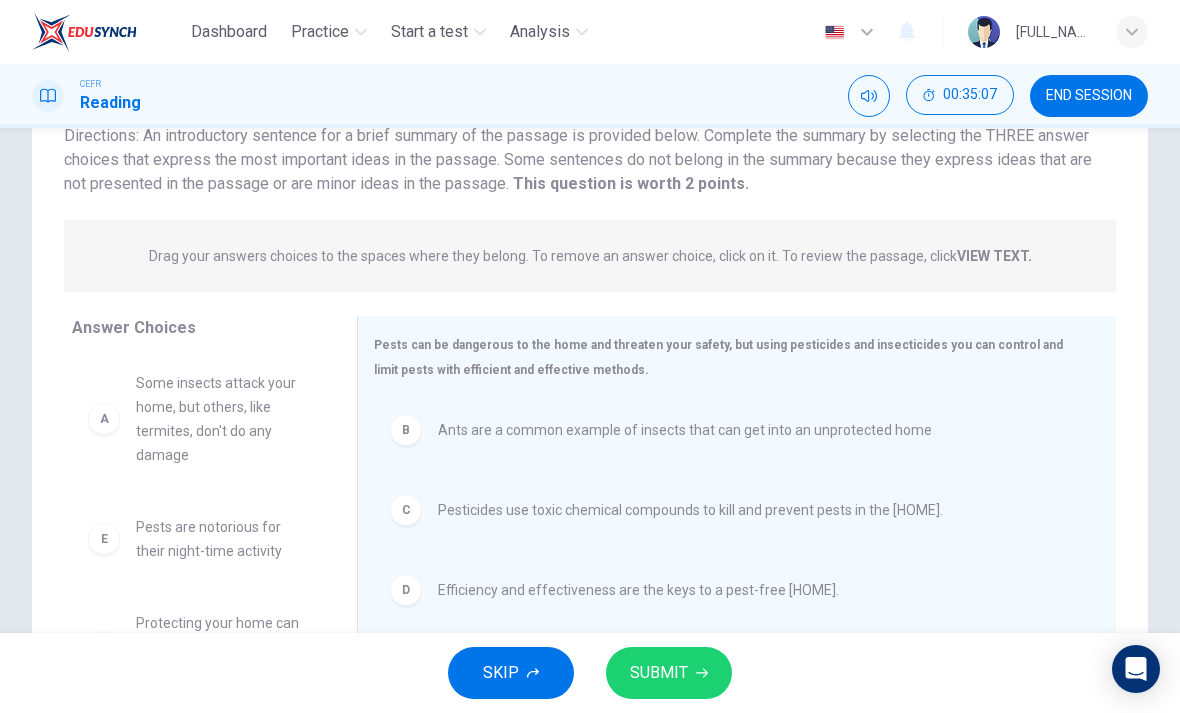 click on "SUBMIT" at bounding box center [669, 673] 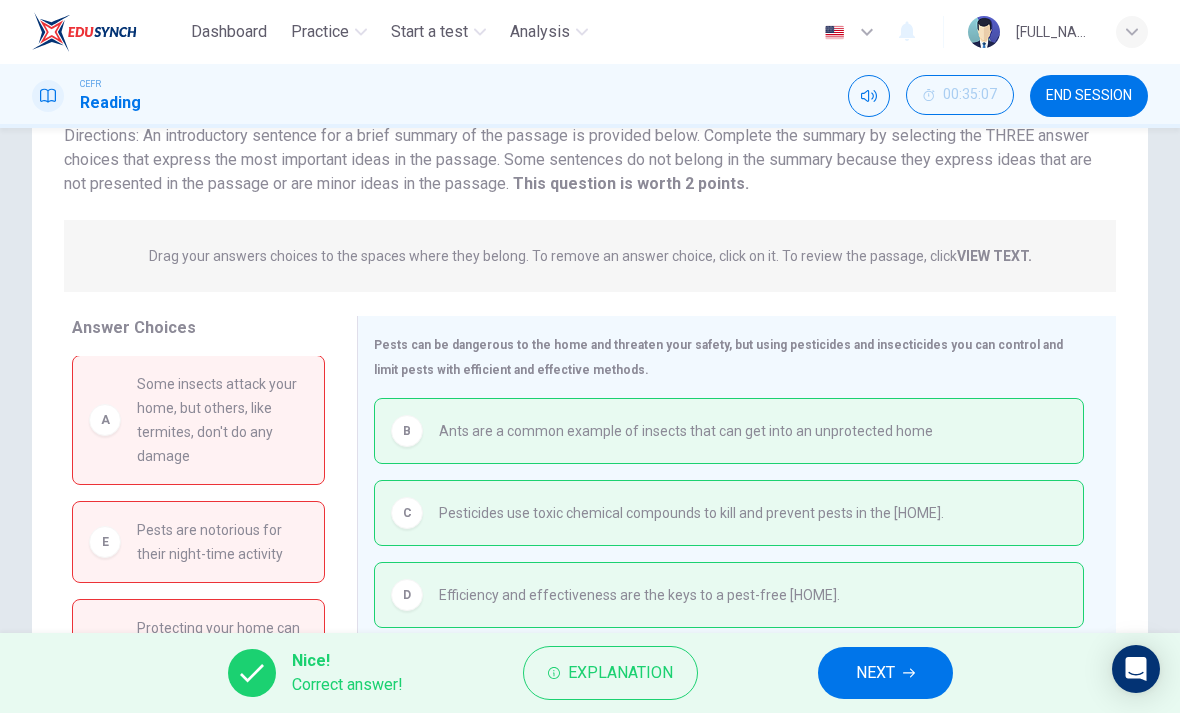 click on "NEXT" at bounding box center (875, 673) 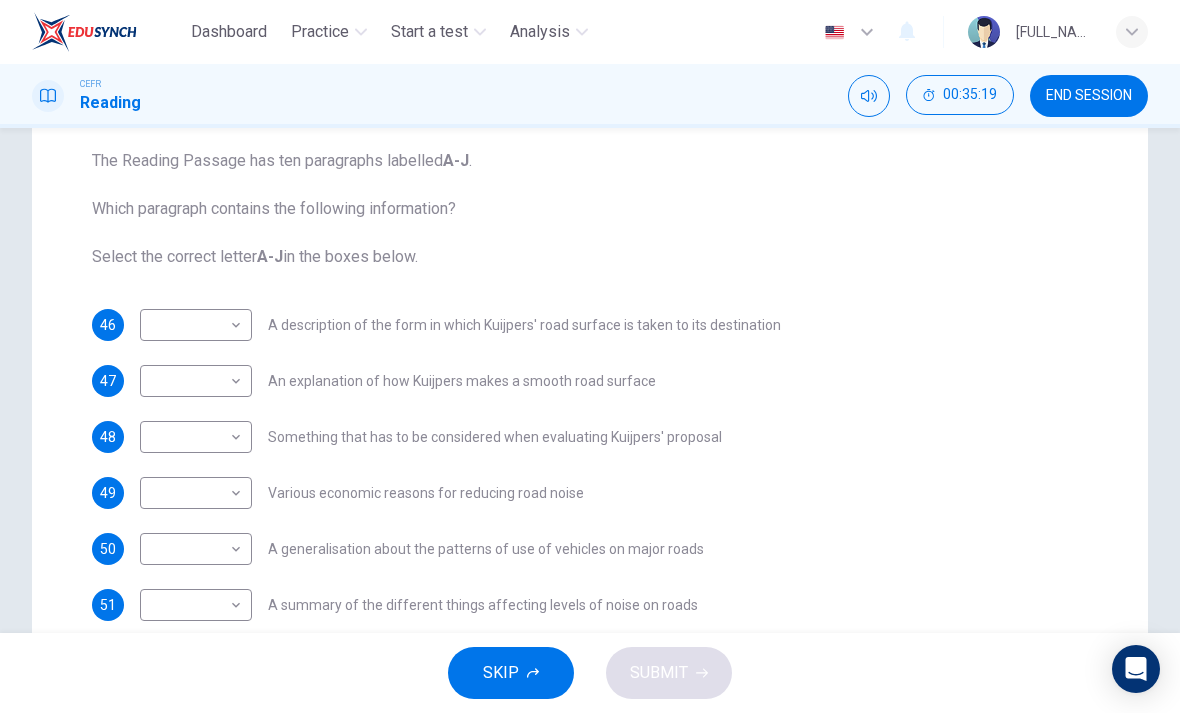 scroll, scrollTop: 207, scrollLeft: 0, axis: vertical 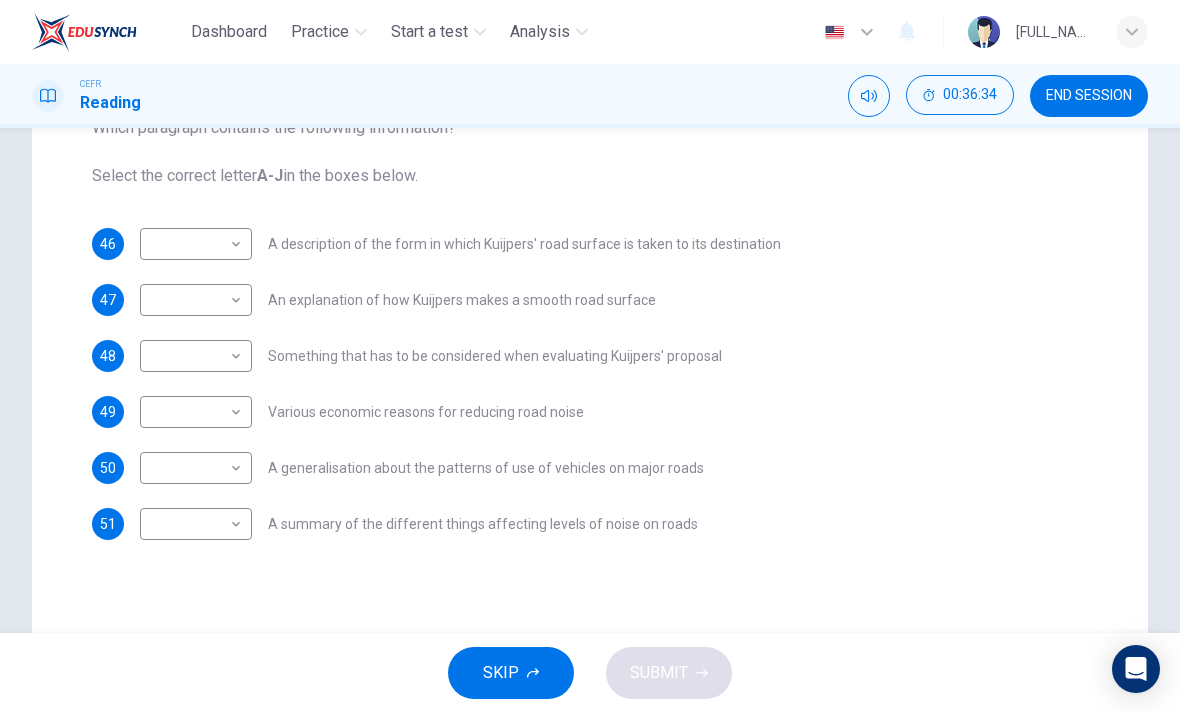 click on "Dashboard Practice Start a test Analysis English en ​ SHARIFAH NOOR EISYAH BINTI SYED AHMAD FUAD CEFR Reading 00:36:34 END SESSION Question Passage Questions 46 - 51 The Reading Passage has ten paragraphs labelled   A-J .
Which paragraph contains the following information?
Select the correct letter   A-J  in the boxes below. 46 ​ ​ A description of the form in which Kuijpers' road surface is taken to its destination 47 ​ ​ An explanation of how Kuijpers makes a smooth road surface 48 ​ ​ Something that has to be considered when evaluating Kuijpers' proposal 49 ​ ​ Various economic reasons for reducing road noise 50 ​ ​ A generalisation about the patterns of use of vehicles on major roads 51 ​ ​ A summary of the different things affecting levels of noise on roads Quiet Roads Ahead CLICK TO ZOOM Click to Zoom A B C D E F G H I J SKIP SUBMIT EduSynch - Online Language Proficiency Testing
Dashboard Practice Start a test Analysis Notifications © Copyright  2025" at bounding box center (590, 356) 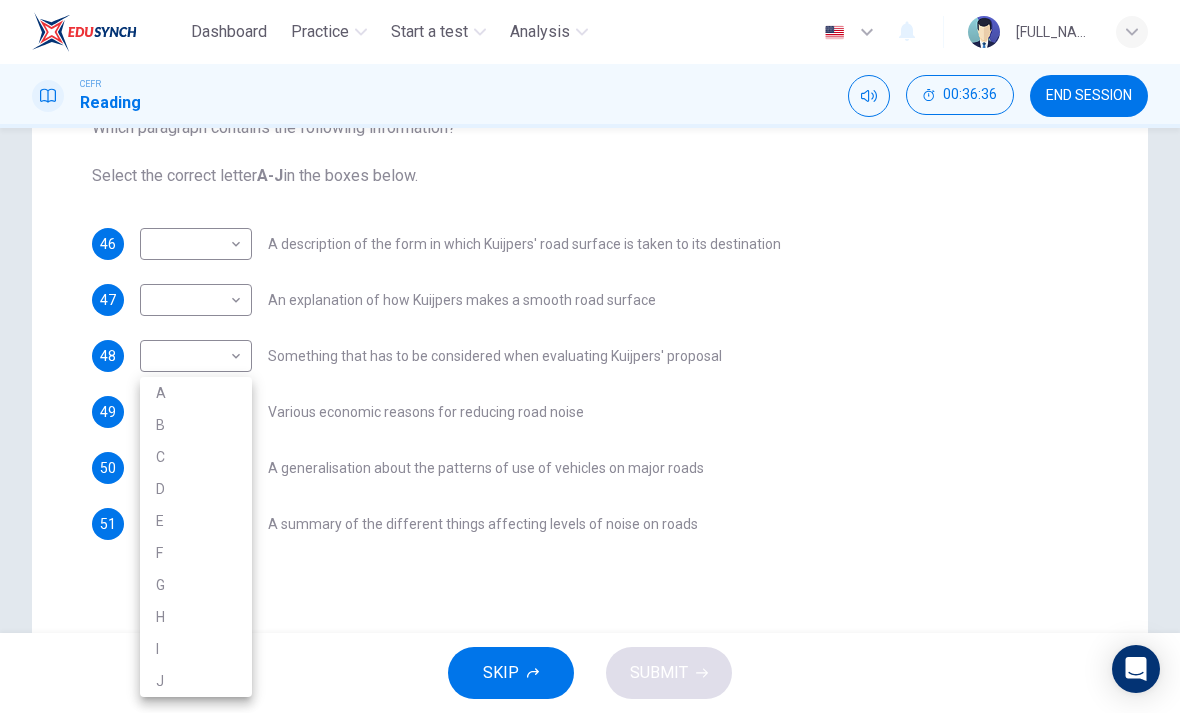 click on "B" at bounding box center (196, 425) 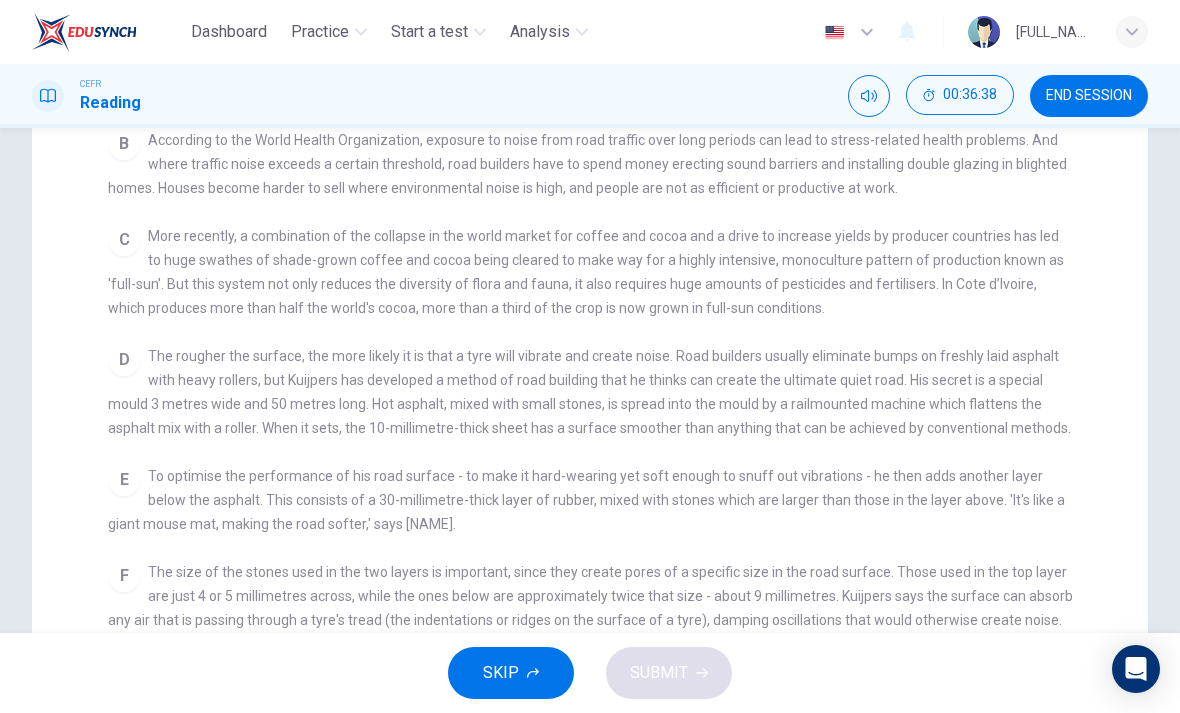 scroll, scrollTop: 430, scrollLeft: 0, axis: vertical 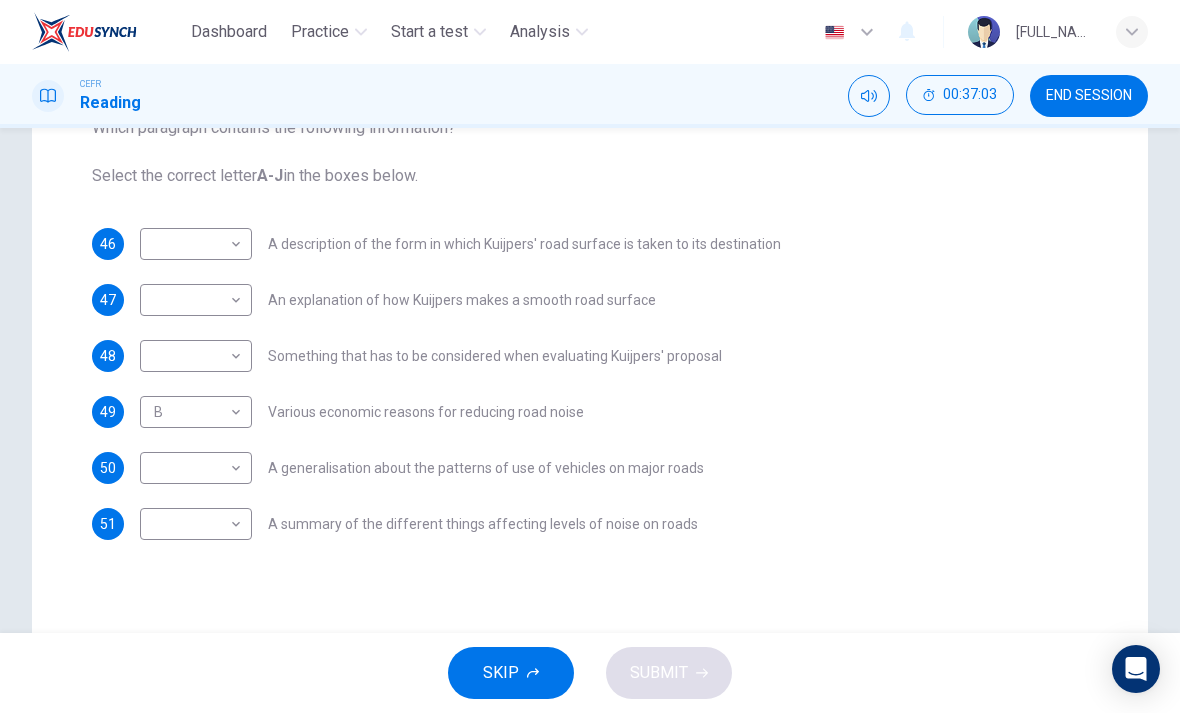 click on "Dashboard Practice Start a test Analysis Notifications © Copyright  2025" at bounding box center (590, 356) 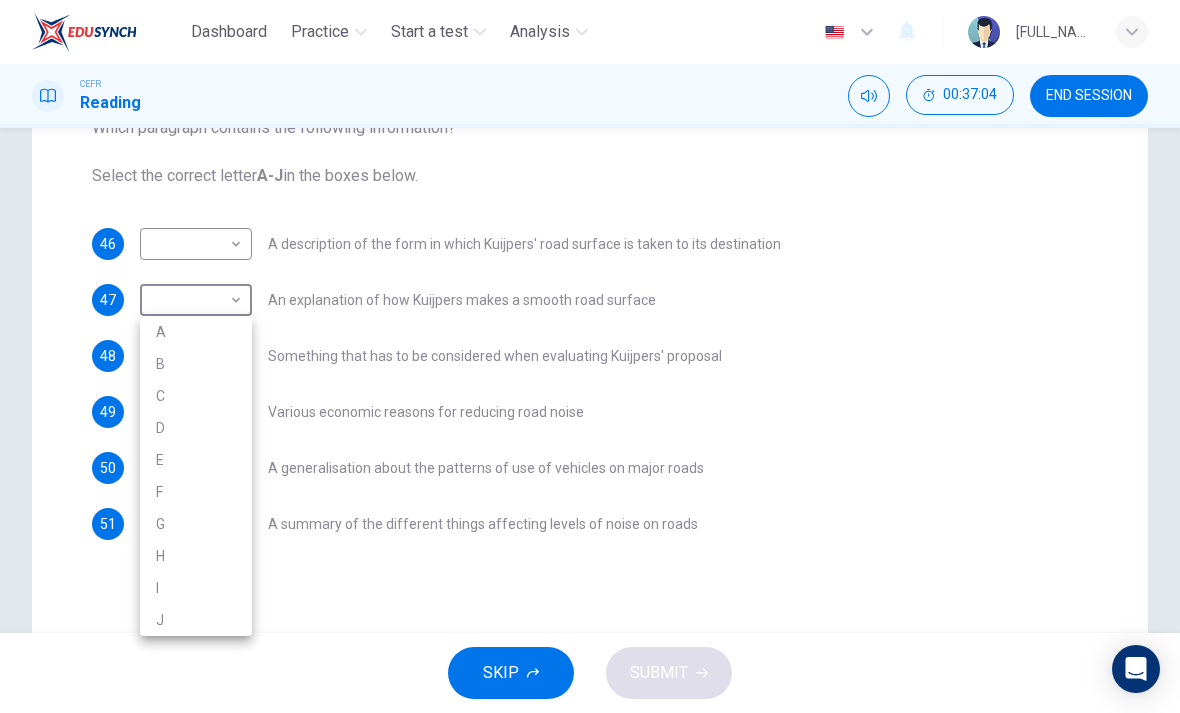 click on "C" at bounding box center (196, 396) 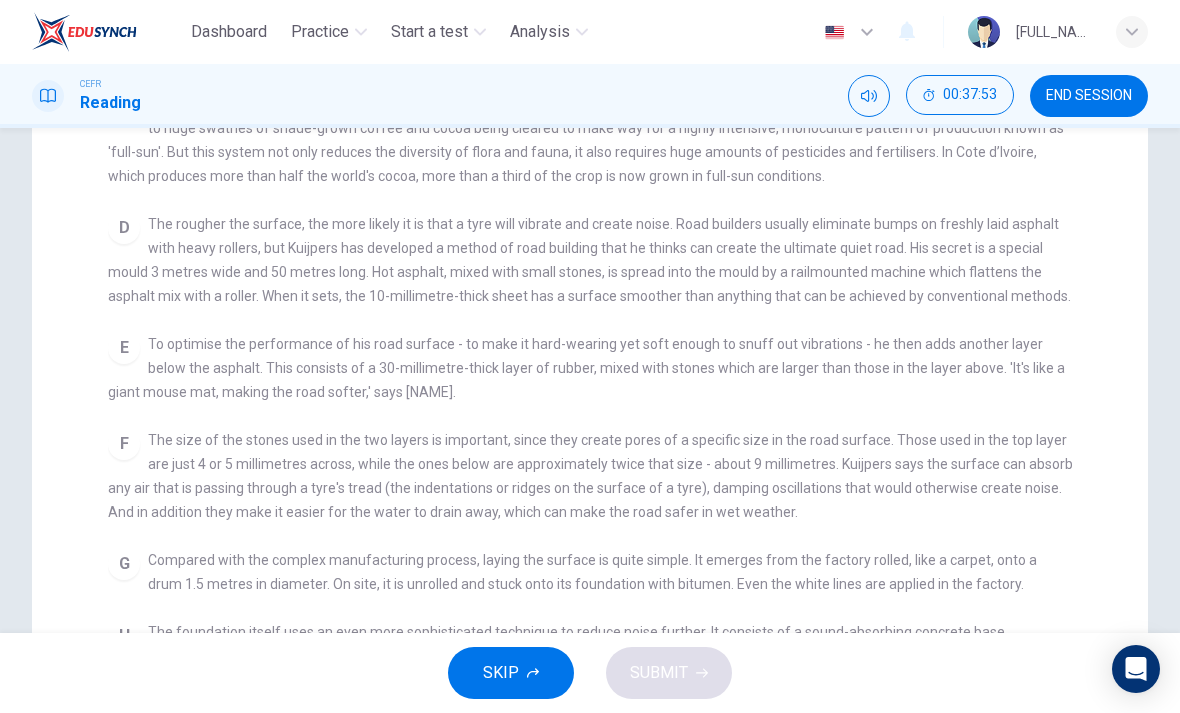 scroll, scrollTop: 557, scrollLeft: 0, axis: vertical 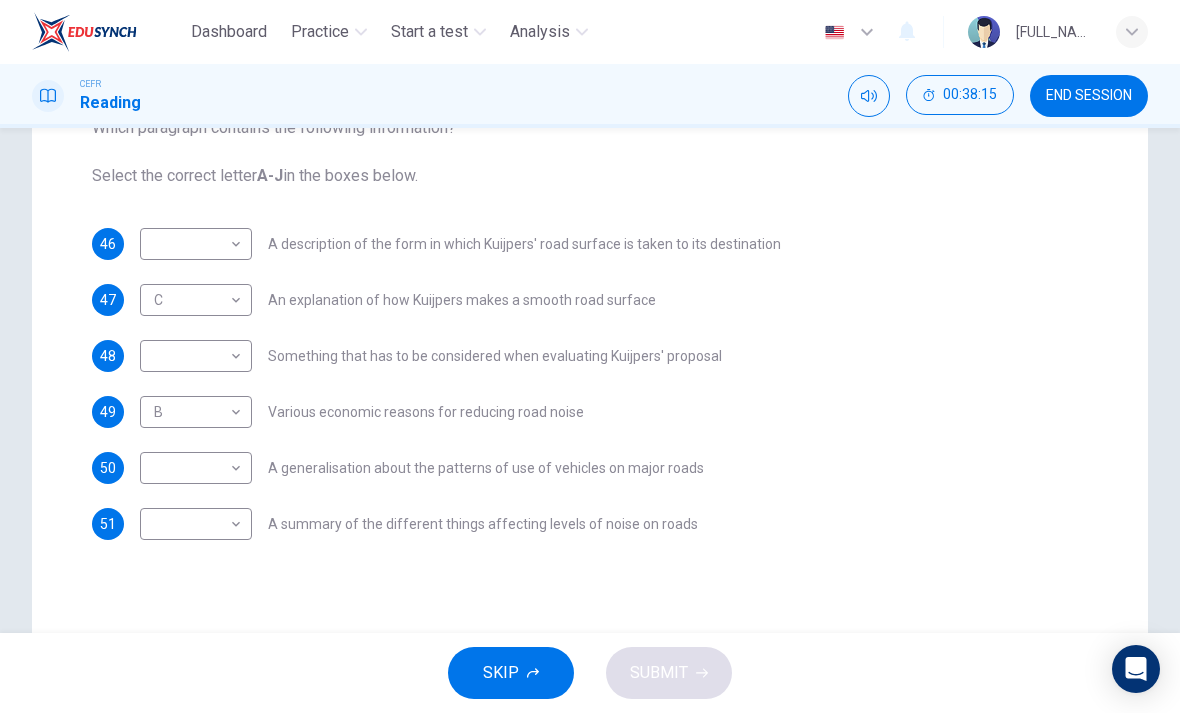click on "Dashboard Practice Start a test Analysis English en ​ [PERSON] [PERSON] [PERSON] CEFR Reading 00:38:15 END SESSION Question Passage Questions 46 - 51 The Reading Passage has ten paragraphs labelled   A-J .
Which paragraph contains the following information?
Select the correct letter   A-J  in the boxes below. 46 ​ ​ A description of the form in which Kuijpers' road surface is taken to its destination 47 C C ​ An explanation of how Kuijpers makes a smooth road surface 48 ​ ​ Something that has to be considered when evaluating Kuijpers' proposal 49 B B ​ Various economic reasons for reducing road noise 50 ​ ​ A generalisation about the patterns of use of vehicles on major roads 51 ​ ​ A summary of the different things affecting levels of noise on roads Quiet Roads Ahead CLICK TO ZOOM Click to Zoom A B C D E F G H I J SKIP SUBMIT EduSynch - Online Language Proficiency Testing
Dashboard Practice Start a test Analysis Notifications © Copyright  2025" at bounding box center (590, 356) 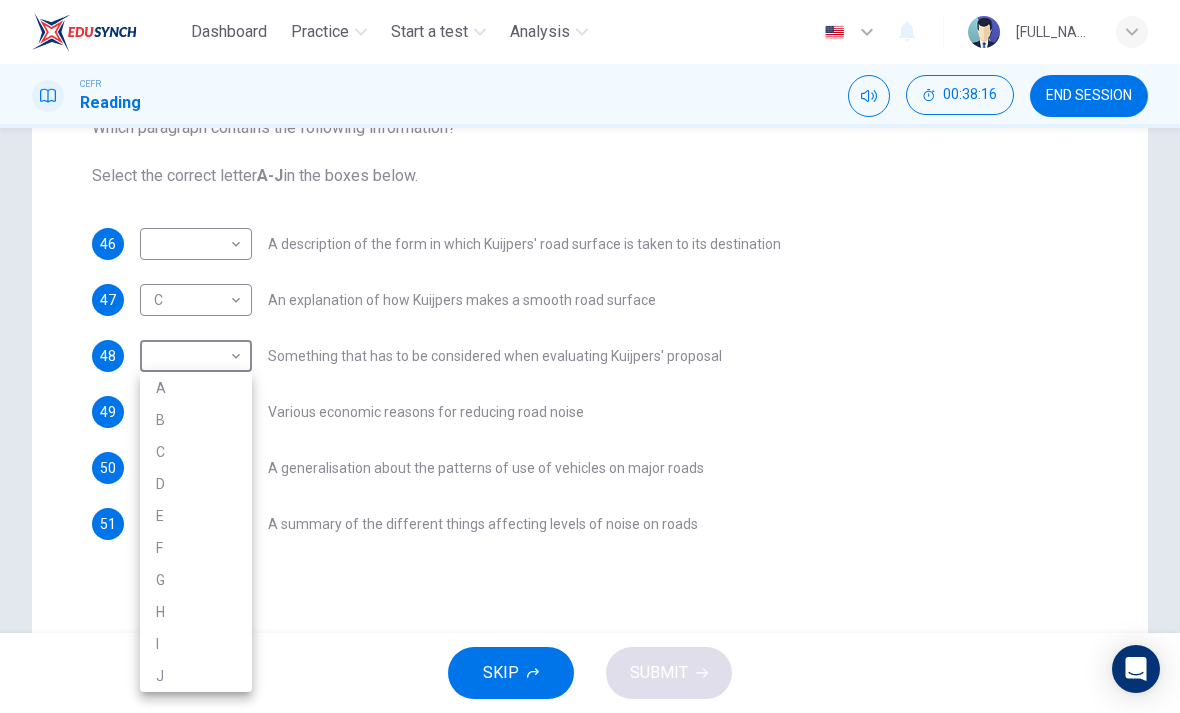 click on "C" at bounding box center [196, 452] 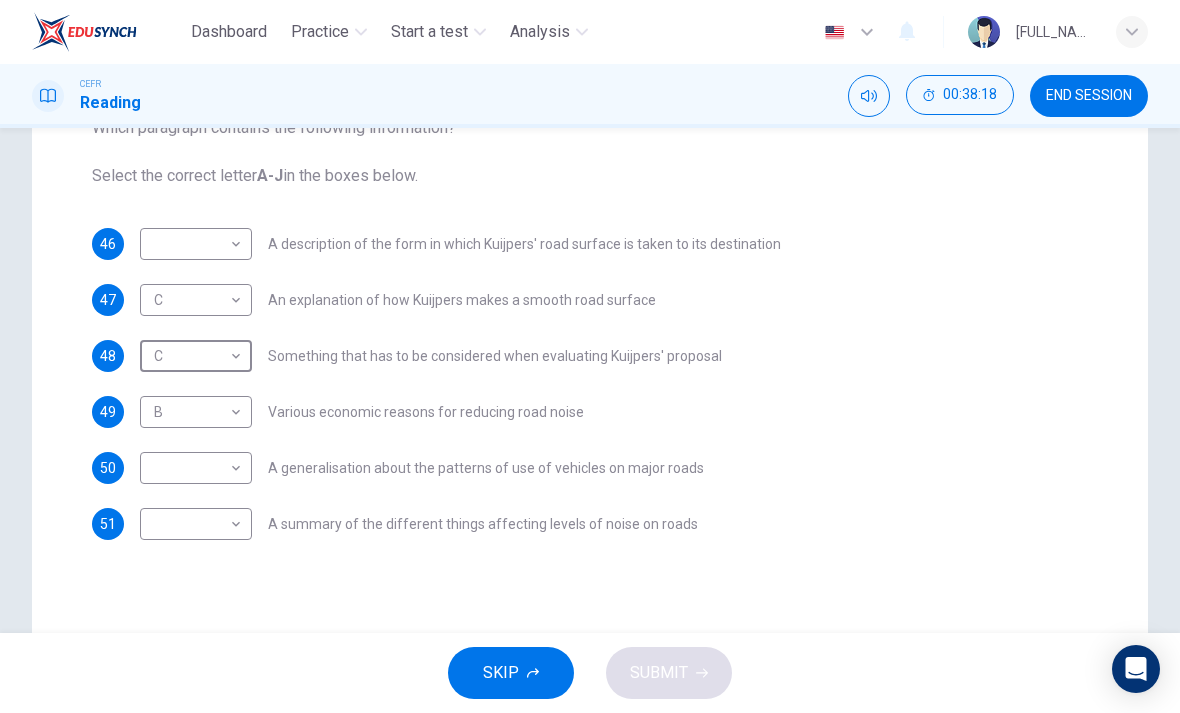 scroll, scrollTop: 309, scrollLeft: 0, axis: vertical 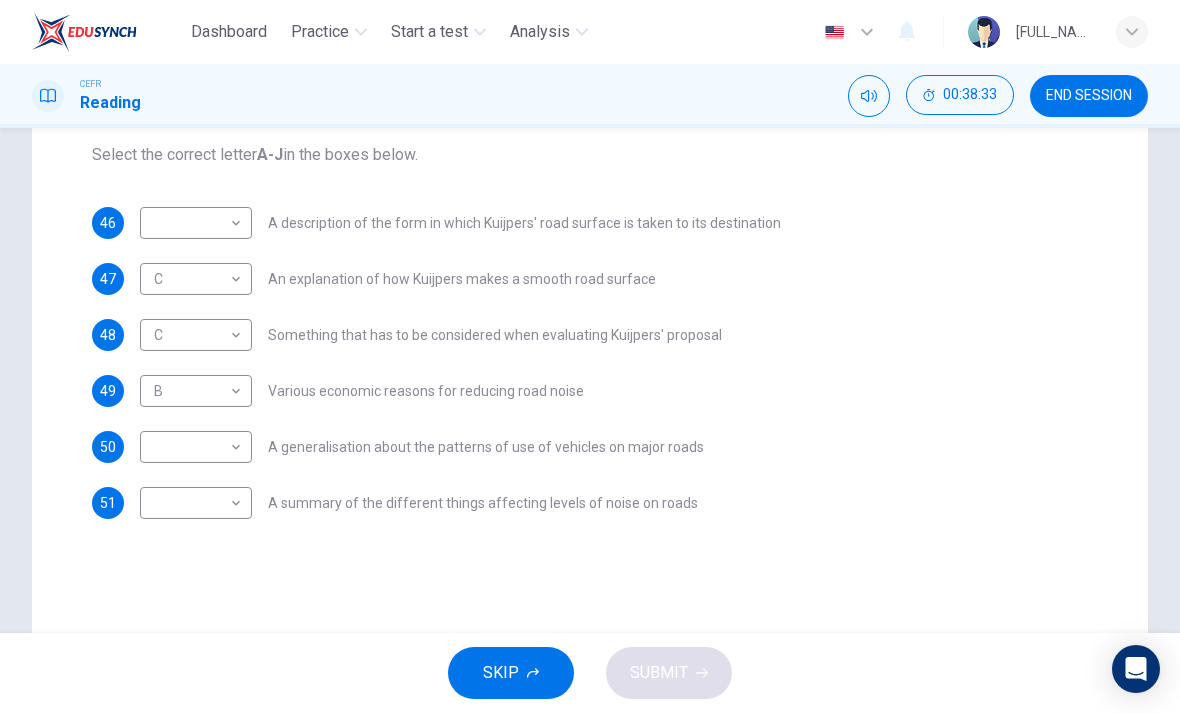 click on "Dashboard Practice Start a test Analysis English en ​ [NAME] [NAME] CEFR Reading 00:38:33 END SESSION Question Passage Questions 46 - 51 The Reading Passage has ten paragraphs labelled   A-J .
Which paragraph contains the following information?
Select the correct letter   A-J  in the boxes below. 46 ​ ​ A description of the form in which Kuijpers' road surface is taken to its destination 47 C C ​ An explanation of how Kuijpers makes a smooth road surface 48 C C ​ Something that has to be considered when evaluating Kuijpers' proposal 49 B B ​ Various economic reasons for reducing road noise 50 ​ ​ A generalisation about the patterns of use of vehicles on major roads 51 ​ ​ A summary of the different things affecting levels of noise on roads Quiet Roads Ahead CLICK TO ZOOM Click to Zoom A B C D E F G H I J SKIP SUBMIT EduSynch - Online Language Proficiency Testing
Dashboard Practice Start a test Analysis Notifications © Copyright  2025" at bounding box center [590, 356] 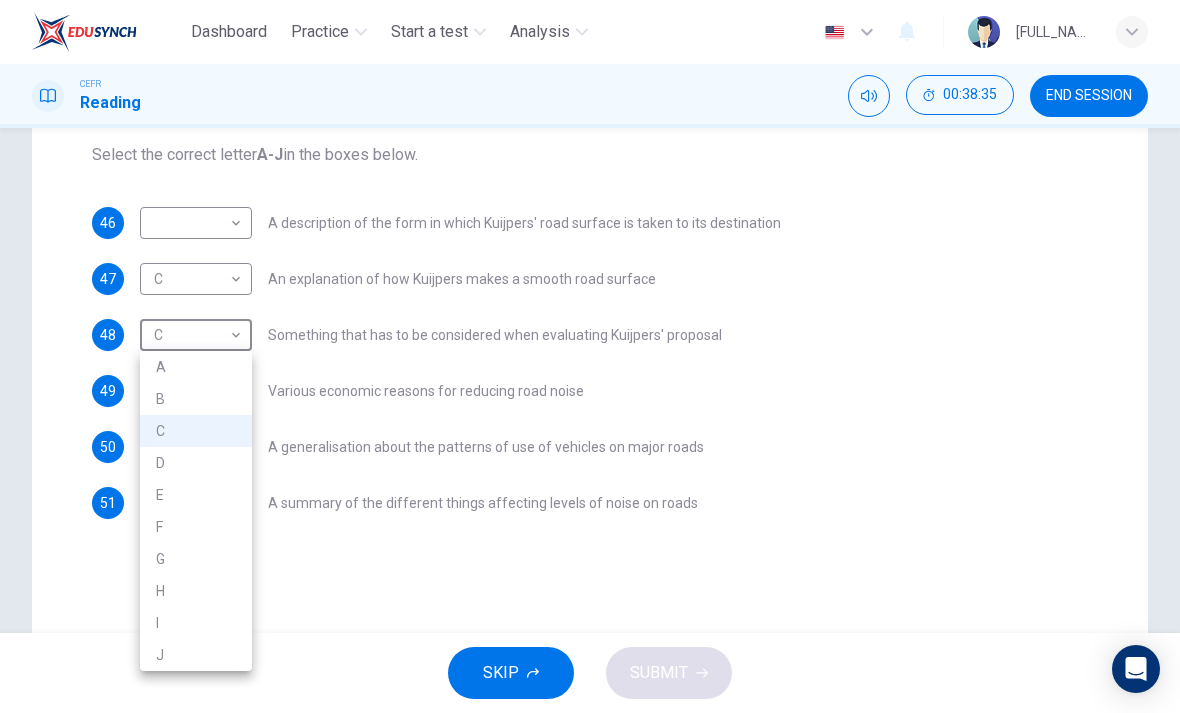 click on "D" at bounding box center (196, 463) 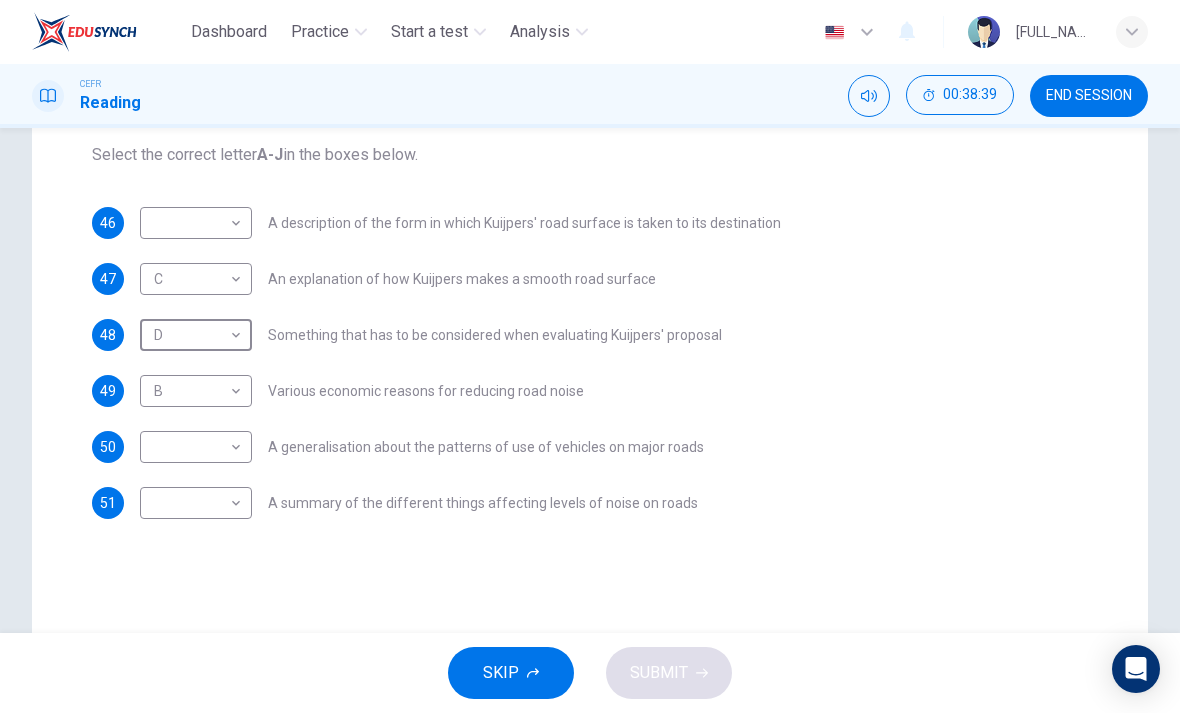 click on "Dashboard Practice Start a test Analysis English en ​ SHARIFAH NOOR EISYAH BINTI SYED AHMAD FUAD CEFR Reading 00:38:39 END SESSION Question Passage Questions 46 - 51 The Reading Passage has ten paragraphs labelled   A-J .
Which paragraph contains the following information?
Select the correct letter   A-J  in the boxes below. 46 ​ ​ A description of the form in which Kuijpers' road surface is taken to its destination 47 C C ​ An explanation of how Kuijpers makes a smooth road surface 48 D D ​ Something that has to be considered when evaluating Kuijpers' proposal 49 B B ​ Various economic reasons for reducing road noise 50 ​ ​ A generalisation about the patterns of use of vehicles on major roads 51 ​ ​ A summary of the different things affecting levels of noise on roads Quiet Roads Ahead CLICK TO ZOOM Click to Zoom A B C D E F G H I J SKIP SUBMIT EduSynch - Online Language Proficiency Testing
Dashboard Practice Start a test Analysis Notifications © Copyright  2025" at bounding box center [590, 356] 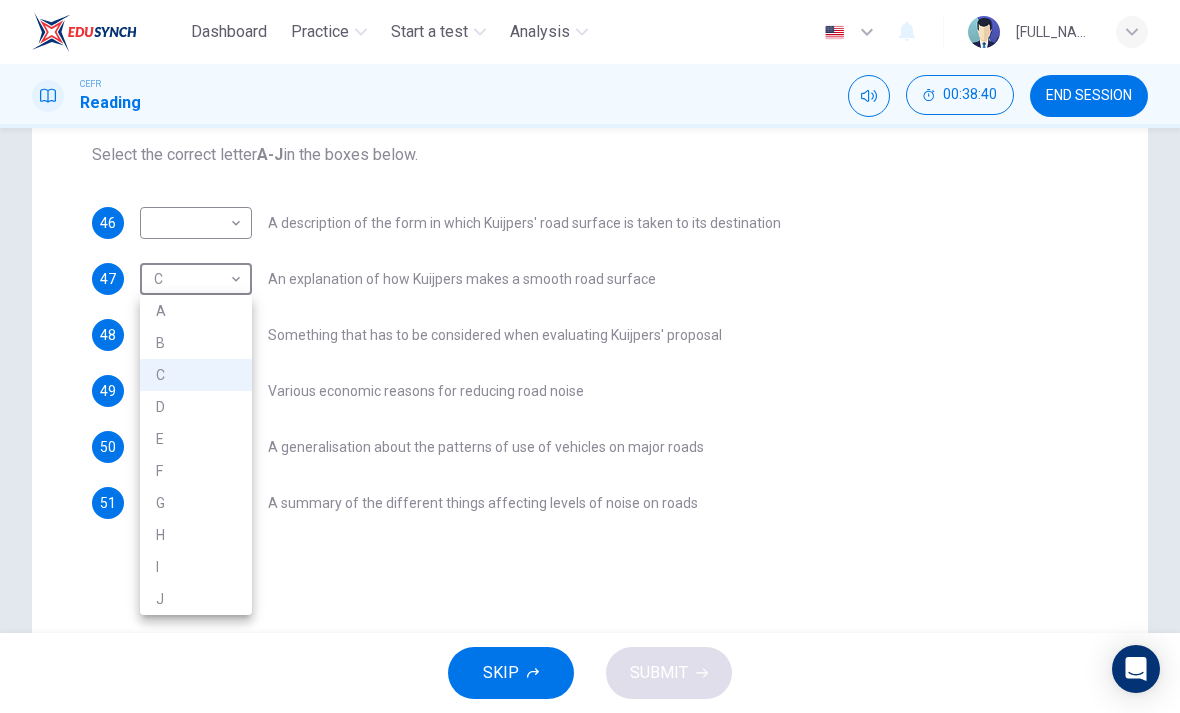 click on "D" at bounding box center (196, 407) 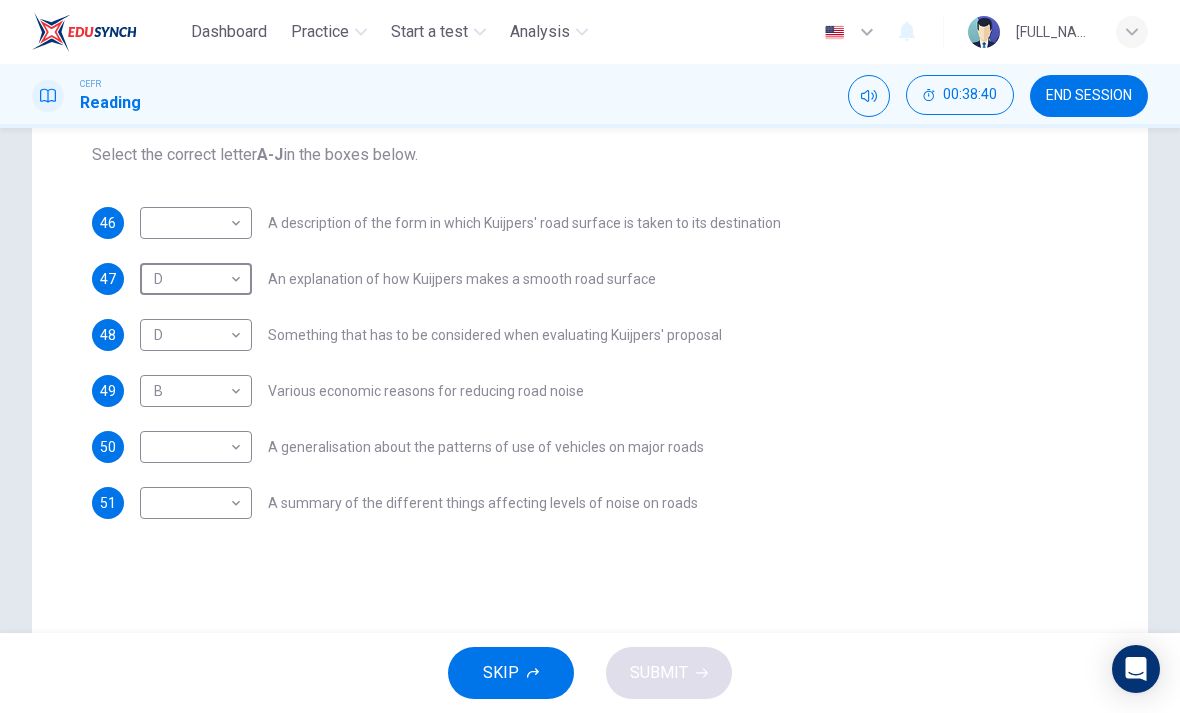 click on "Dashboard Practice Start a test Analysis English en ​ [FULL NAME] CEFR Reading 00:38:40 END SESSION Question Passage Questions 46 - 51 The Reading Passage has ten paragraphs labelled   A-J .
Which paragraph contains the following information?
Select the correct letter   A-J  in the boxes below. 46 ​ ​ A description of the form in which Kuijpers' road surface is taken to its destination 47 D D ​ An explanation of how Kuijpers makes a smooth road surface 48 D D ​ Something that has to be considered when evaluating Kuijpers' proposal 49 B B ​ Various economic reasons for reducing road noise 50 ​ ​ A generalisation about the patterns of use of vehicles on major roads 51 ​ ​ A summary of the different things affecting levels of noise on roads Quiet Roads Ahead CLICK TO ZOOM Click to Zoom A B C D E F G H I J SKIP SUBMIT EduSynch - Online Language Proficiency Testing
Dashboard Practice Start a test Analysis Notifications © Copyright  2025" at bounding box center [590, 356] 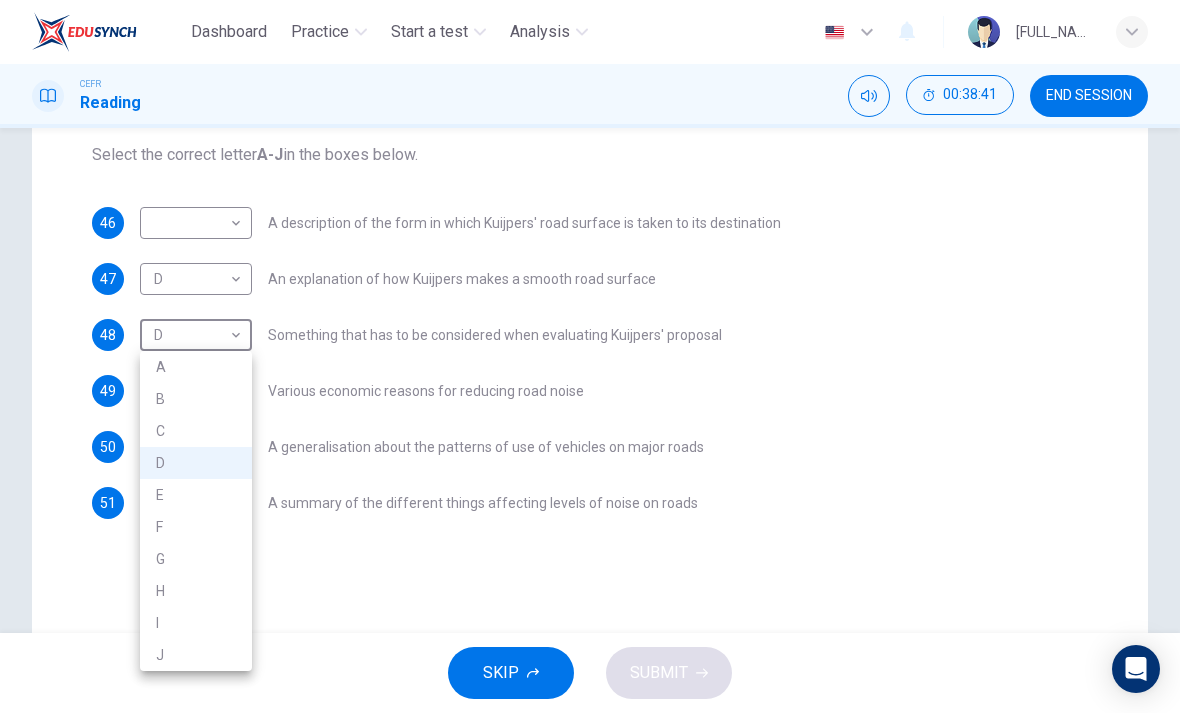 click on "C" at bounding box center [196, 431] 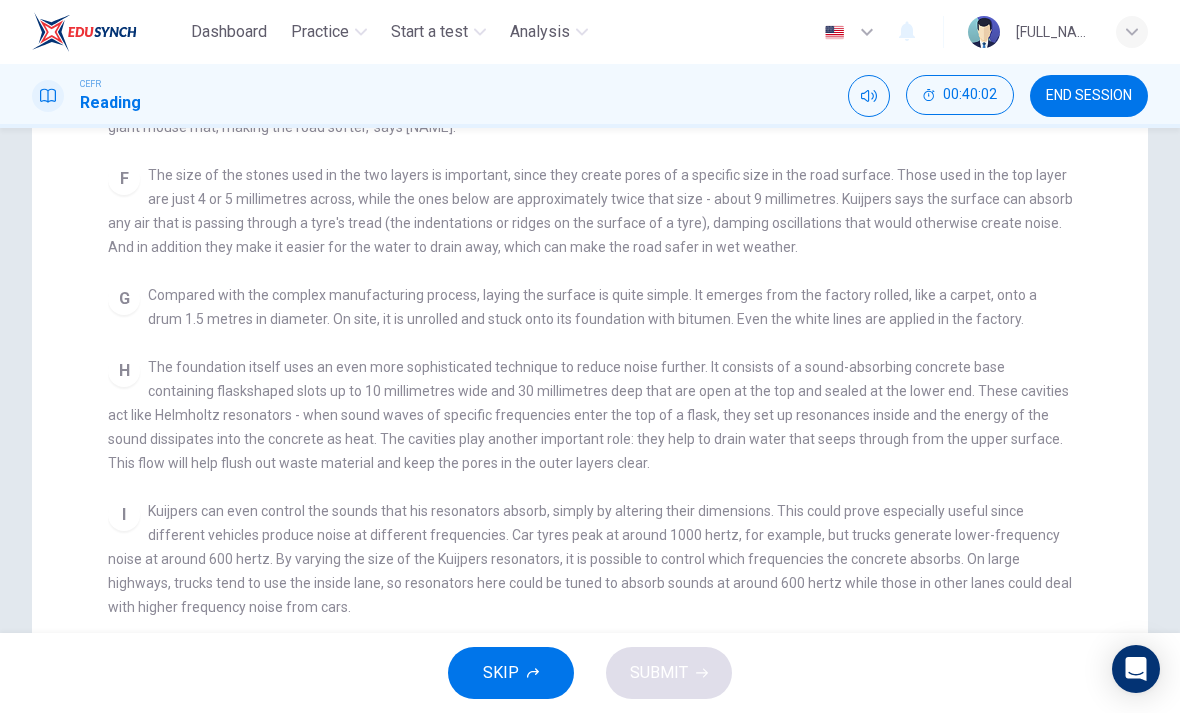 scroll, scrollTop: 834, scrollLeft: 0, axis: vertical 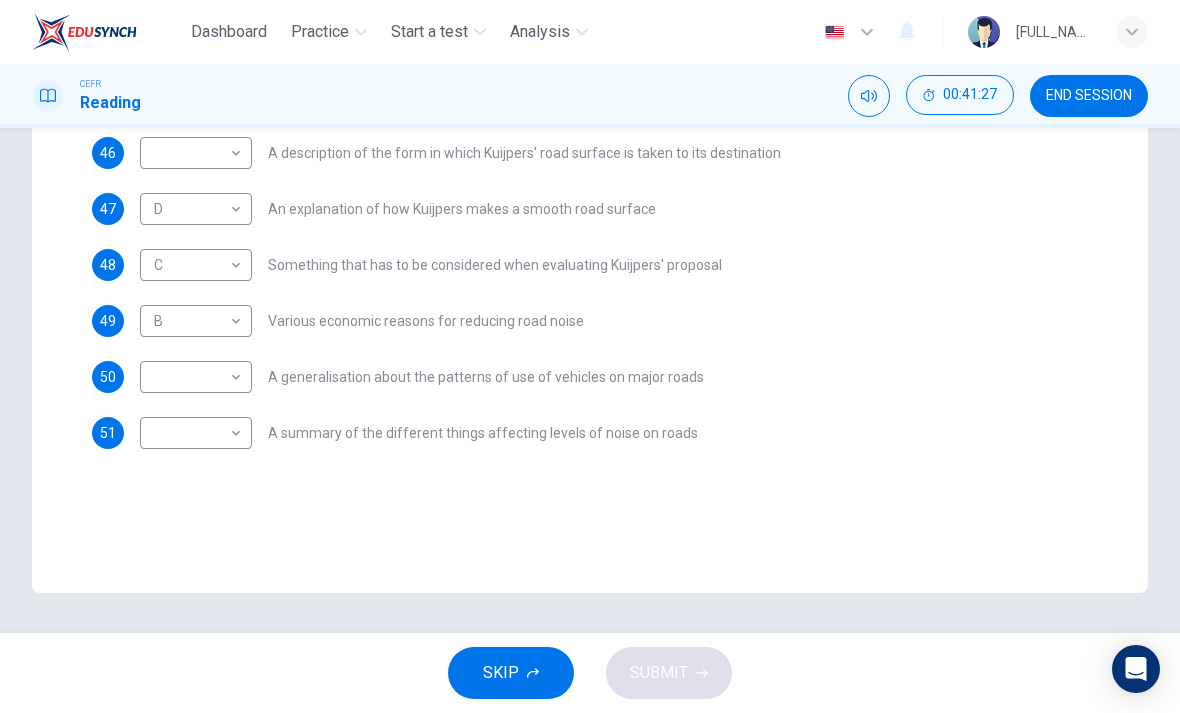 click on "Dashboard Practice Start a test Analysis English en ​ [FIRST] [LAST] CEFR Reading 00:41:27 END SESSION Question Passage Questions 46 - 51 The Reading Passage has ten paragraphs labelled   A-J .
Which paragraph contains the following information?
Select the correct letter   A-J  in the boxes below. 46 ​ ​ A description of the form in which Kuijpers' road surface is taken to its destination 47 D D ​ An explanation of how Kuijpers makes a smooth road surface 48 C C ​ Something that has to be considered when evaluating Kuijpers' proposal 49 B B ​ Various economic reasons for reducing road noise 50 ​ ​ A generalisation about the patterns of use of vehicles on major roads 51 ​ ​ A summary of the different things affecting levels of noise on roads Quiet Roads Ahead CLICK TO ZOOM Click to Zoom A B C D E F G H I J SKIP SUBMIT EduSynch - Online Language Proficiency Testing
Dashboard Practice Start a test Analysis Notifications © Copyright  2025" at bounding box center [590, 356] 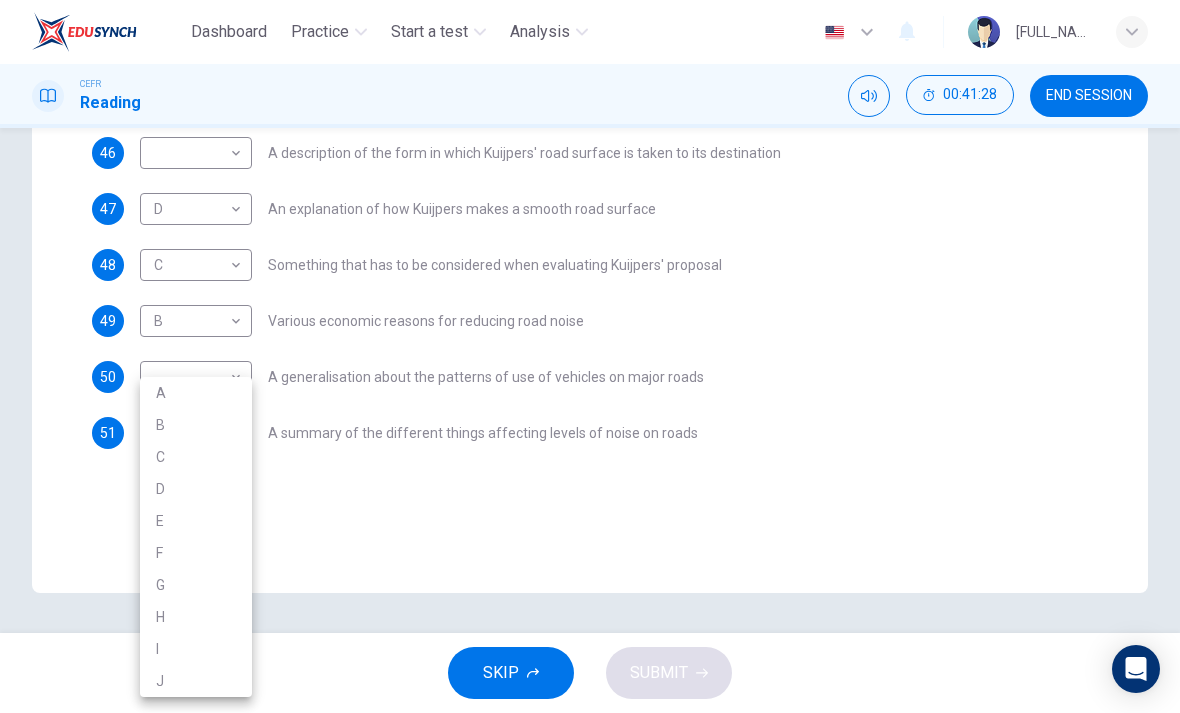 click on "I" at bounding box center [196, 649] 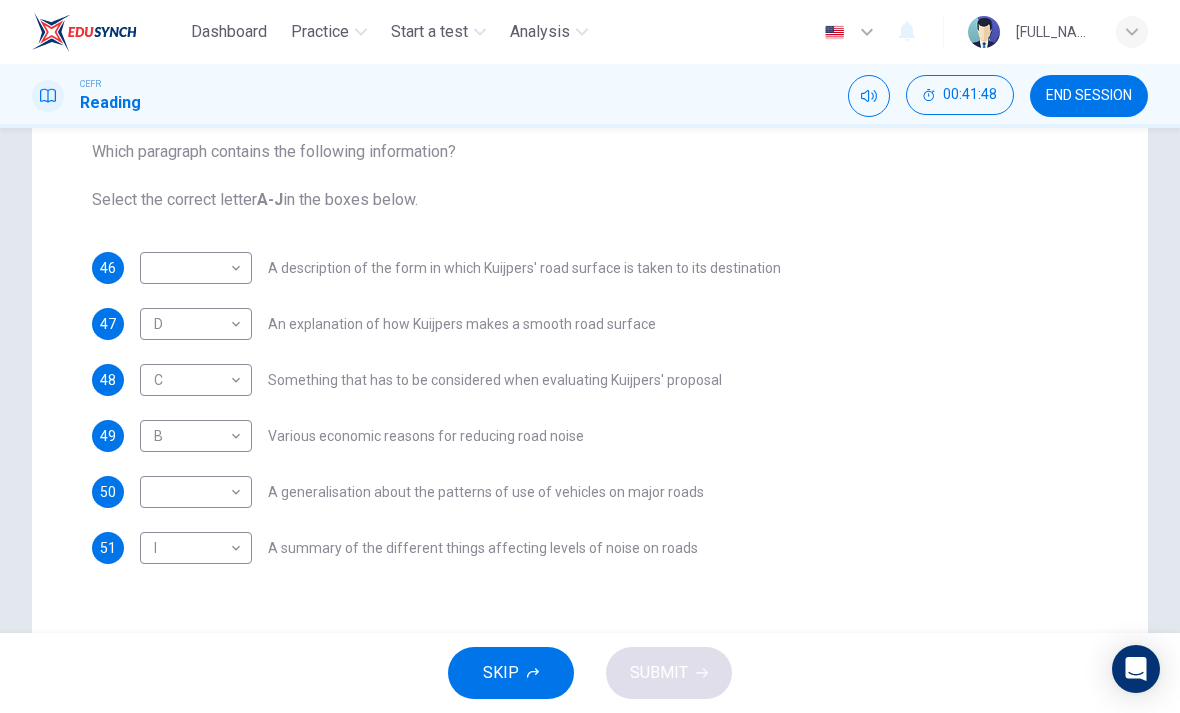 scroll, scrollTop: 272, scrollLeft: 0, axis: vertical 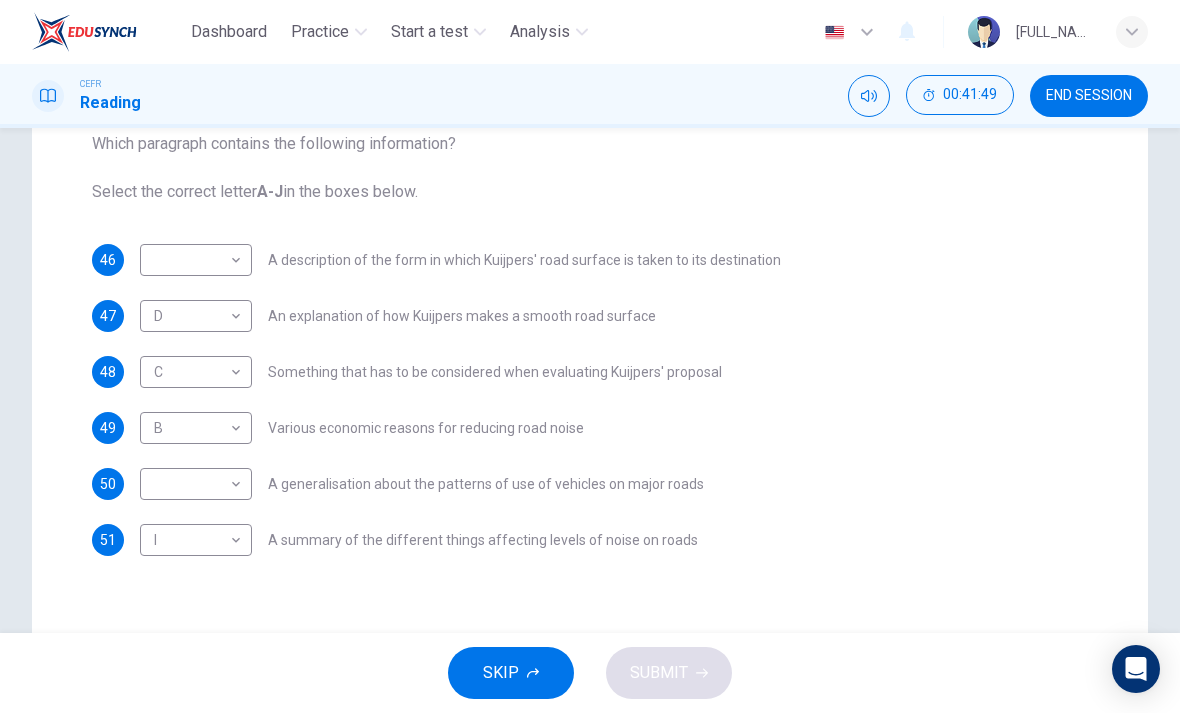 click on "Dashboard Practice Start a test Analysis English en ​ [FIRST] [LAST] CEFR Reading 00:41:49 END SESSION Question Passage Questions 46 - 51 The Reading Passage has ten paragraphs labelled   A-J .
Which paragraph contains the following information?
Select the correct letter   A-J  in the boxes below. 46 ​ ​ A description of the form in which Kuijpers' road surface is taken to its destination 47 D D ​ An explanation of how Kuijpers makes a smooth road surface 48 C C ​ Something that has to be considered when evaluating Kuijpers' proposal 49 B B ​ Various economic reasons for reducing road noise 50 ​ ​ A generalisation about the patterns of use of vehicles on major roads 51 I I ​ A summary of the different things affecting levels of noise on roads Quiet Roads Ahead CLICK TO ZOOM Click to Zoom A B C D E F G H I J SKIP SUBMIT EduSynch - Online Language Proficiency Testing
Dashboard Practice Start a test Analysis Notifications © Copyright  2025" at bounding box center (590, 356) 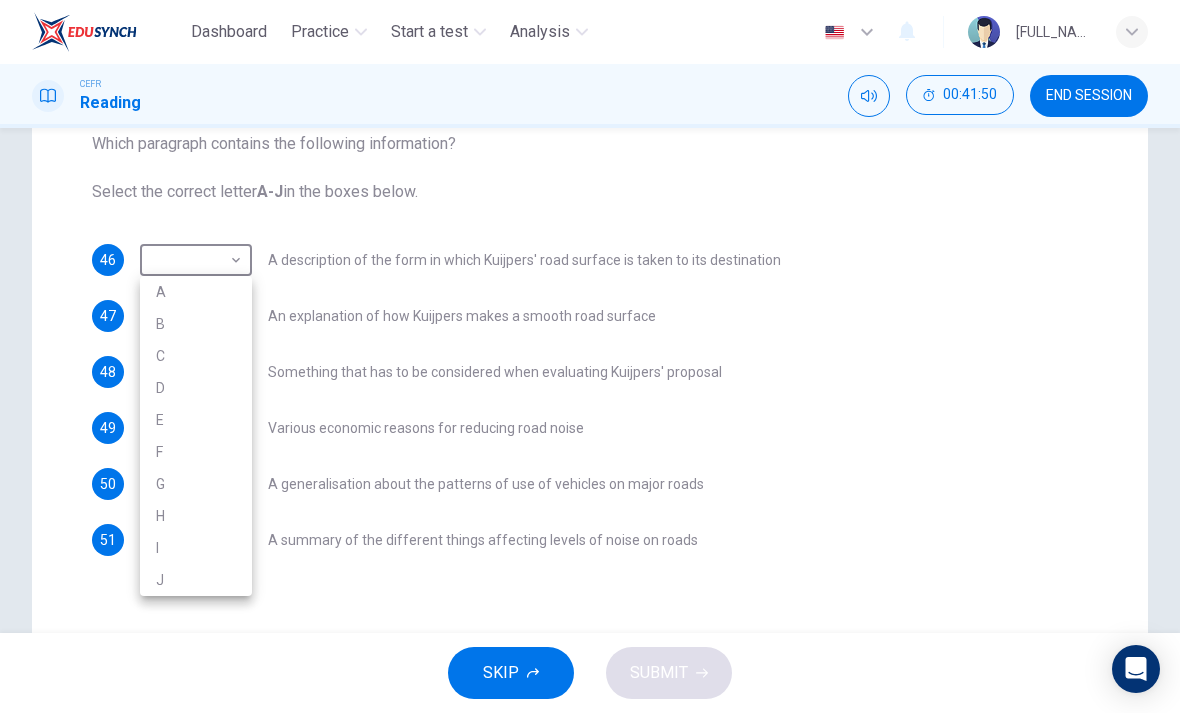 click on "J" at bounding box center (196, 580) 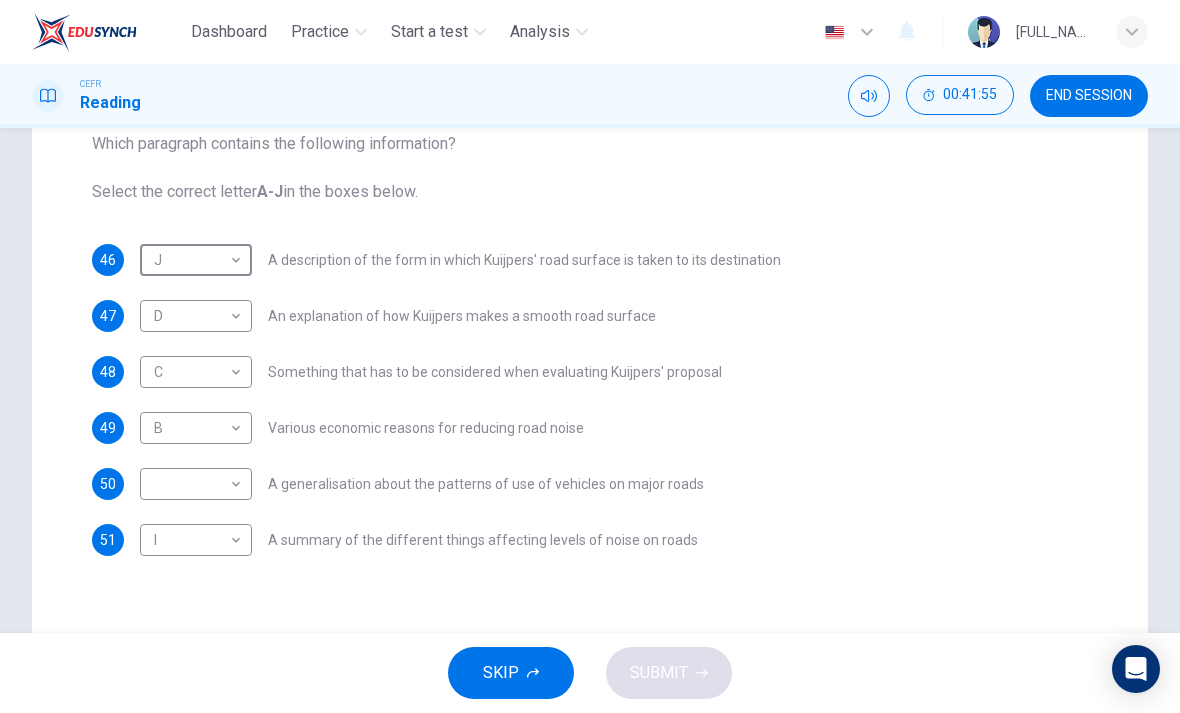 click on "Dashboard Practice Start a test Analysis English en ​ [FULL_NAME] CEFR Reading 00:41:55 END SESSION Question Passage Questions 46 - 51 The Reading Passage has ten paragraphs labelled   A-J .
Which paragraph contains the following information?
Select the correct letter   A-J  in the boxes below. 46 J J ​ A description of the form in which Kuijpers' road surface is taken to its destination 47 D D ​ An explanation of how Kuijpers makes a smooth road surface 48 C C ​ Something that has to be considered when evaluating Kuijpers' proposal 49 B B ​ Various economic reasons for reducing road noise 50 ​ ​ A generalisation about the patterns of use of vehicles on major roads 51 I I ​ A summary of the different things affecting levels of noise on roads Quiet Roads Ahead CLICK TO ZOOM Click to Zoom A B C D E F G H I J SKIP SUBMIT EduSynch - Online Language Proficiency Testing
Dashboard Practice Start a test Analysis Notifications © Copyright  2025" at bounding box center [590, 356] 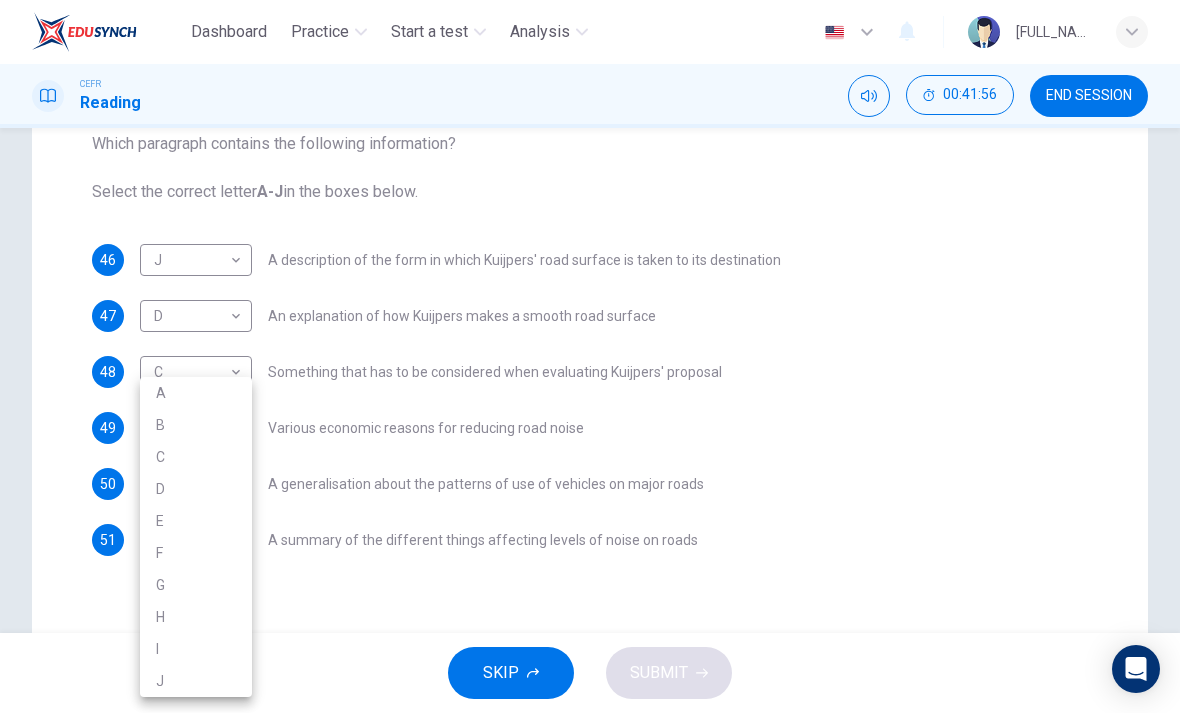 click on "I" at bounding box center (196, 649) 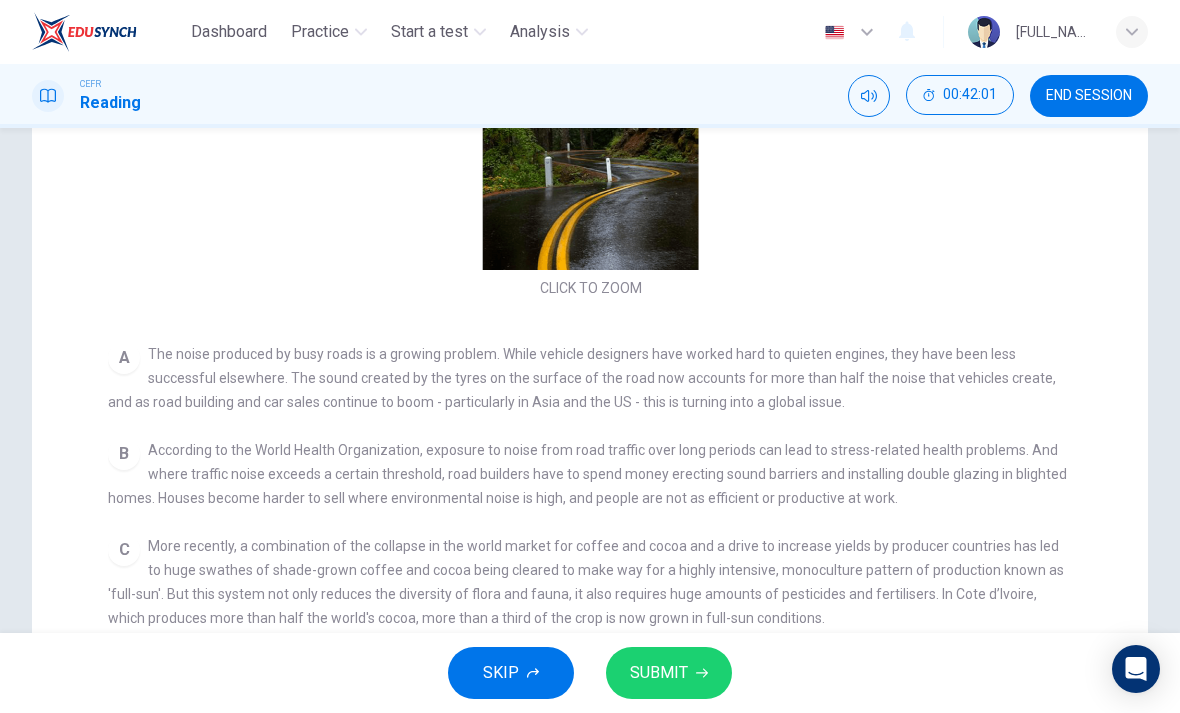 scroll, scrollTop: 148, scrollLeft: 0, axis: vertical 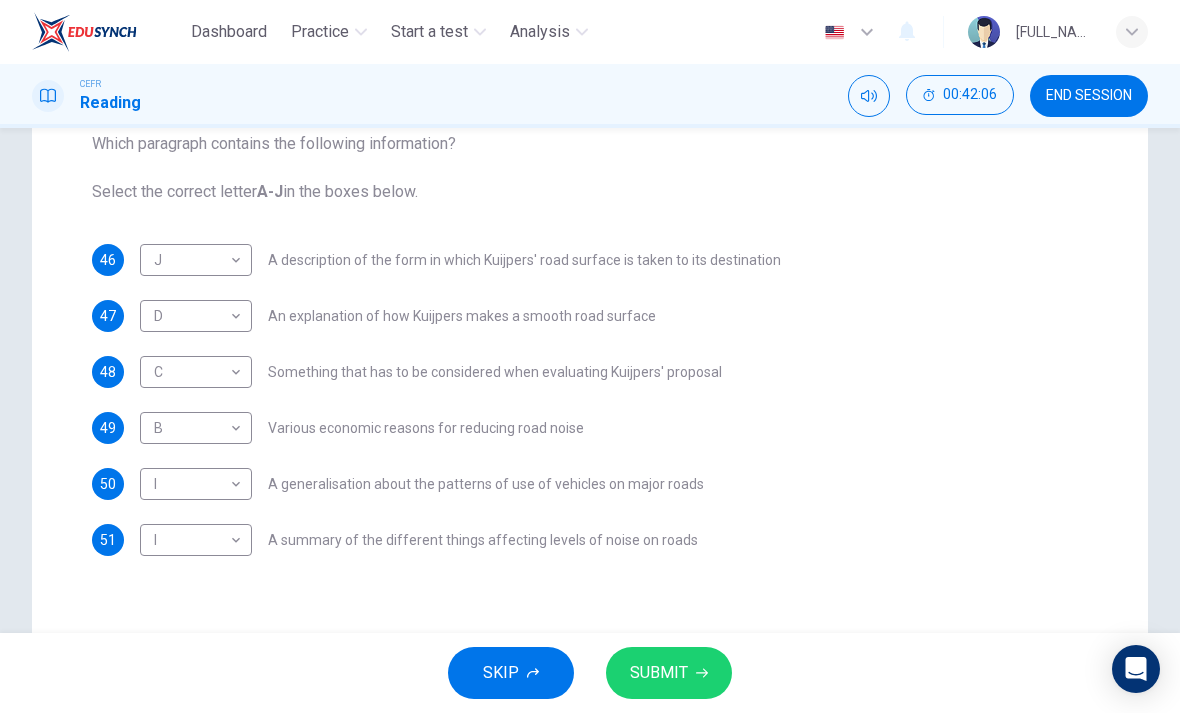 click on "Dashboard Practice Start a test Analysis English en ​ SHARIFAH NOOR EISYAH BINTI SYED AHMAD FUAD CEFR Reading 00:42:06 END SESSION Question Passage Questions 46 - 51 The Reading Passage has ten paragraphs labelled   A-J .
Which paragraph contains the following information?
Select the correct letter   A-J  in the boxes below. 46 J J ​ A description of the form in which Kuijpers' road surface is taken to its destination 47 D D ​ An explanation of how Kuijpers makes a smooth road surface 48 C C ​ Something that has to be considered when evaluating Kuijpers' proposal 49 B B ​ Various economic reasons for reducing road noise 50 I I ​ A generalisation about the patterns of use of vehicles on major roads 51 I I ​ A summary of the different things affecting levels of noise on roads Quiet Roads Ahead CLICK TO ZOOM Click to Zoom A B C D E F G H I J SKIP SUBMIT EduSynch - Online Language Proficiency Testing
Dashboard Practice Start a test Analysis Notifications © Copyright  2025" at bounding box center (590, 356) 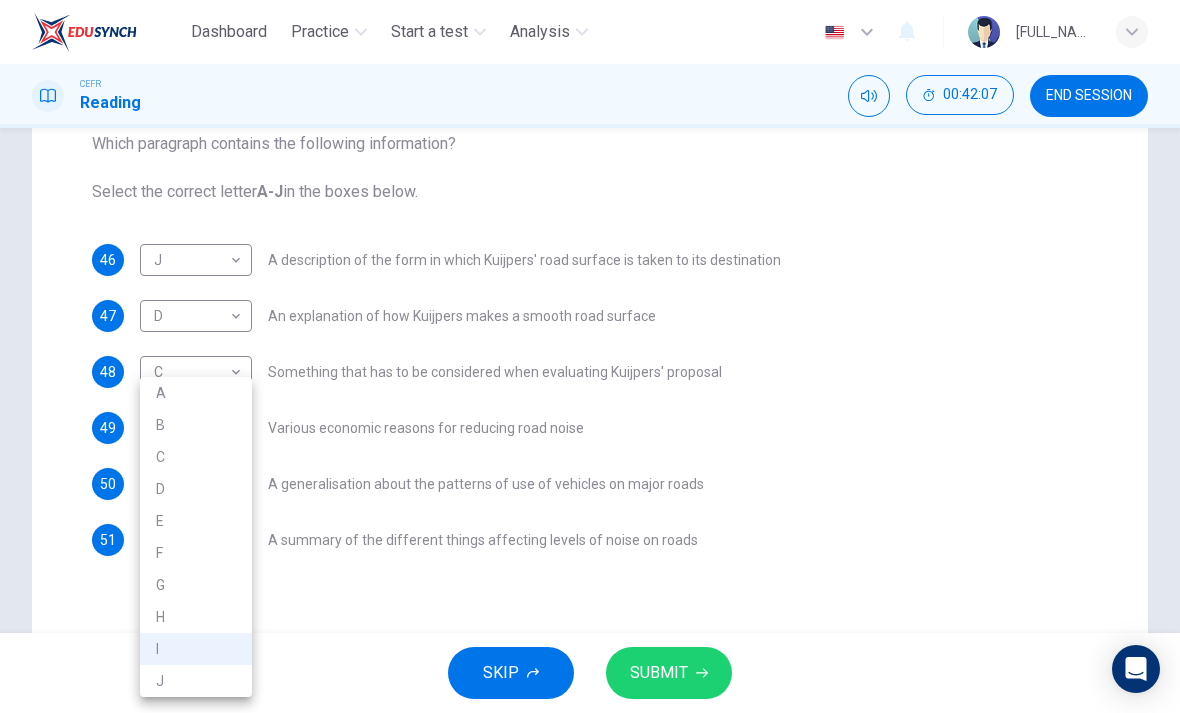 click on "A" at bounding box center [196, 393] 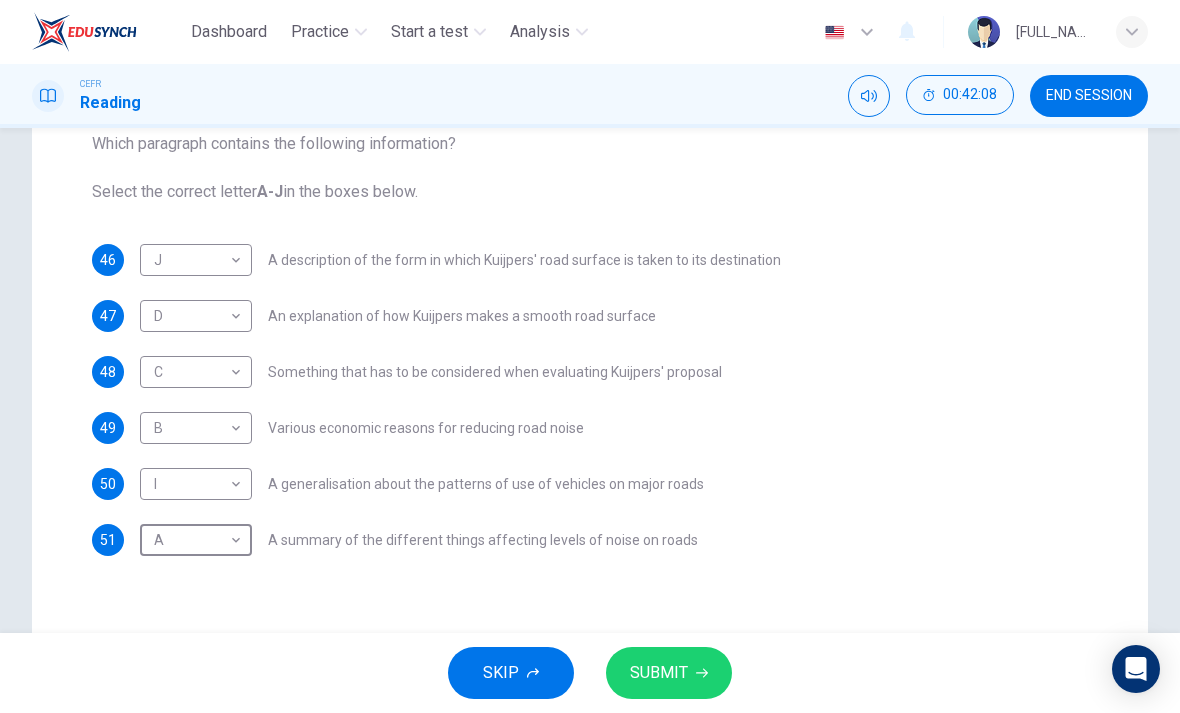 click on "SUBMIT" at bounding box center (659, 673) 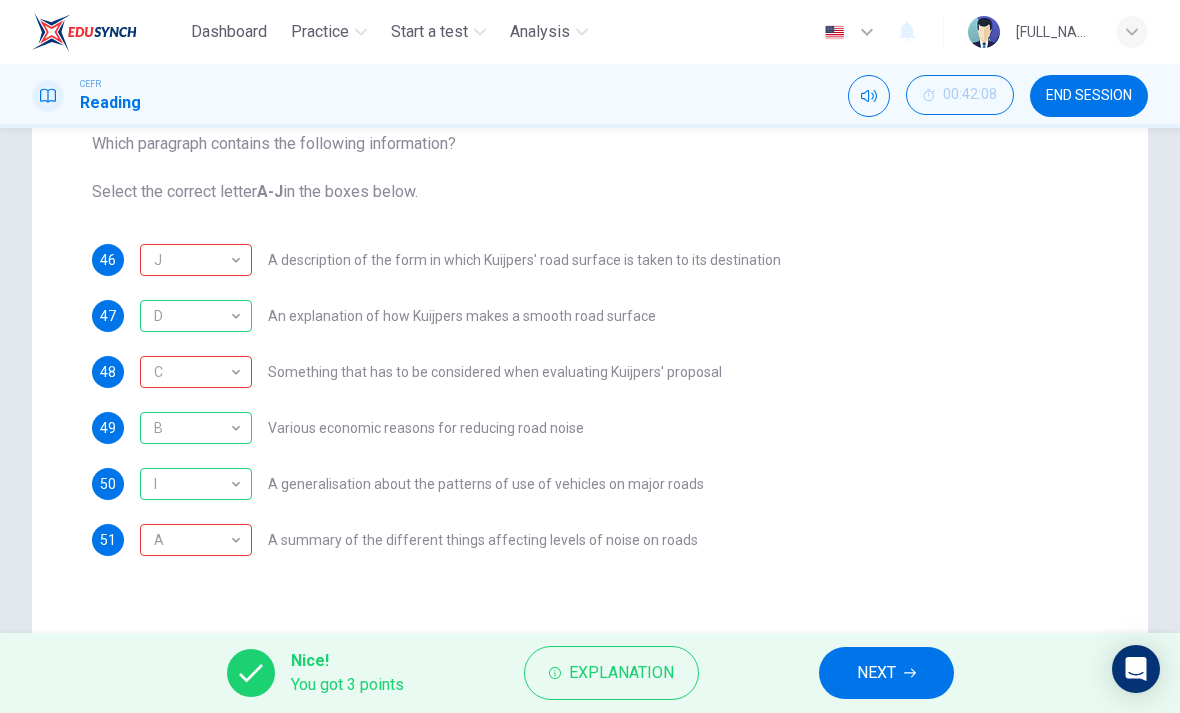 click on "A" at bounding box center [192, 540] 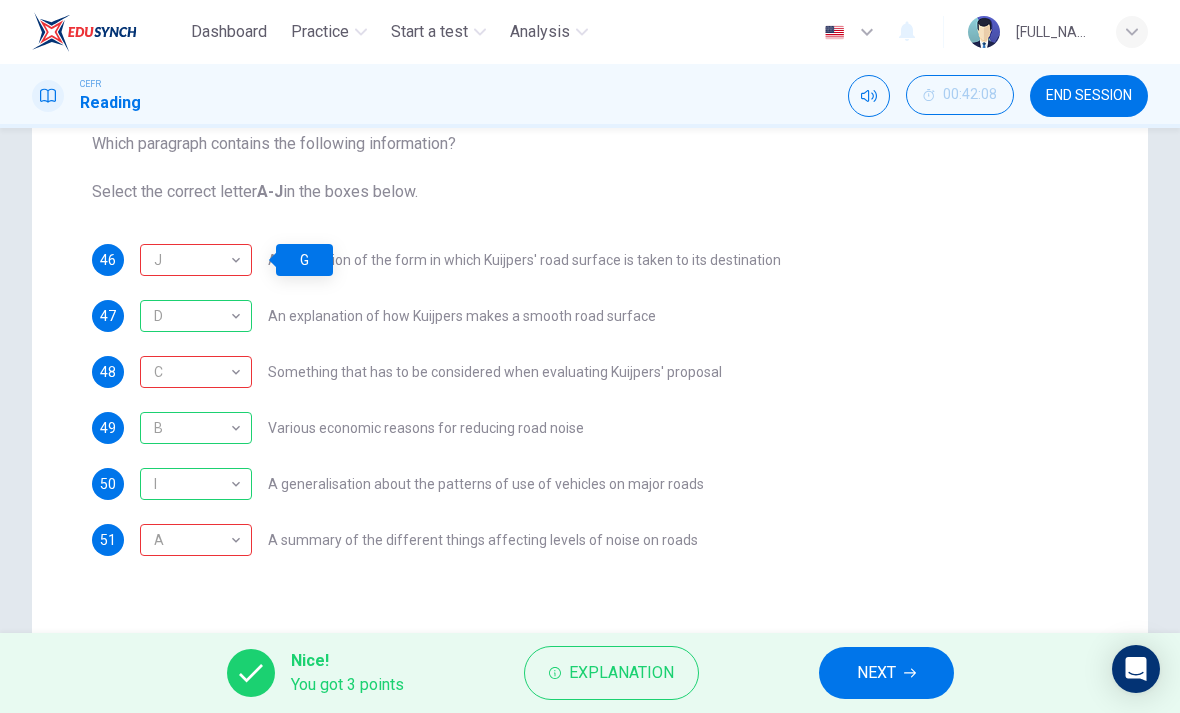 click on "NEXT" at bounding box center (876, 673) 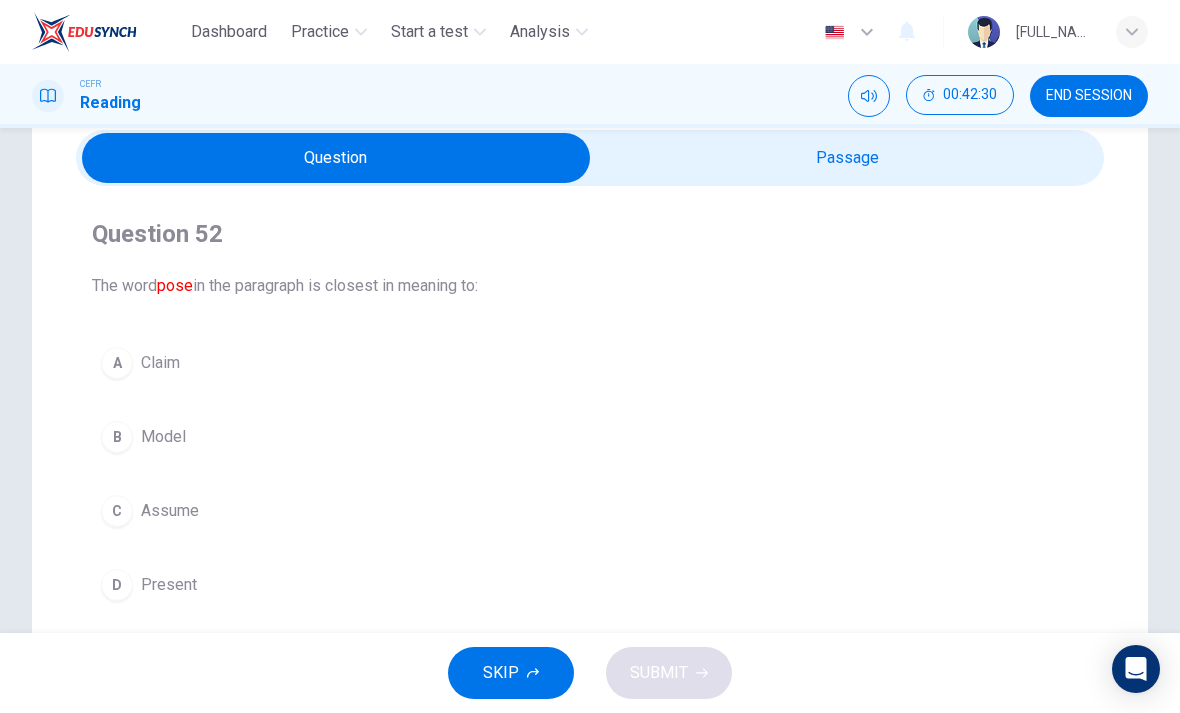 scroll, scrollTop: 81, scrollLeft: 0, axis: vertical 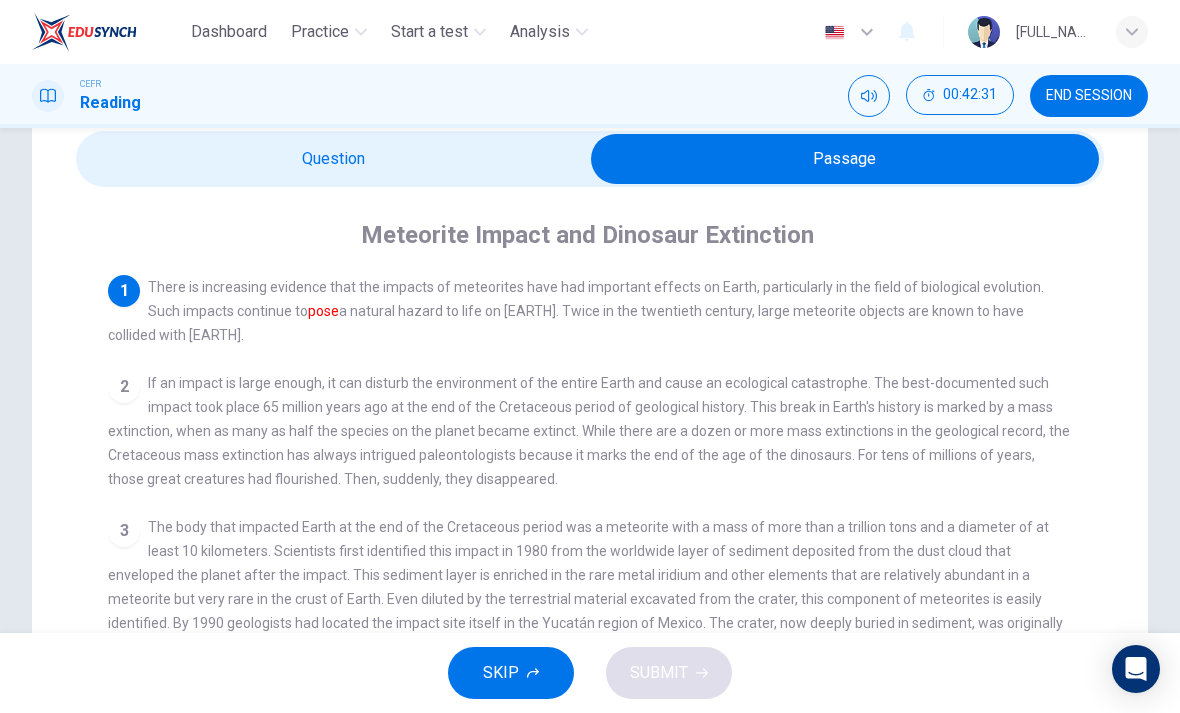 click on "END SESSION" at bounding box center (1089, 96) 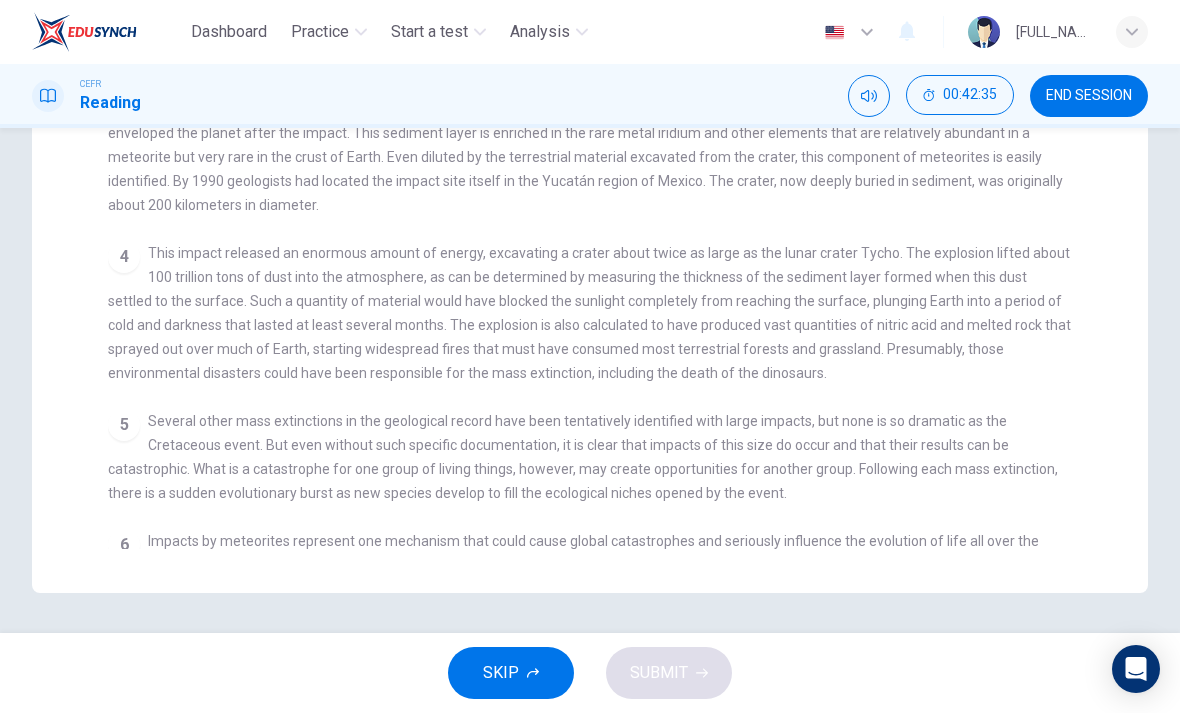 scroll, scrollTop: 523, scrollLeft: 0, axis: vertical 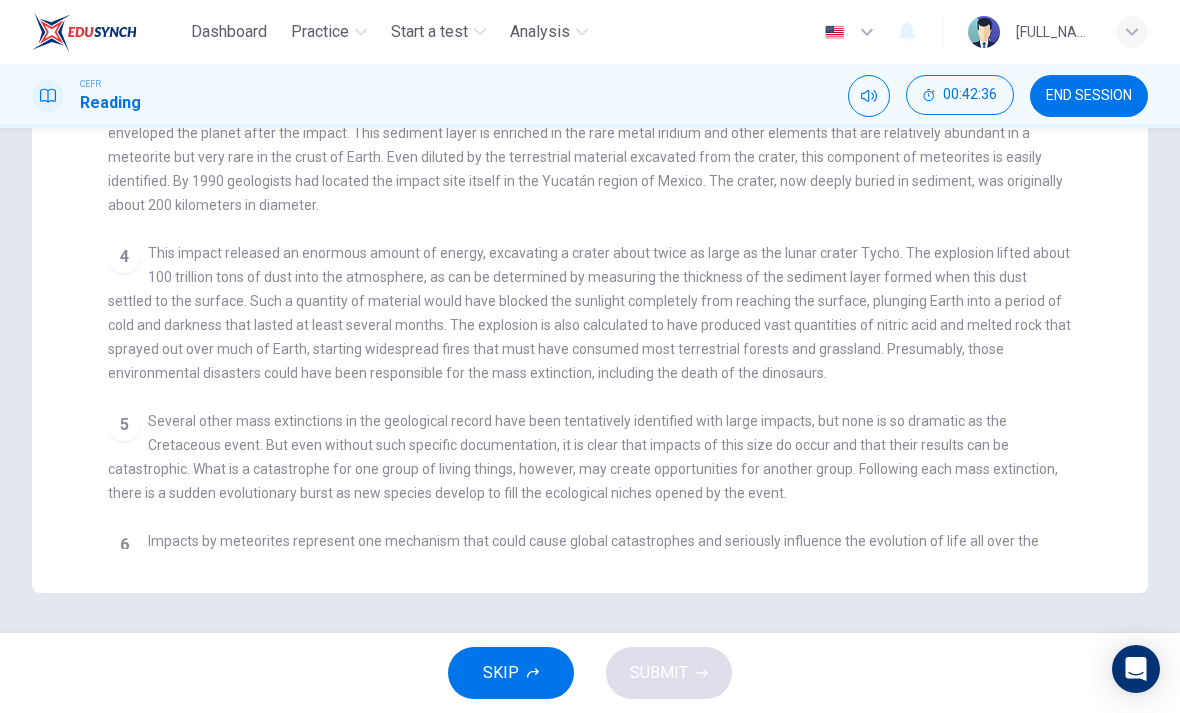 click on "END SESSION" at bounding box center [1089, 96] 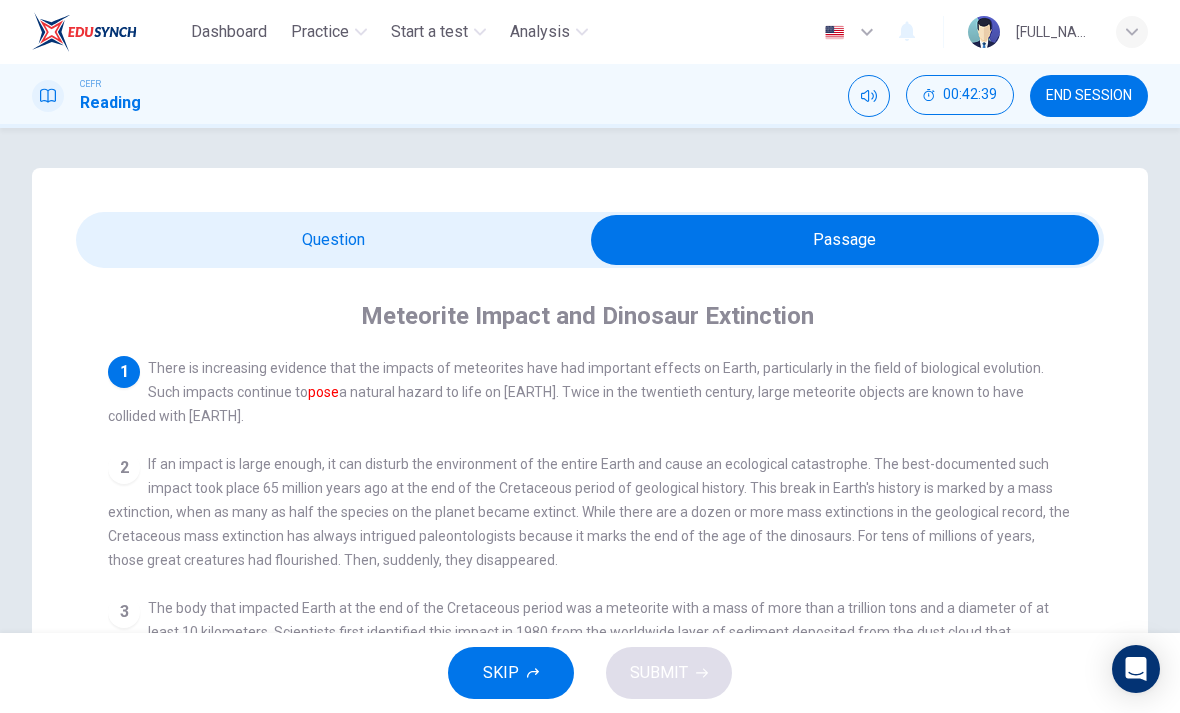 scroll, scrollTop: 0, scrollLeft: 0, axis: both 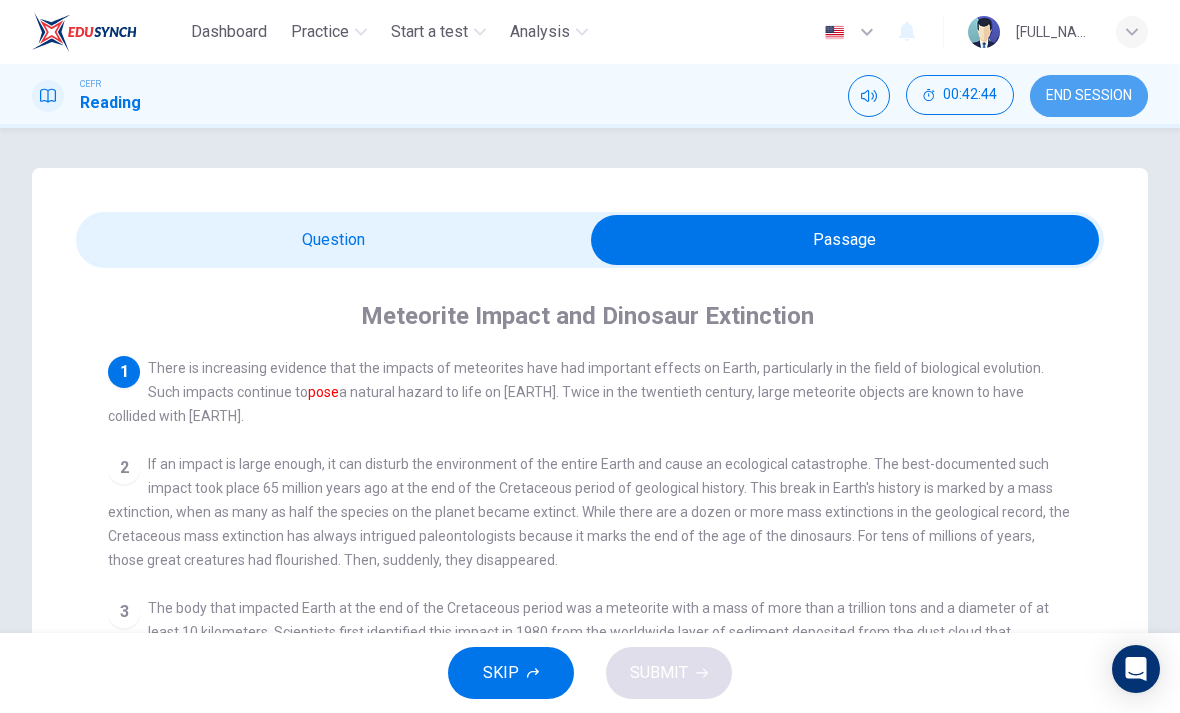 click on "END SESSION" at bounding box center (1089, 96) 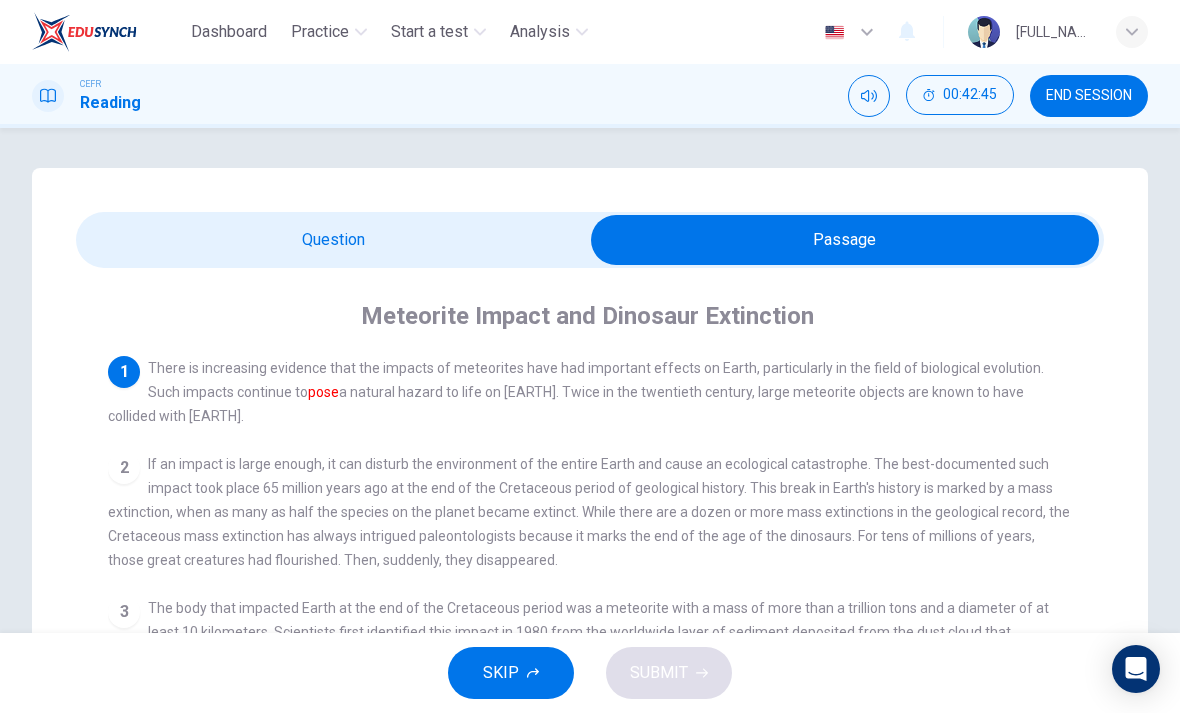 click on "END SESSION" at bounding box center (1089, 96) 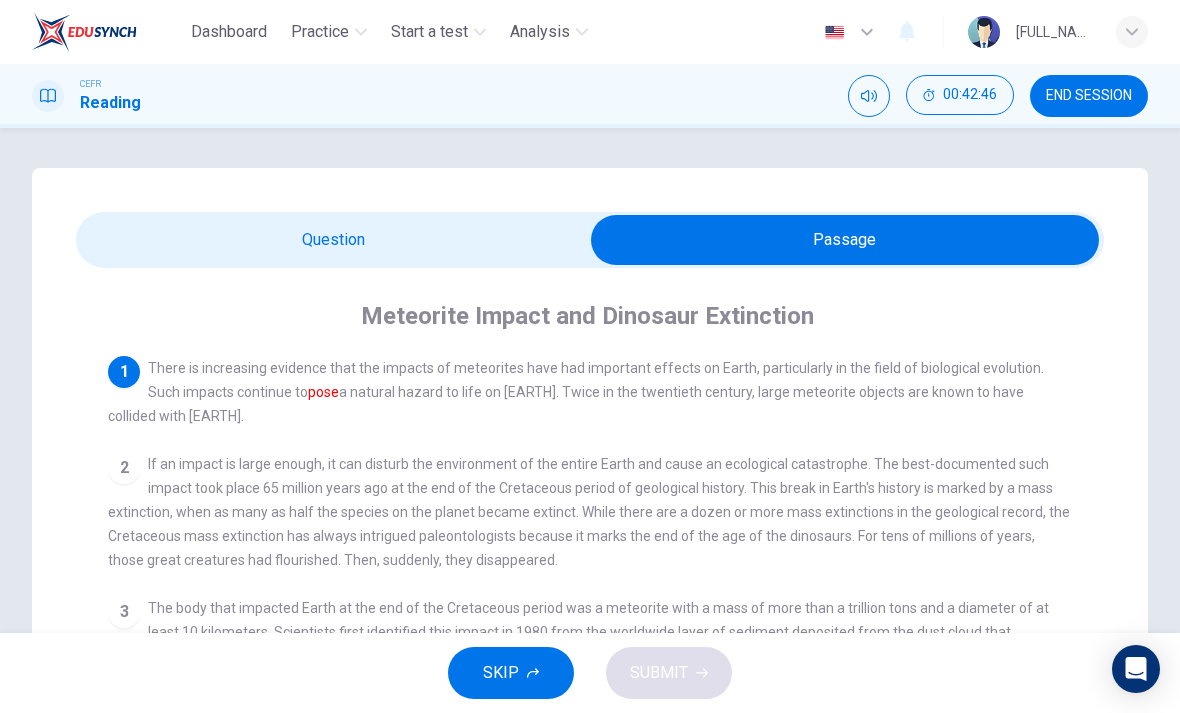 click on "END SESSION" at bounding box center [1089, 96] 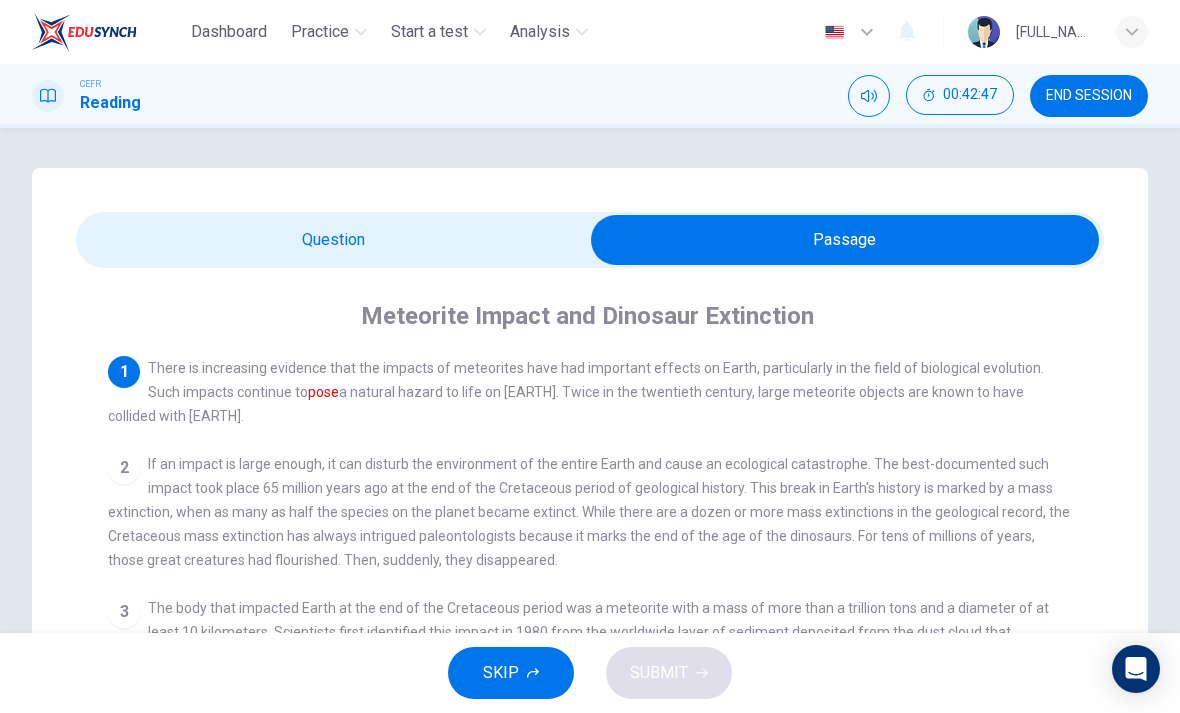 click on "00:42:47" at bounding box center (970, 95) 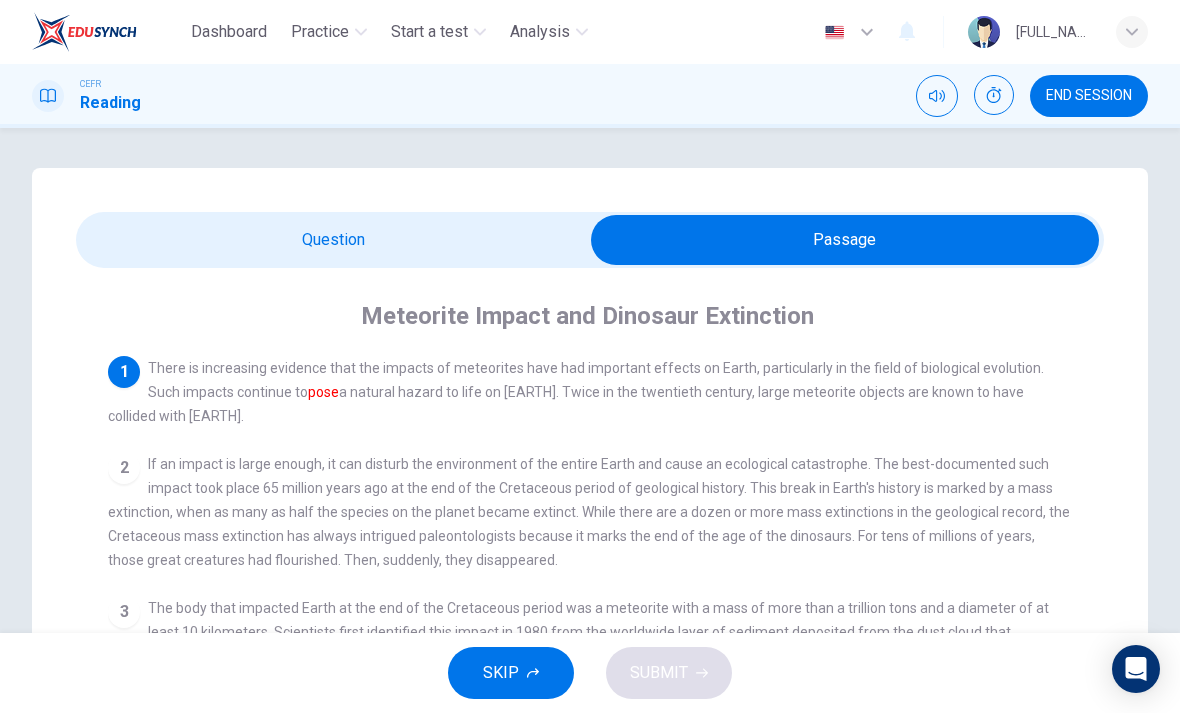 click on "END SESSION" at bounding box center [1089, 96] 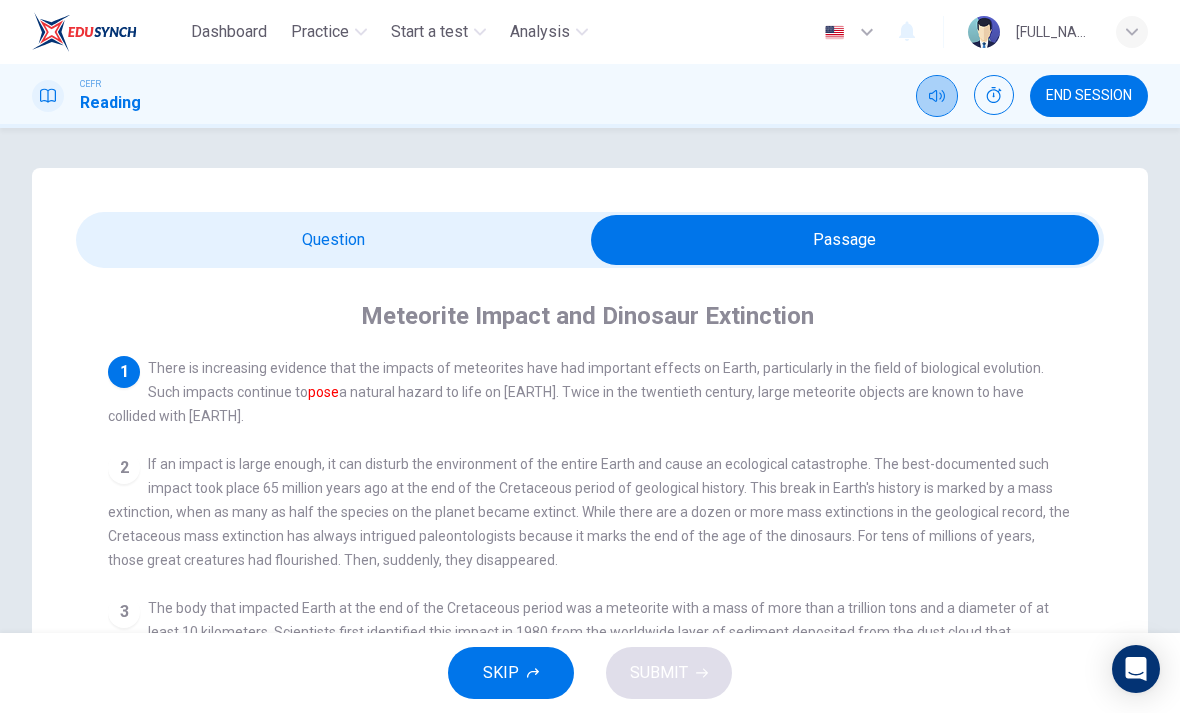 click at bounding box center (937, 96) 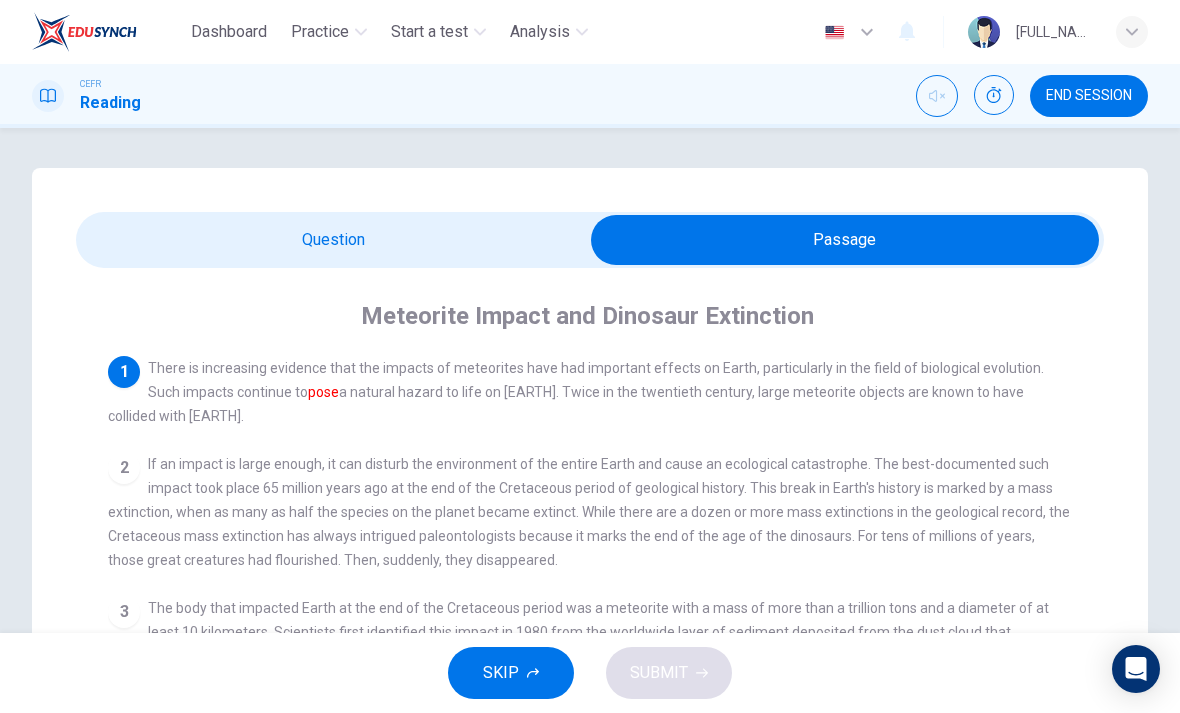 click at bounding box center (937, 96) 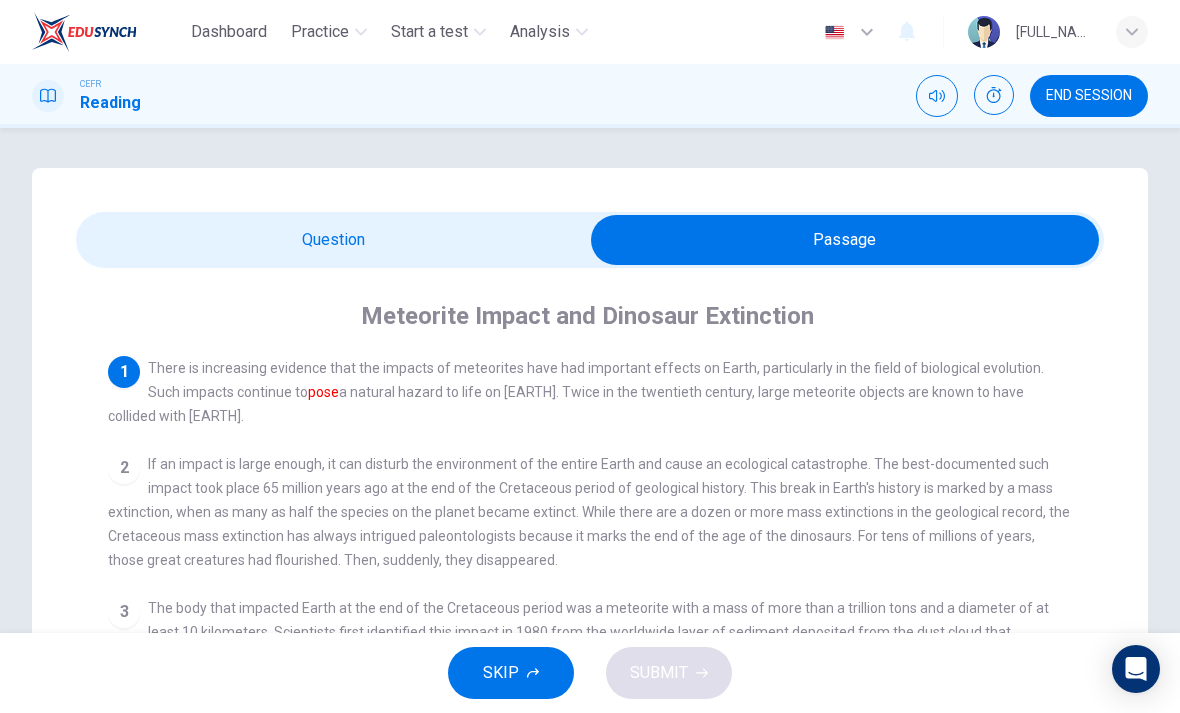 click on "END SESSION" at bounding box center [1089, 96] 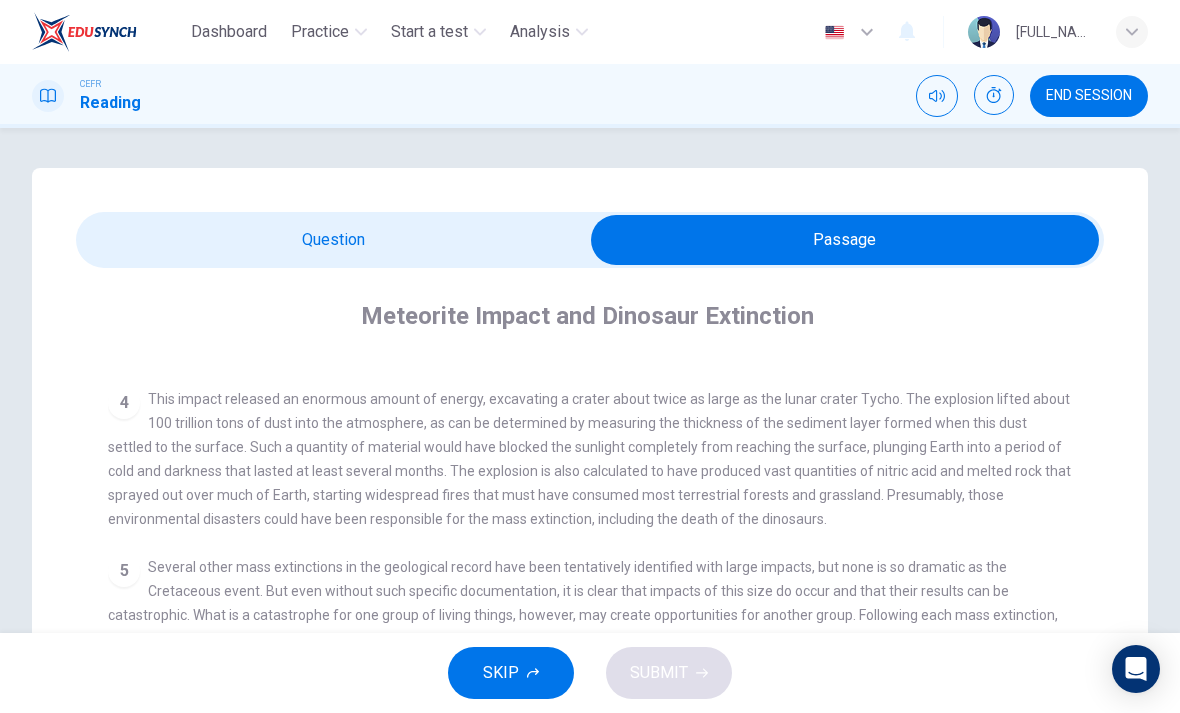 scroll, scrollTop: 376, scrollLeft: 0, axis: vertical 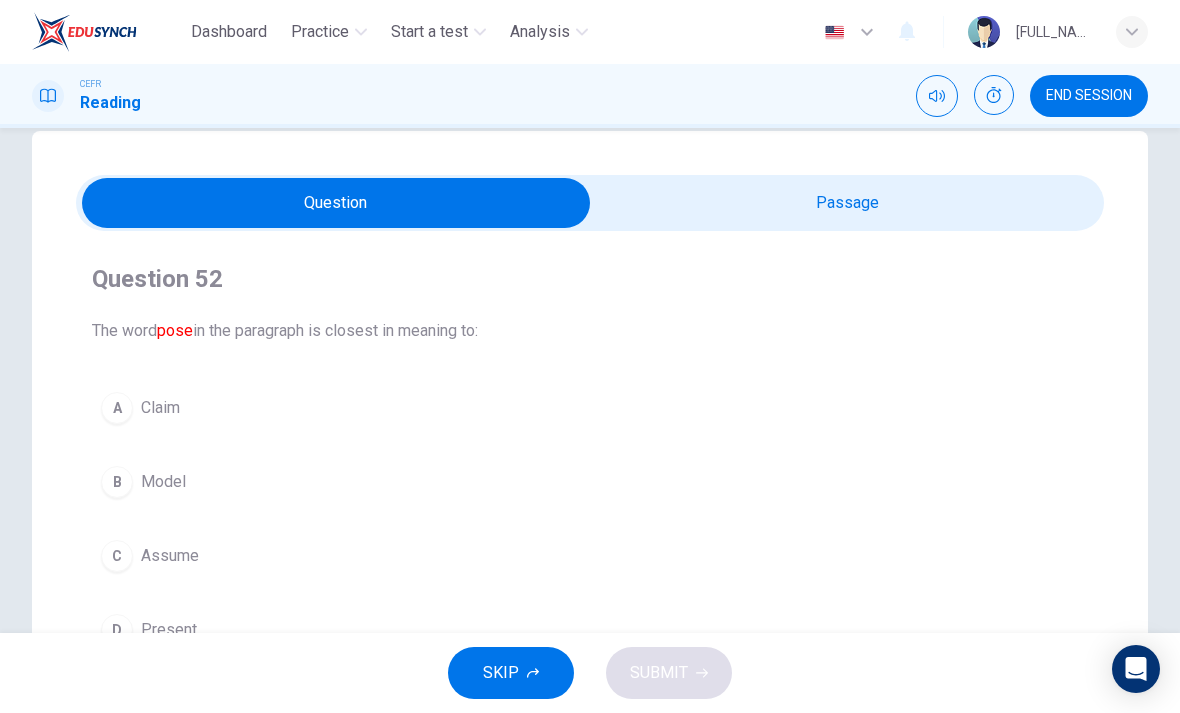 click on "A Claim" at bounding box center (590, 408) 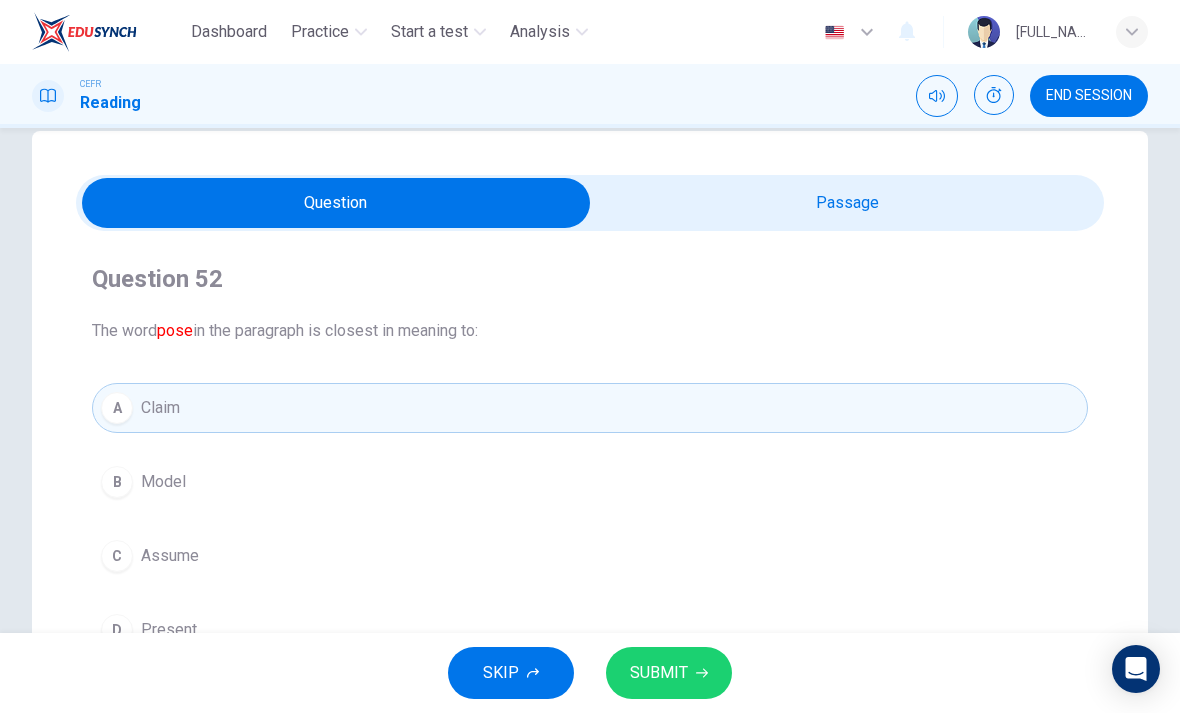 click on "SUBMIT" at bounding box center (659, 673) 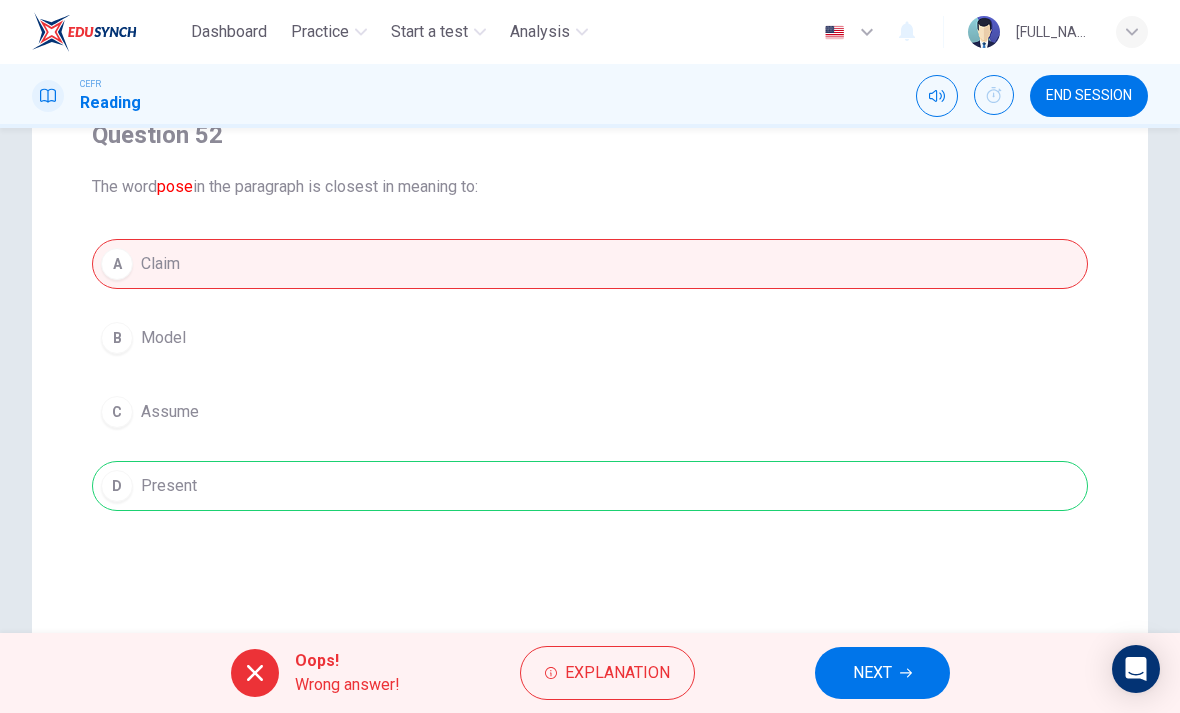 scroll, scrollTop: 185, scrollLeft: 0, axis: vertical 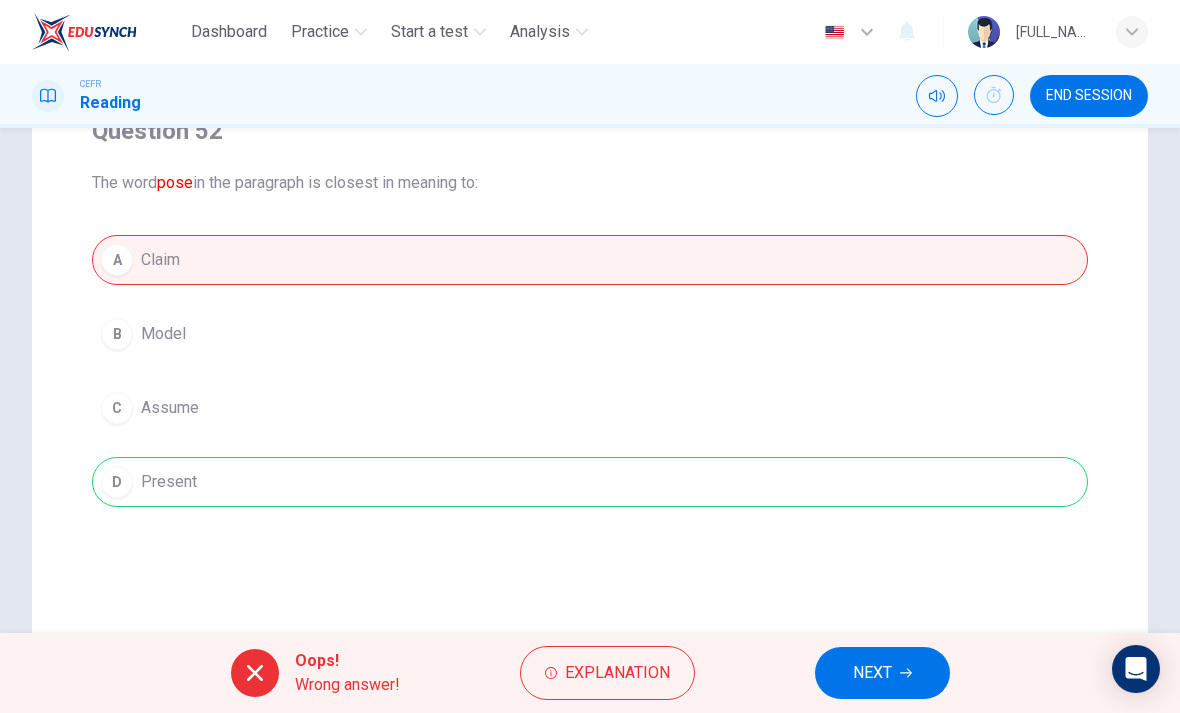 click on "NEXT" at bounding box center [882, 673] 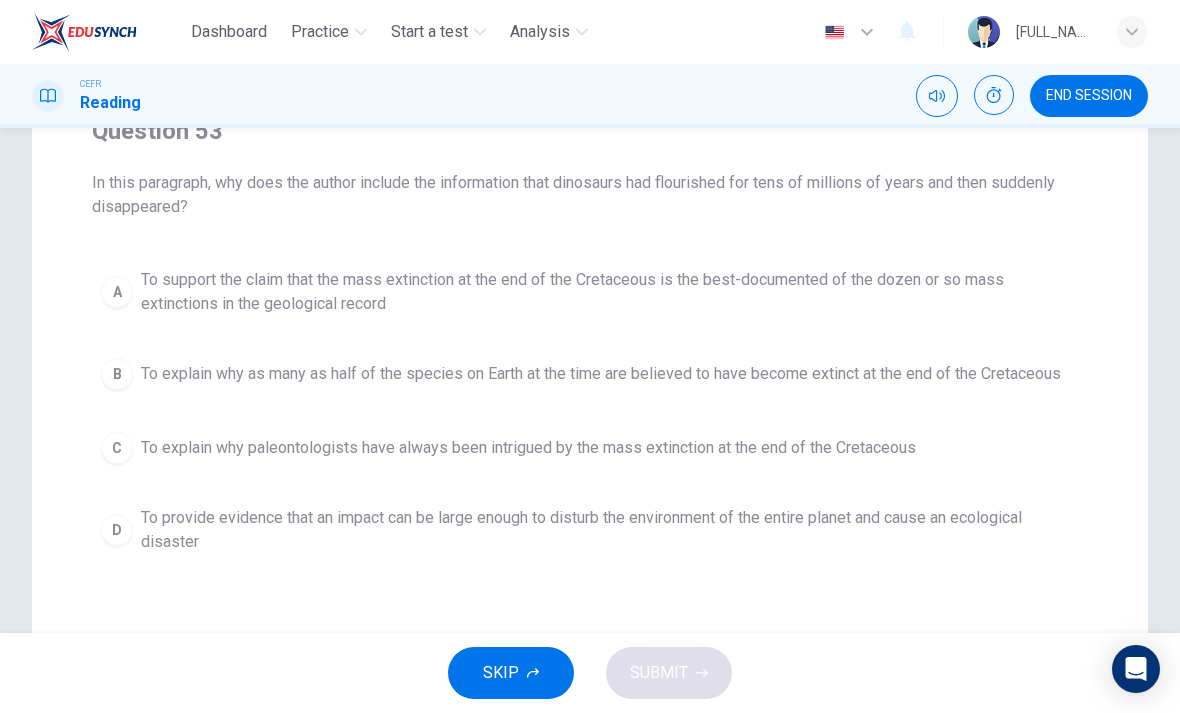 click on "END SESSION" at bounding box center (1089, 96) 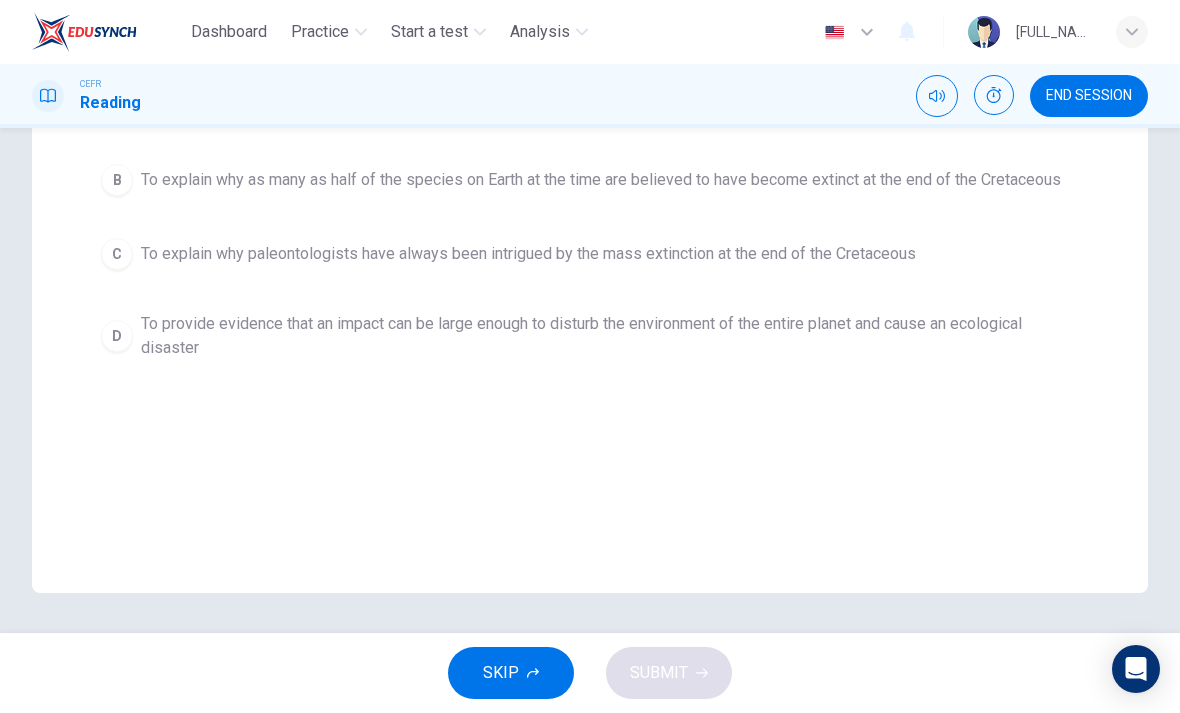 click on "SKIP" at bounding box center (511, 673) 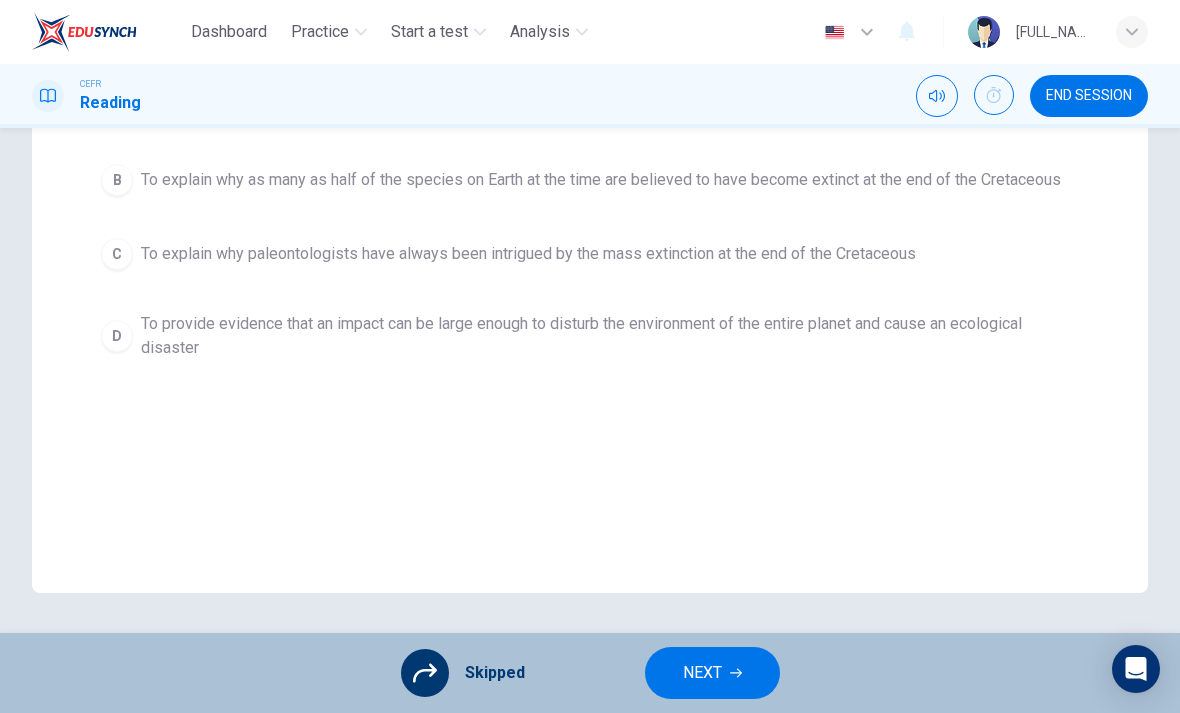 click on "NEXT" at bounding box center [712, 673] 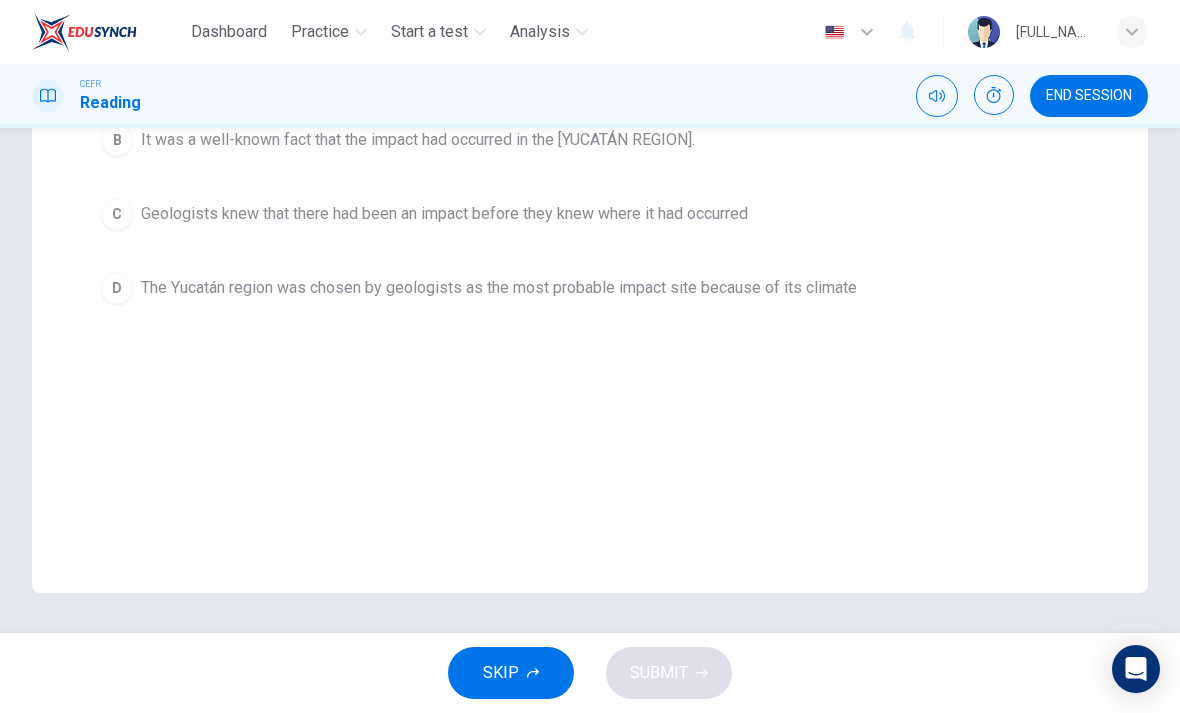 click on "SKIP" at bounding box center (511, 673) 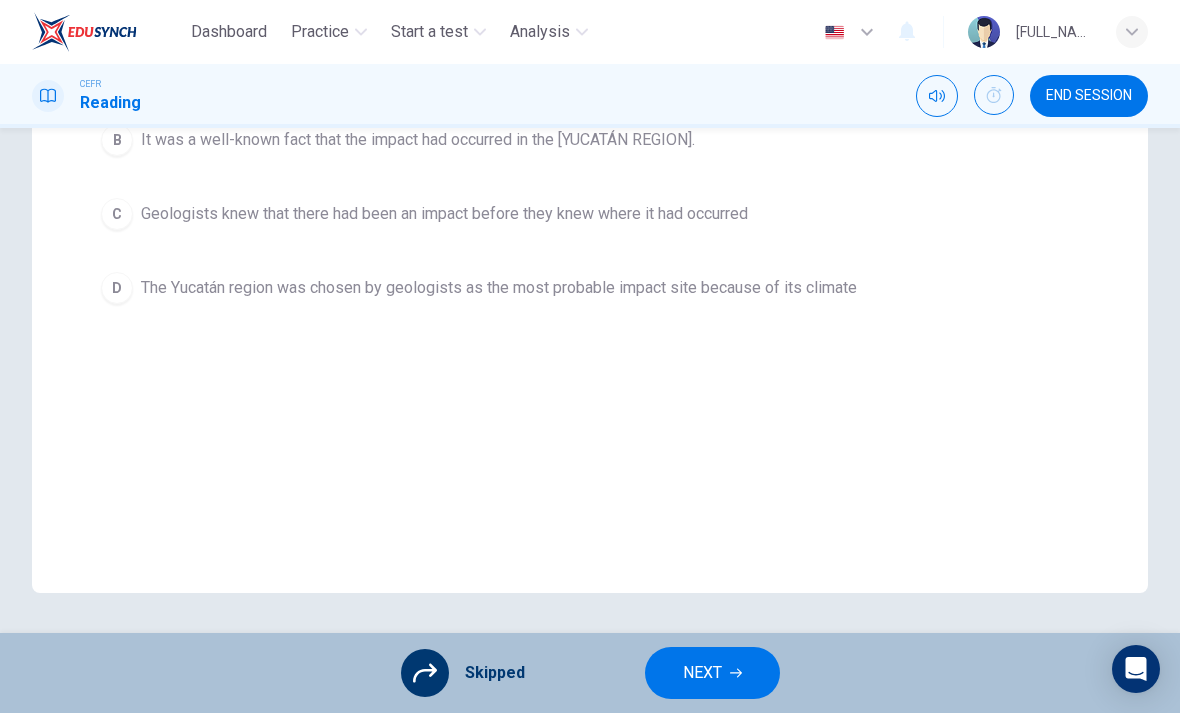 click on "NEXT" at bounding box center [712, 673] 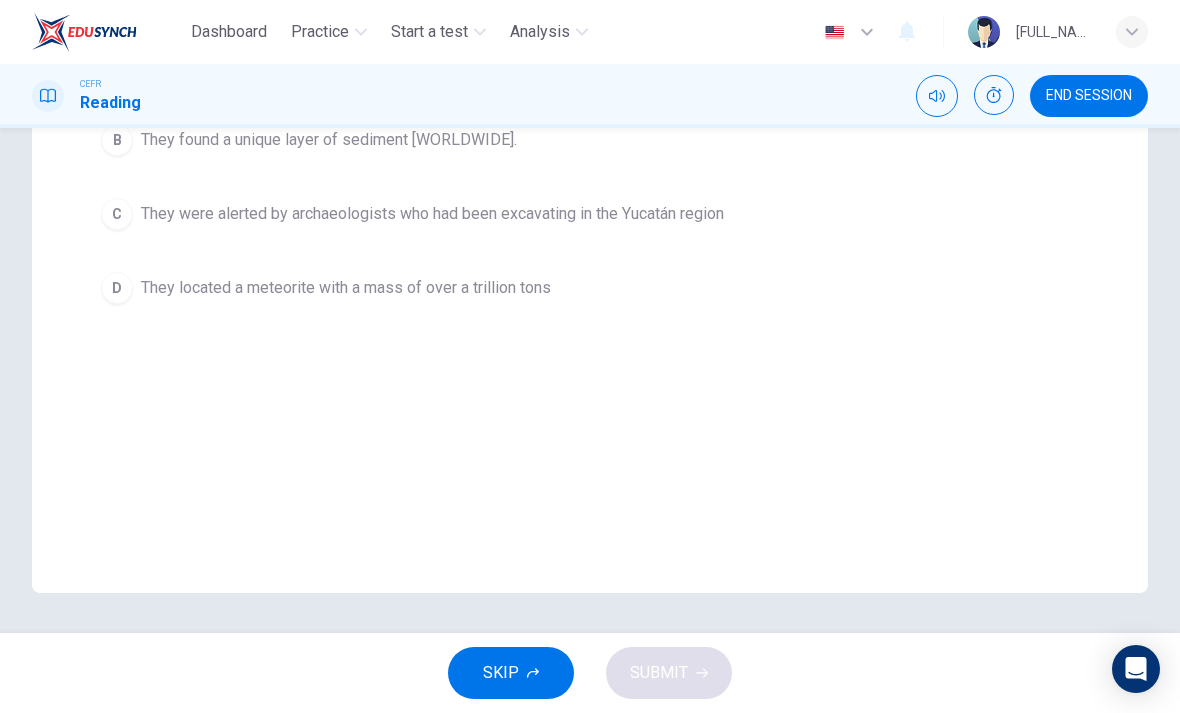 click on "SKIP" at bounding box center (511, 673) 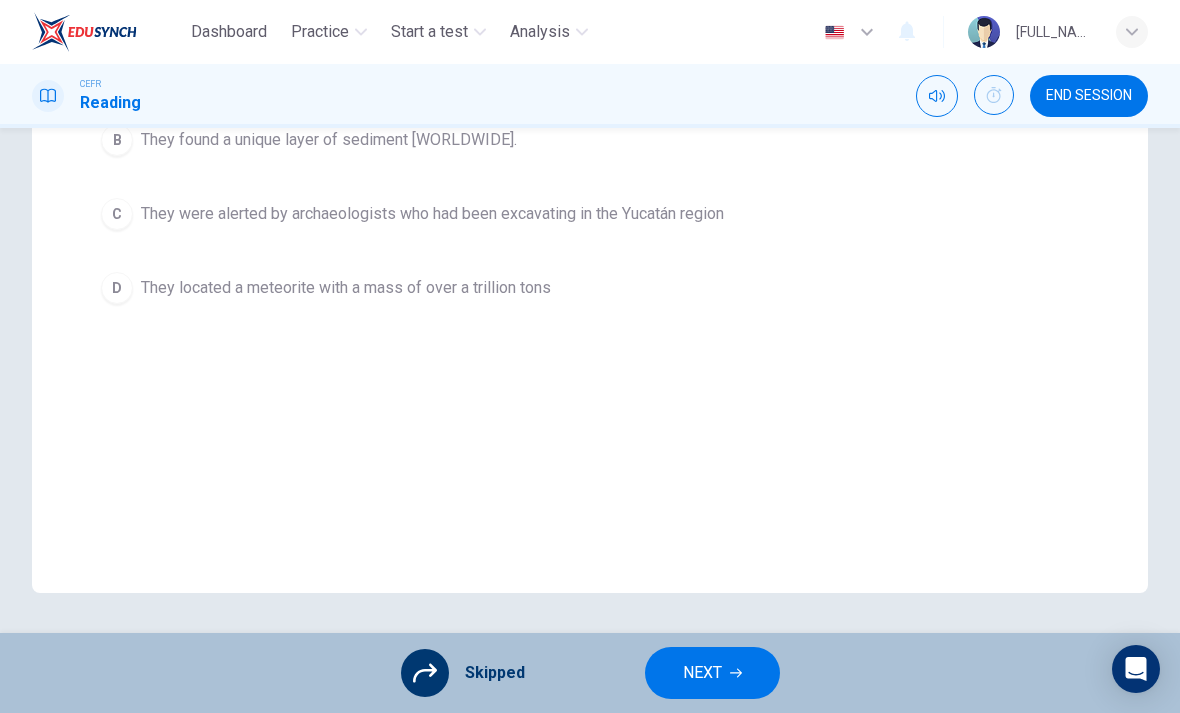 click on "NEXT" at bounding box center [712, 673] 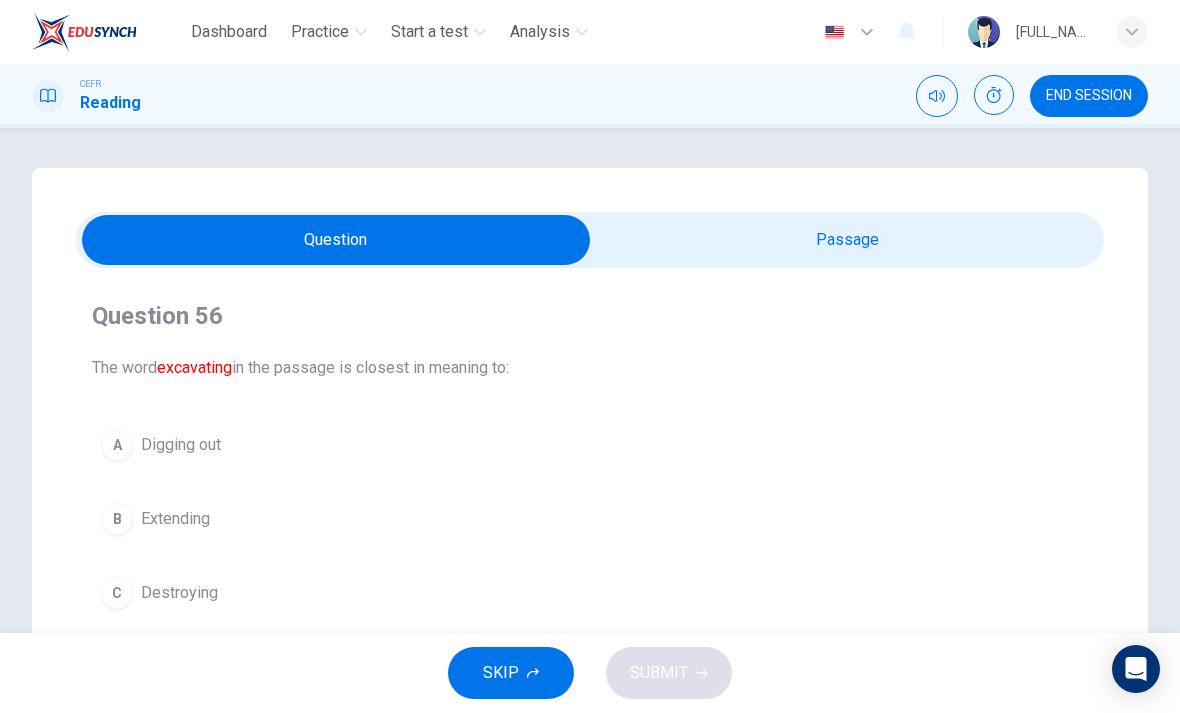scroll, scrollTop: -1, scrollLeft: 0, axis: vertical 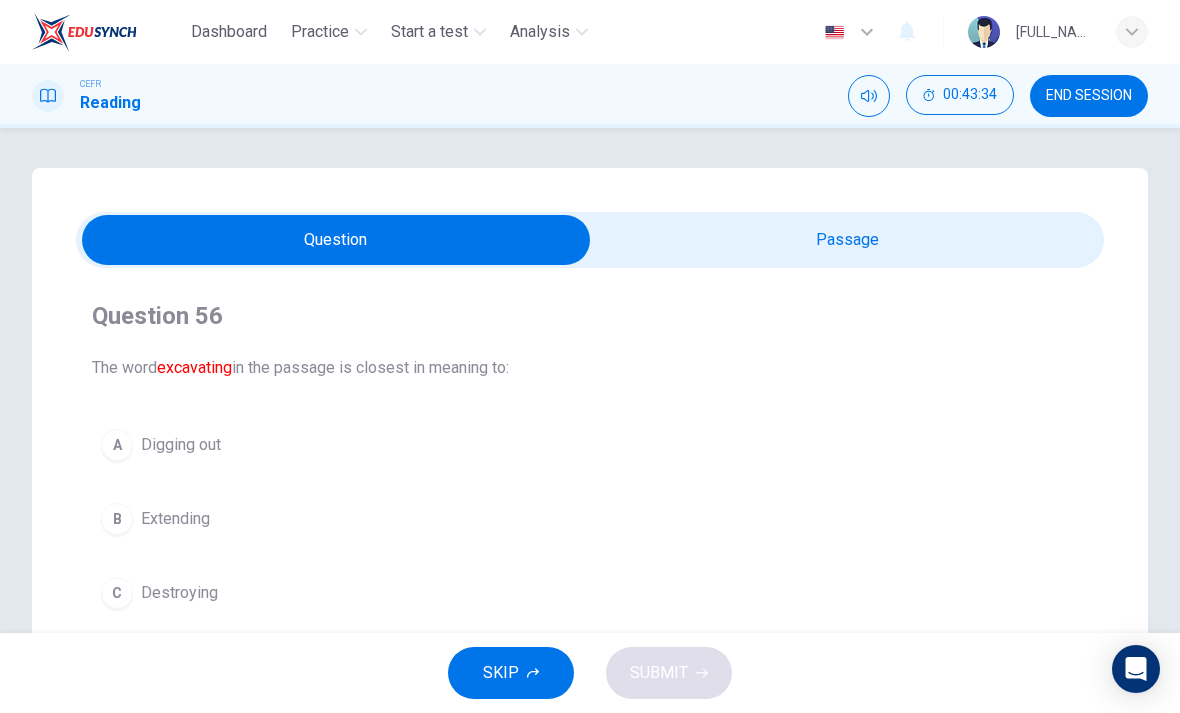 click on "END SESSION" at bounding box center (1089, 96) 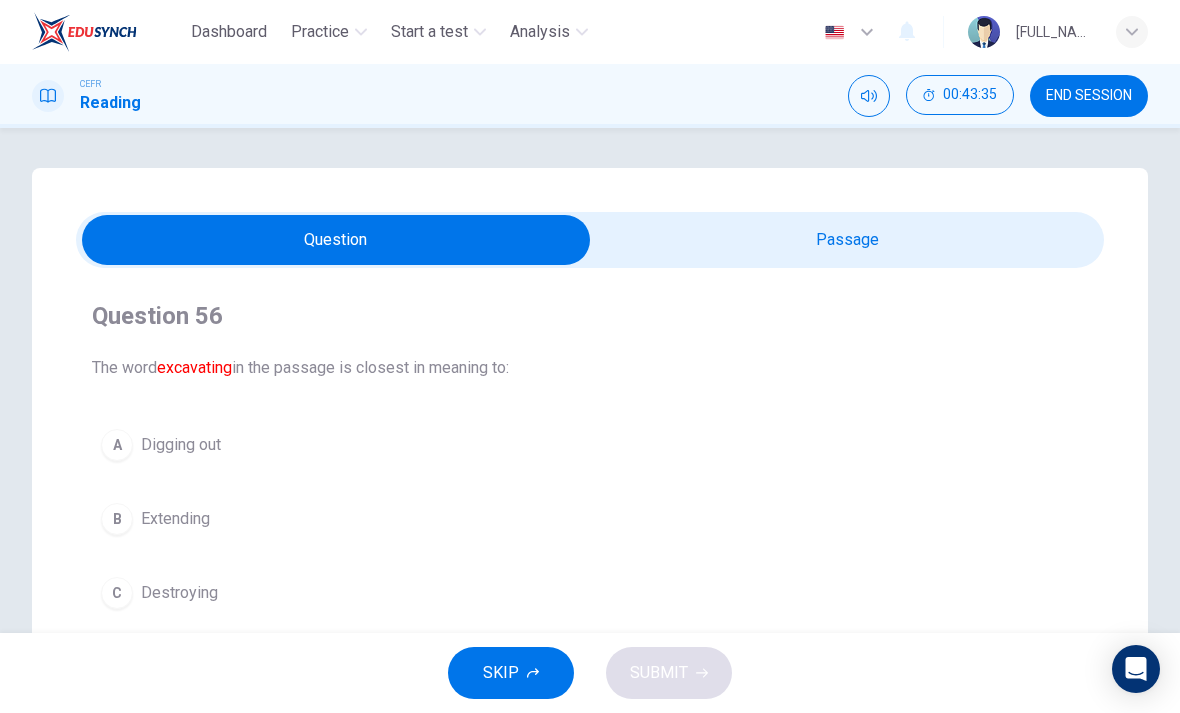 click on "END SESSION" at bounding box center [1089, 96] 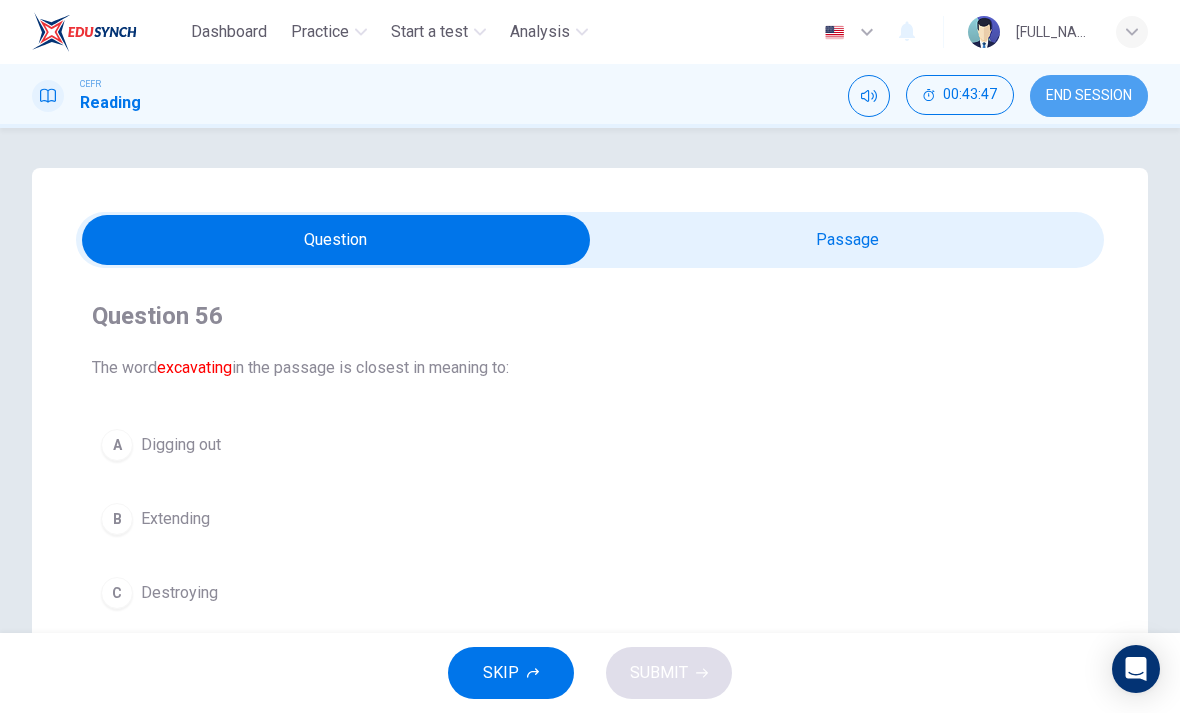click on "END SESSION" at bounding box center (1089, 96) 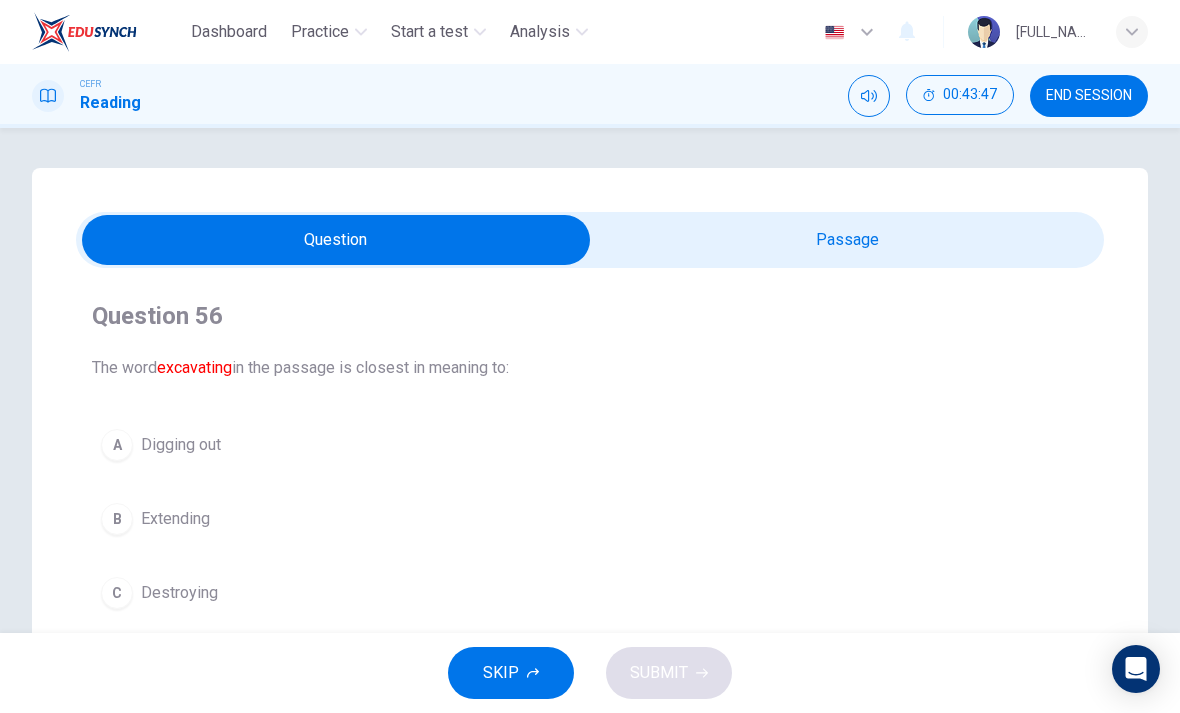 click at bounding box center (1132, 32) 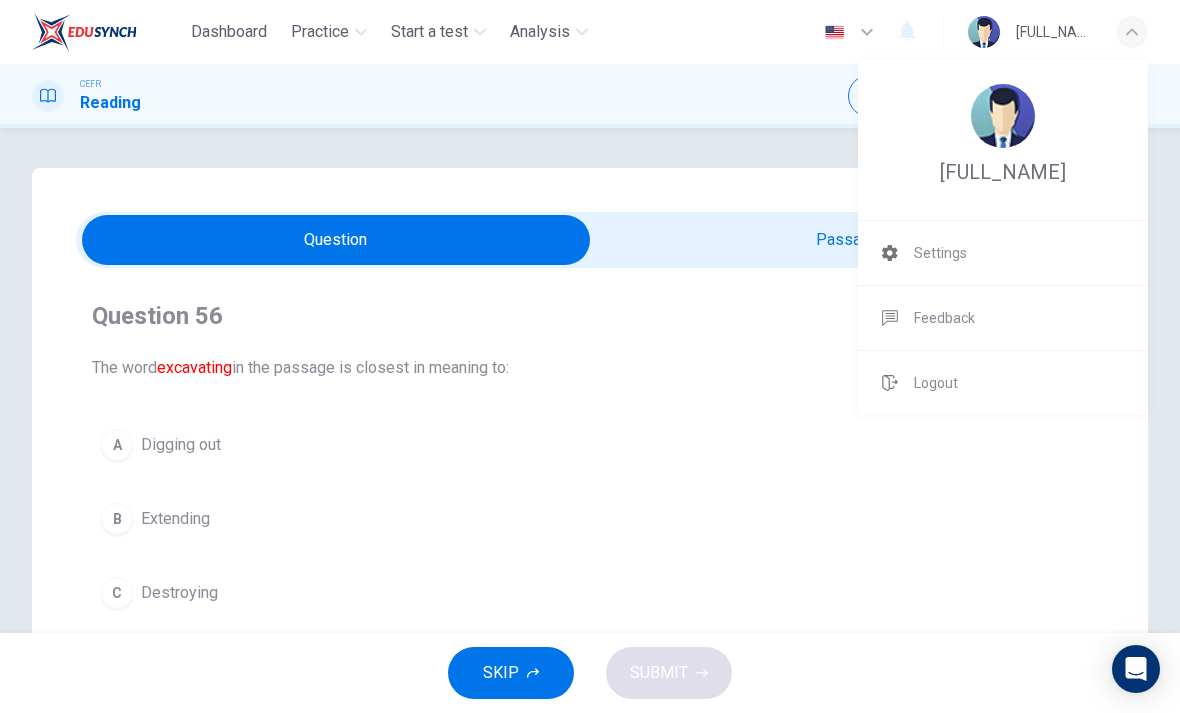 click at bounding box center [590, 356] 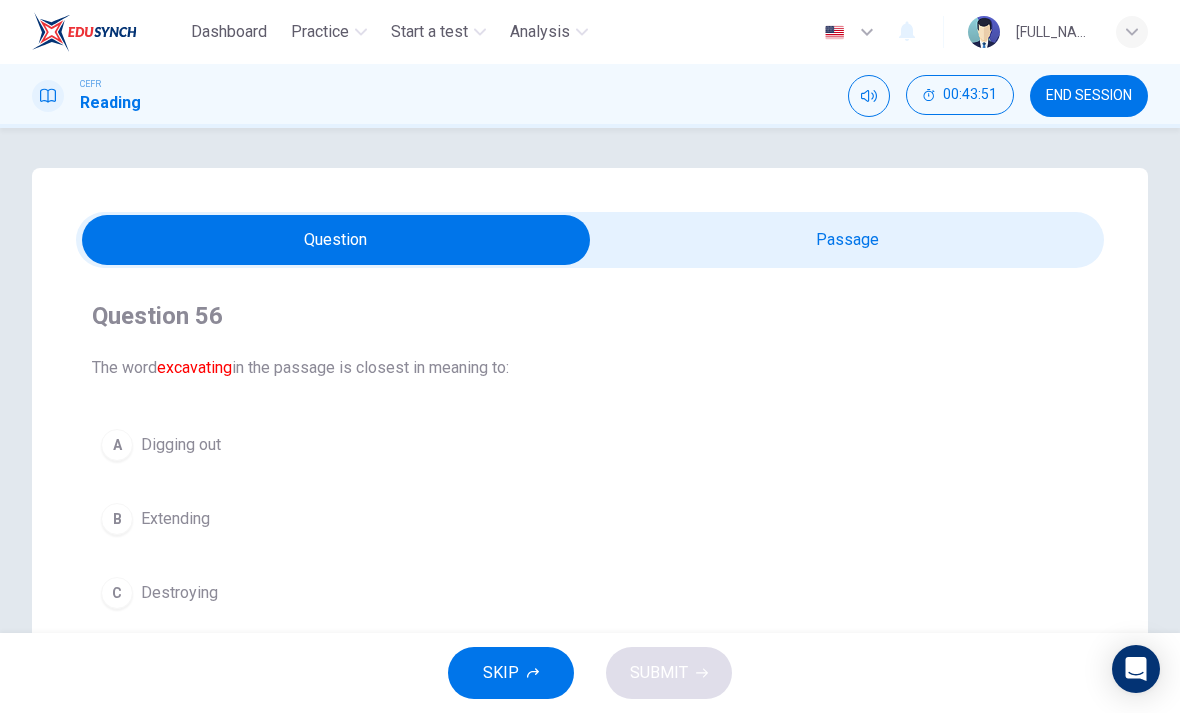 click at bounding box center [907, 32] 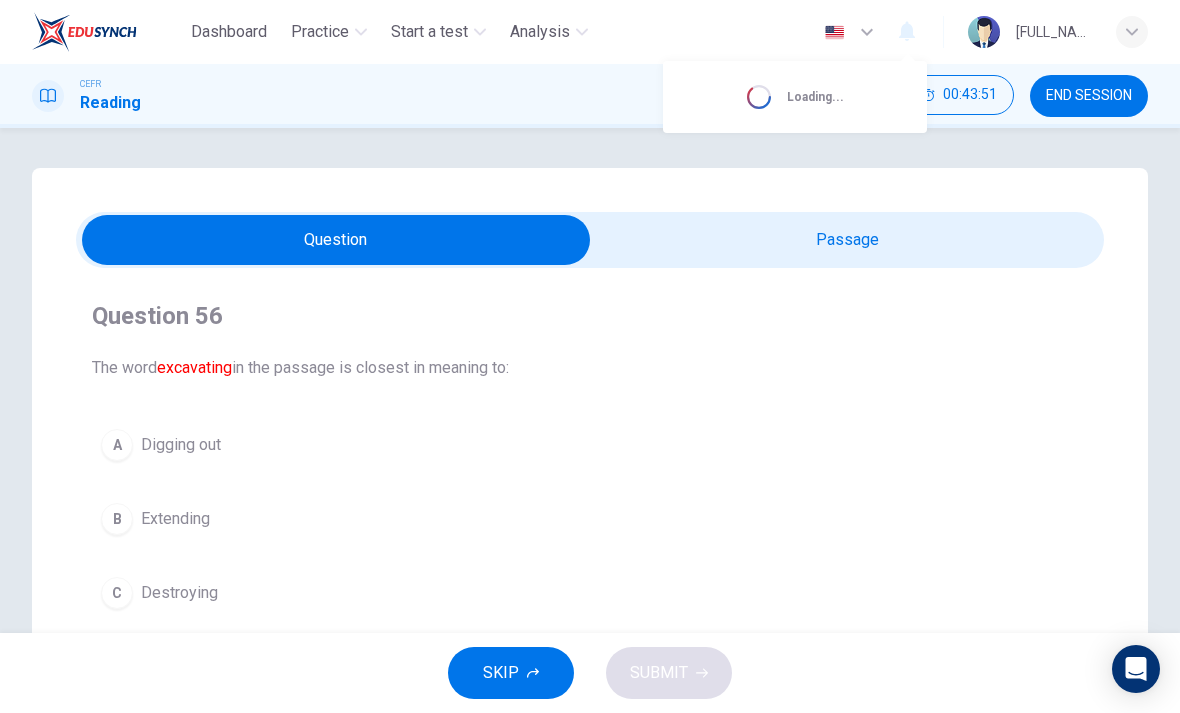click at bounding box center [590, 356] 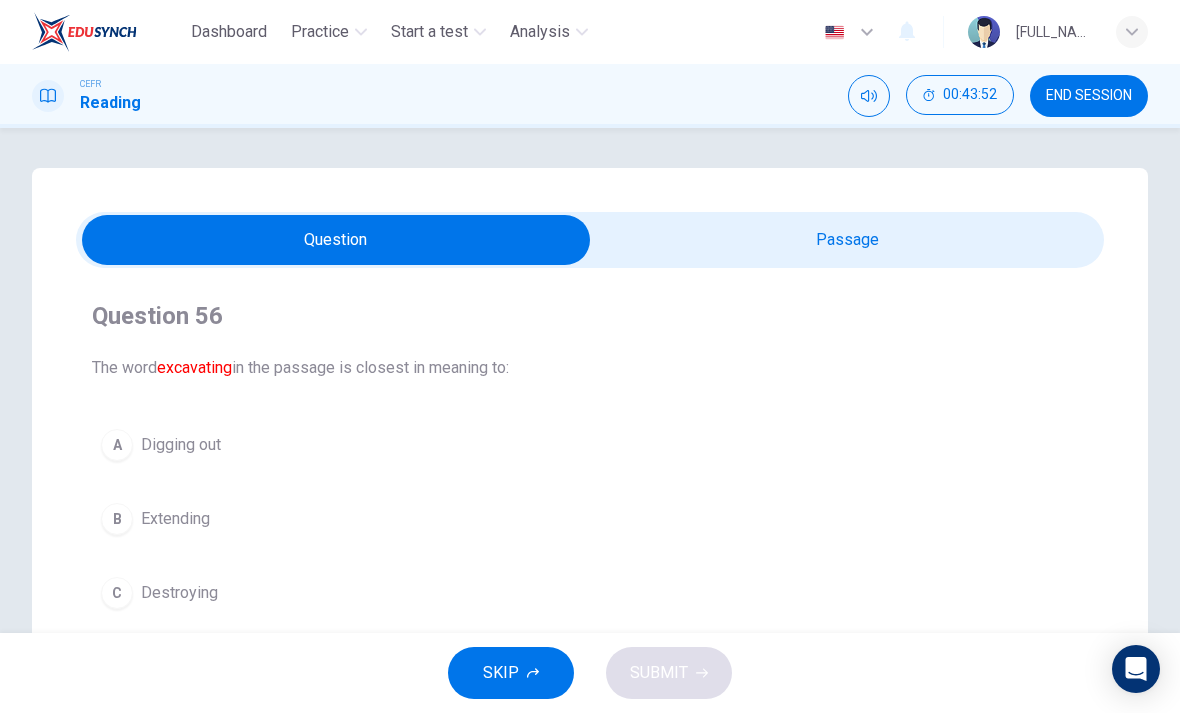 click at bounding box center [850, 32] 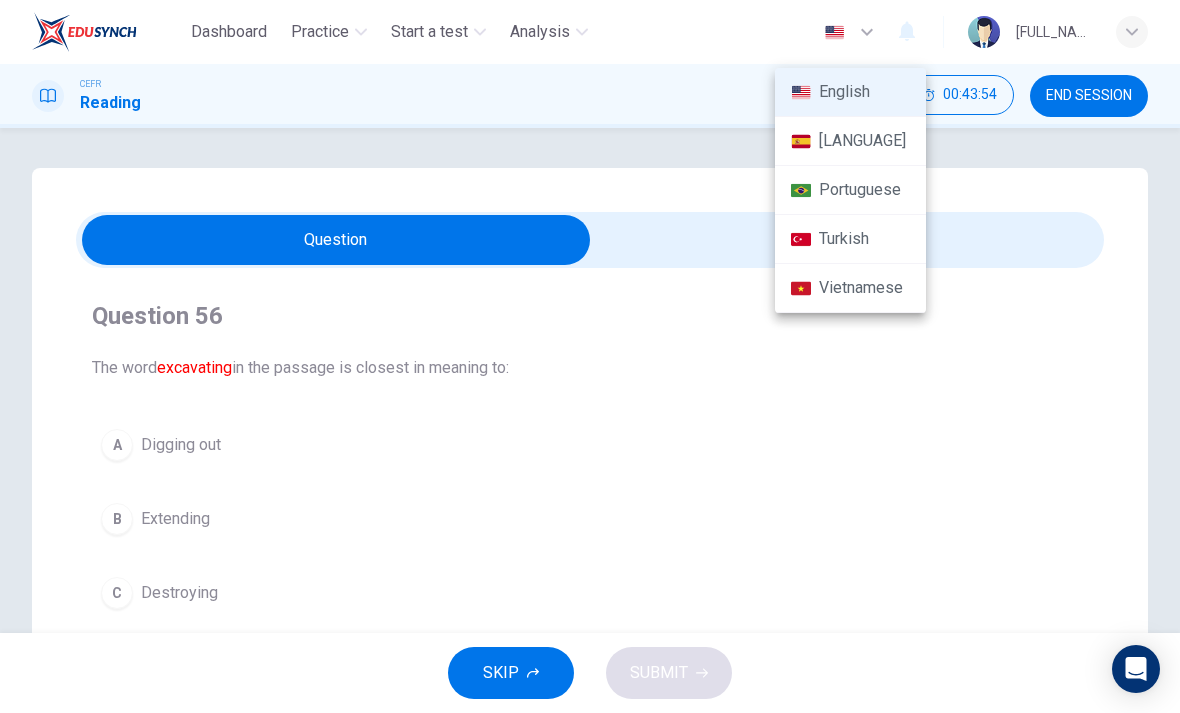 click at bounding box center [590, 356] 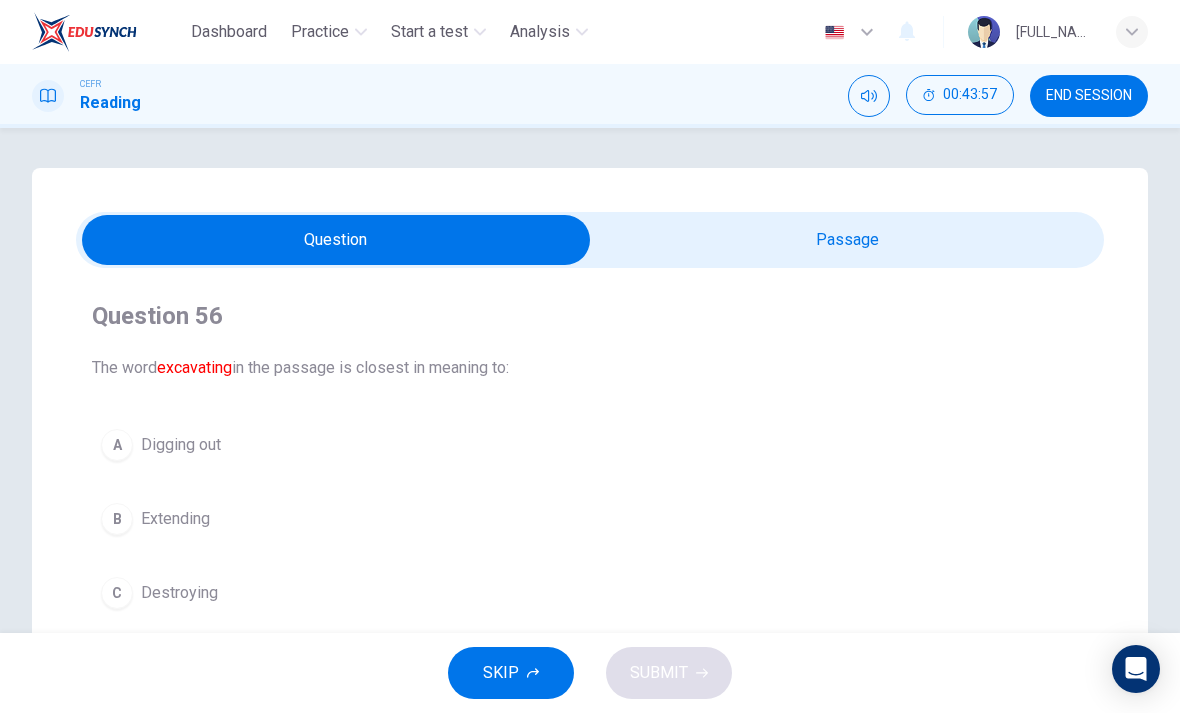 click at bounding box center [48, 96] 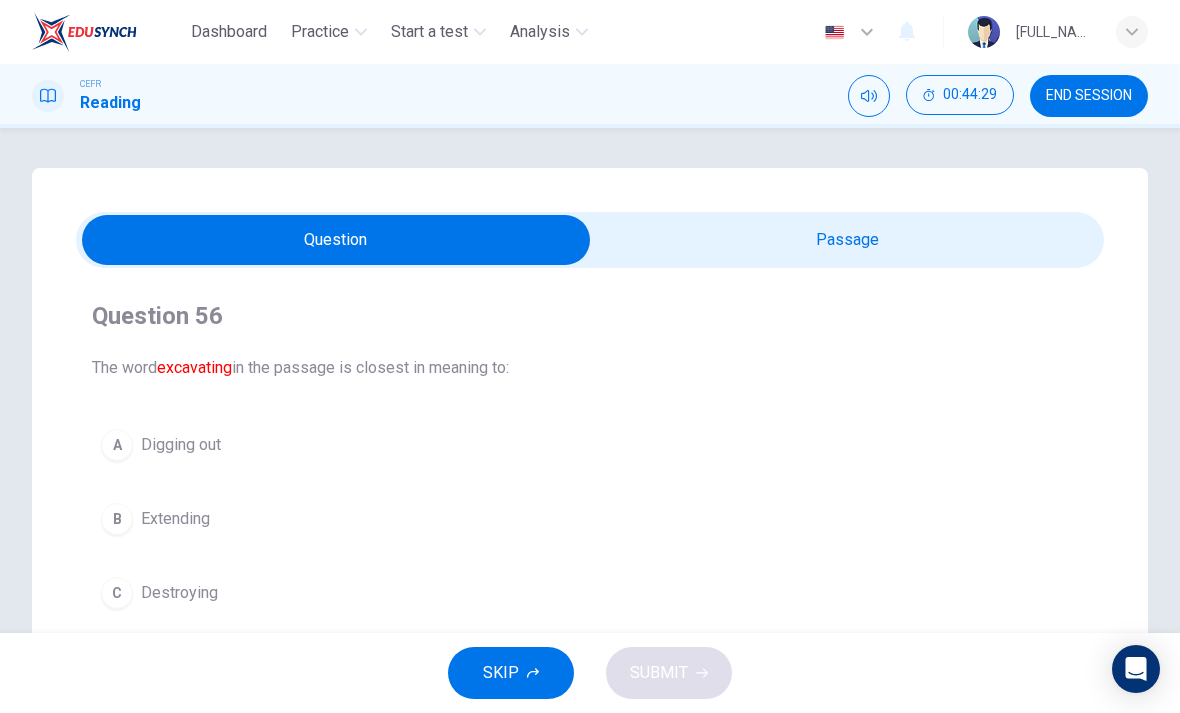 scroll, scrollTop: 0, scrollLeft: 0, axis: both 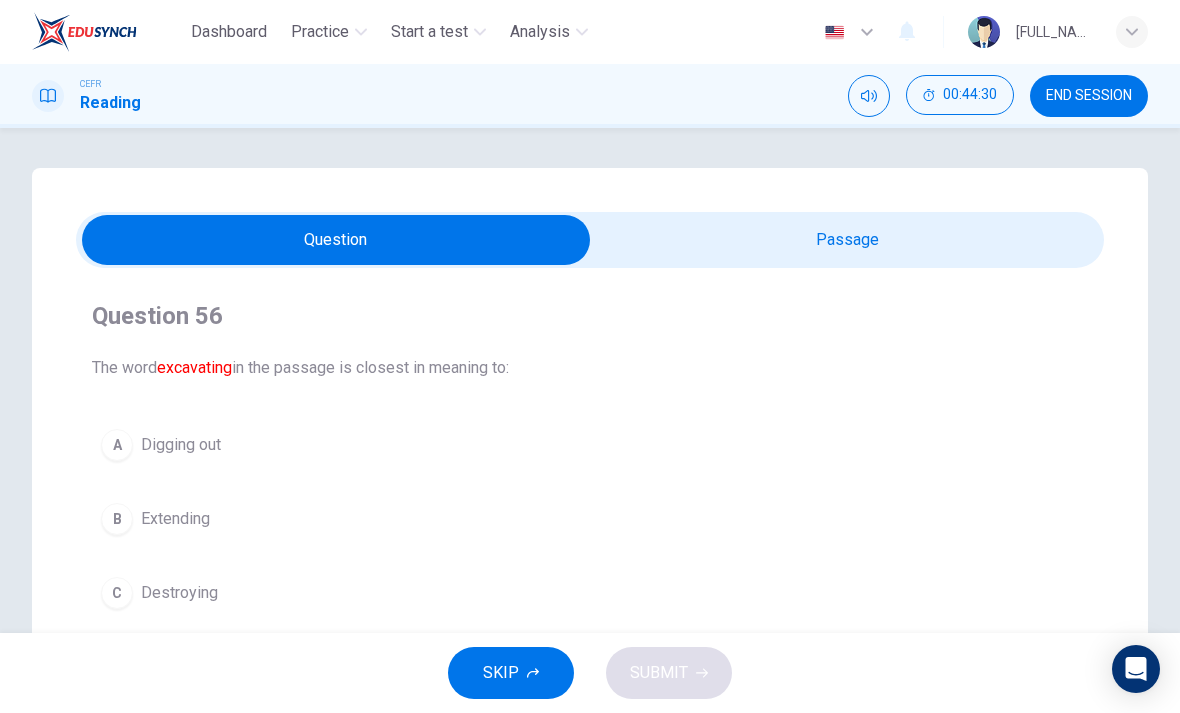 click at bounding box center [336, 240] 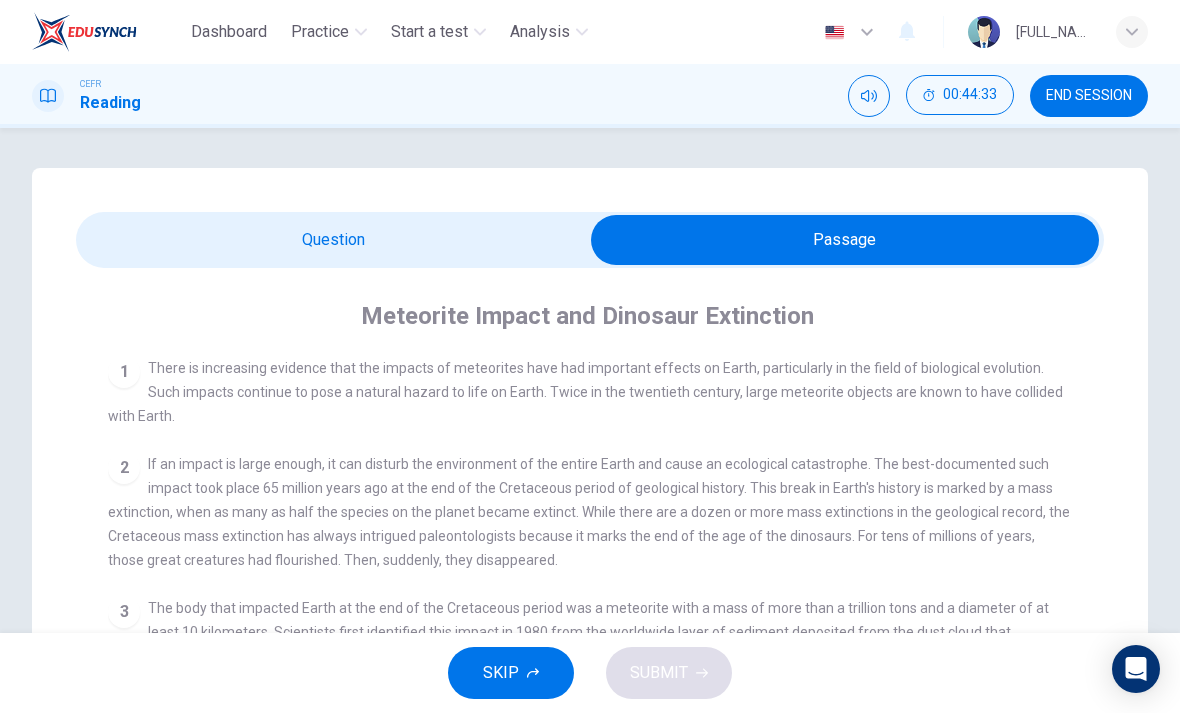 click at bounding box center [845, 240] 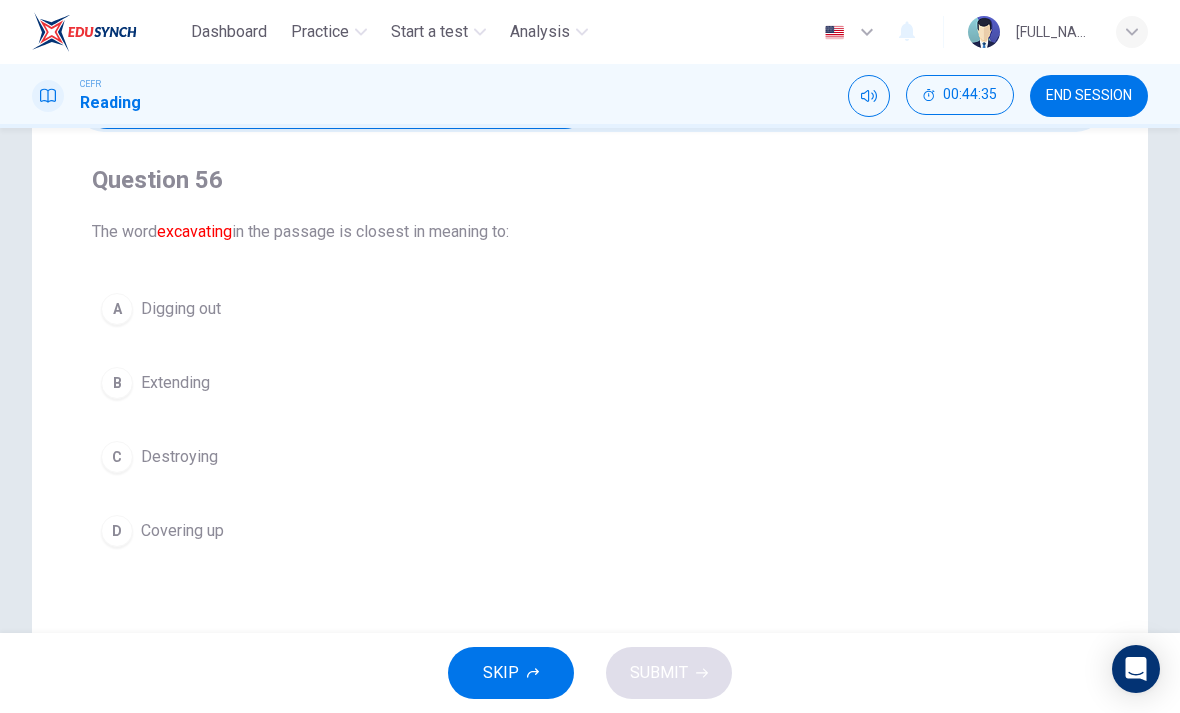 scroll, scrollTop: 136, scrollLeft: 0, axis: vertical 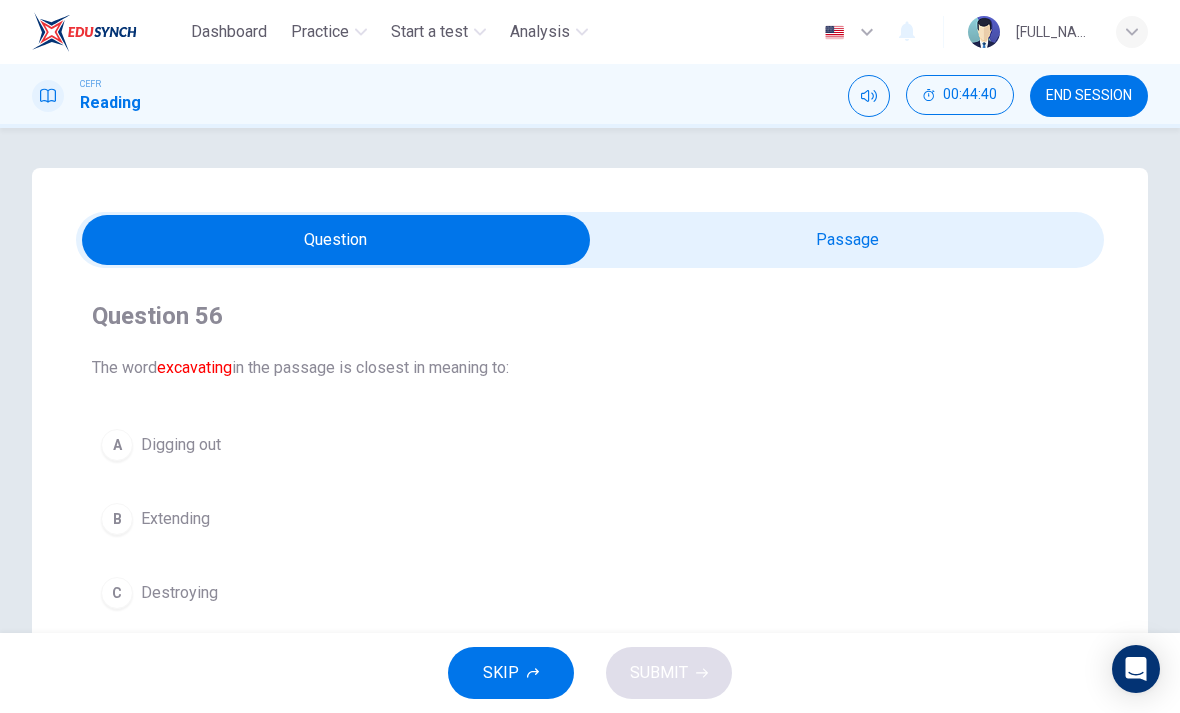 click on "END SESSION" at bounding box center (1089, 96) 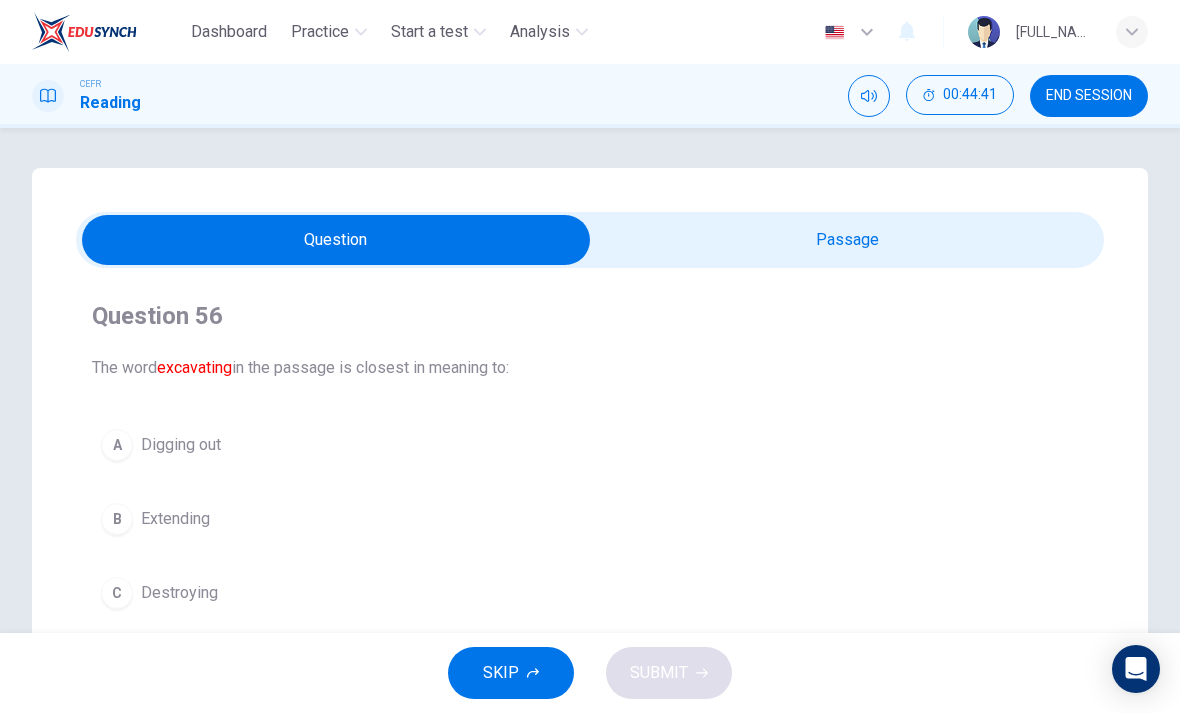 click on "END SESSION" at bounding box center [1089, 96] 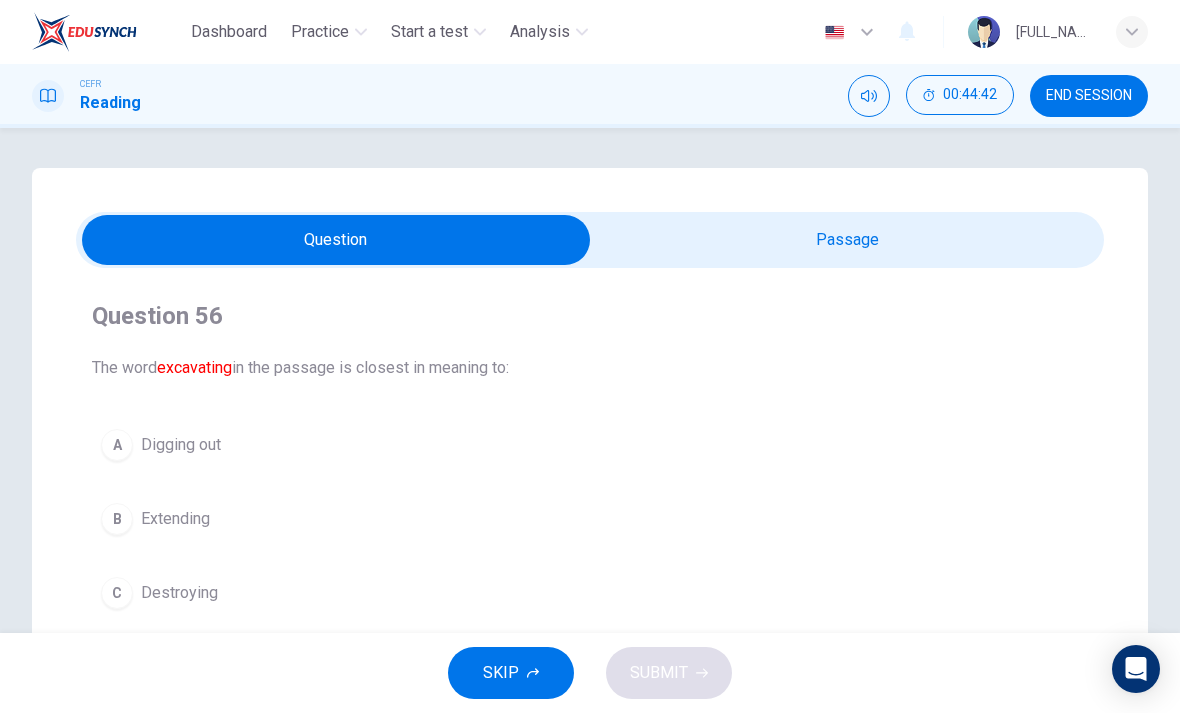 click on "END SESSION" at bounding box center (1089, 96) 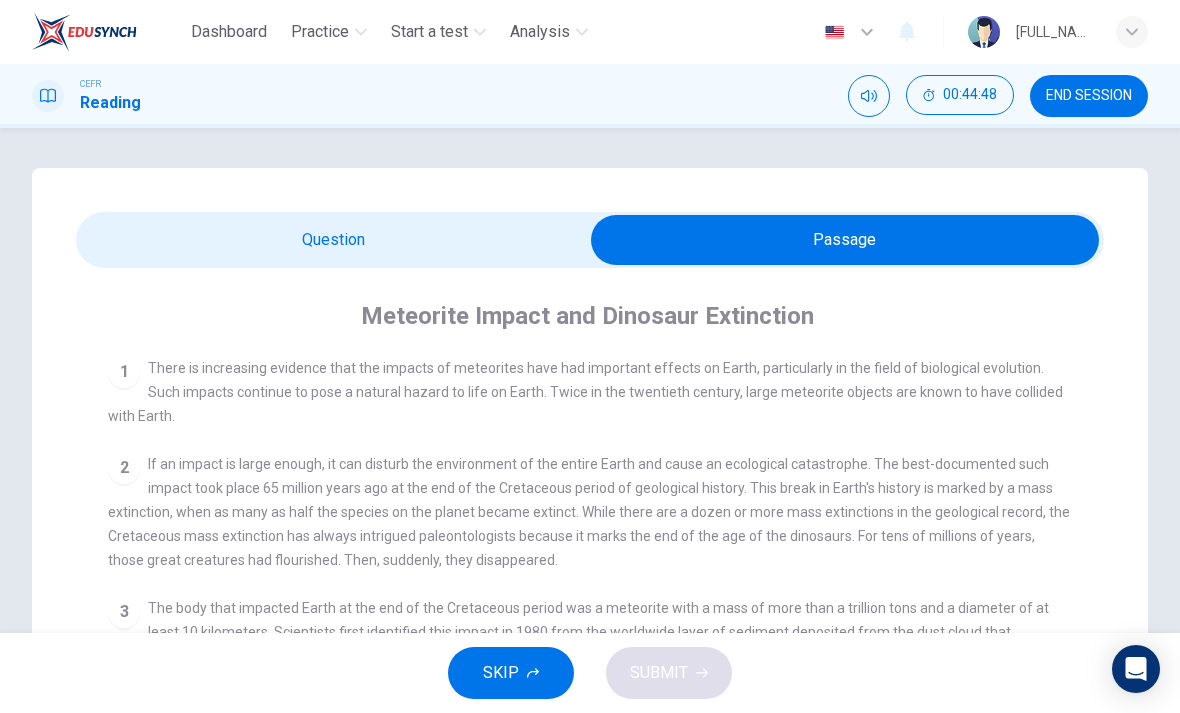 scroll, scrollTop: 0, scrollLeft: 0, axis: both 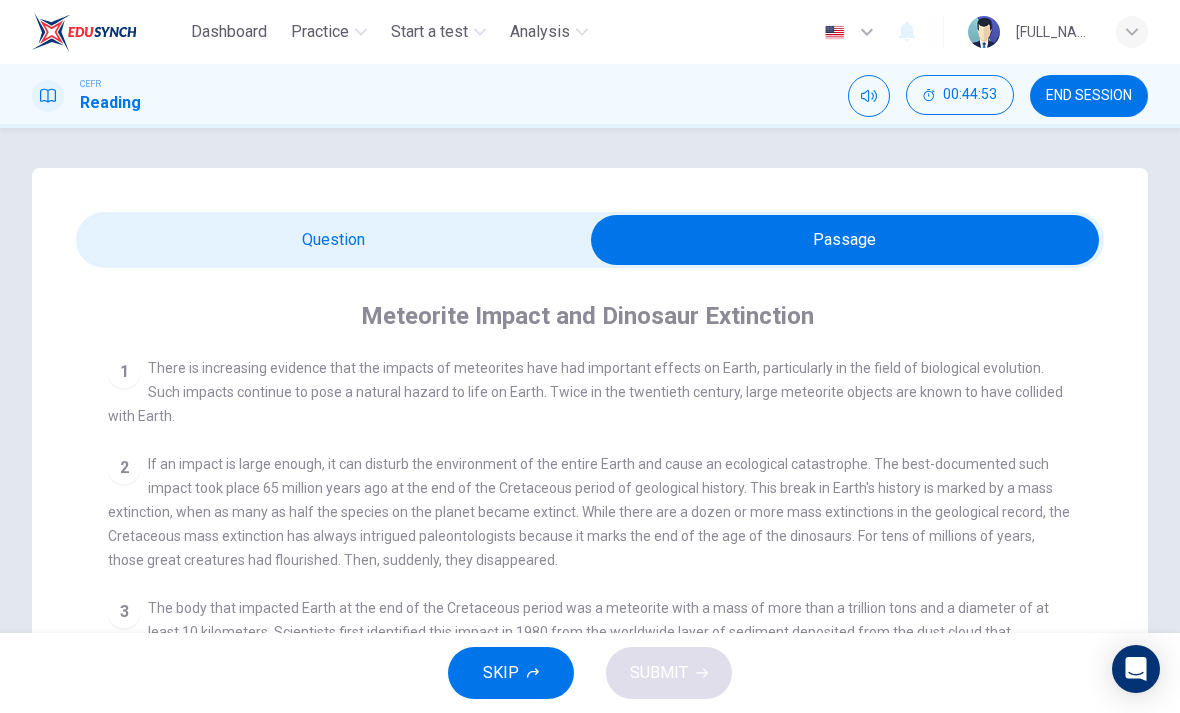 click at bounding box center [845, 240] 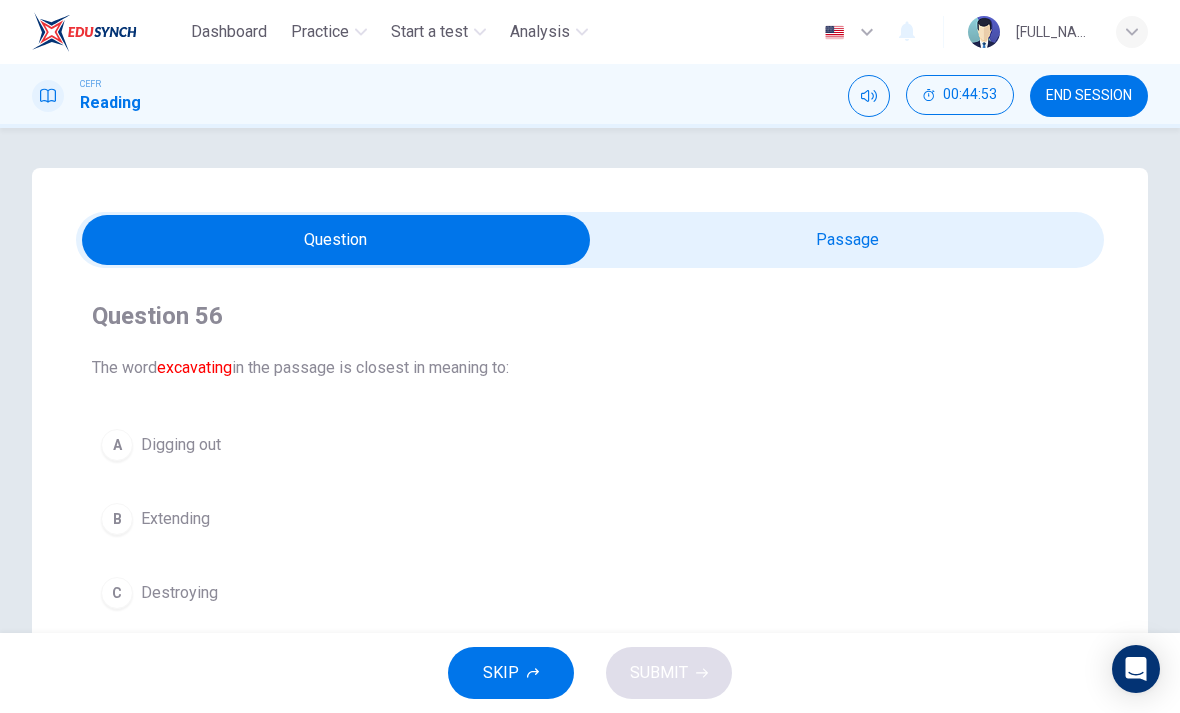 click on "Dashboard" at bounding box center [229, 32] 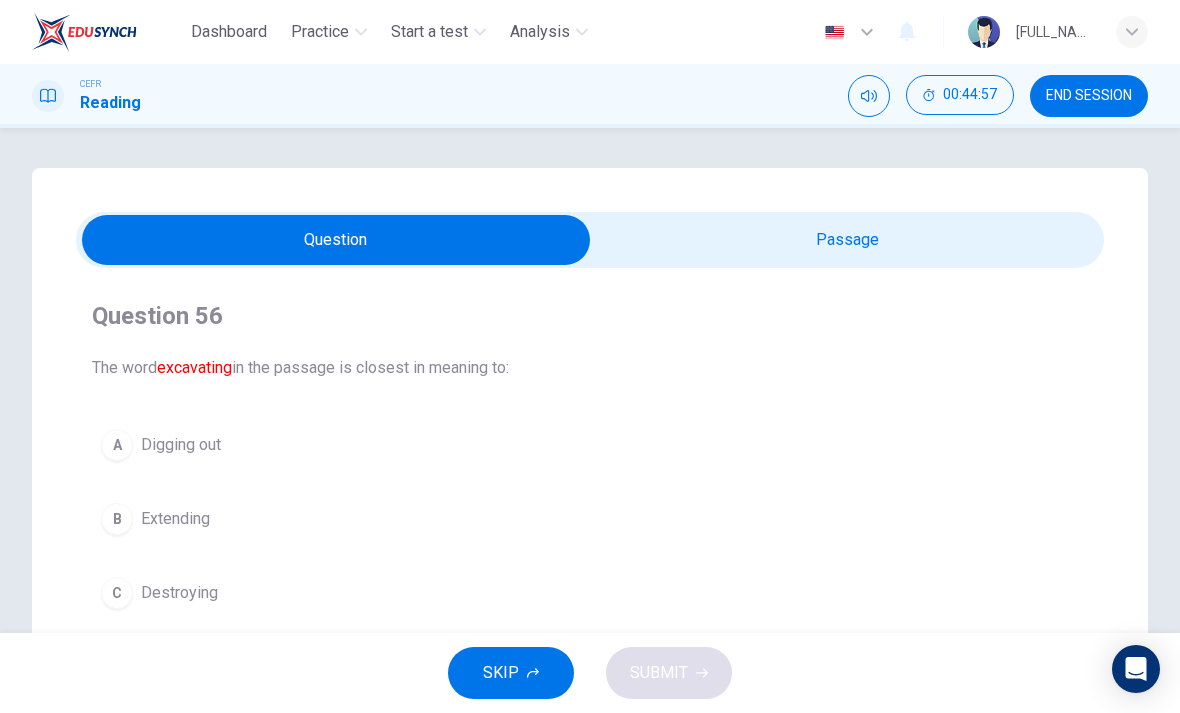 click on "Dashboard" at bounding box center [229, 32] 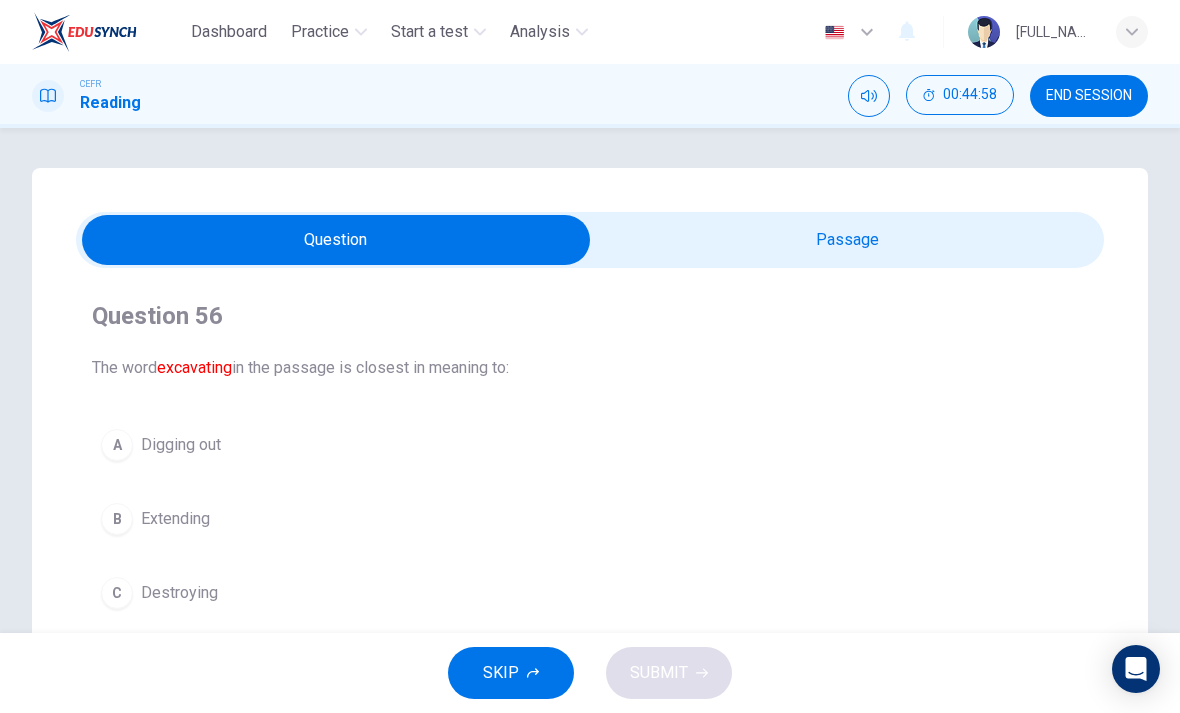 click on "Practice" at bounding box center [320, 32] 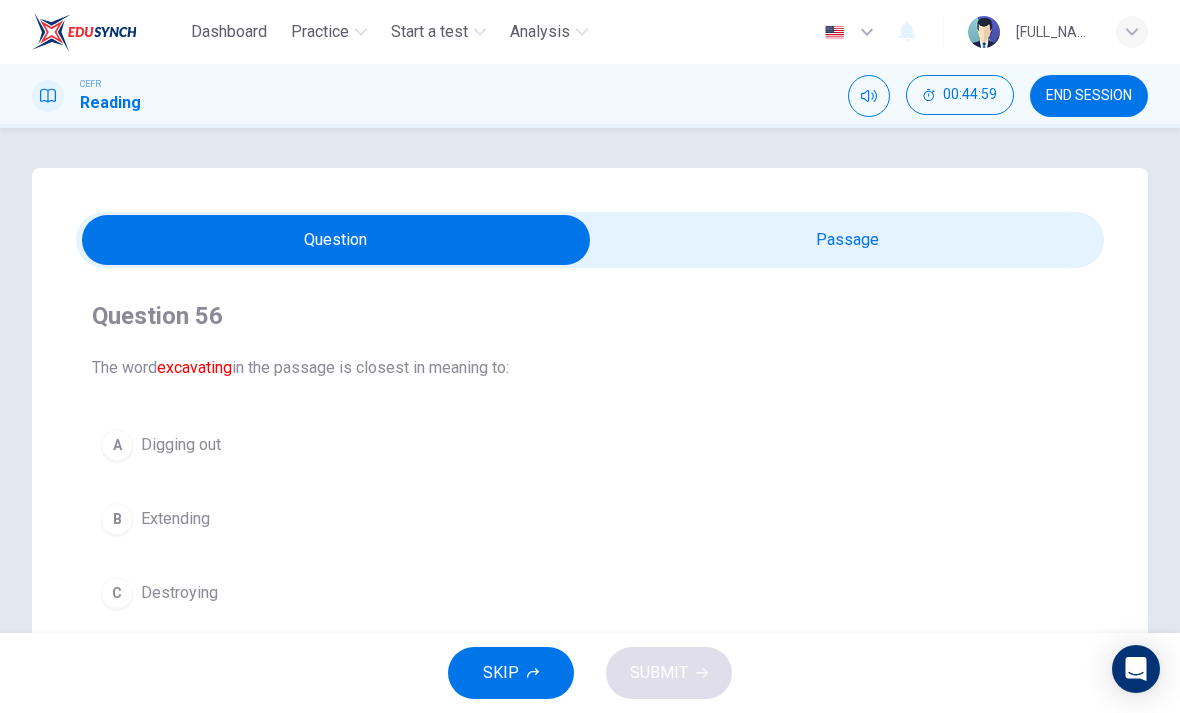click on "A Digging out B Extending C Destroying D Covering up" at bounding box center (590, 556) 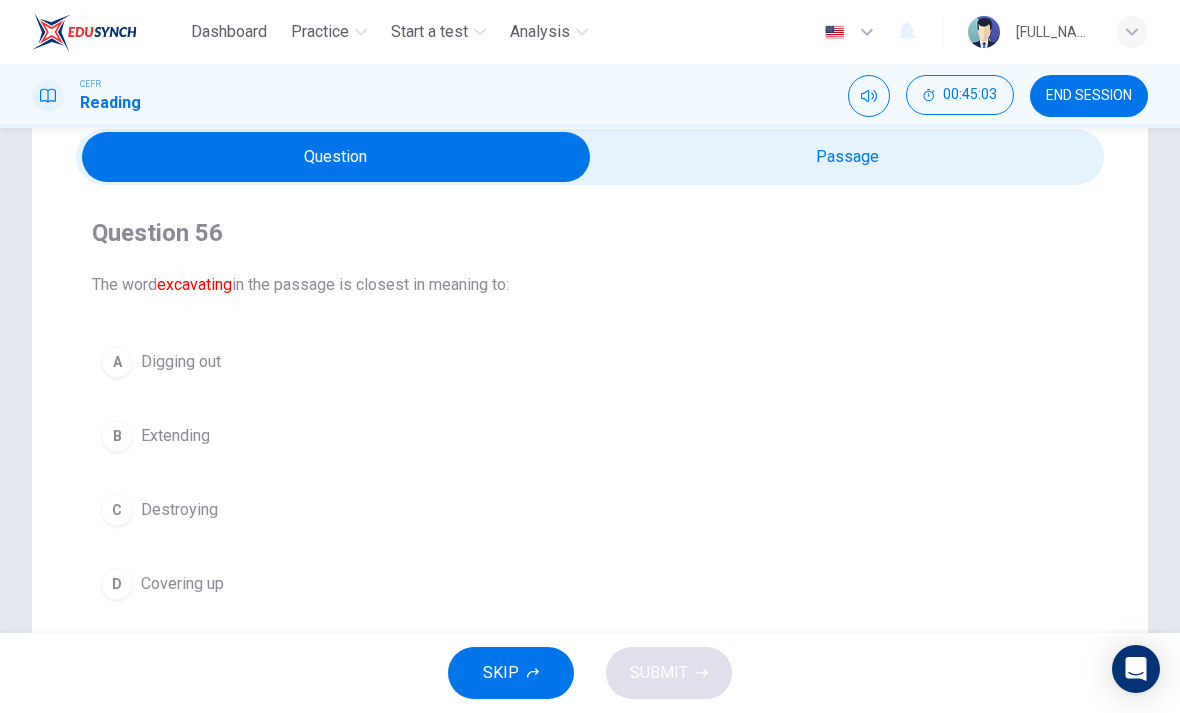 scroll, scrollTop: 83, scrollLeft: 0, axis: vertical 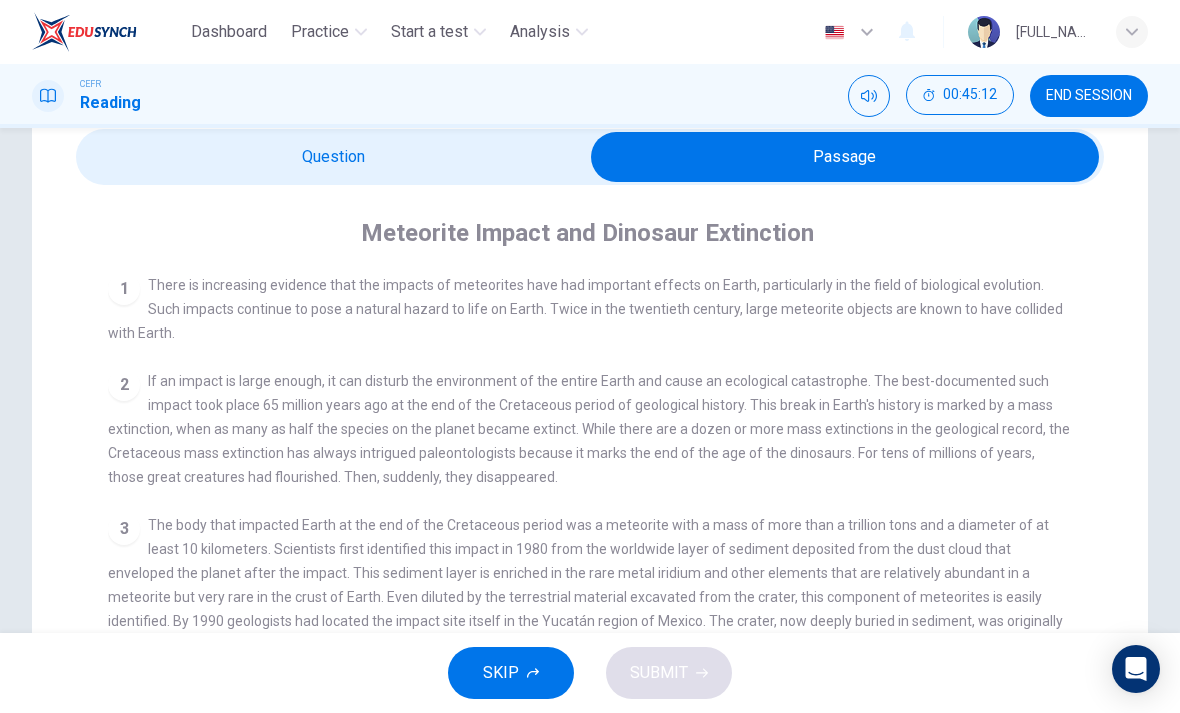 click at bounding box center [845, 157] 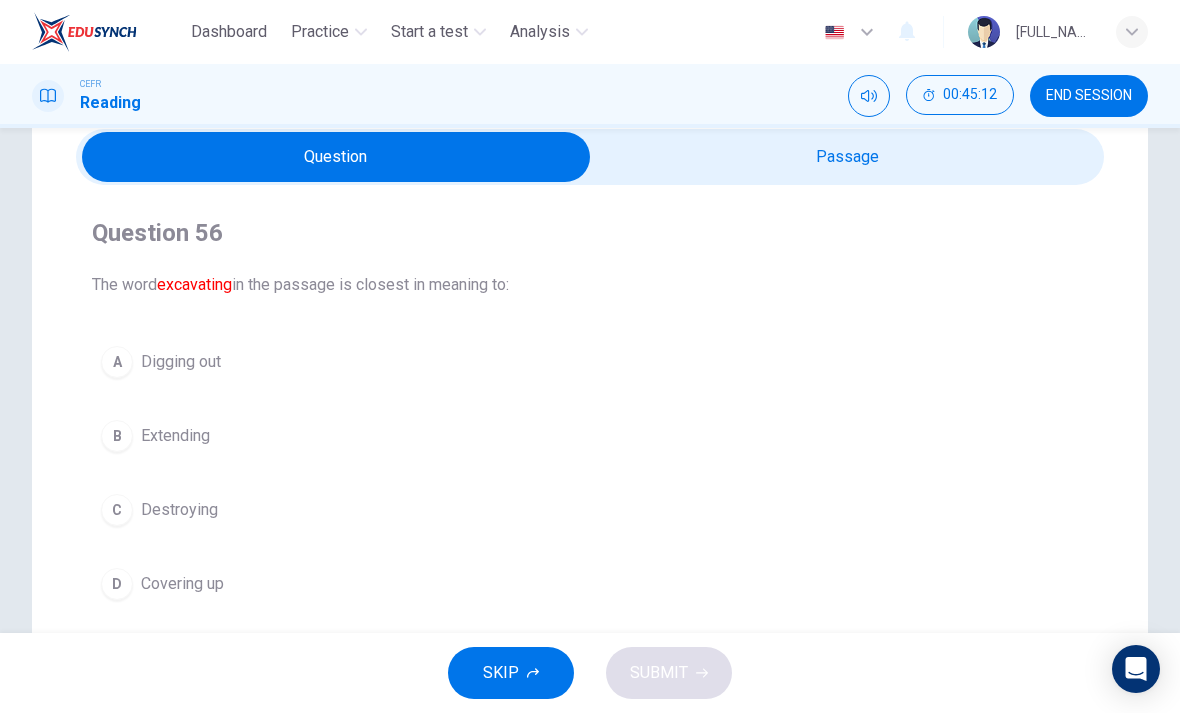 scroll, scrollTop: 0, scrollLeft: 0, axis: both 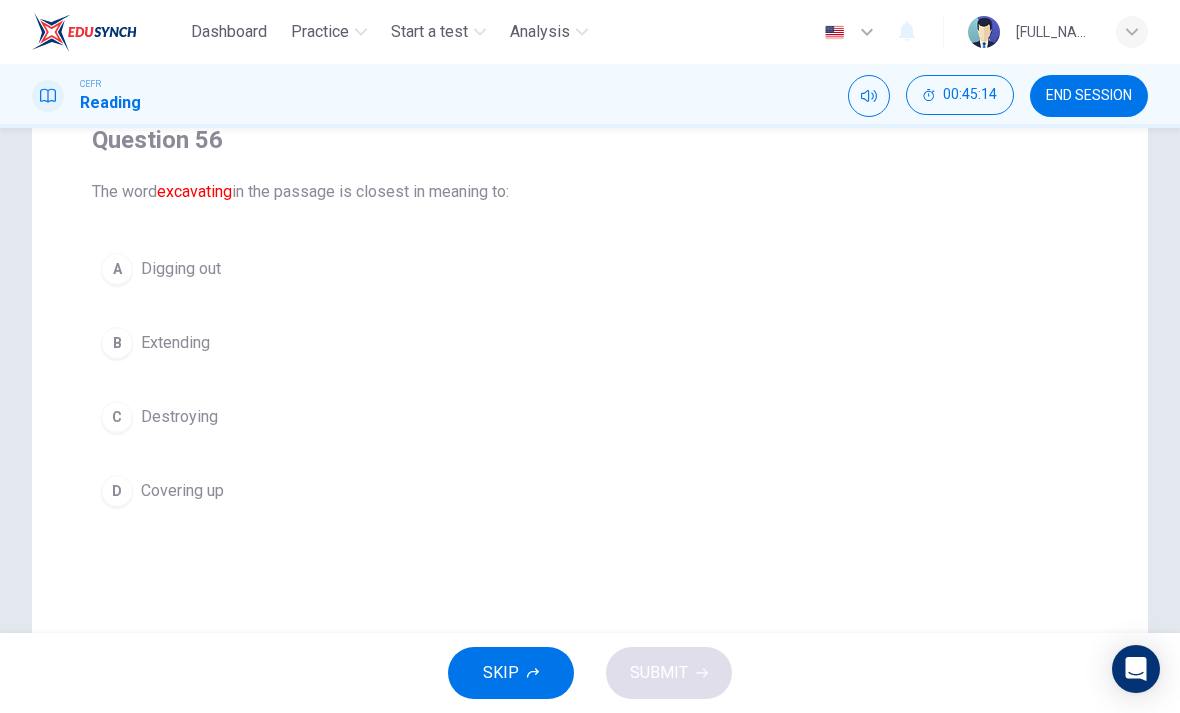 click on "B" at bounding box center [117, 269] 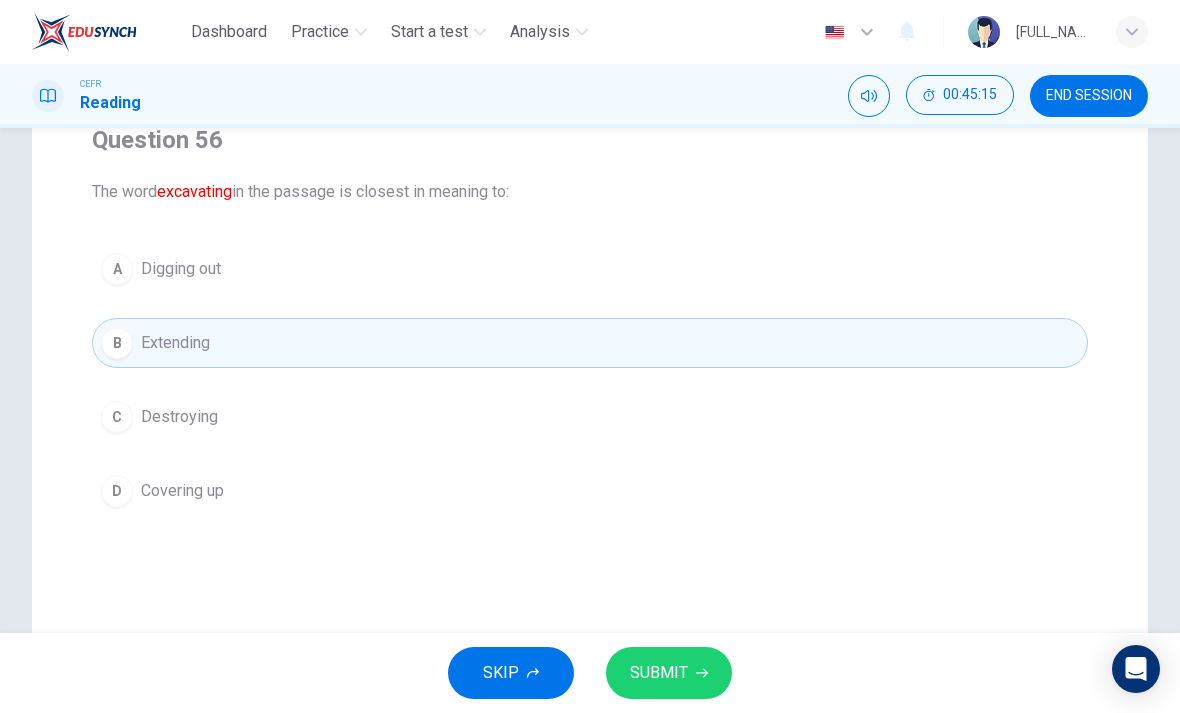 click on "SUBMIT" at bounding box center (669, 673) 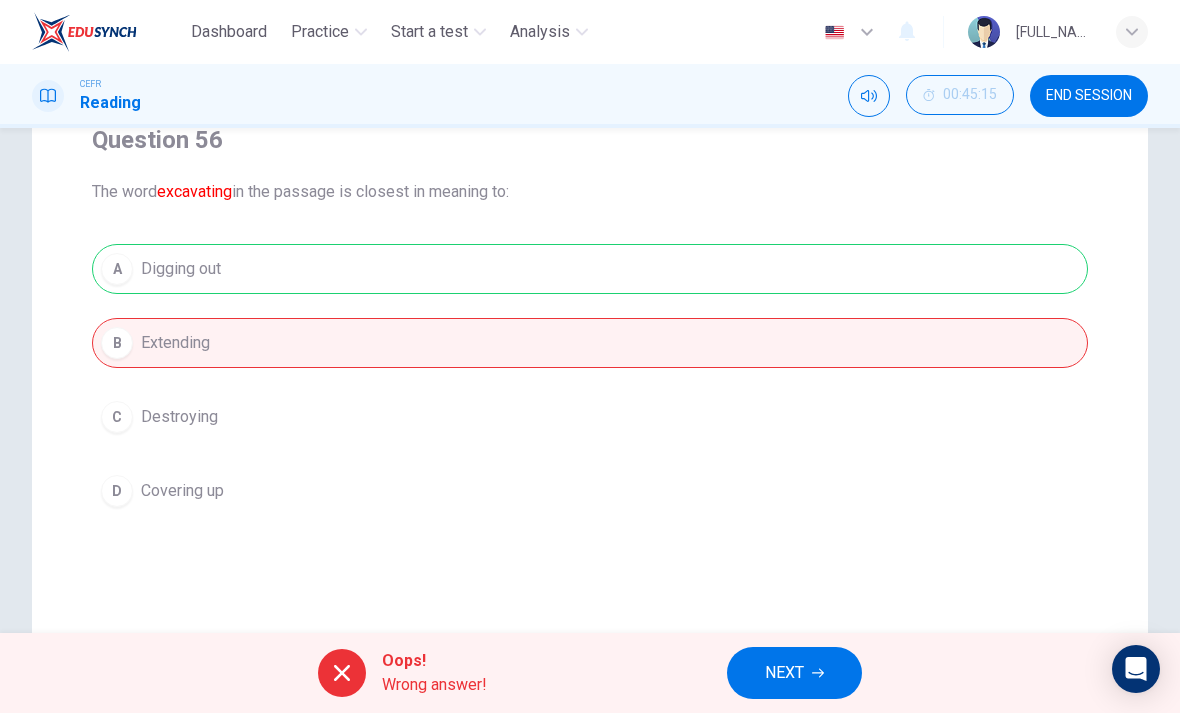 click on "NEXT" at bounding box center [794, 673] 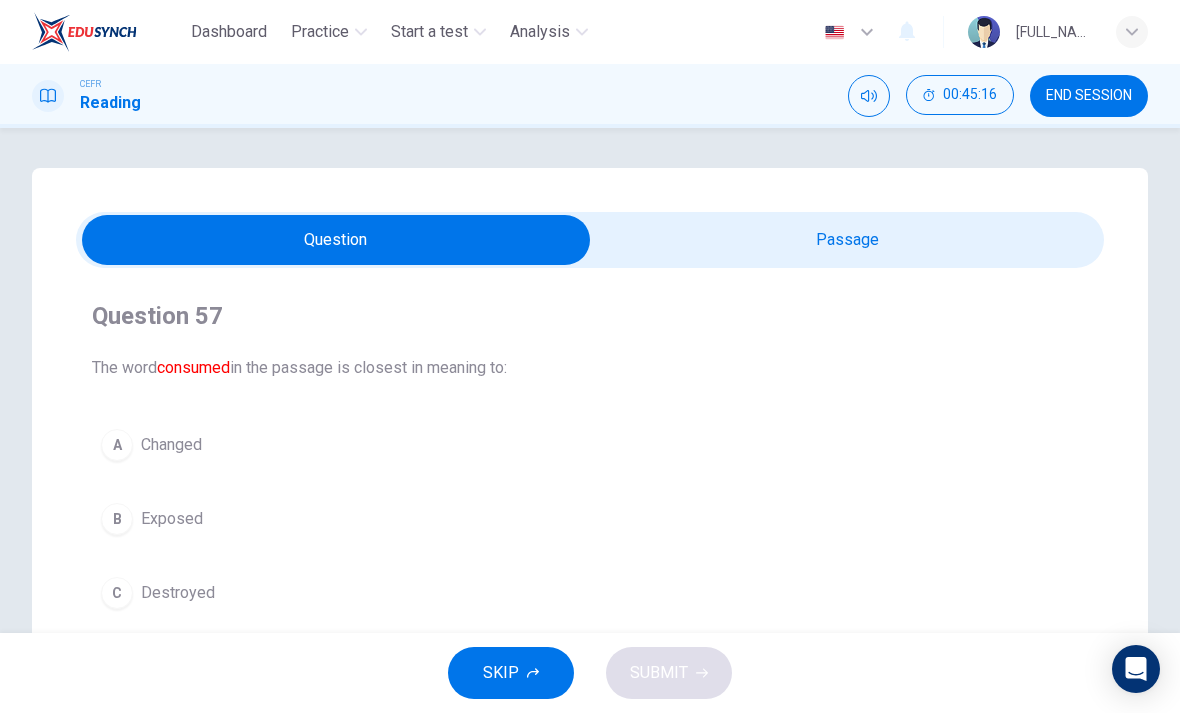 scroll, scrollTop: 0, scrollLeft: 0, axis: both 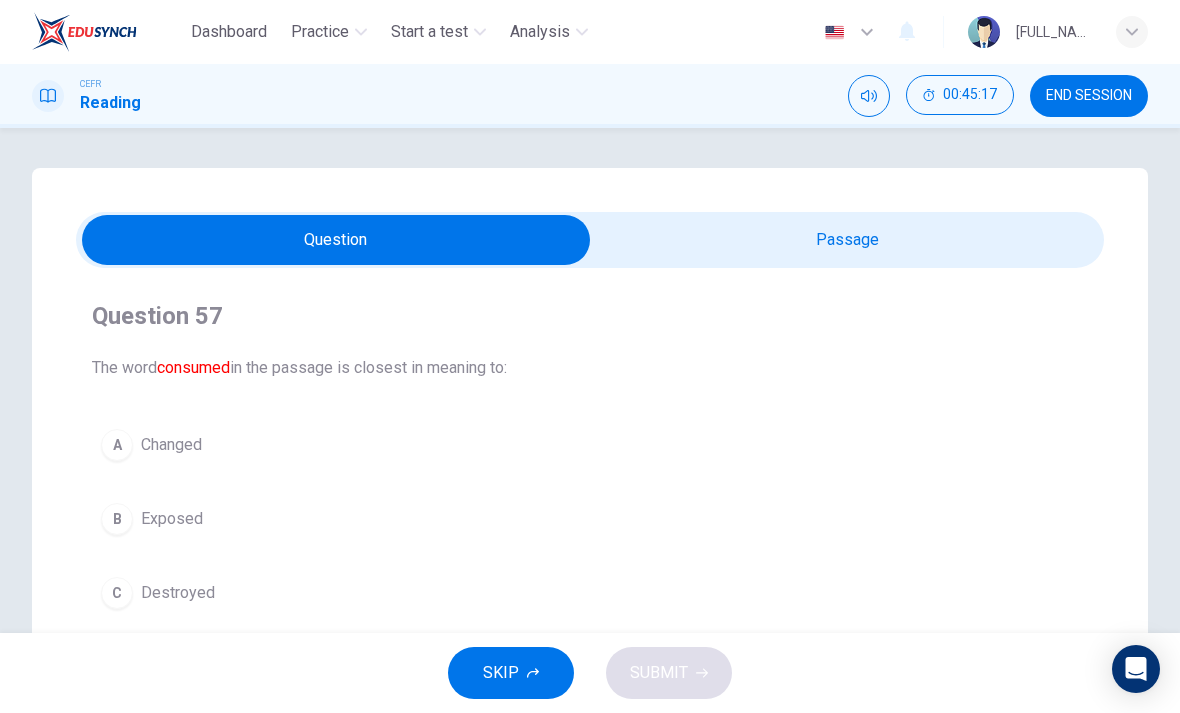 click at bounding box center [336, 240] 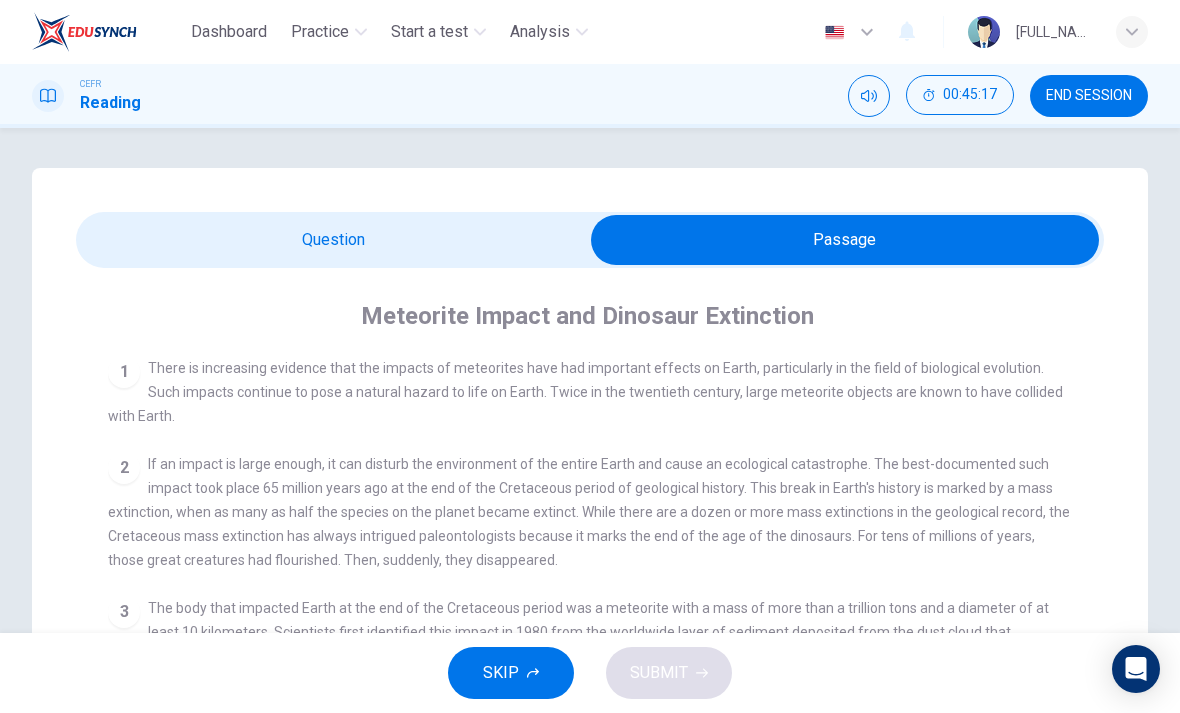 click on "END SESSION" at bounding box center [1089, 96] 